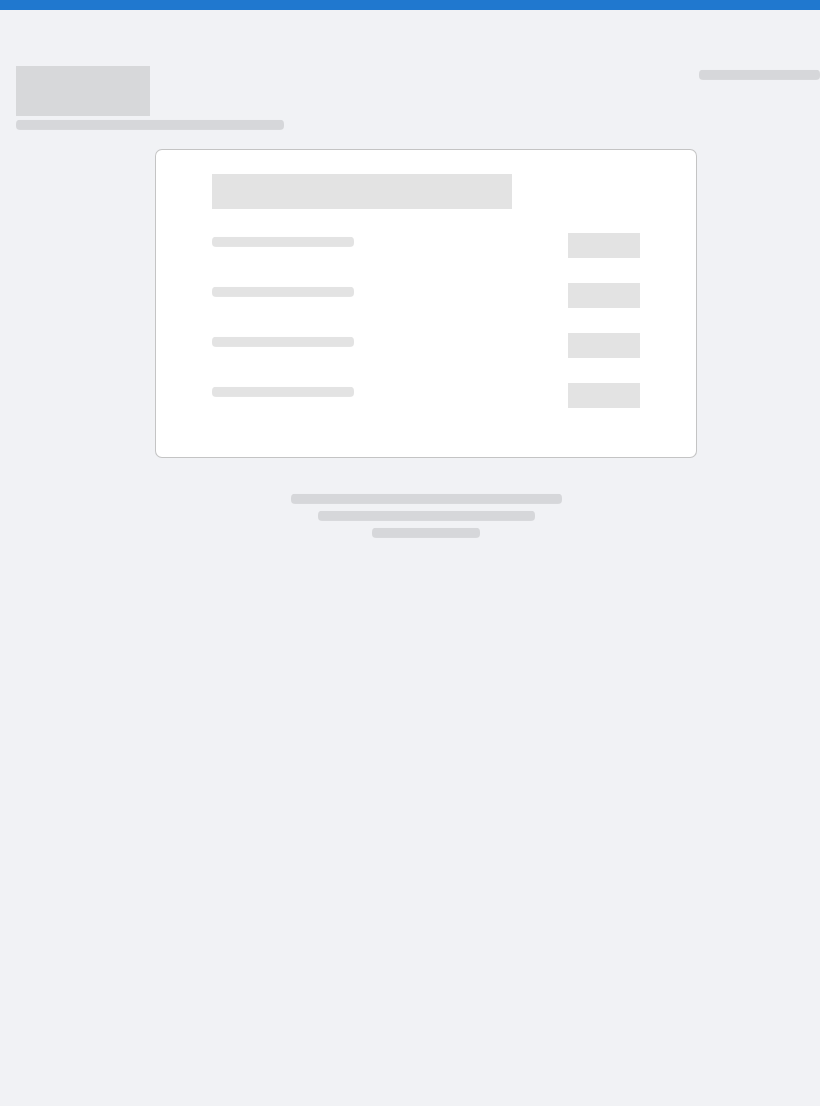 scroll, scrollTop: 0, scrollLeft: 0, axis: both 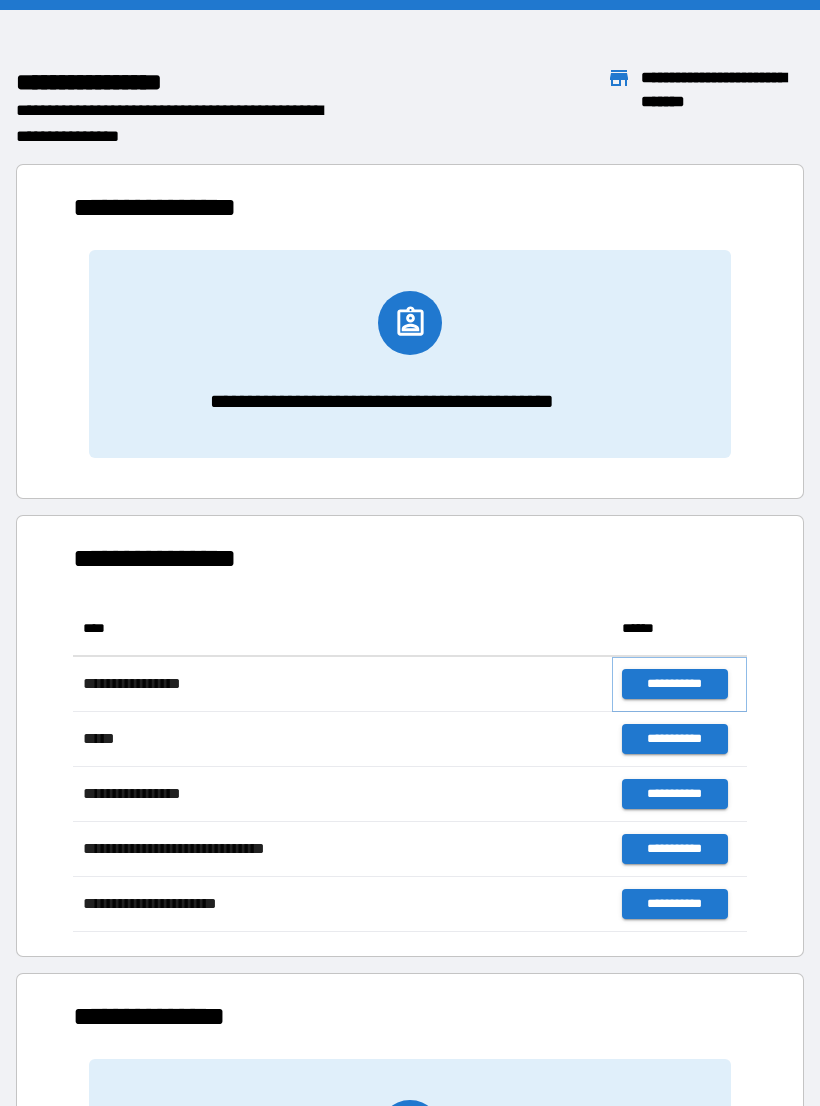click on "**********" at bounding box center [674, 684] 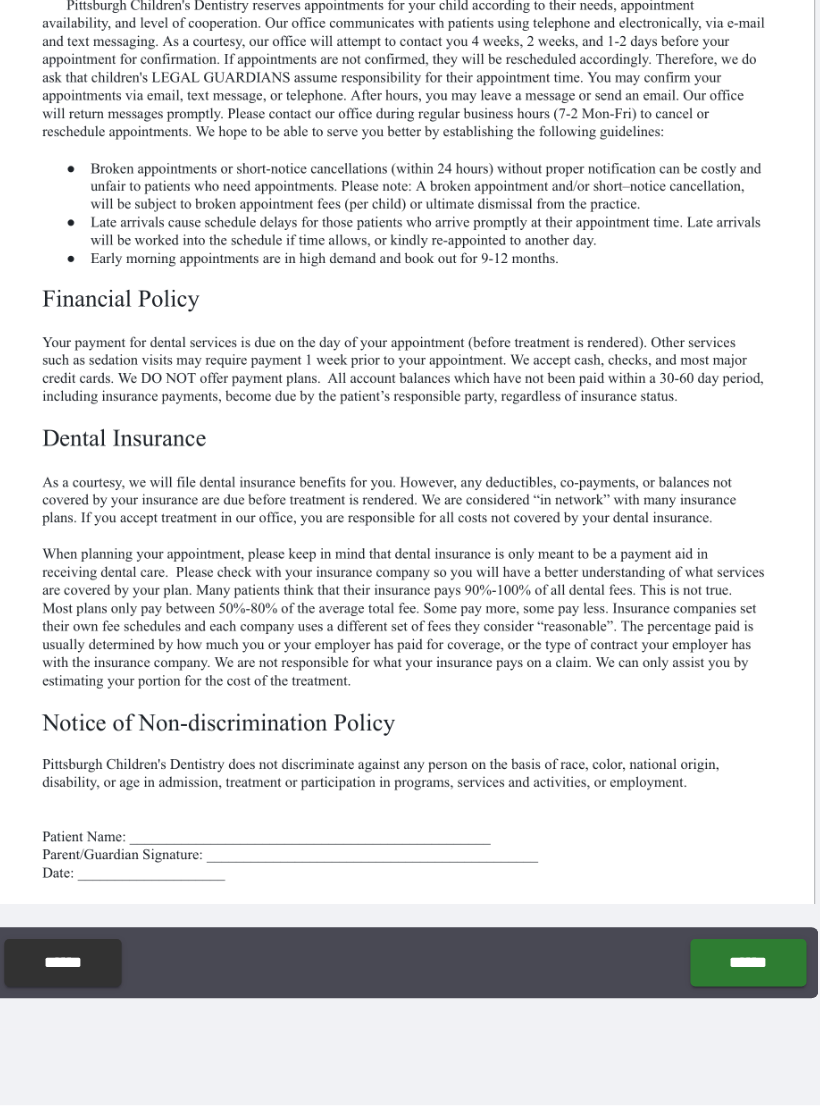 scroll, scrollTop: 31, scrollLeft: 0, axis: vertical 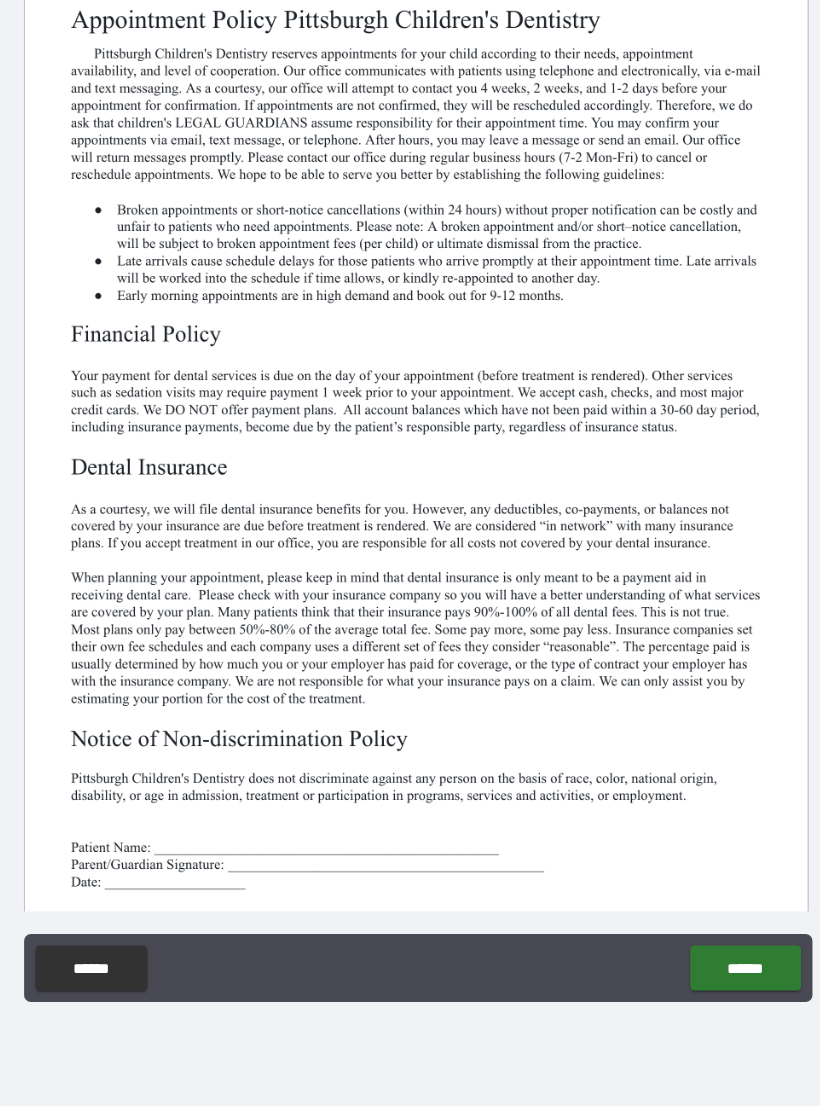 click at bounding box center [409, 538] 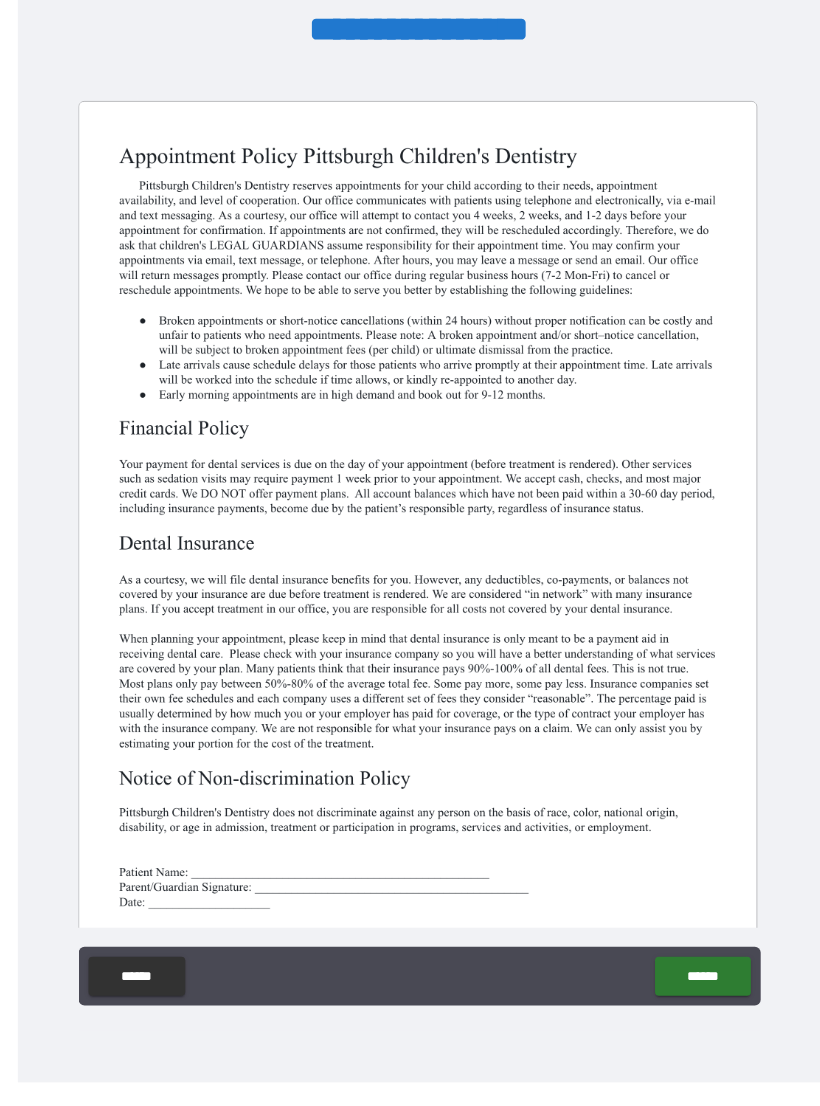 scroll, scrollTop: 31, scrollLeft: 0, axis: vertical 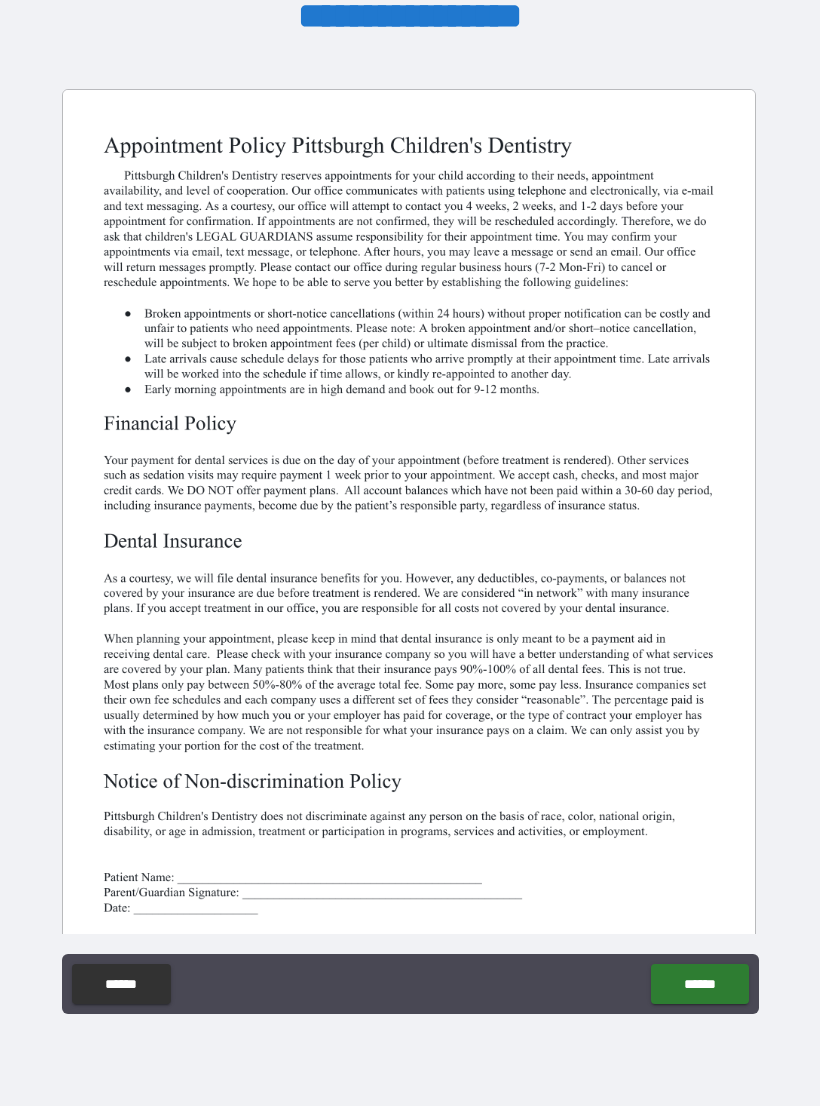 click at bounding box center (409, 538) 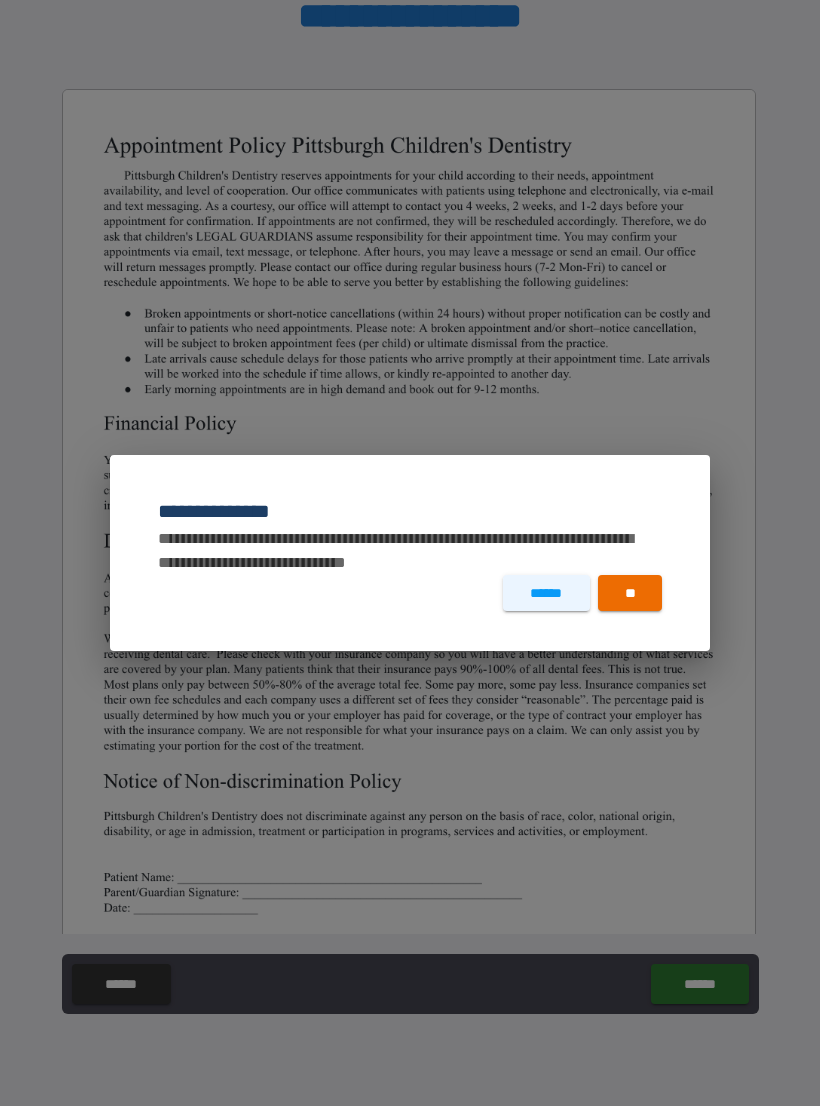 click on "******" at bounding box center (546, 593) 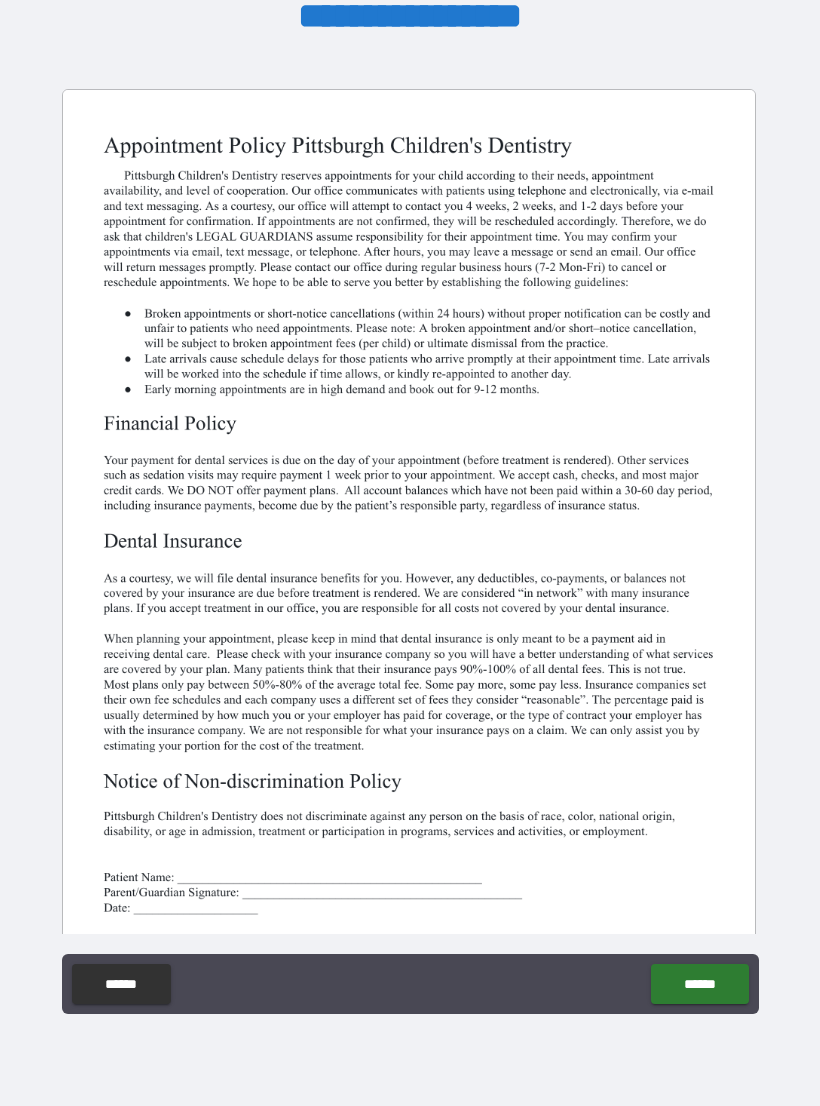 click at bounding box center (409, 538) 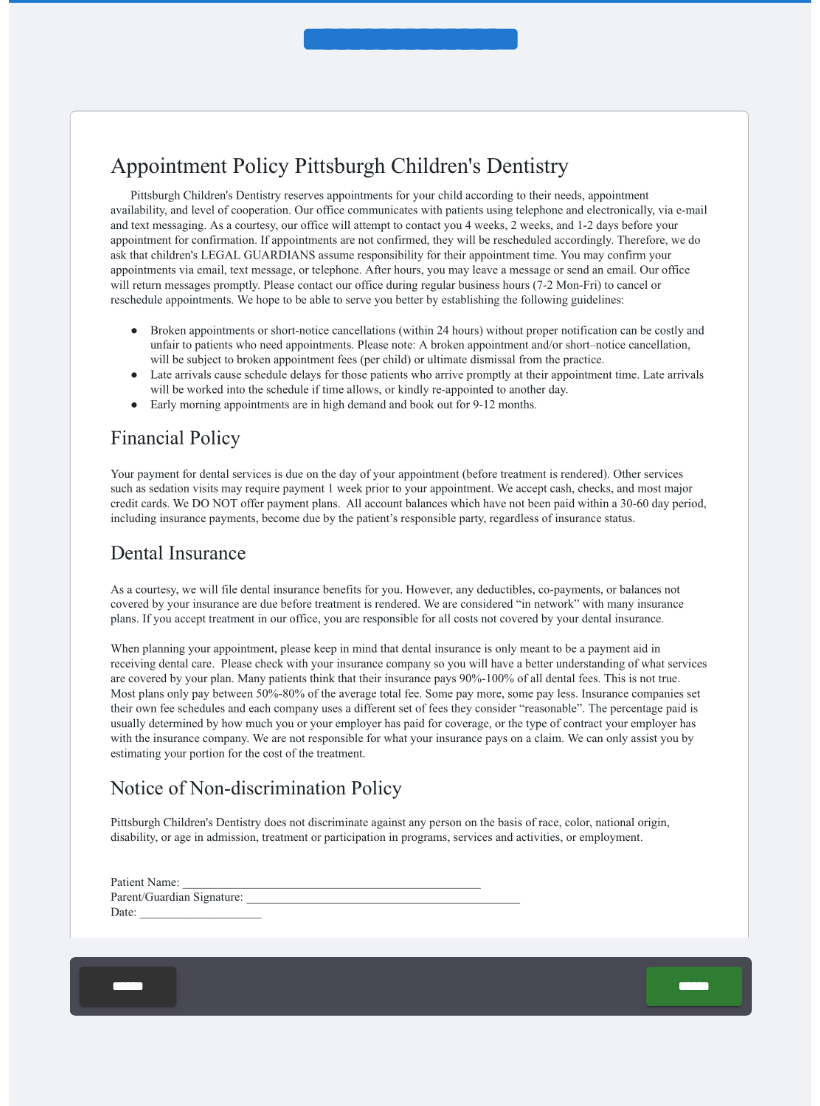 scroll, scrollTop: 31, scrollLeft: 0, axis: vertical 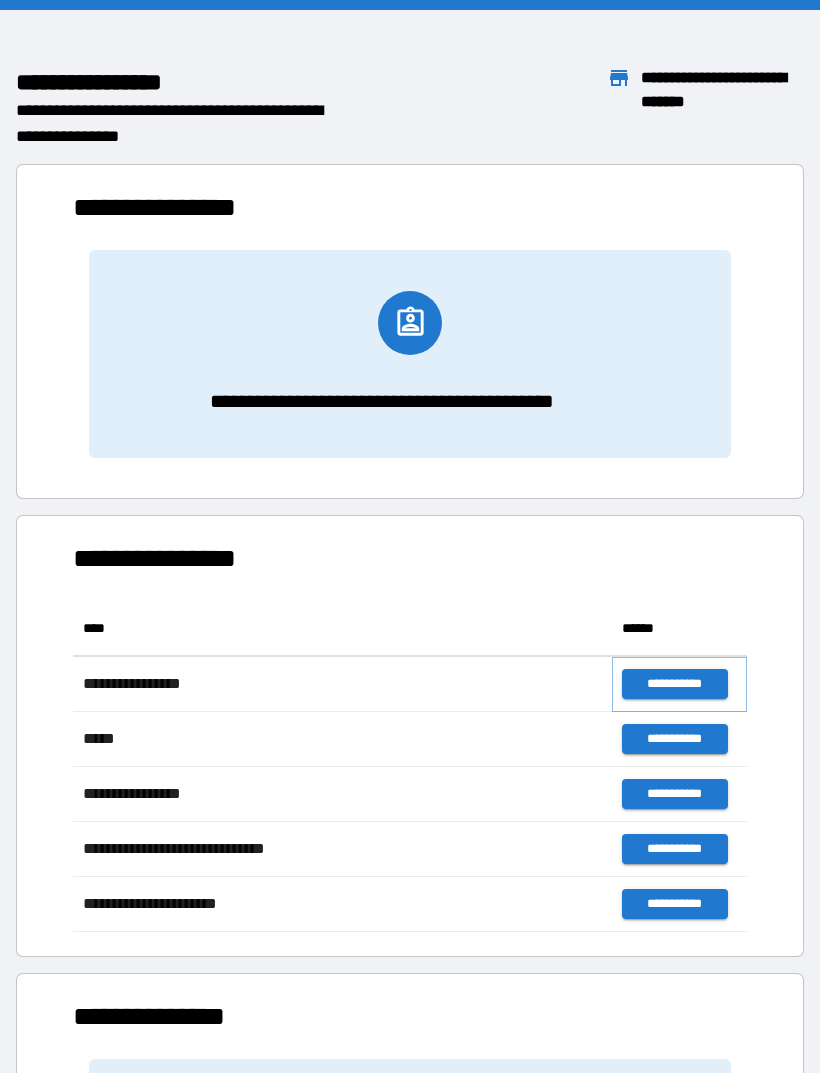 click on "**********" at bounding box center (674, 684) 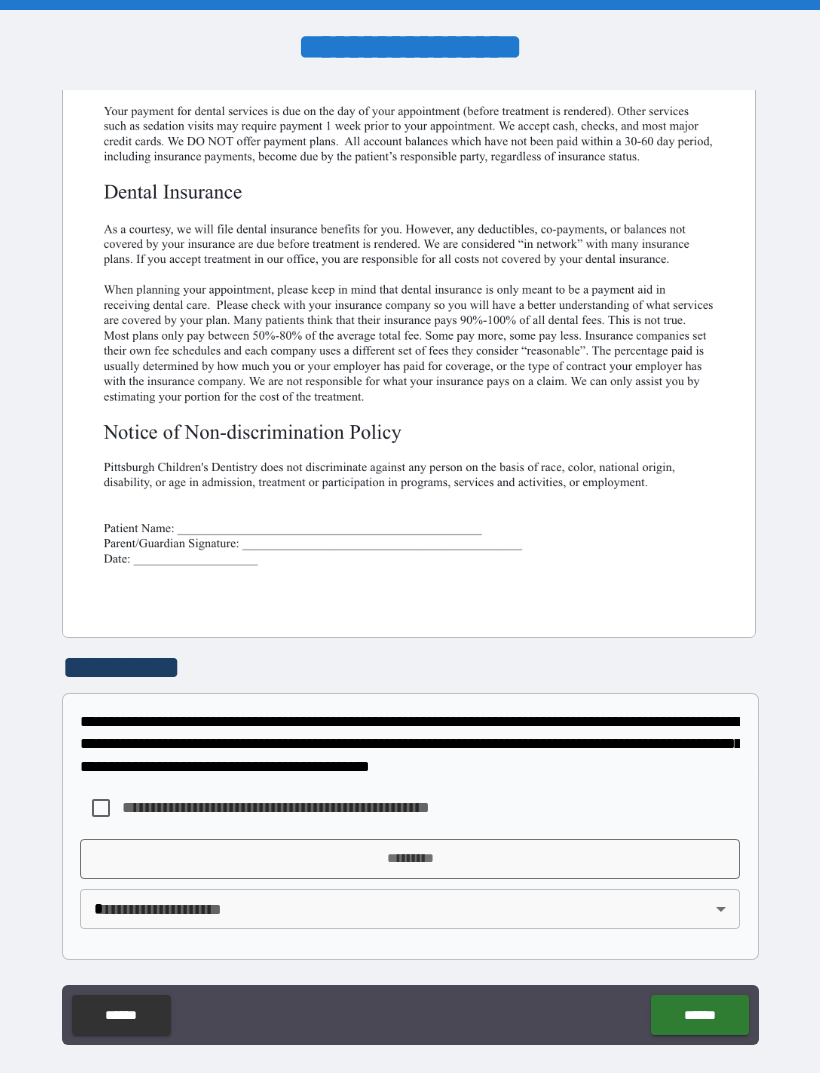 click at bounding box center (409, 189) 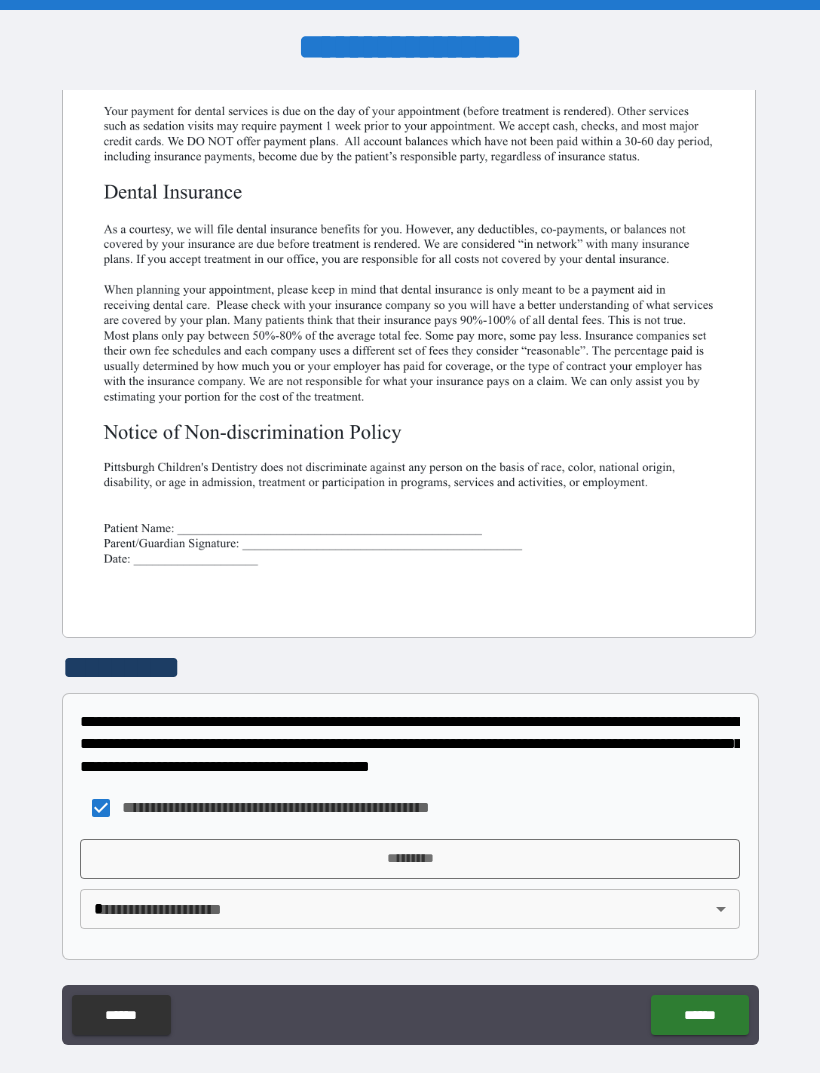 click on "*********" at bounding box center (410, 859) 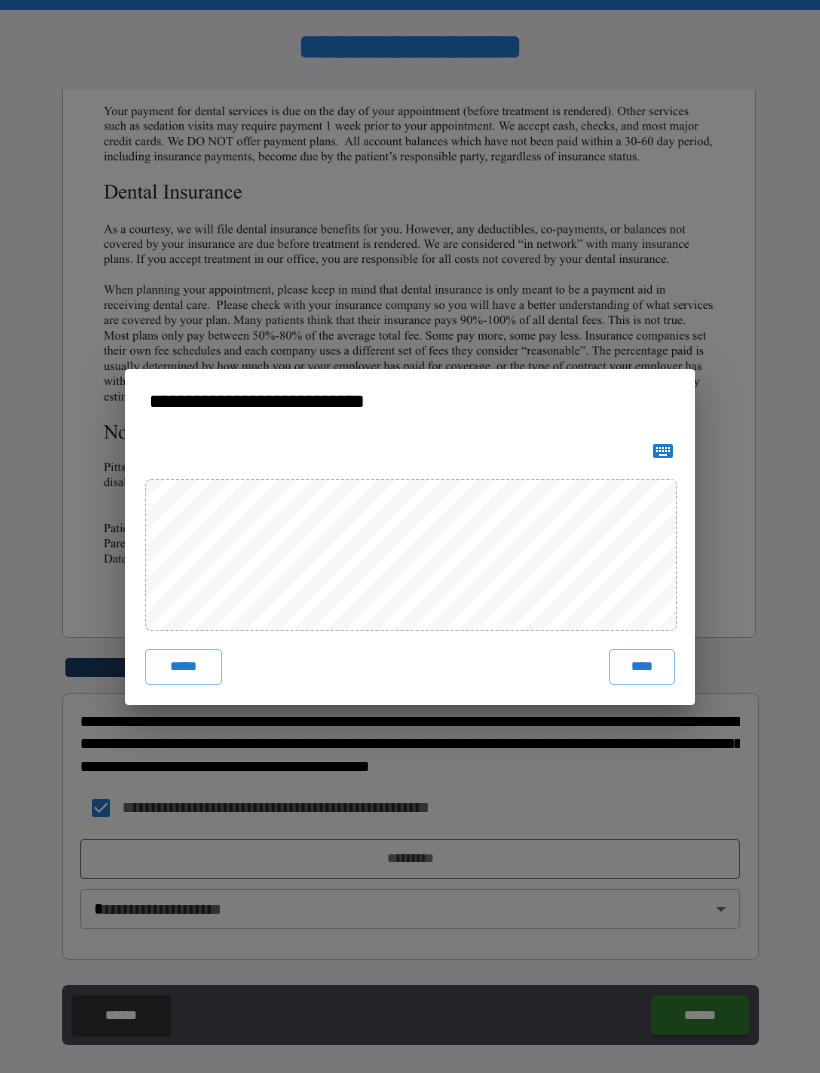 click on "*****" at bounding box center [183, 667] 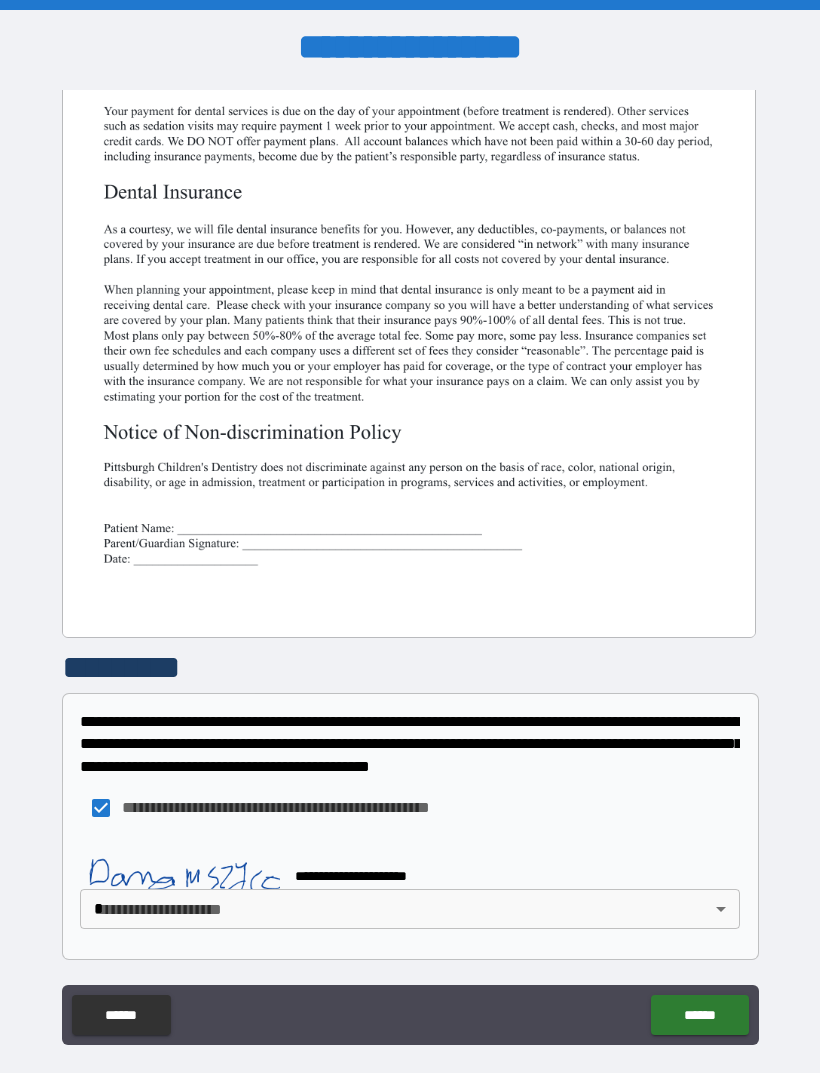 scroll, scrollTop: 370, scrollLeft: 0, axis: vertical 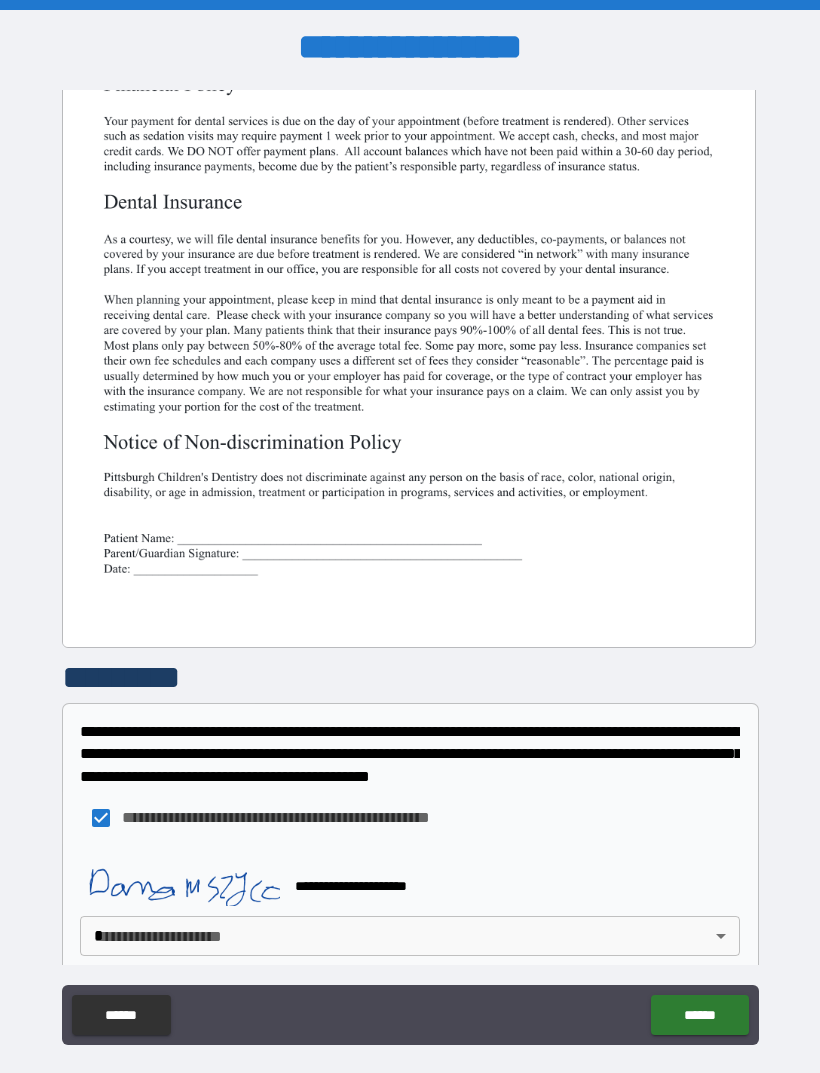 click on "******" at bounding box center (699, 1015) 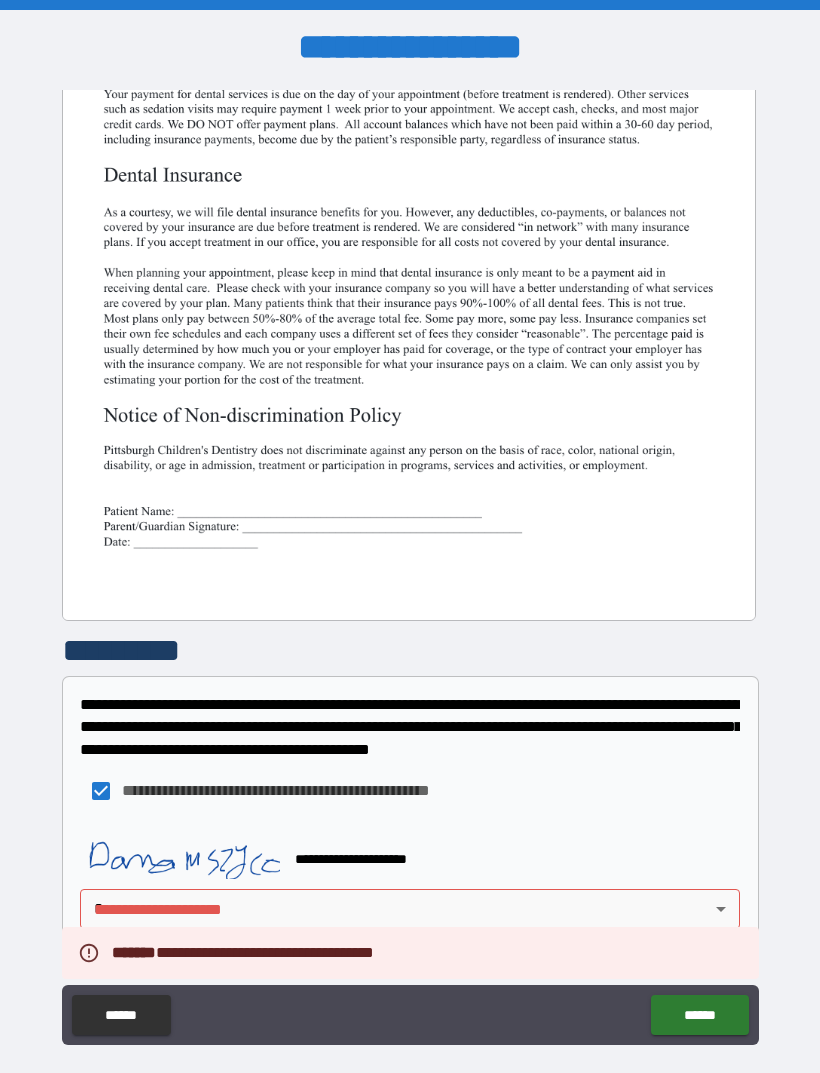 scroll, scrollTop: 397, scrollLeft: 0, axis: vertical 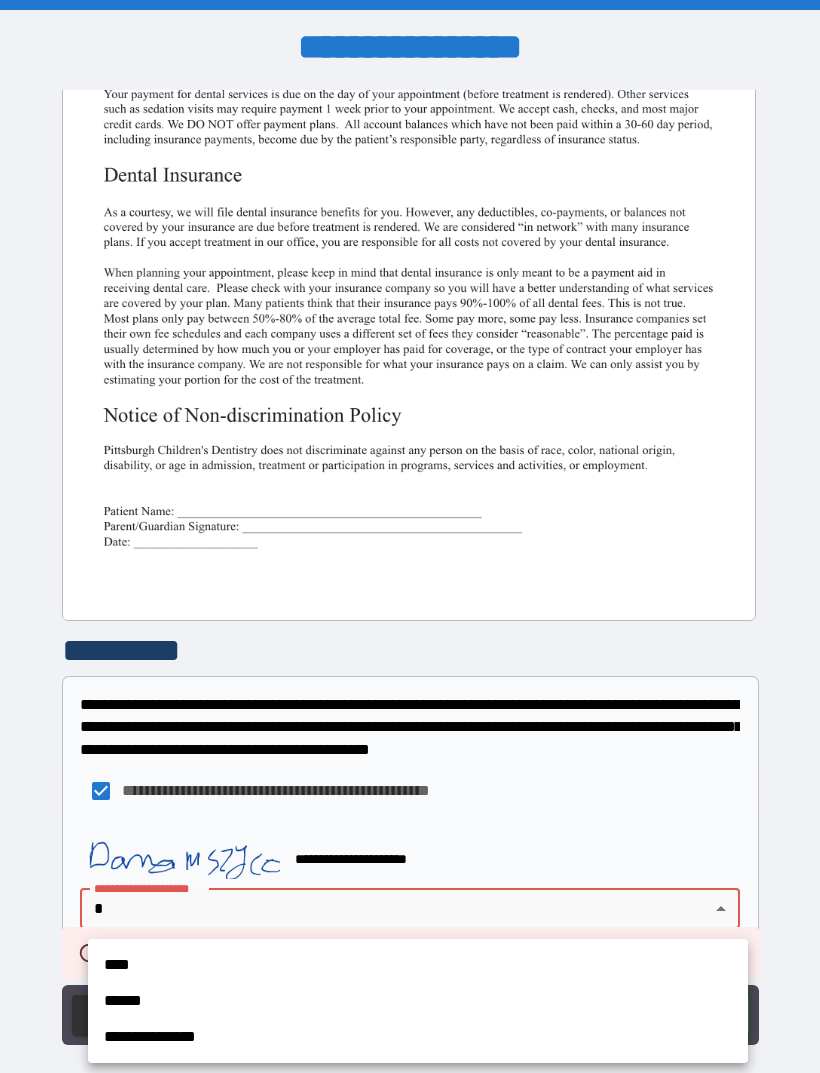 click on "****" at bounding box center (418, 965) 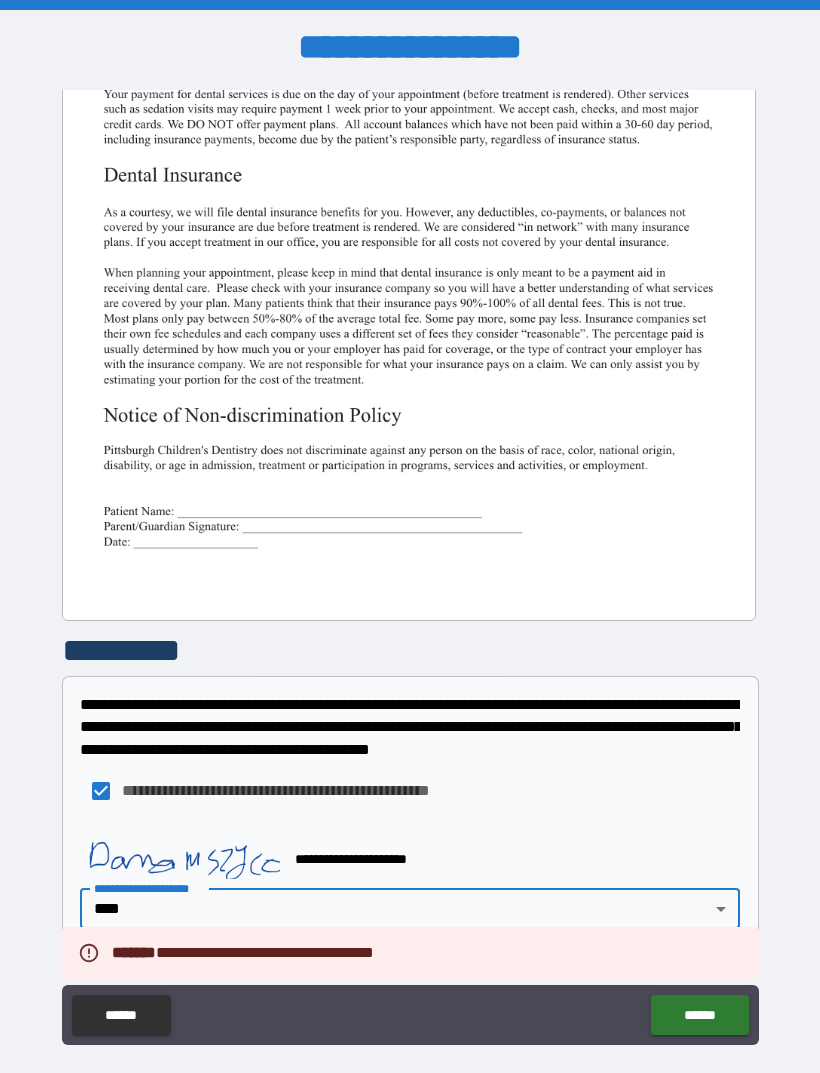 click at bounding box center [409, 172] 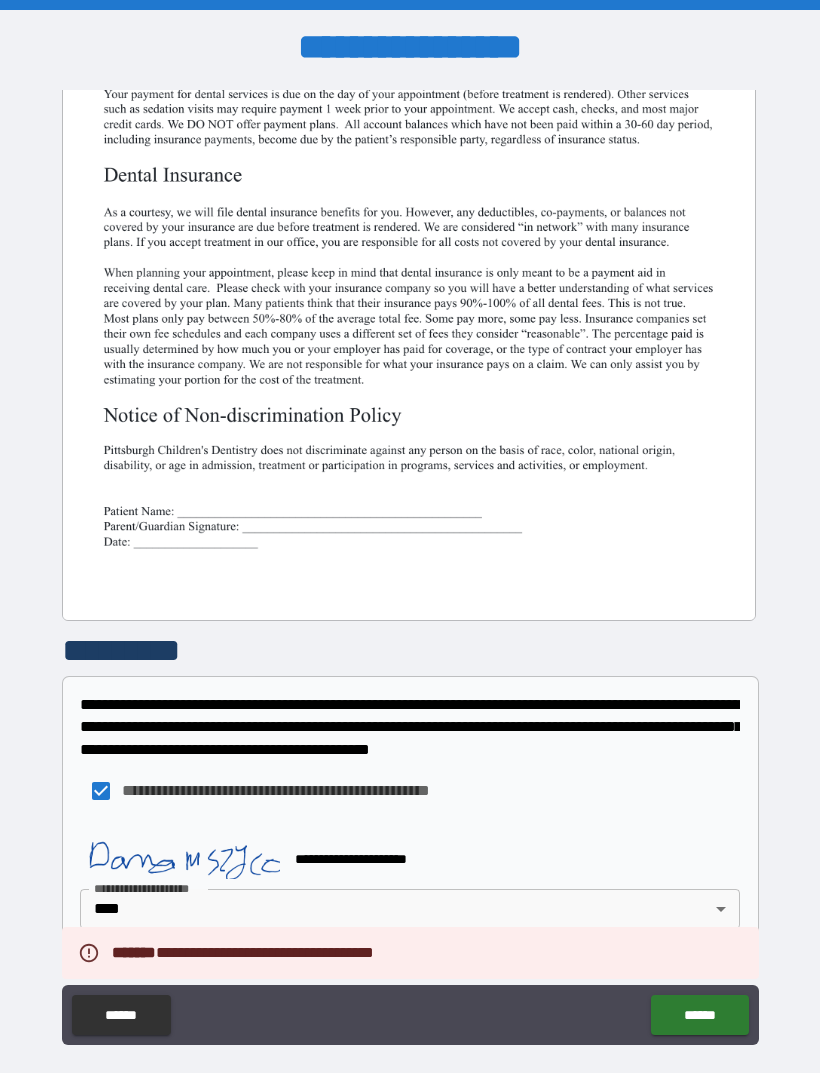 click on "******" at bounding box center [699, 1015] 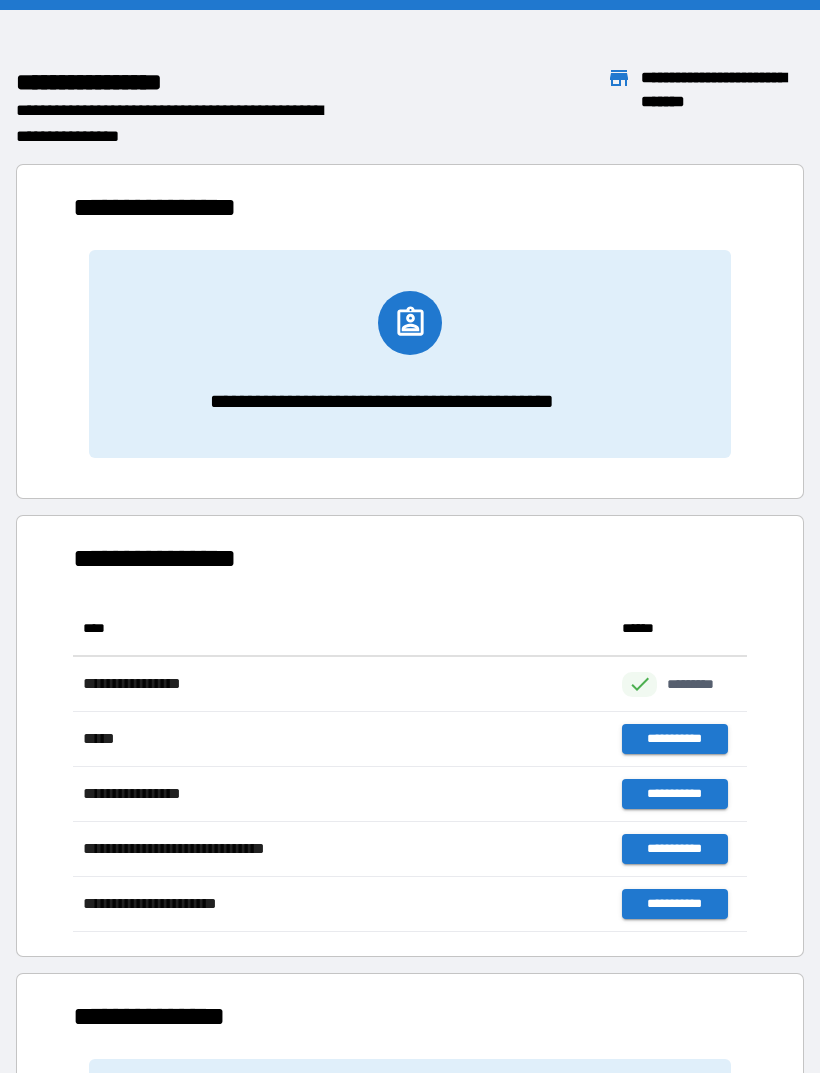 scroll, scrollTop: 1, scrollLeft: 1, axis: both 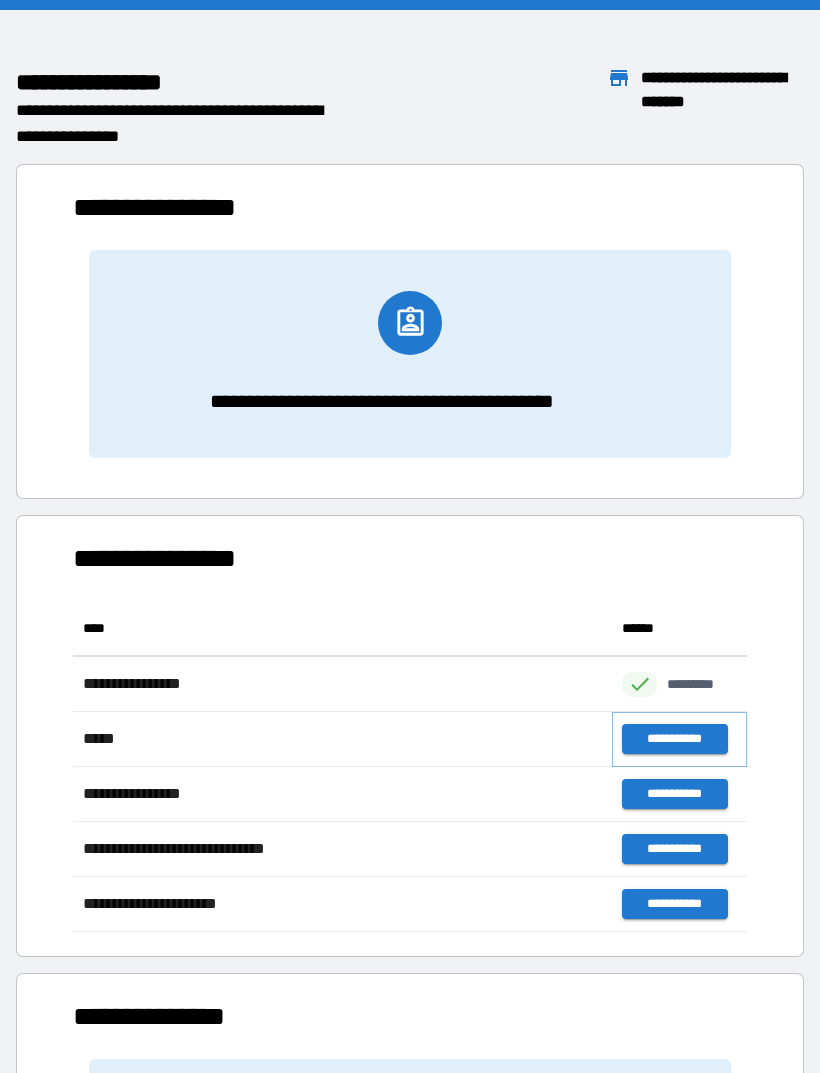 click on "**********" at bounding box center (674, 739) 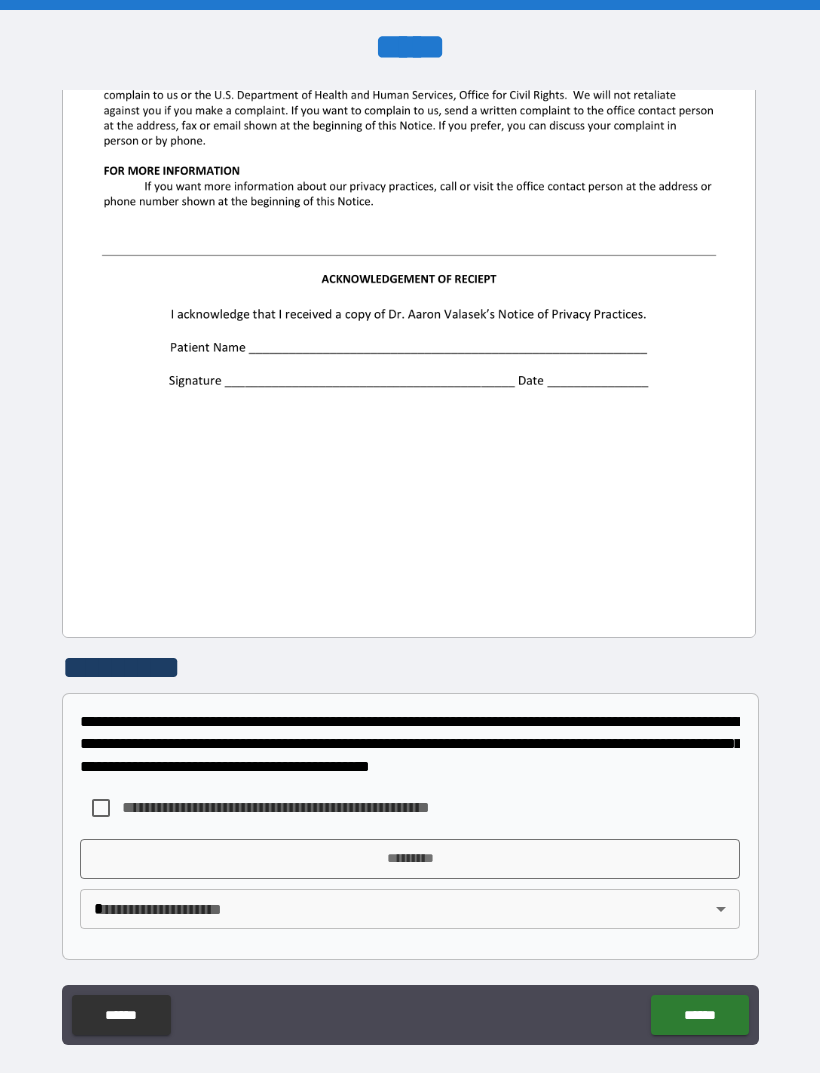 scroll, scrollTop: 2244, scrollLeft: 0, axis: vertical 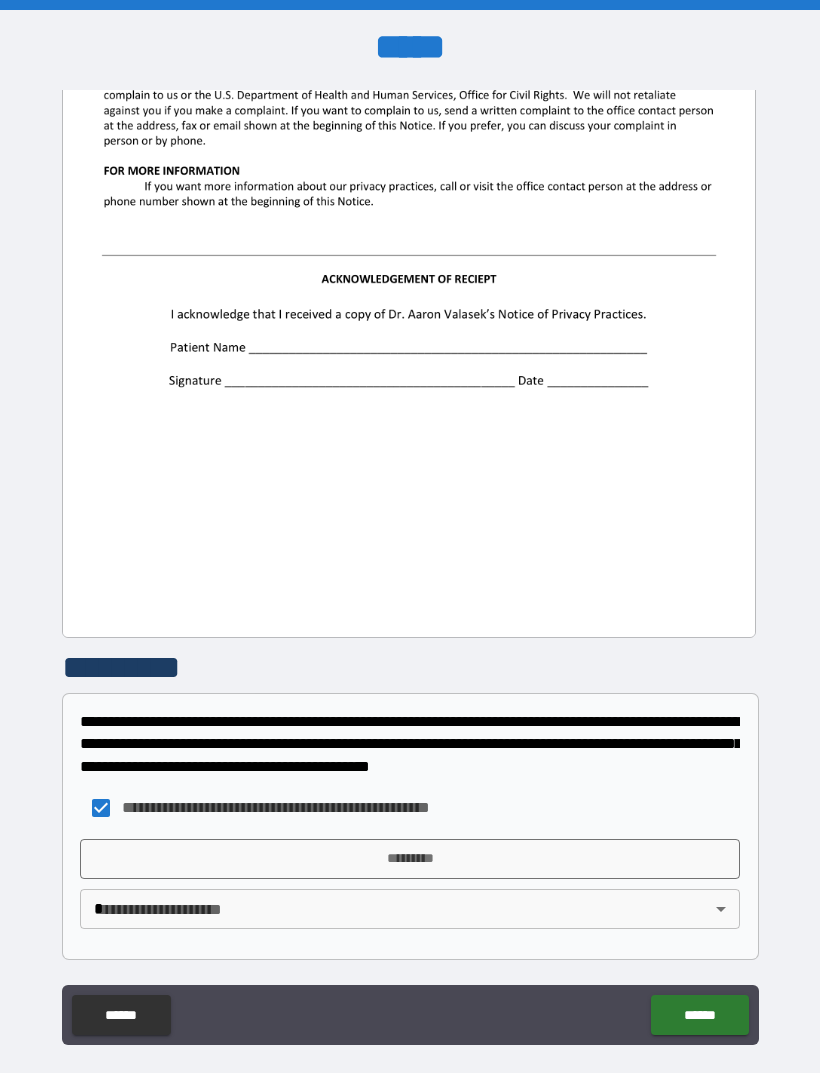 click on "*********" at bounding box center (410, 859) 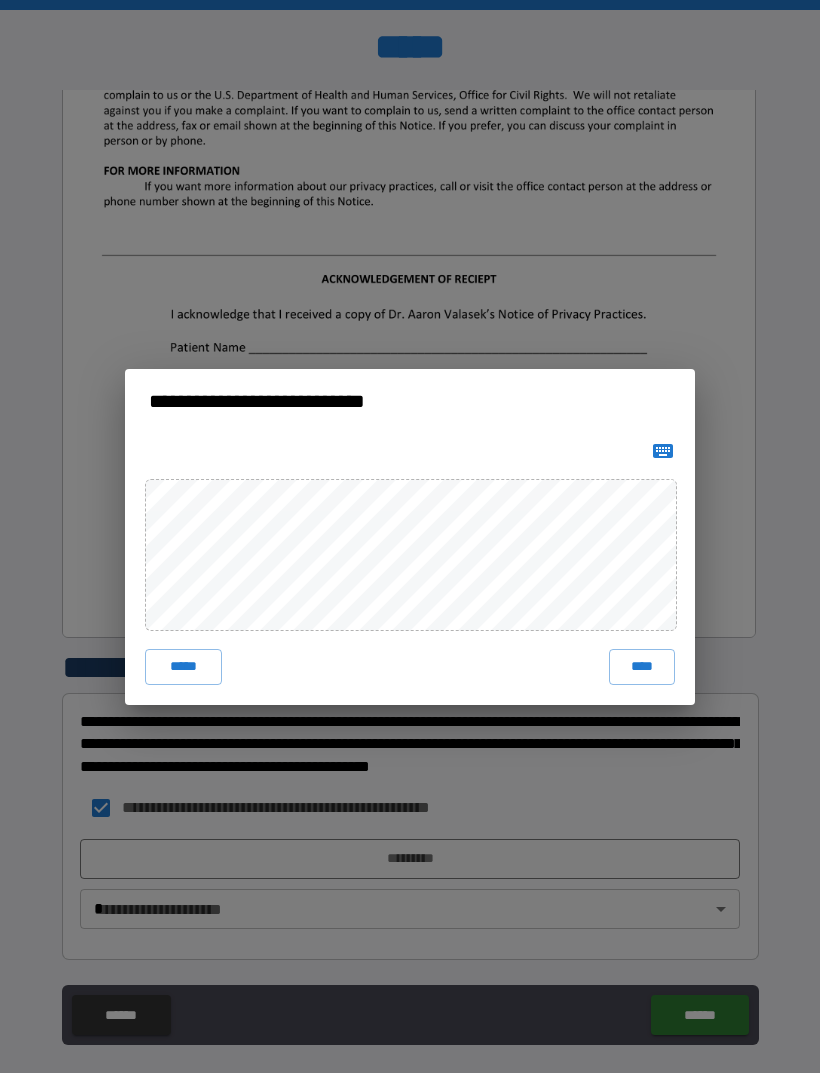 click on "*****" at bounding box center [183, 667] 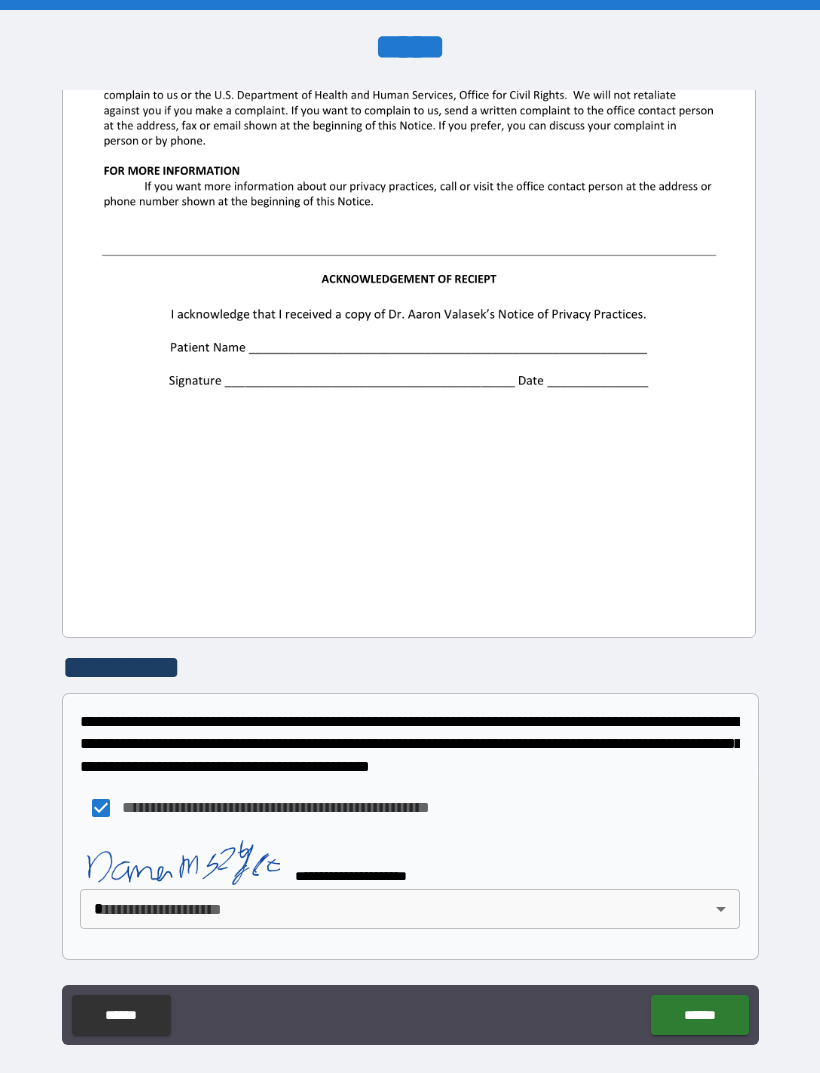 scroll, scrollTop: 2234, scrollLeft: 0, axis: vertical 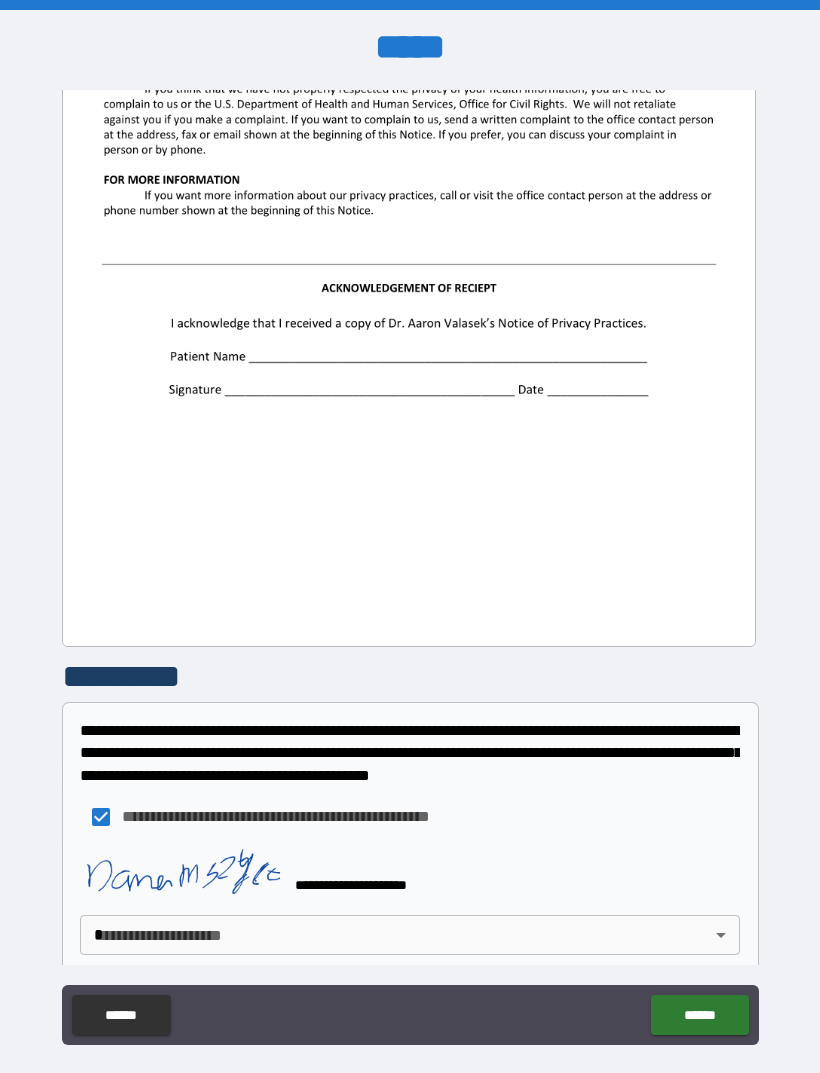 click on "**********" at bounding box center (410, 568) 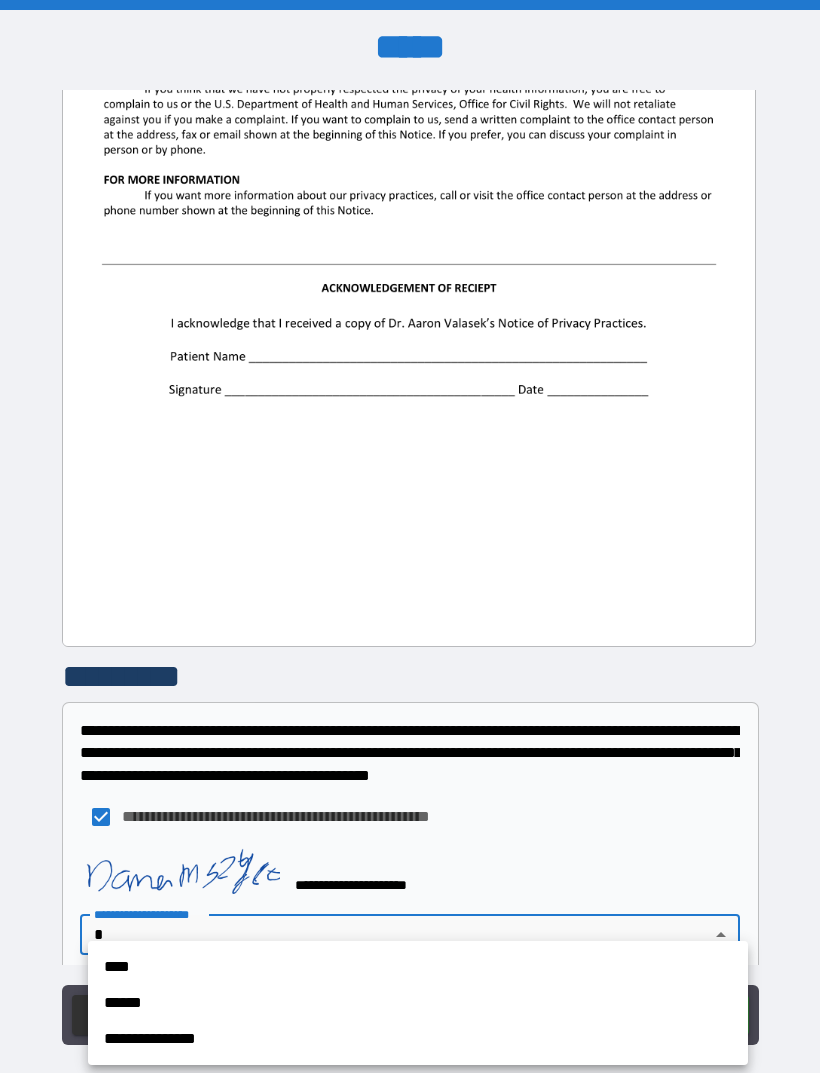 click on "**********" at bounding box center [418, 1003] 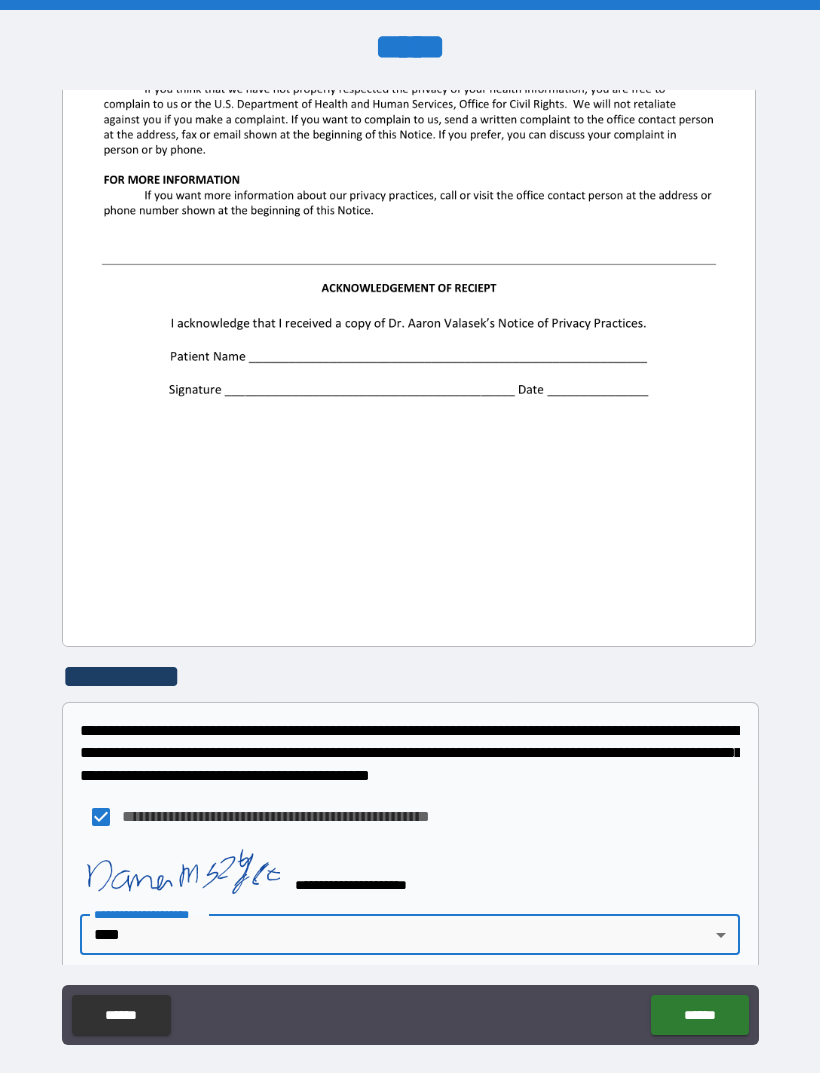 click on "******" at bounding box center [699, 1015] 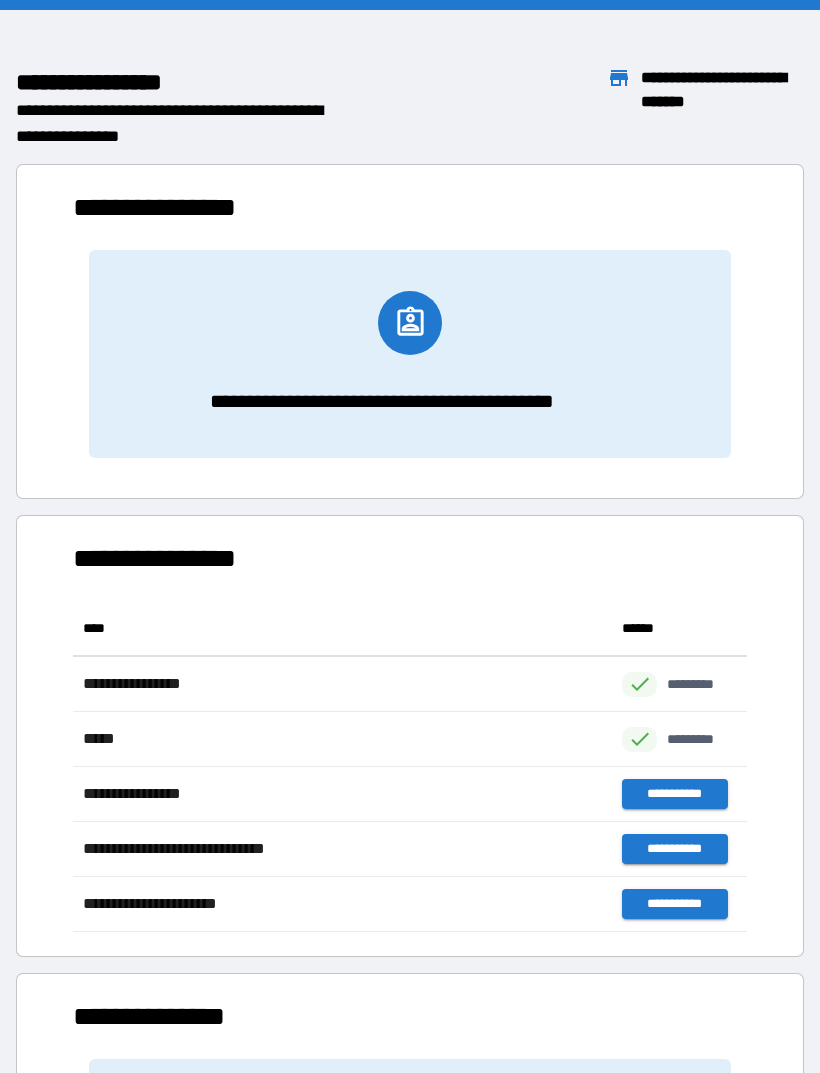scroll, scrollTop: 1, scrollLeft: 1, axis: both 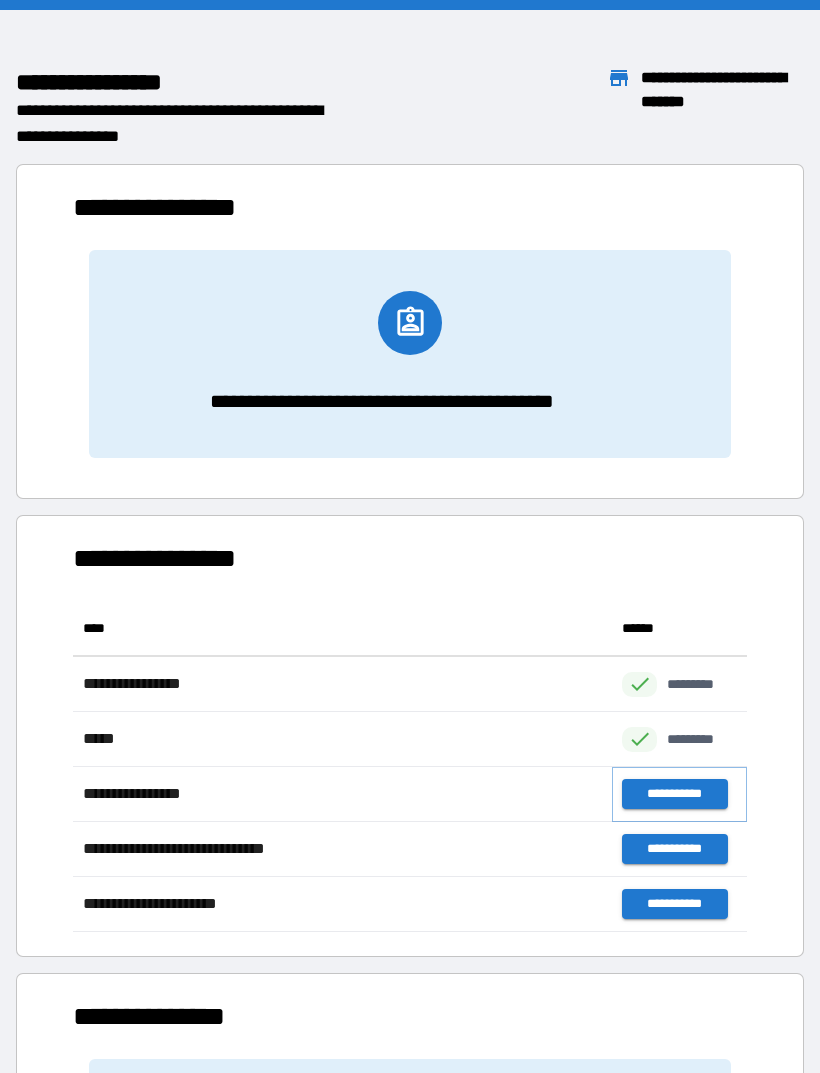 click on "**********" at bounding box center (674, 794) 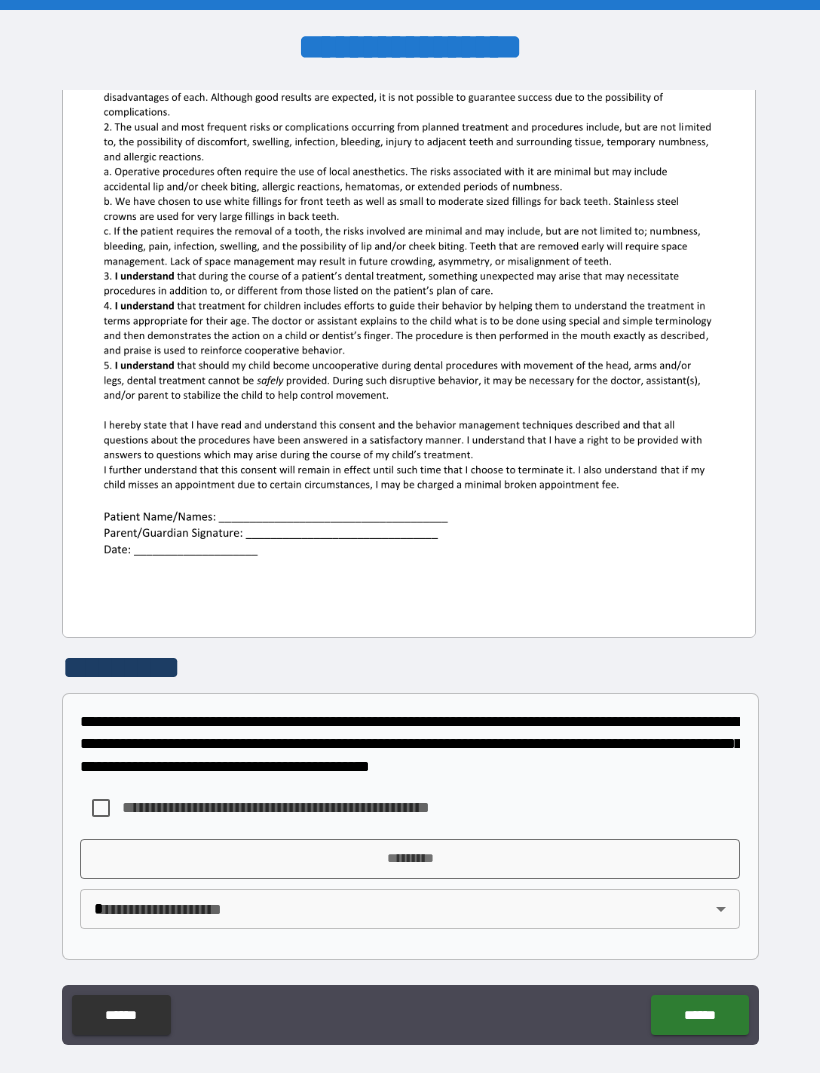 scroll, scrollTop: 380, scrollLeft: 0, axis: vertical 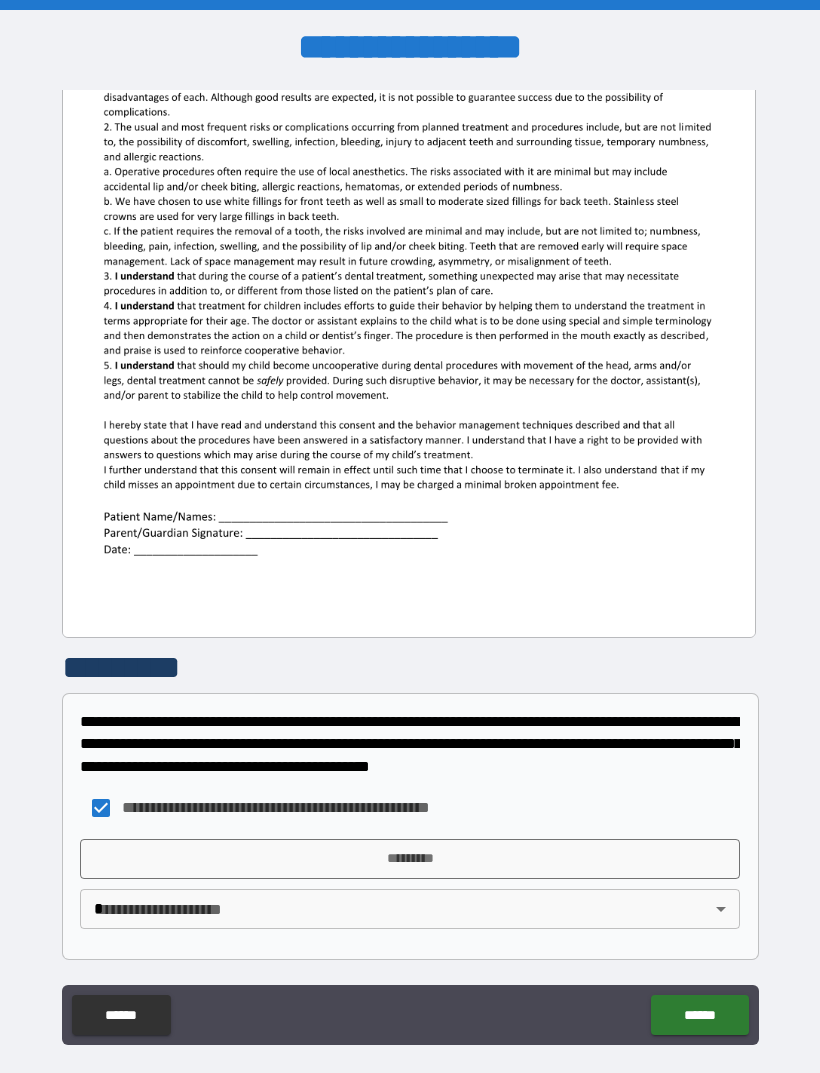 click on "*********" at bounding box center [410, 859] 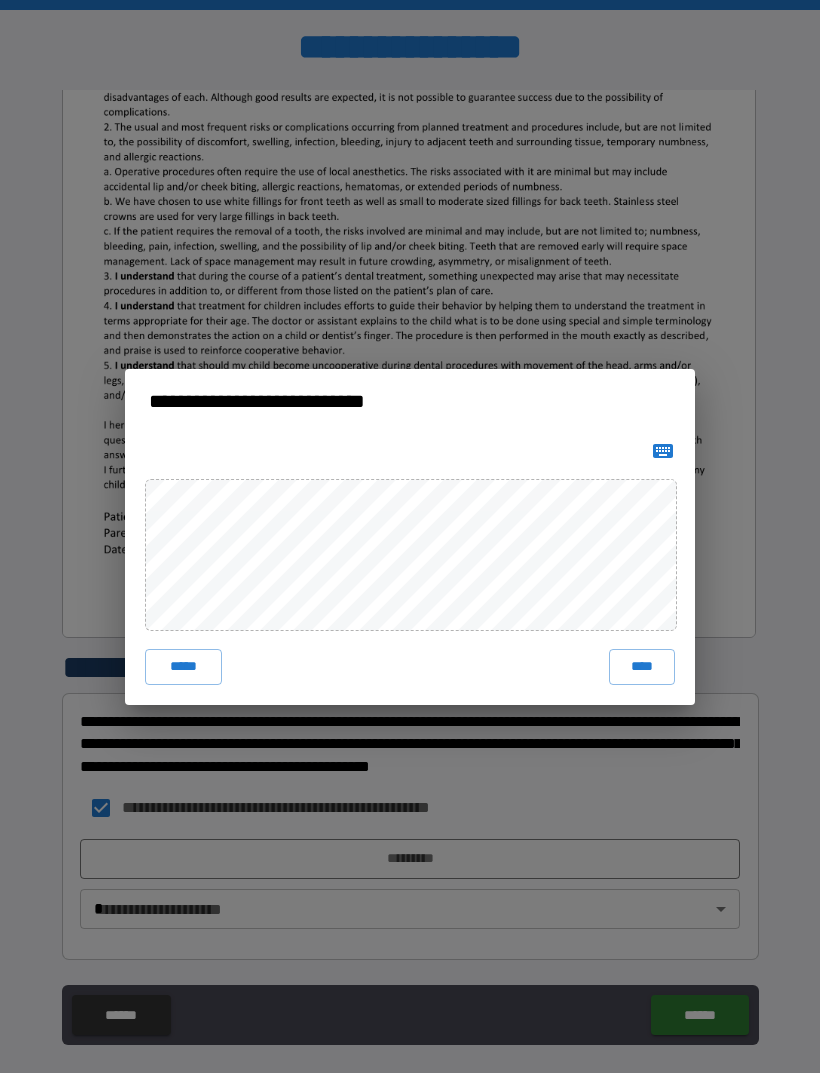 click on "*****" at bounding box center [183, 667] 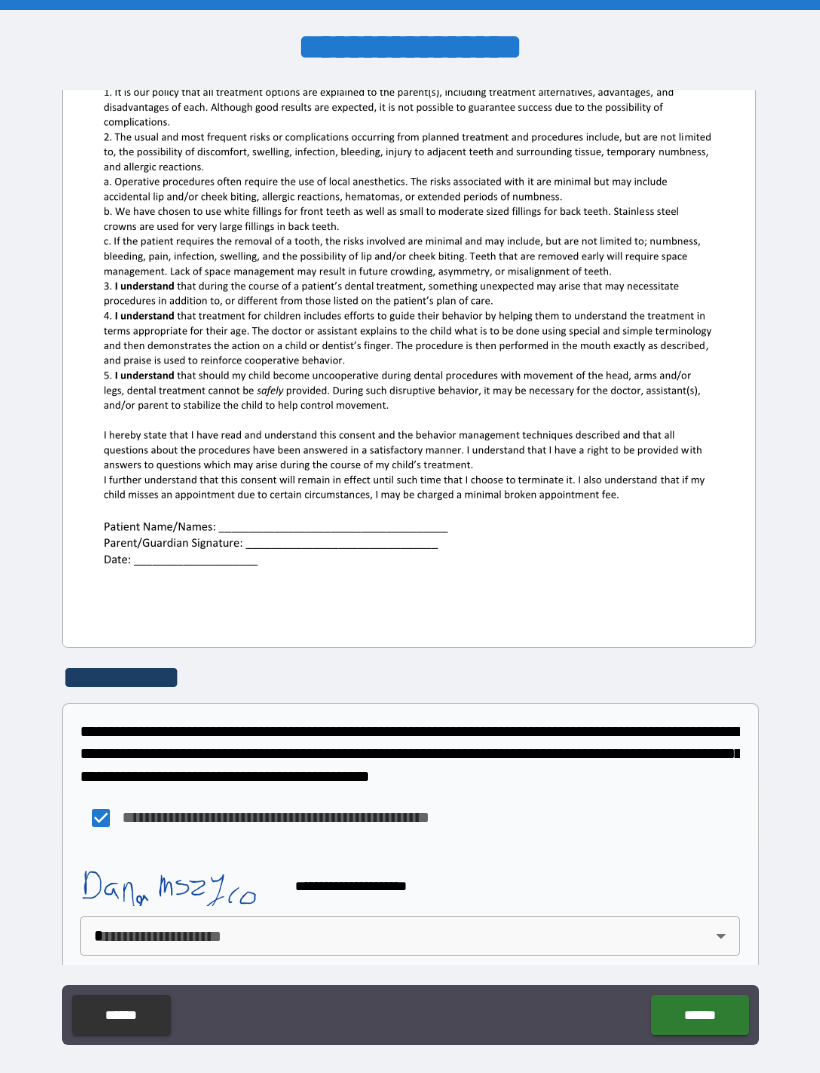 click on "**********" at bounding box center (410, 568) 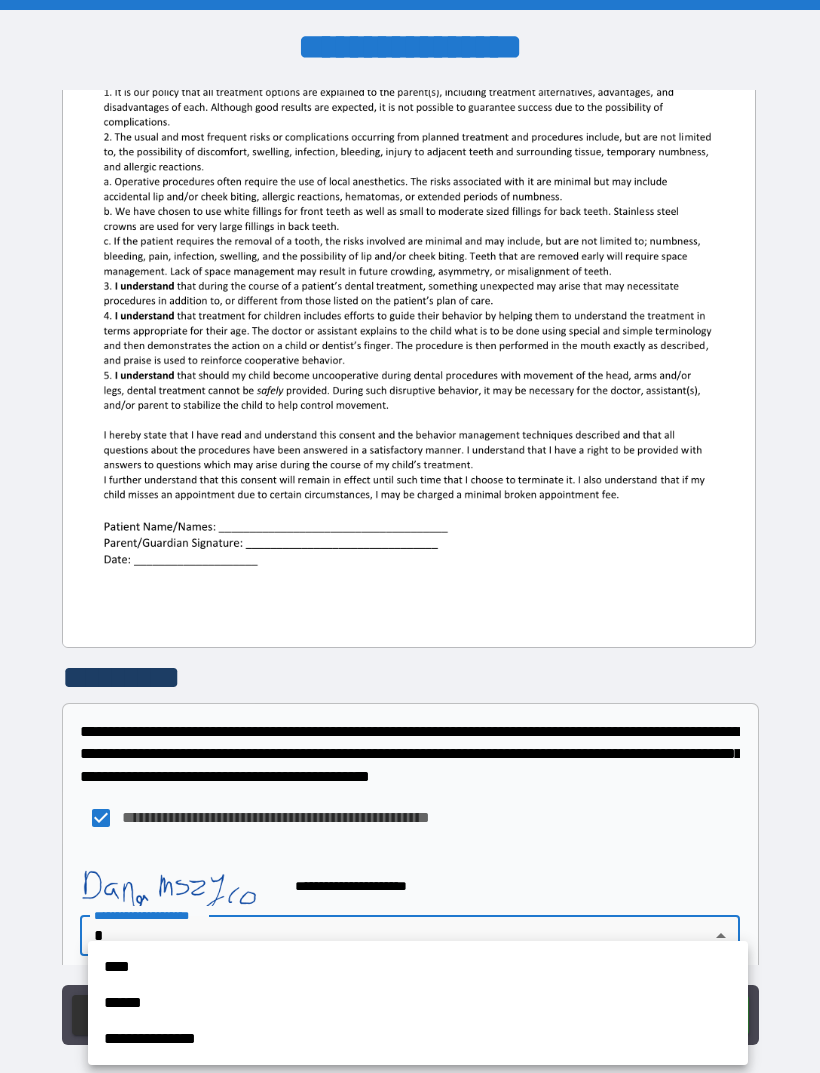 click on "****" at bounding box center (418, 967) 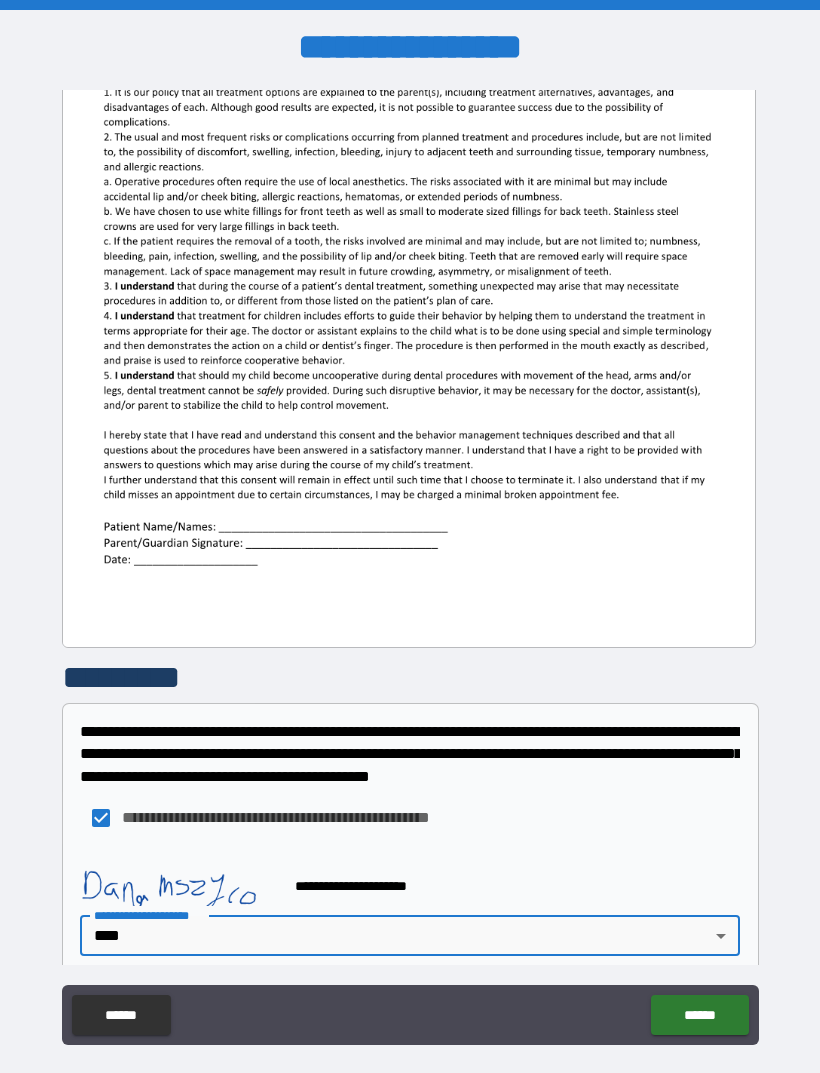 click on "**********" at bounding box center (410, 568) 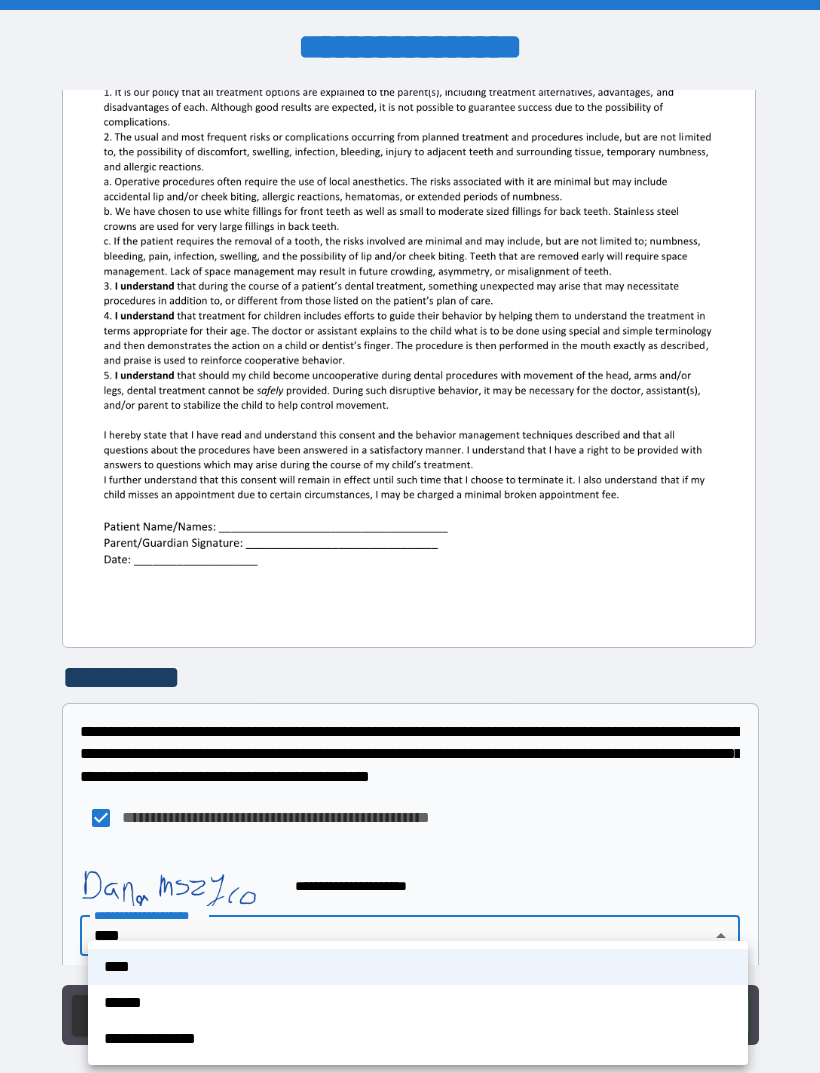 click at bounding box center [410, 536] 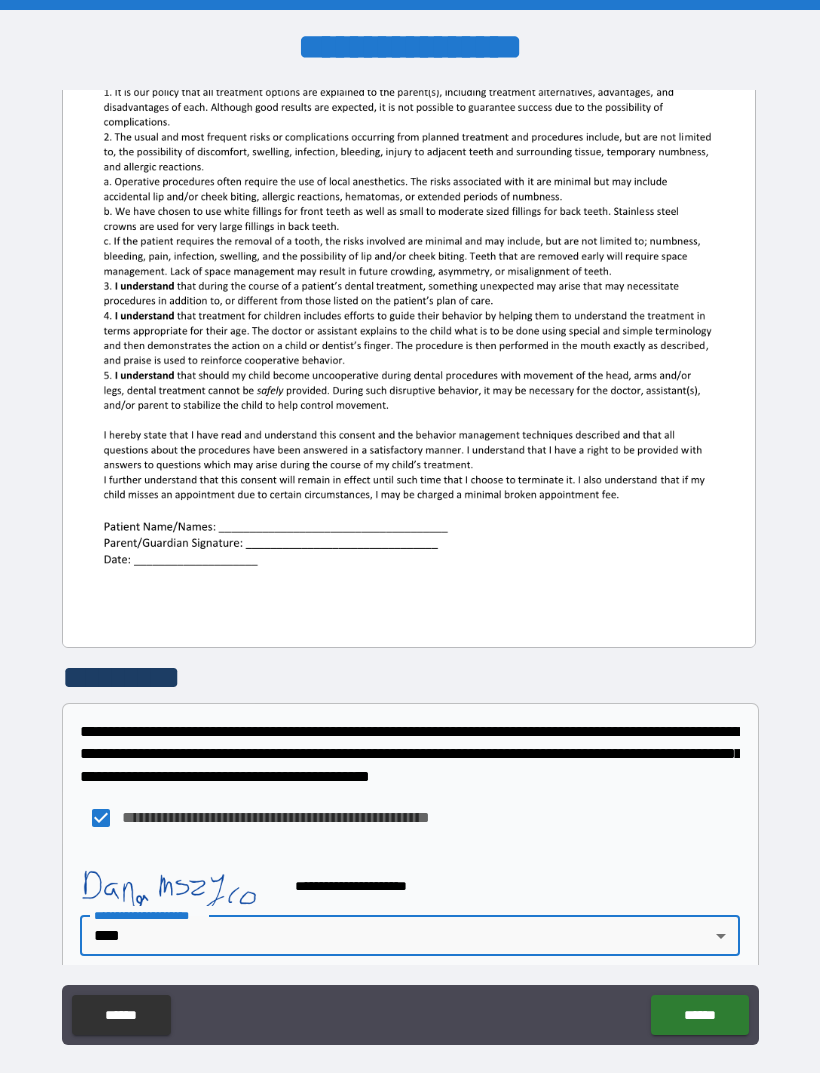 click on "******" at bounding box center (699, 1015) 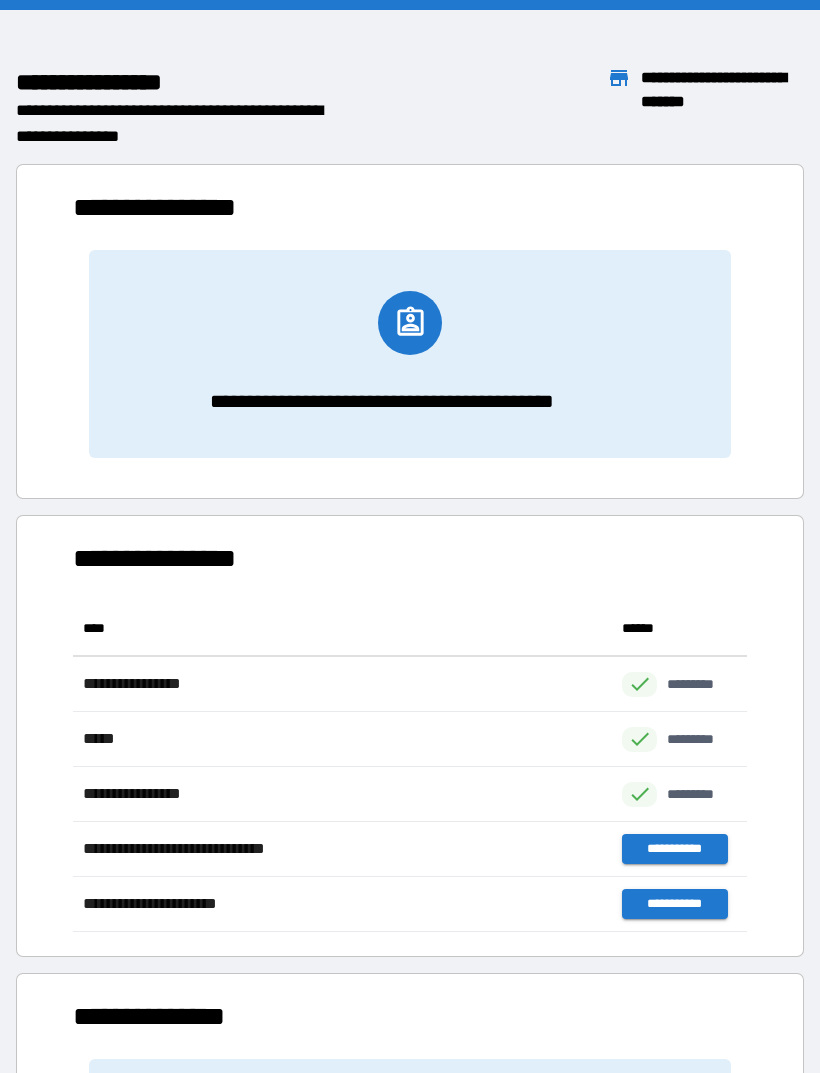 scroll, scrollTop: 331, scrollLeft: 674, axis: both 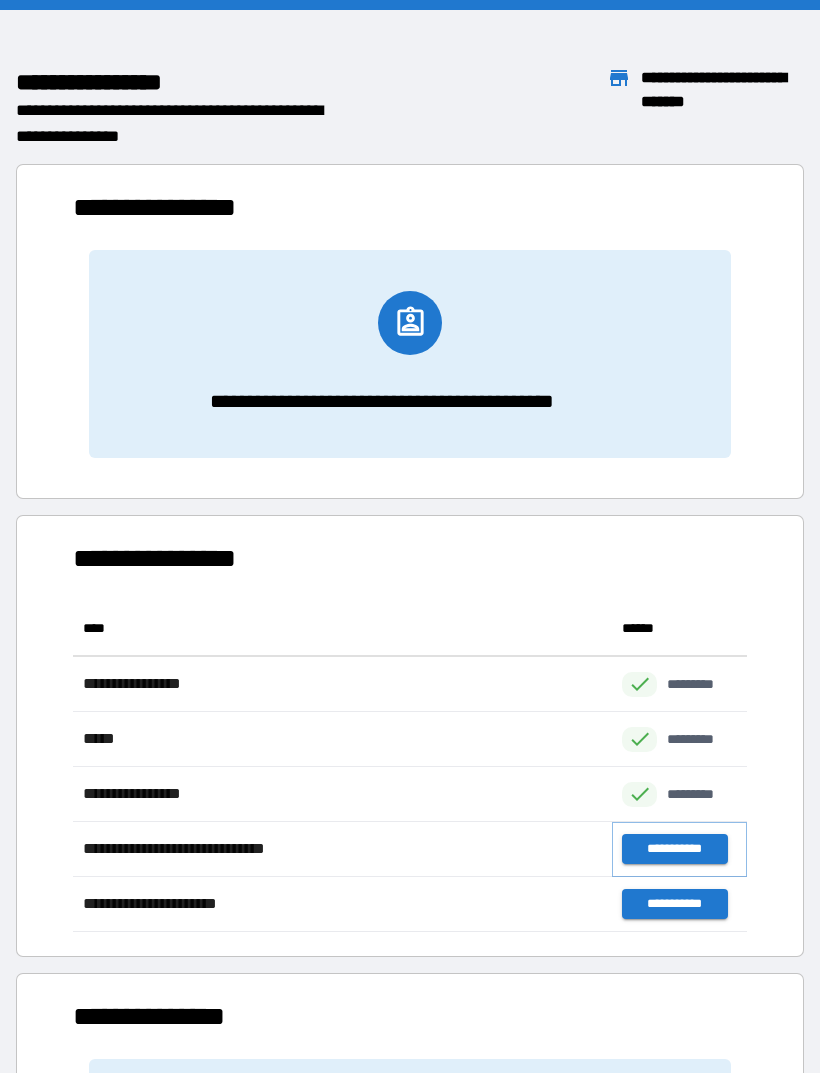 click on "**********" at bounding box center (674, 849) 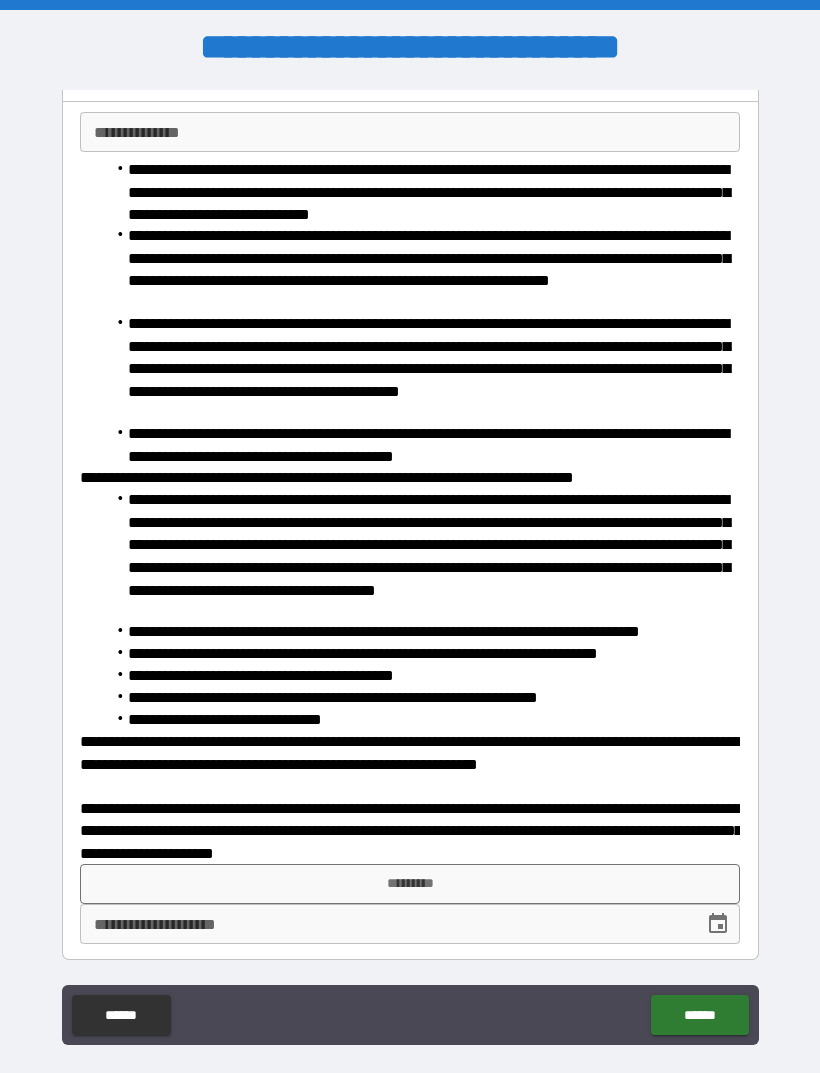 scroll, scrollTop: 119, scrollLeft: 0, axis: vertical 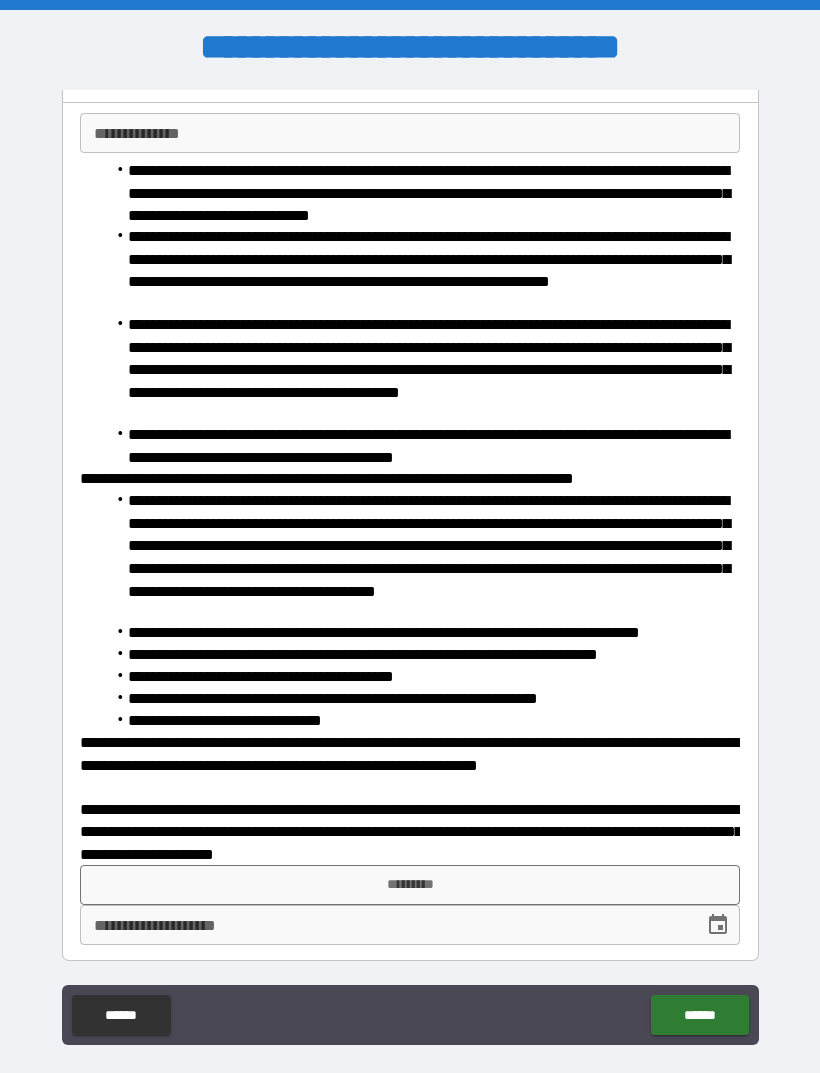 click on "**********" at bounding box center [410, 133] 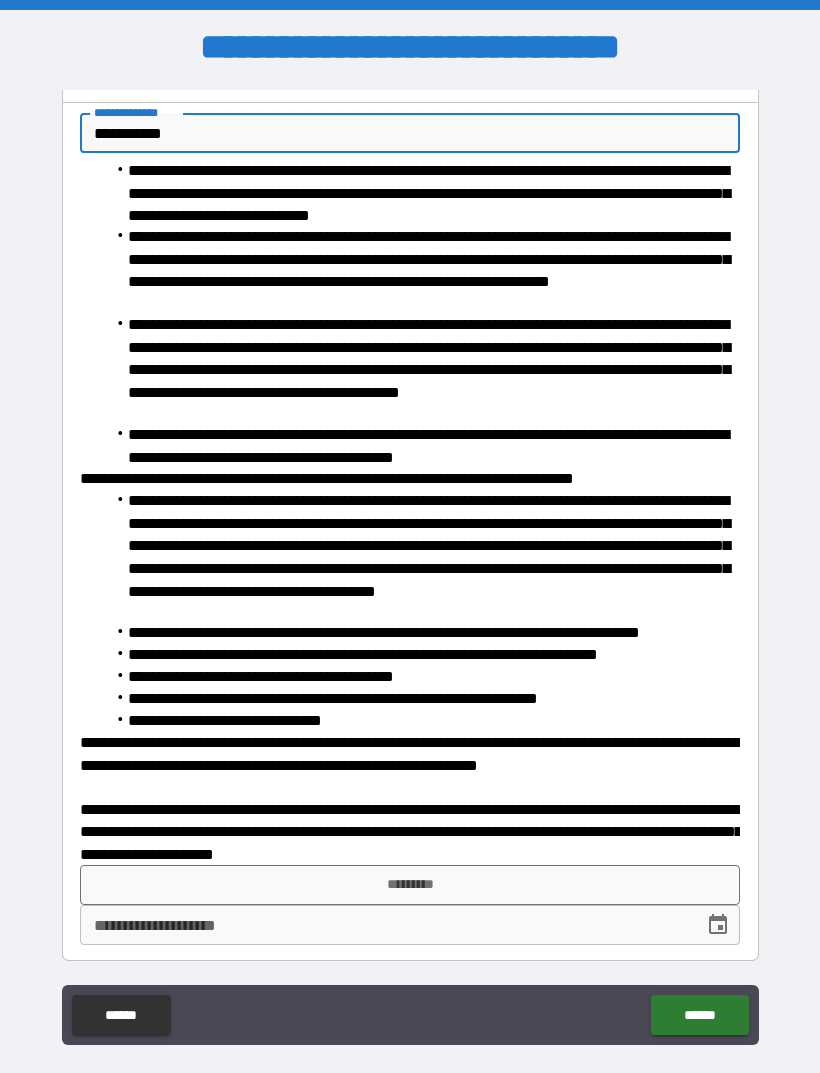 type on "**********" 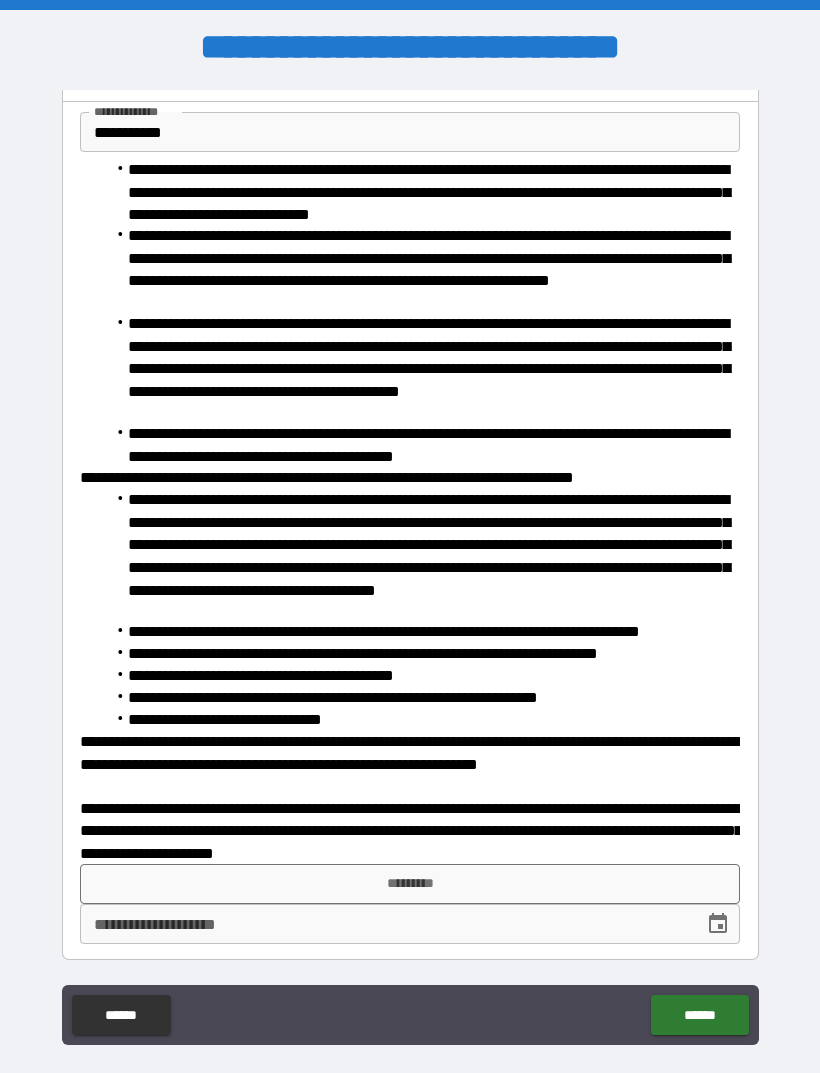scroll, scrollTop: 119, scrollLeft: 0, axis: vertical 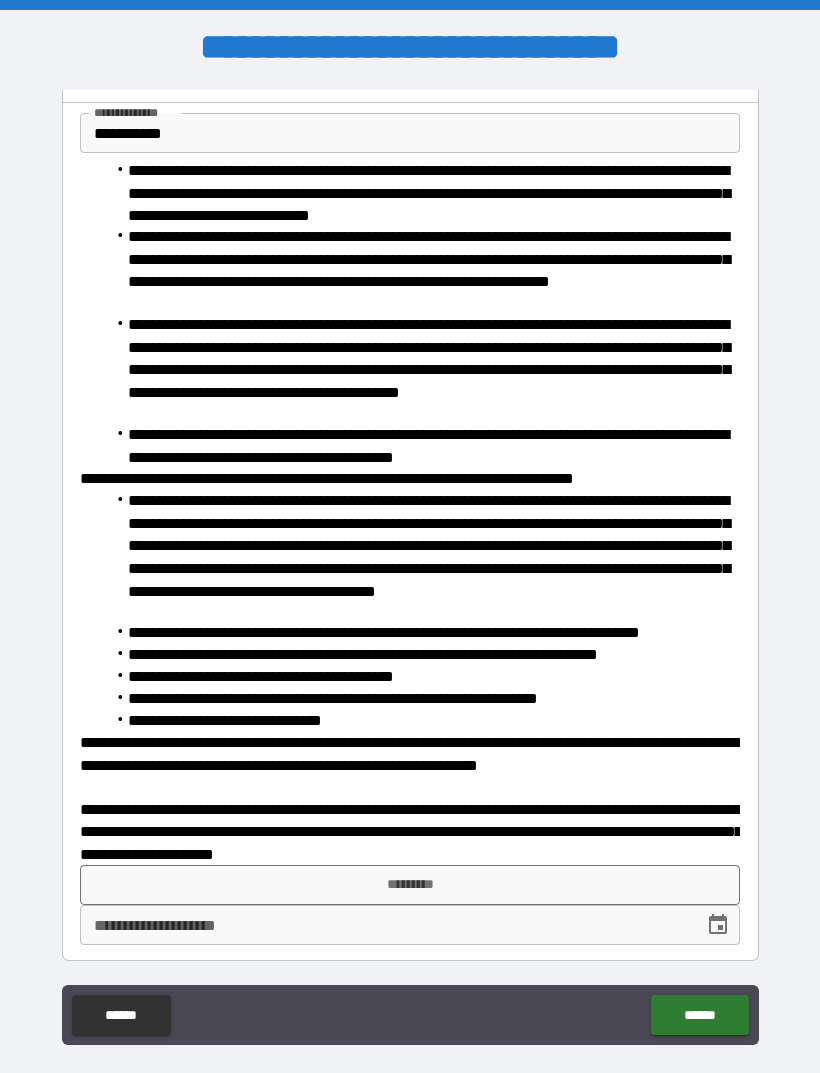 click on "*********" at bounding box center [410, 885] 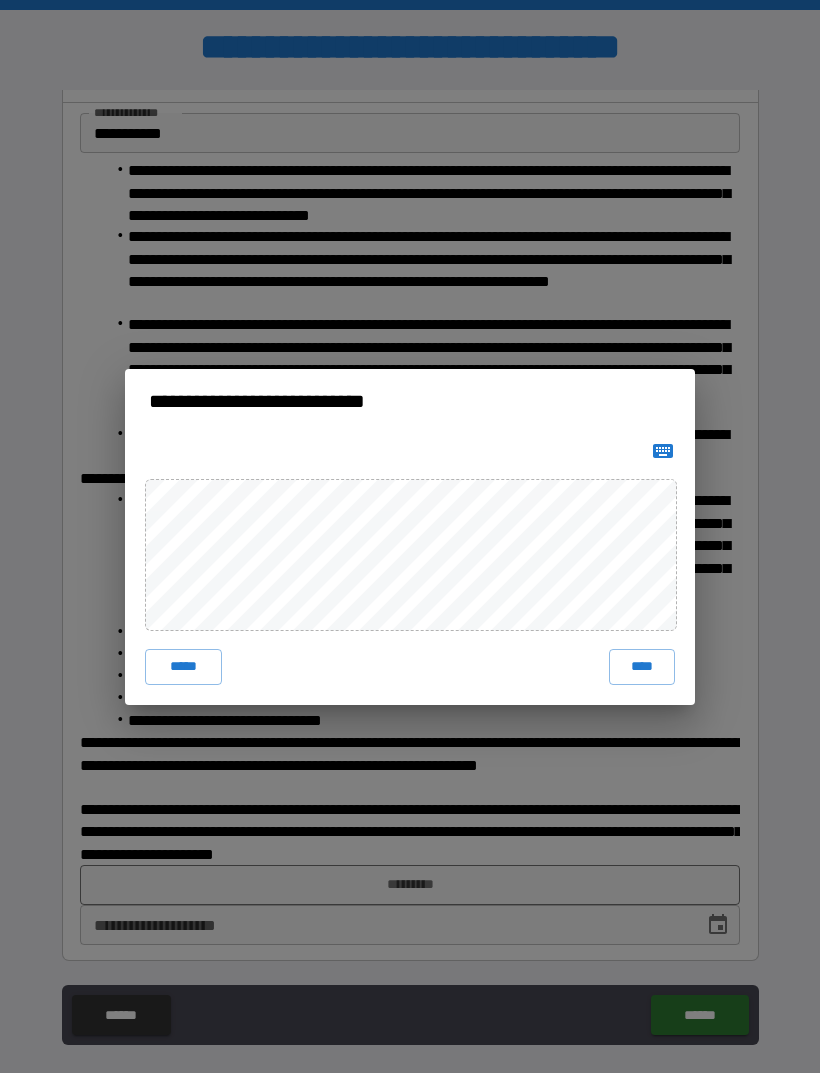 click on "****" at bounding box center (642, 667) 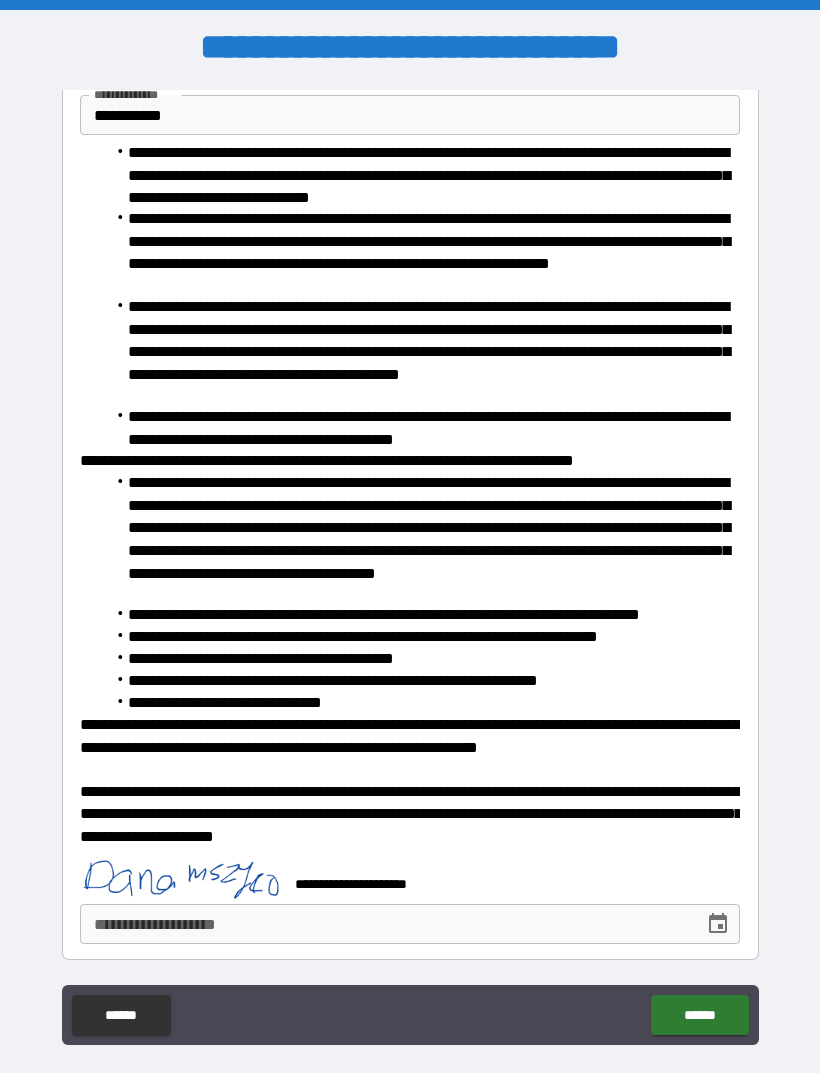 scroll, scrollTop: 136, scrollLeft: 0, axis: vertical 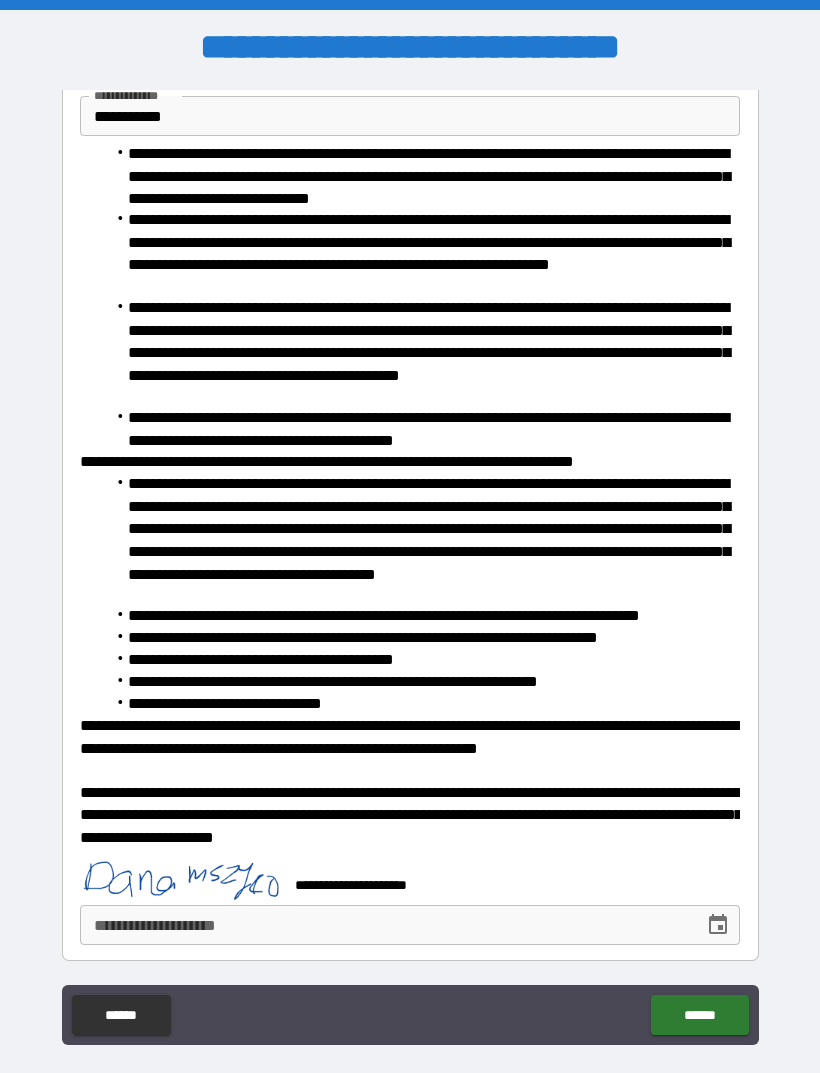 click on "**********" at bounding box center (385, 925) 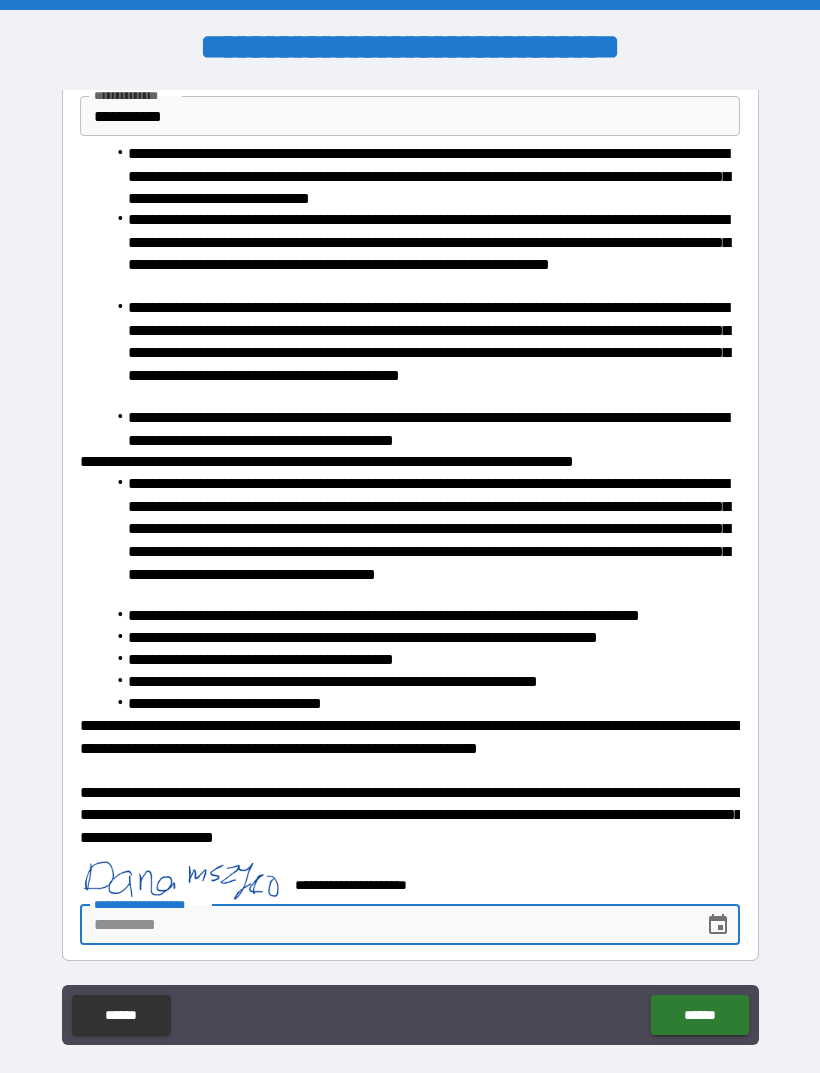 scroll, scrollTop: 64, scrollLeft: 0, axis: vertical 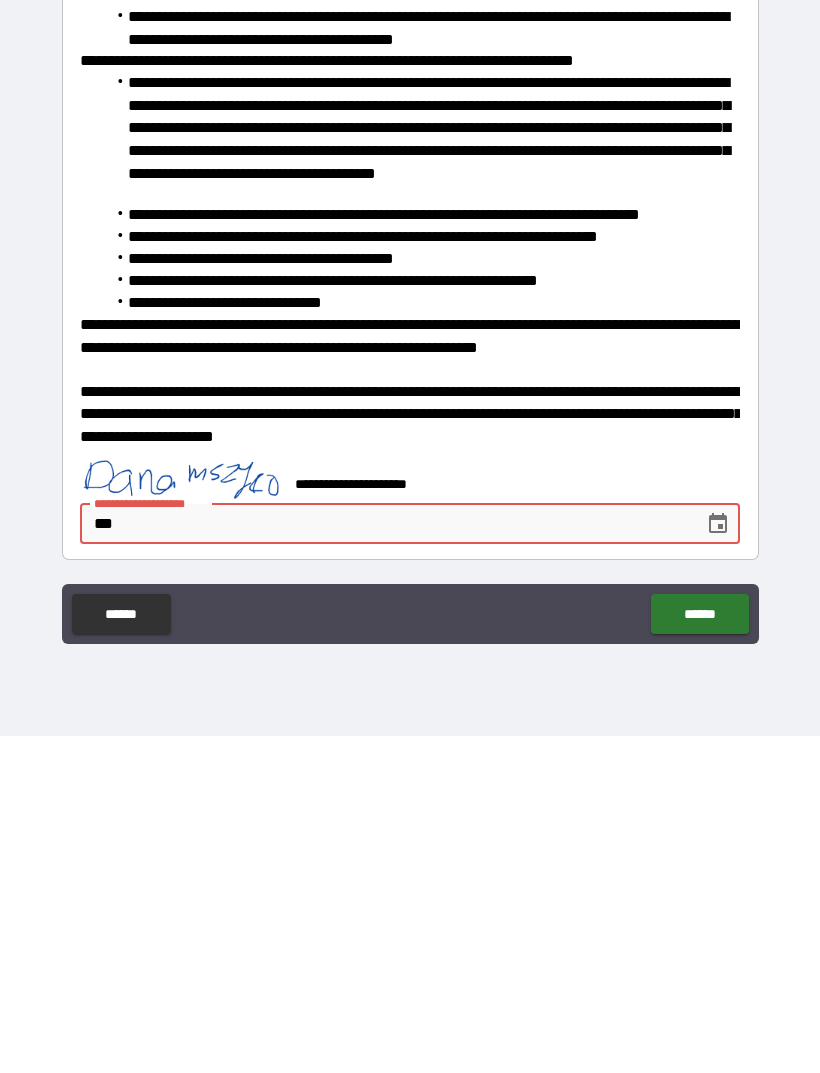 type on "*" 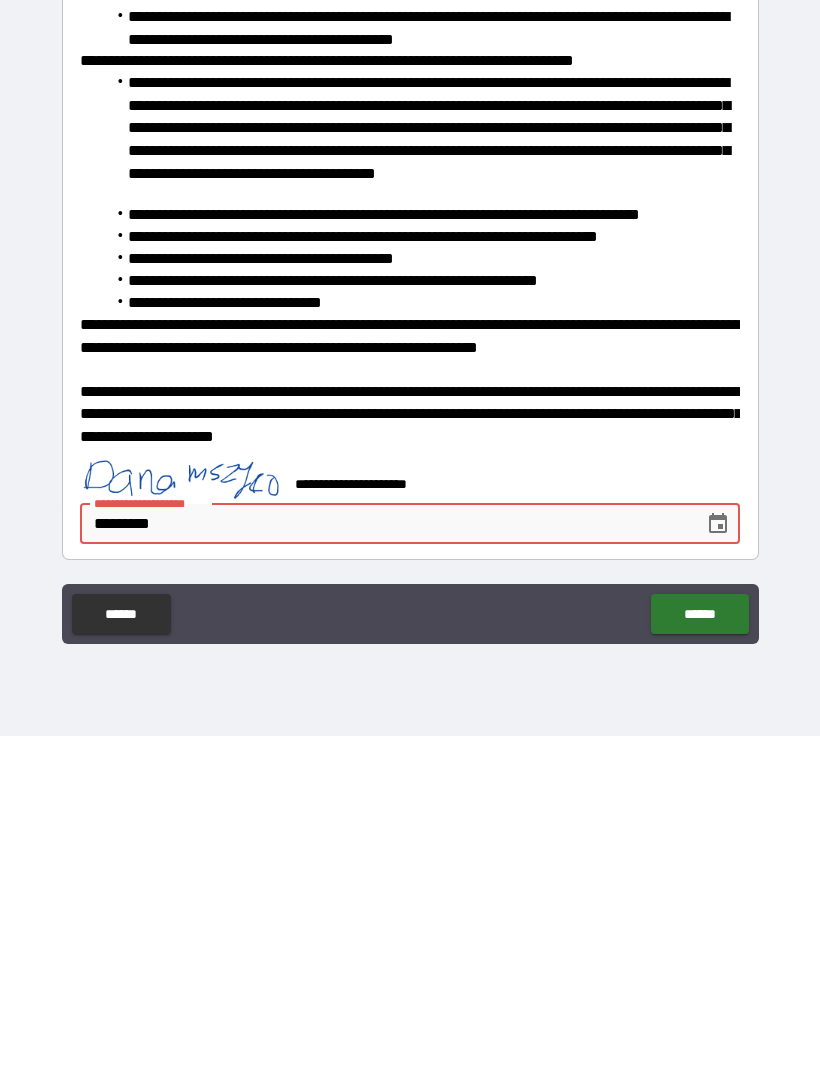 type on "**********" 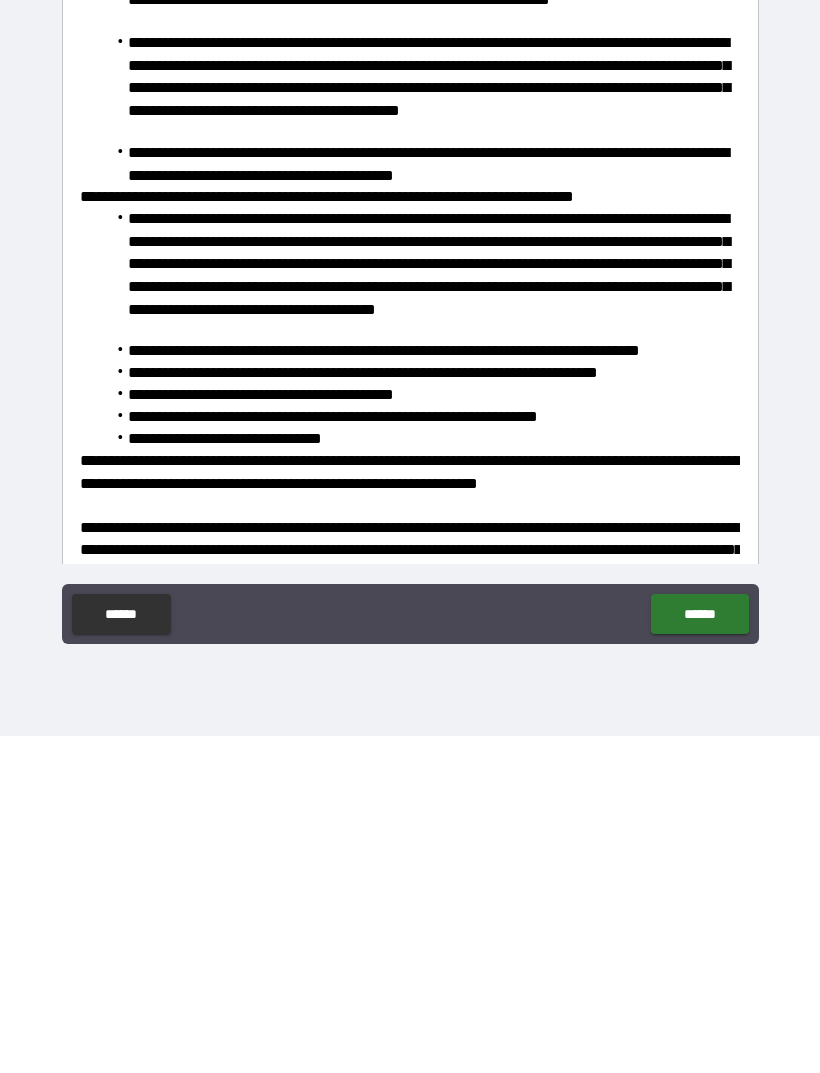scroll, scrollTop: -1, scrollLeft: 0, axis: vertical 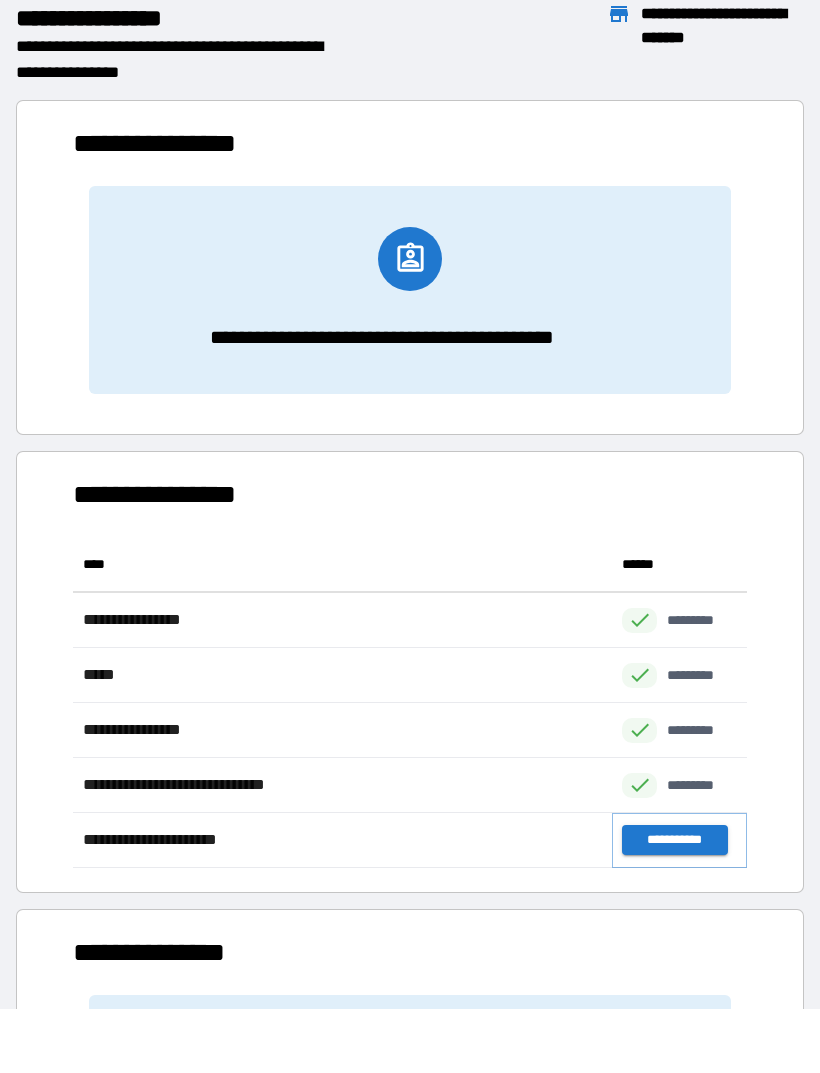 click on "**********" at bounding box center (674, 840) 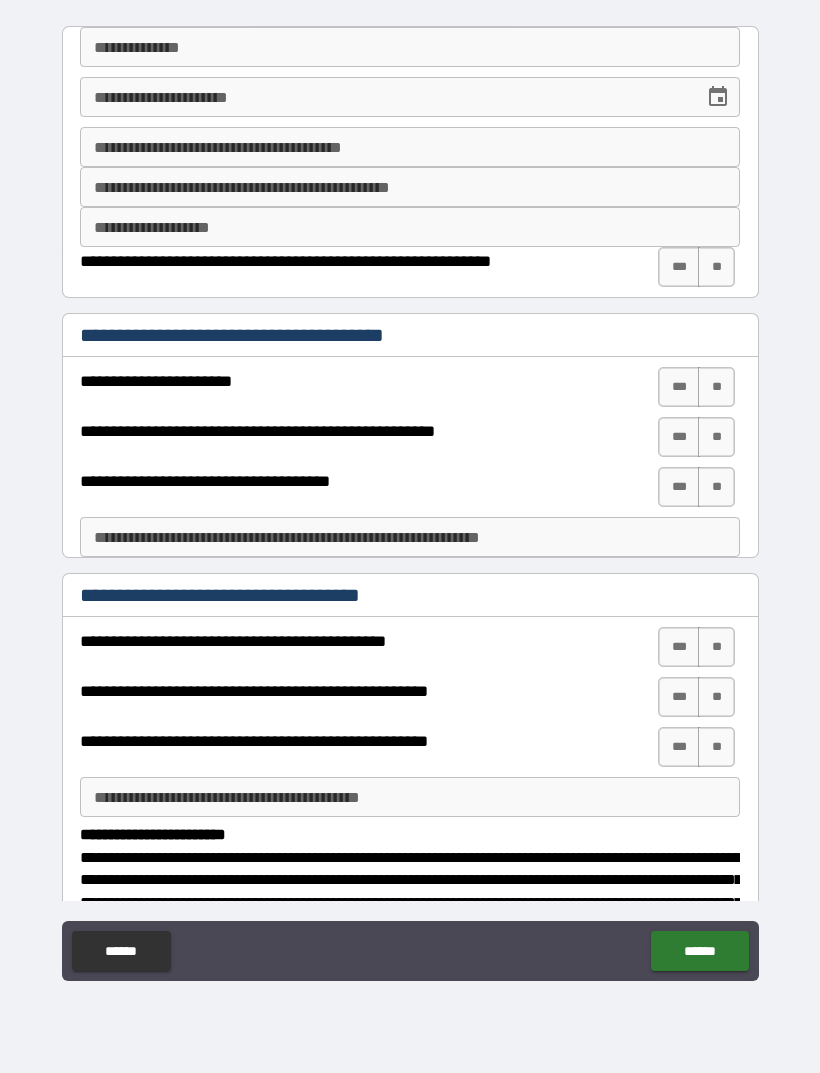 scroll, scrollTop: 0, scrollLeft: 0, axis: both 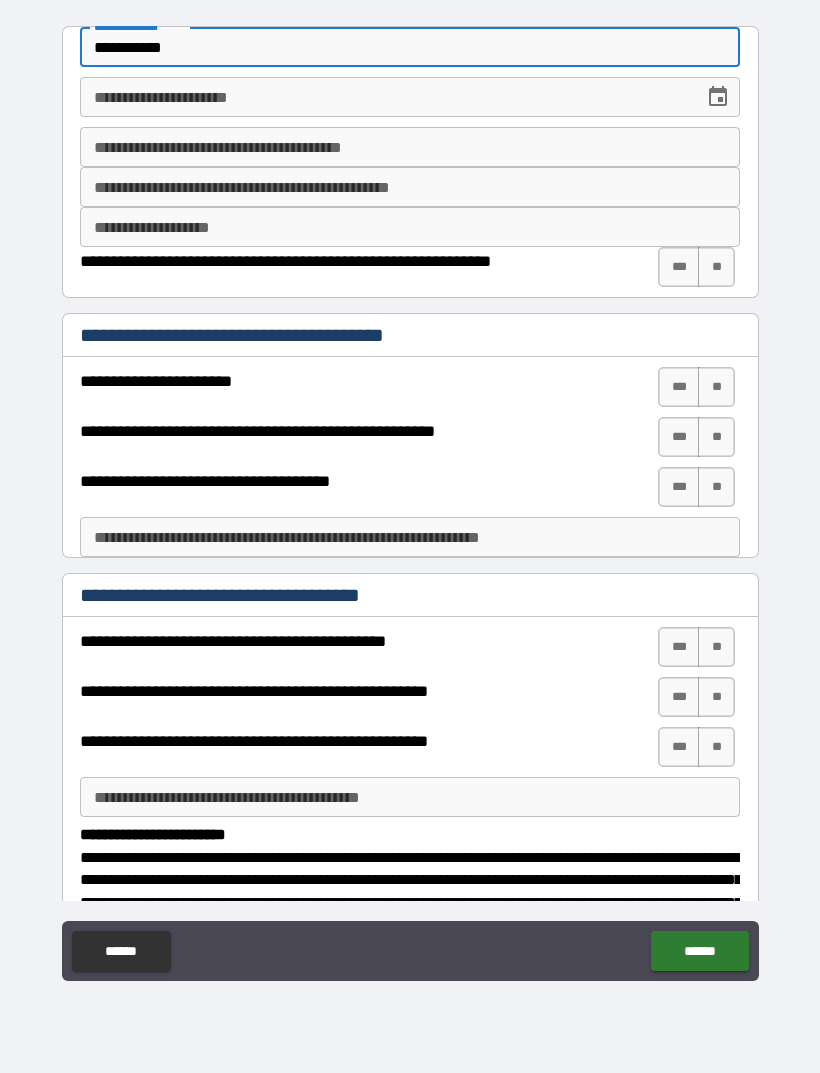 type on "**********" 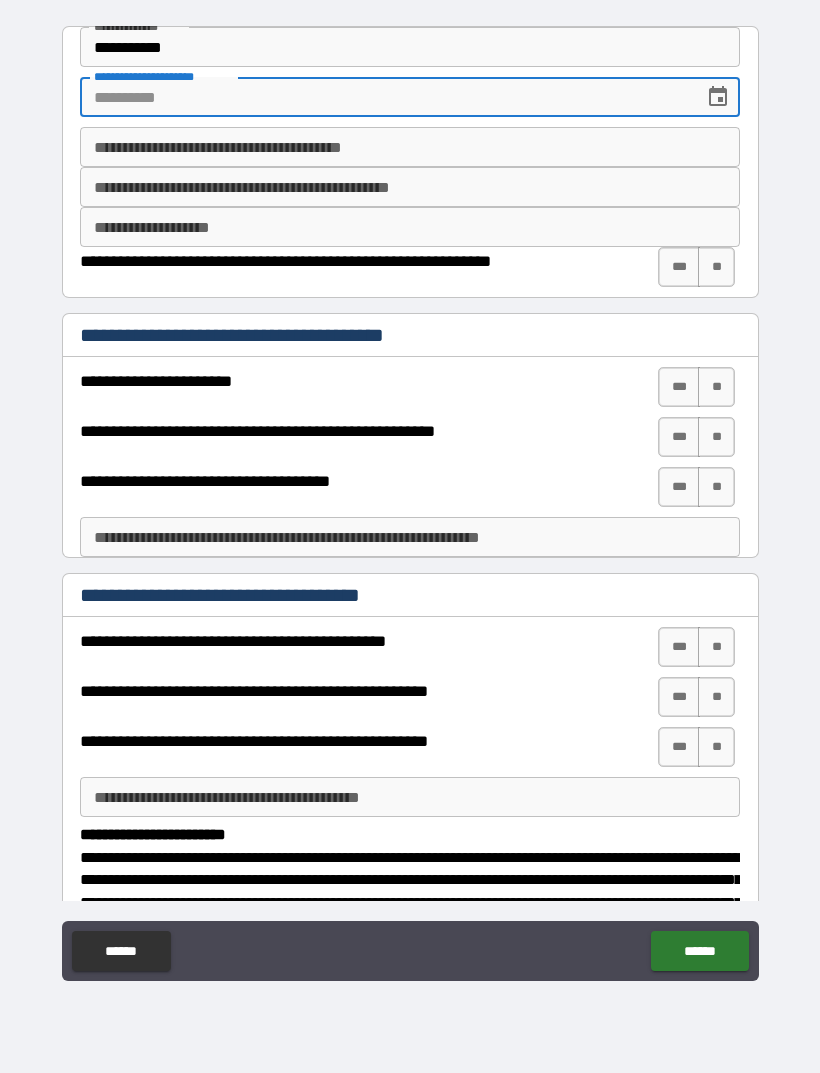 click 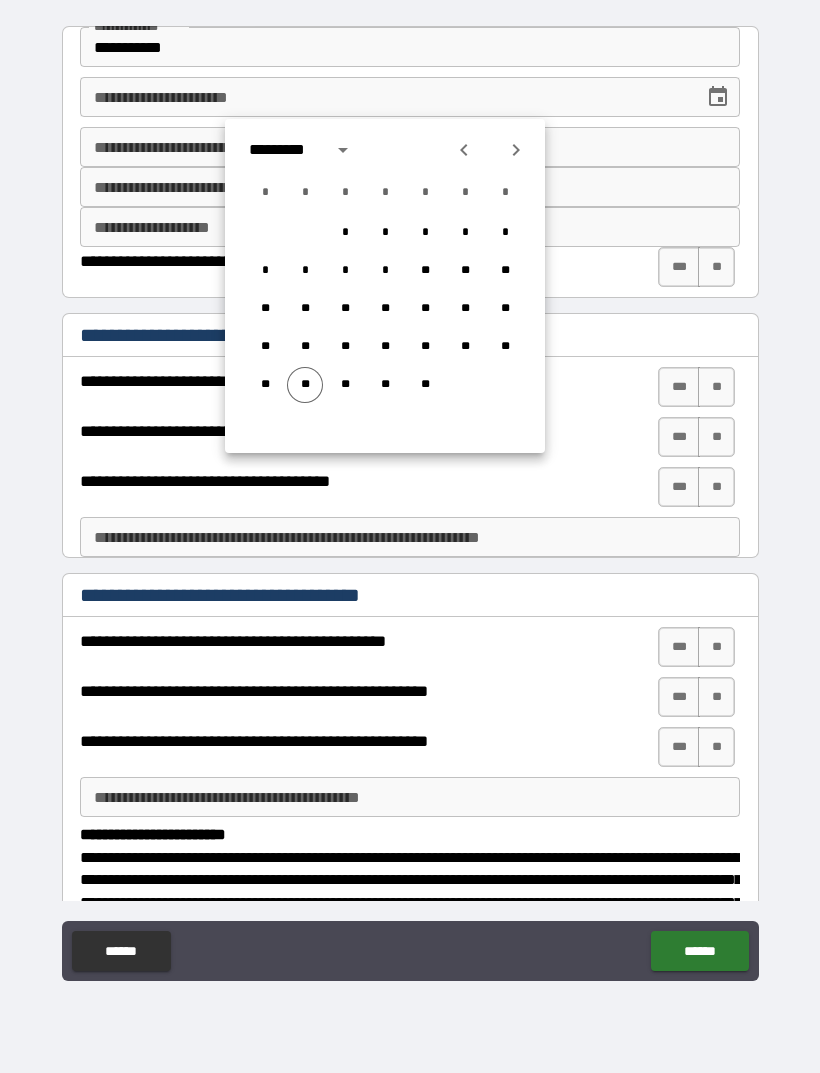 click 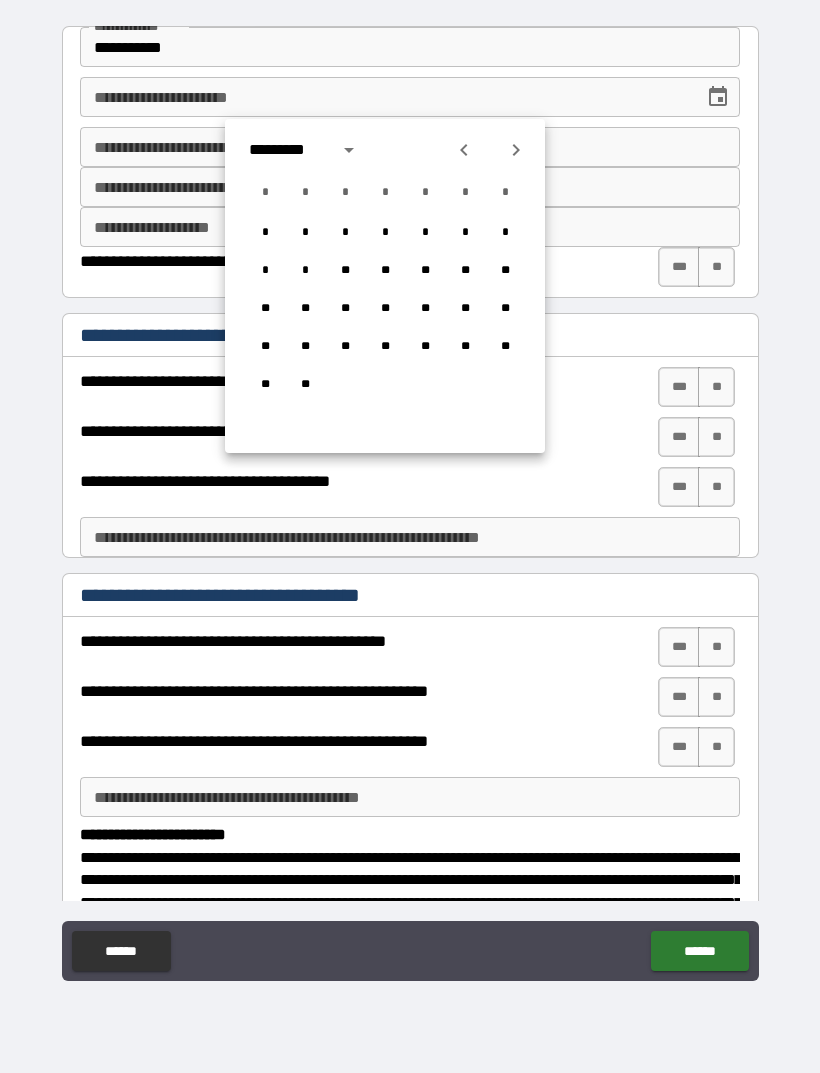 click 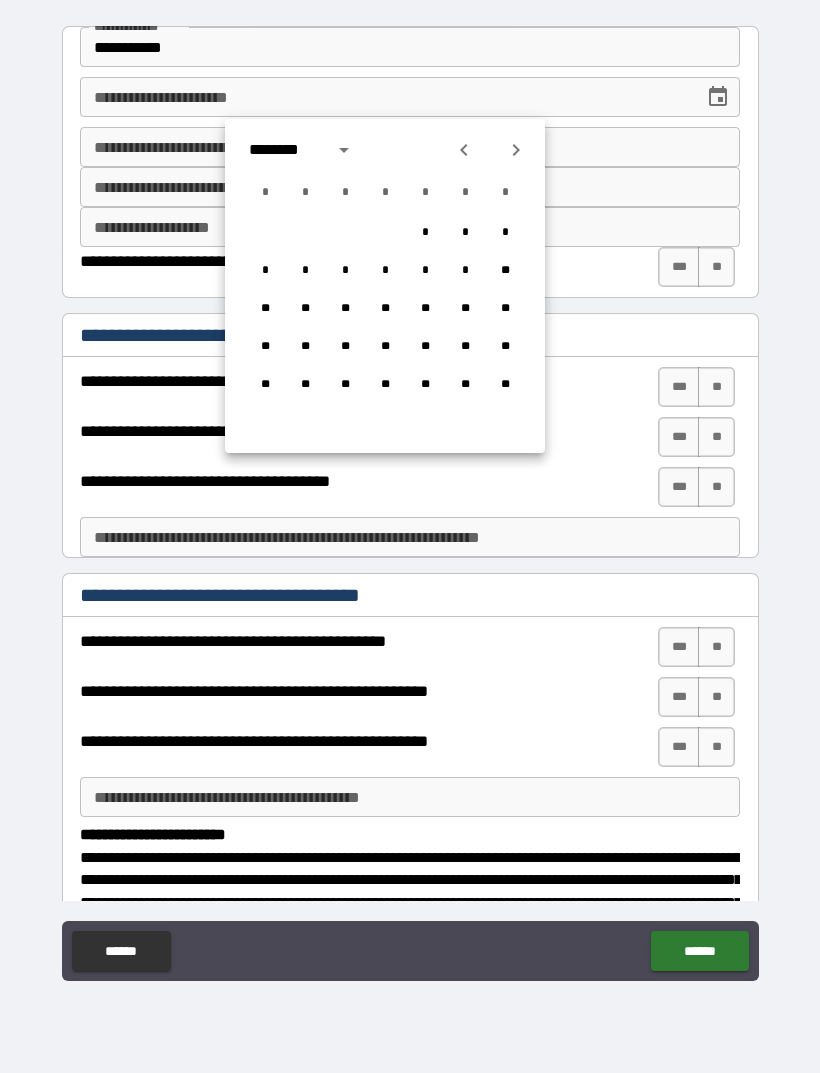 click at bounding box center (490, 150) 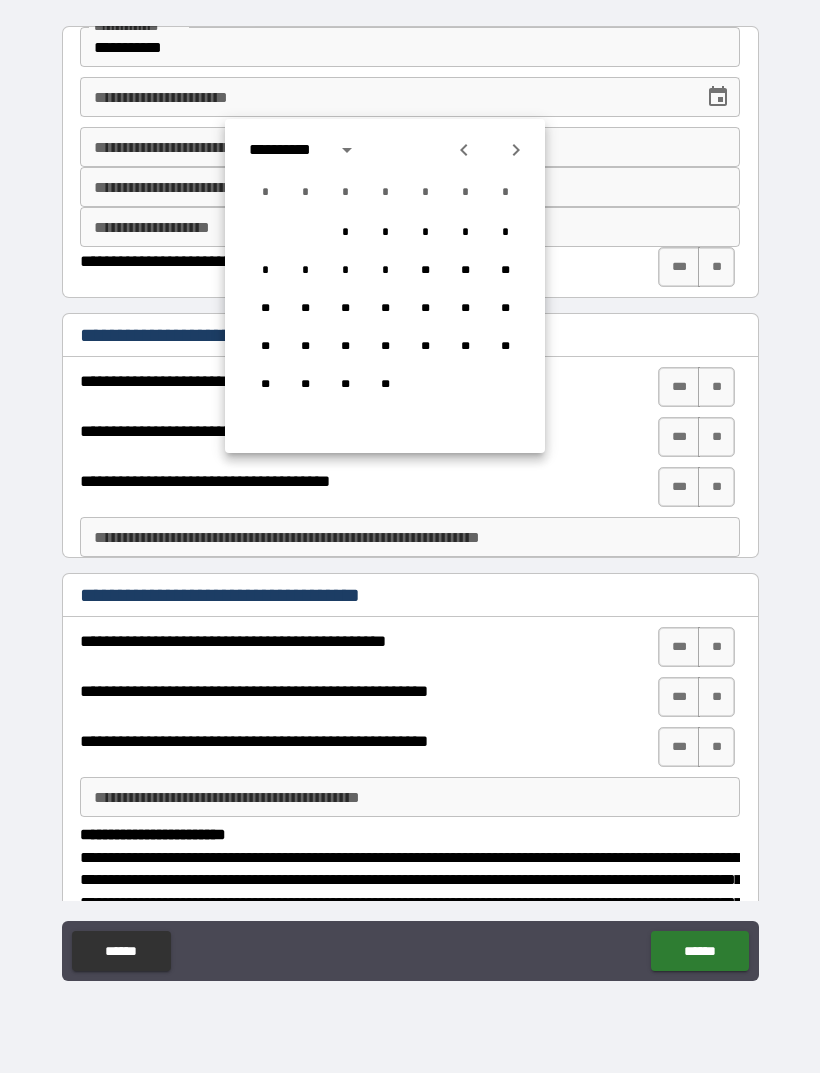 click at bounding box center [464, 150] 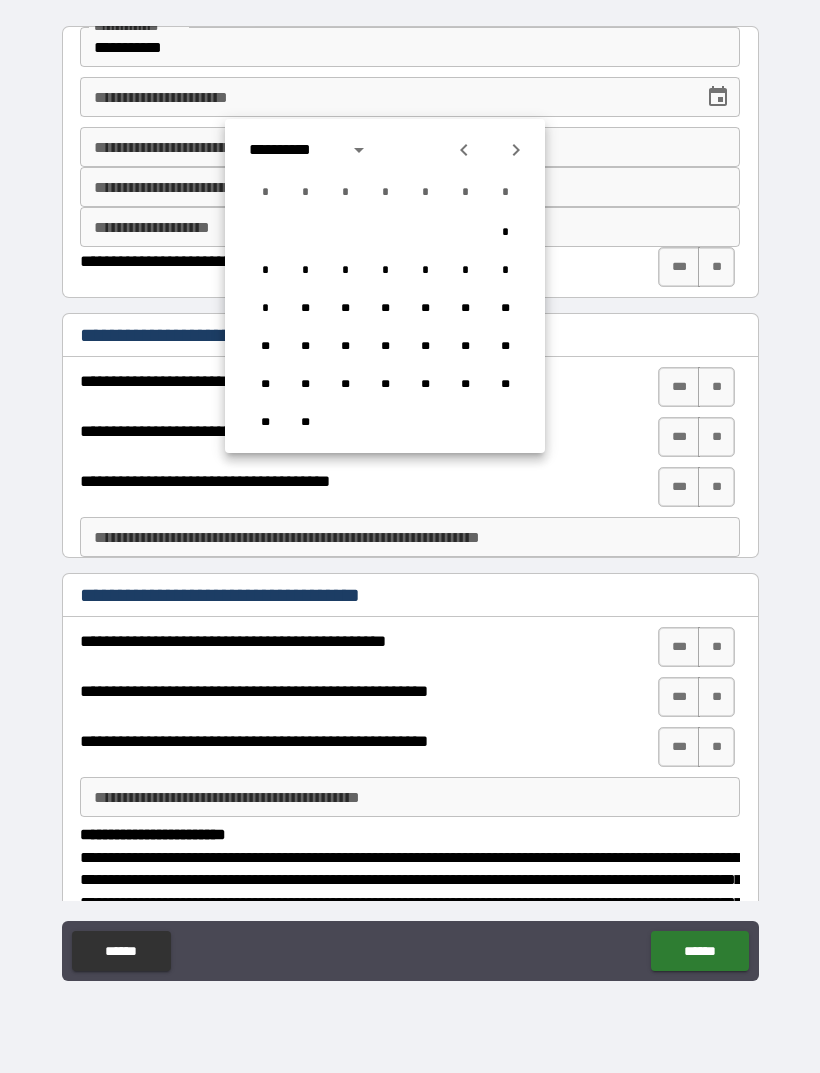click at bounding box center (359, 150) 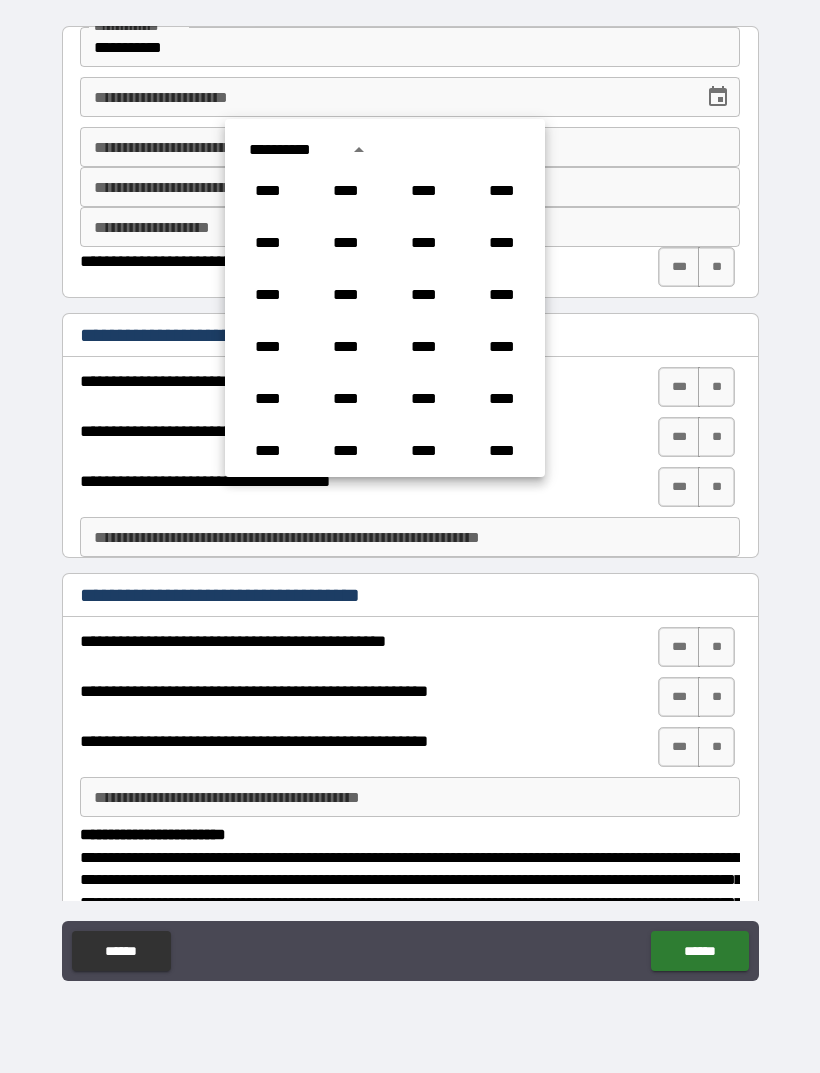scroll, scrollTop: 1245, scrollLeft: 0, axis: vertical 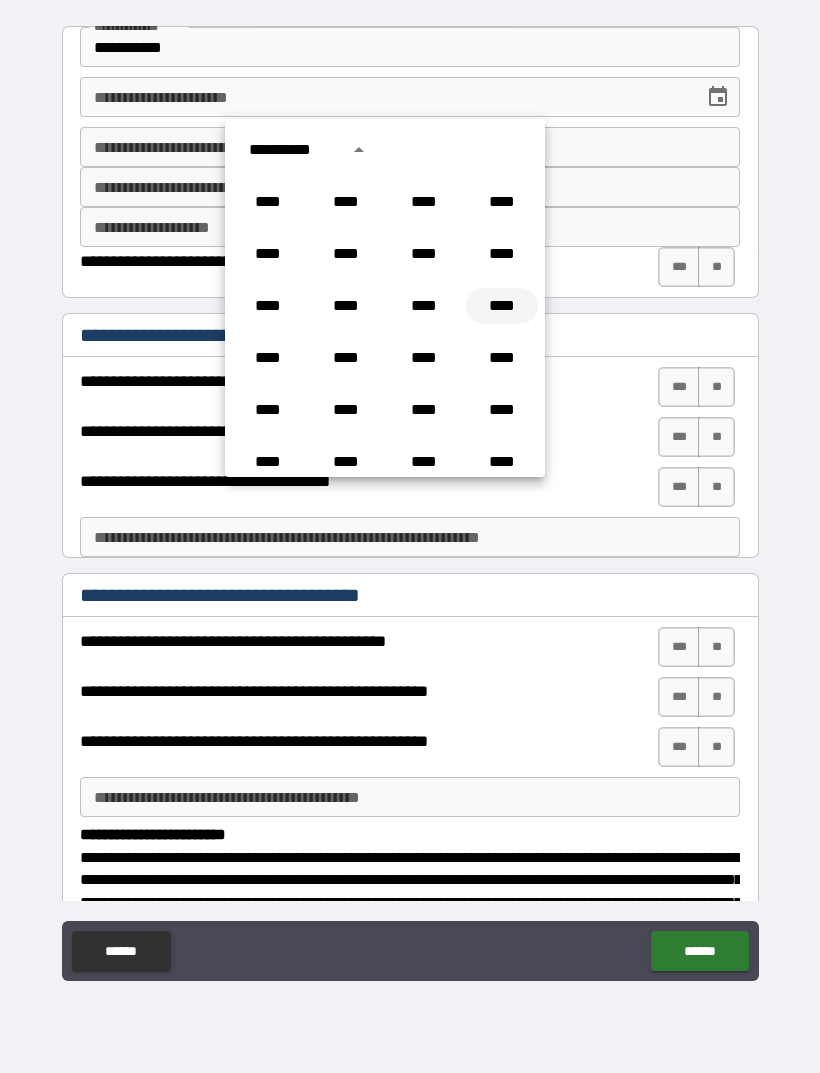 click on "****" at bounding box center [502, 306] 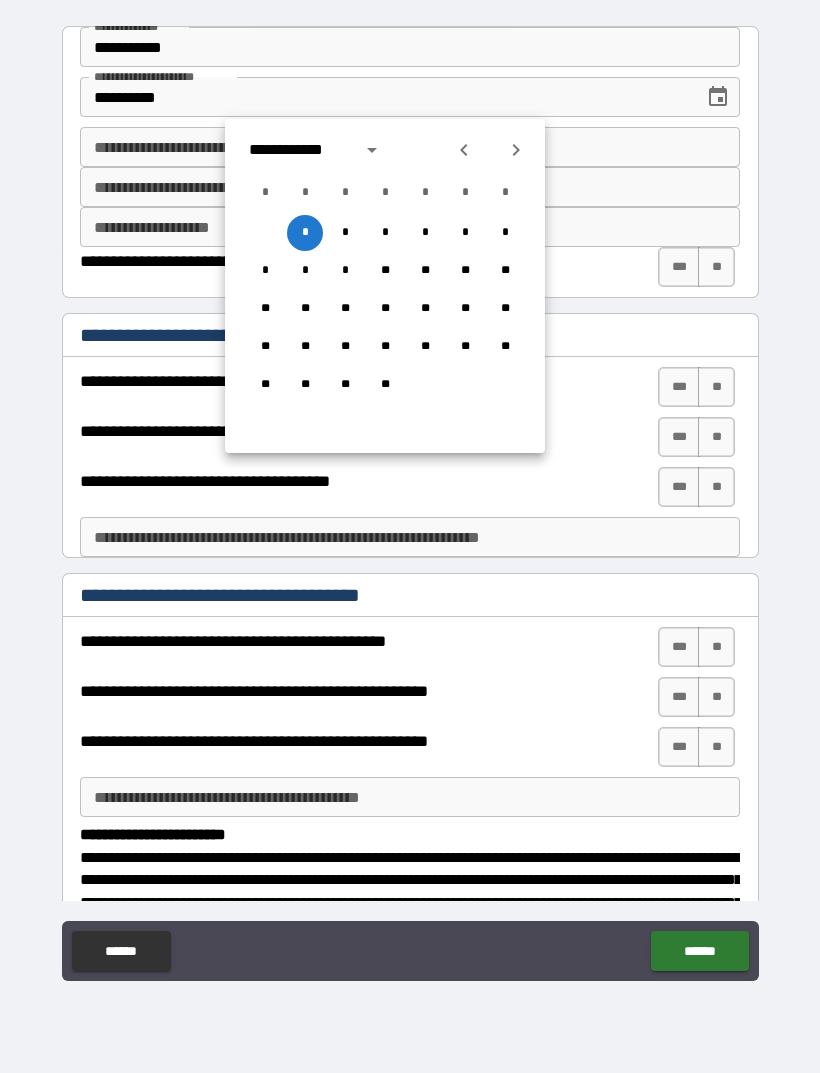 click 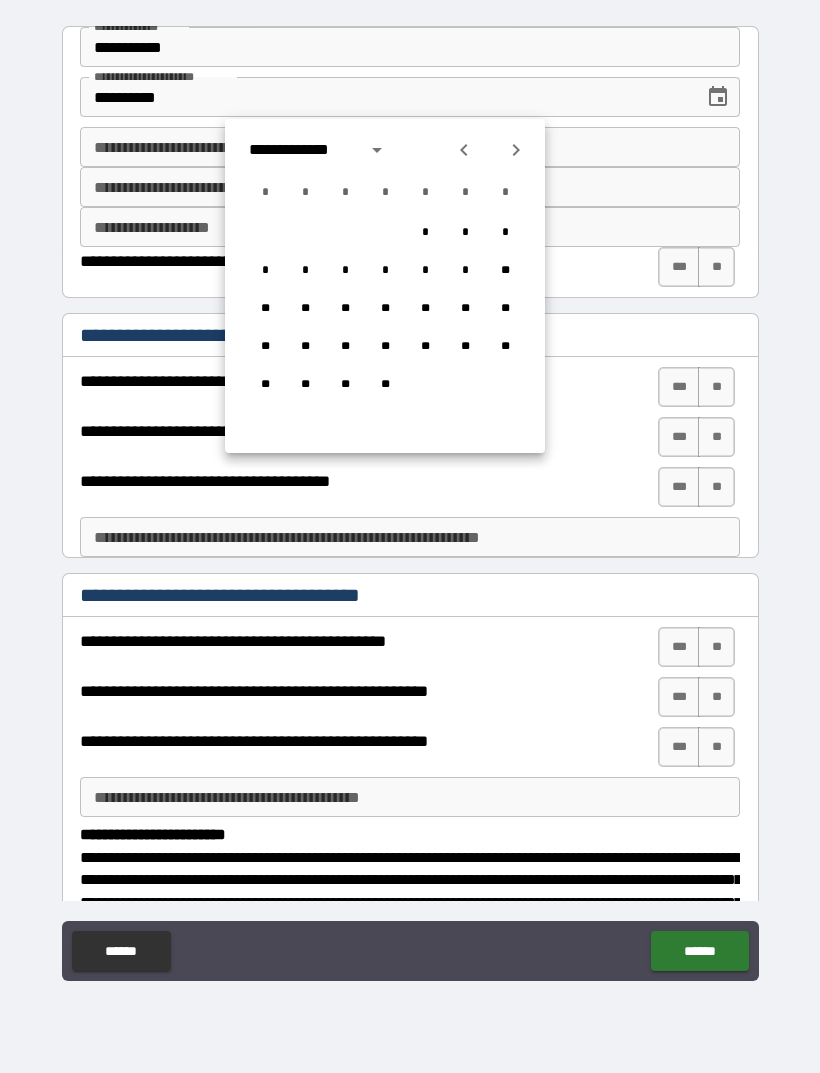 click 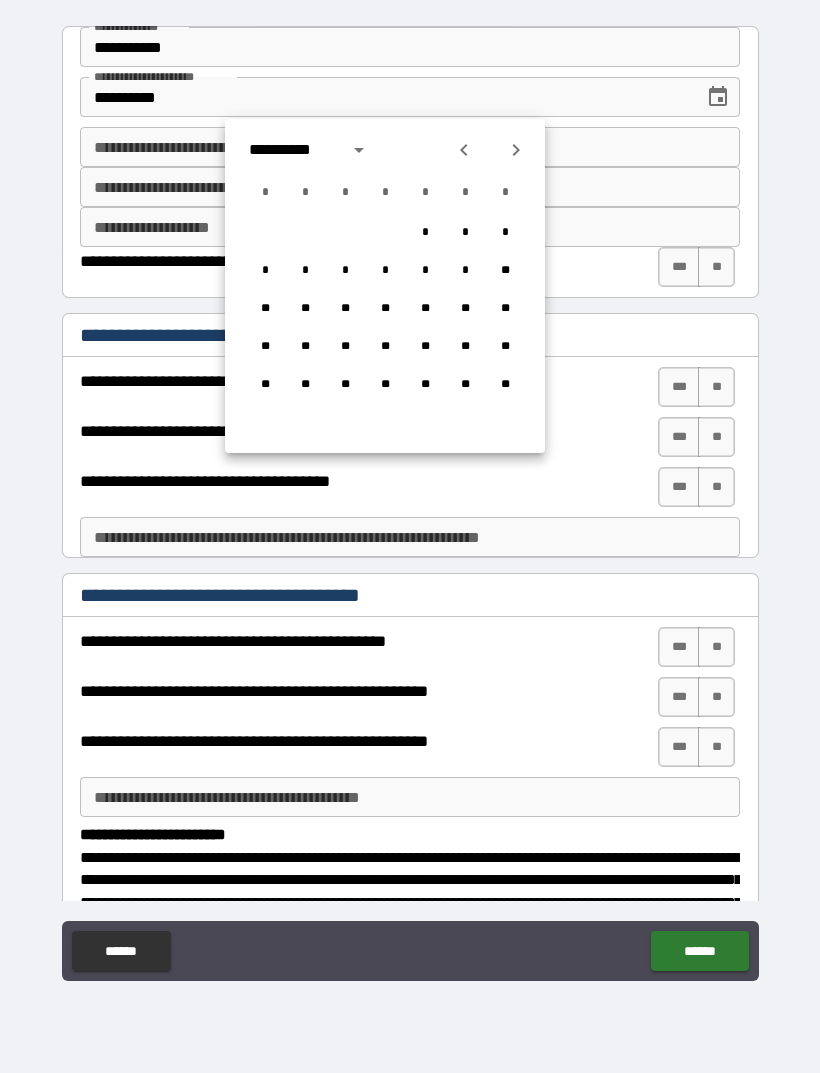 click 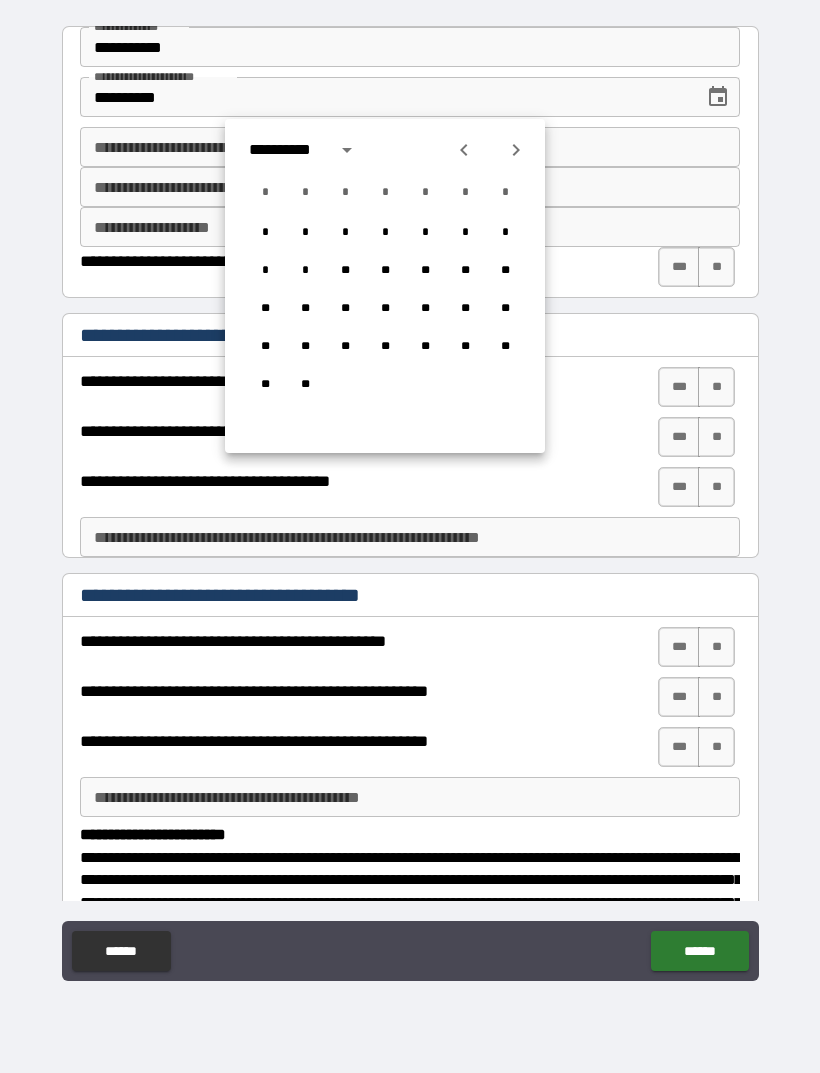 click 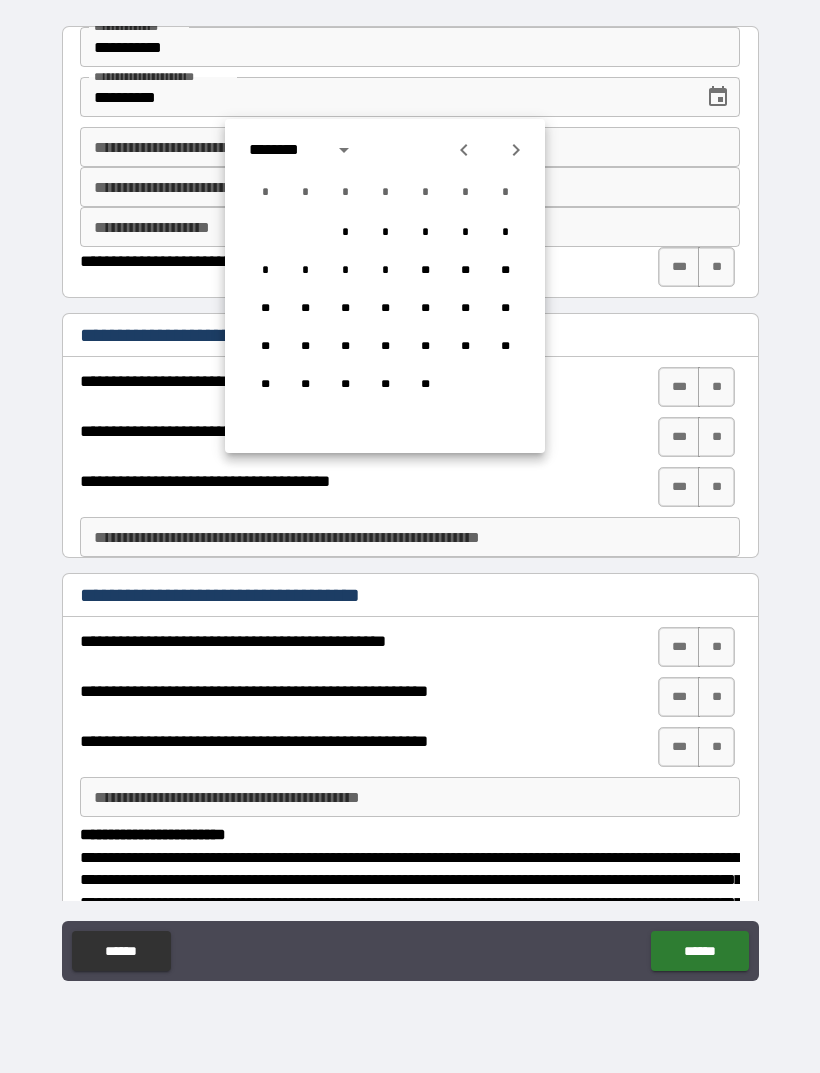 click 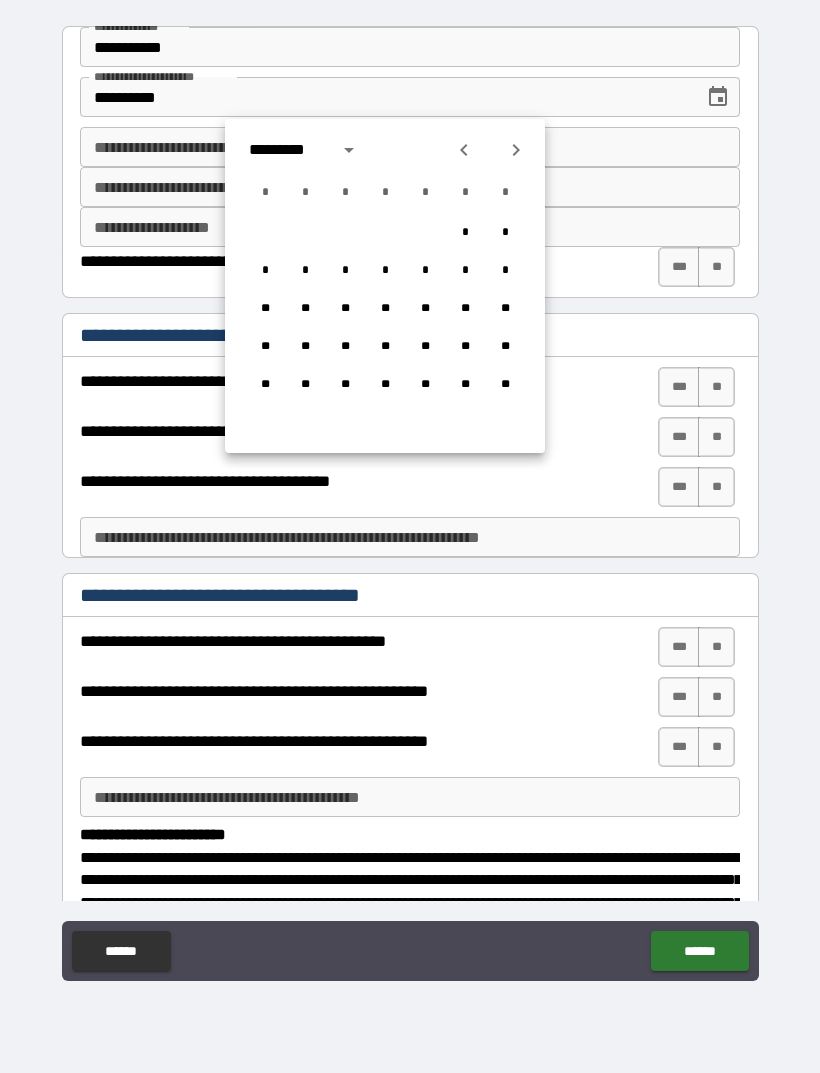 click 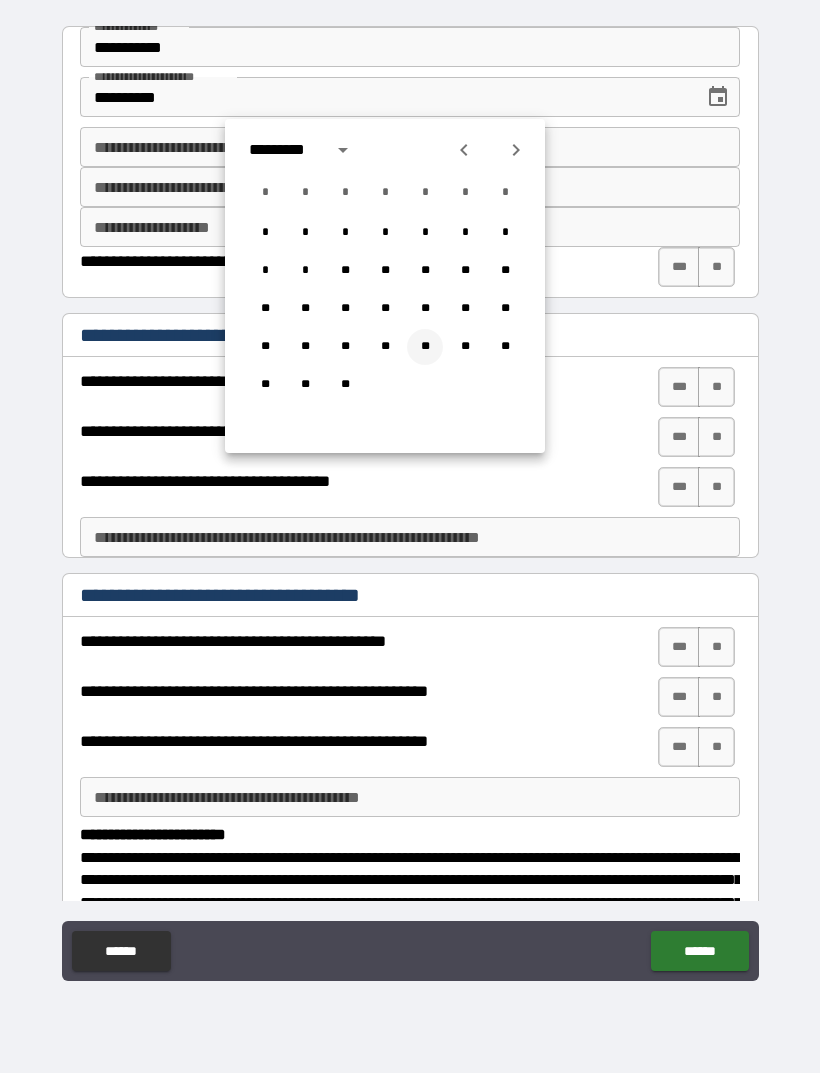 click on "**" at bounding box center [425, 347] 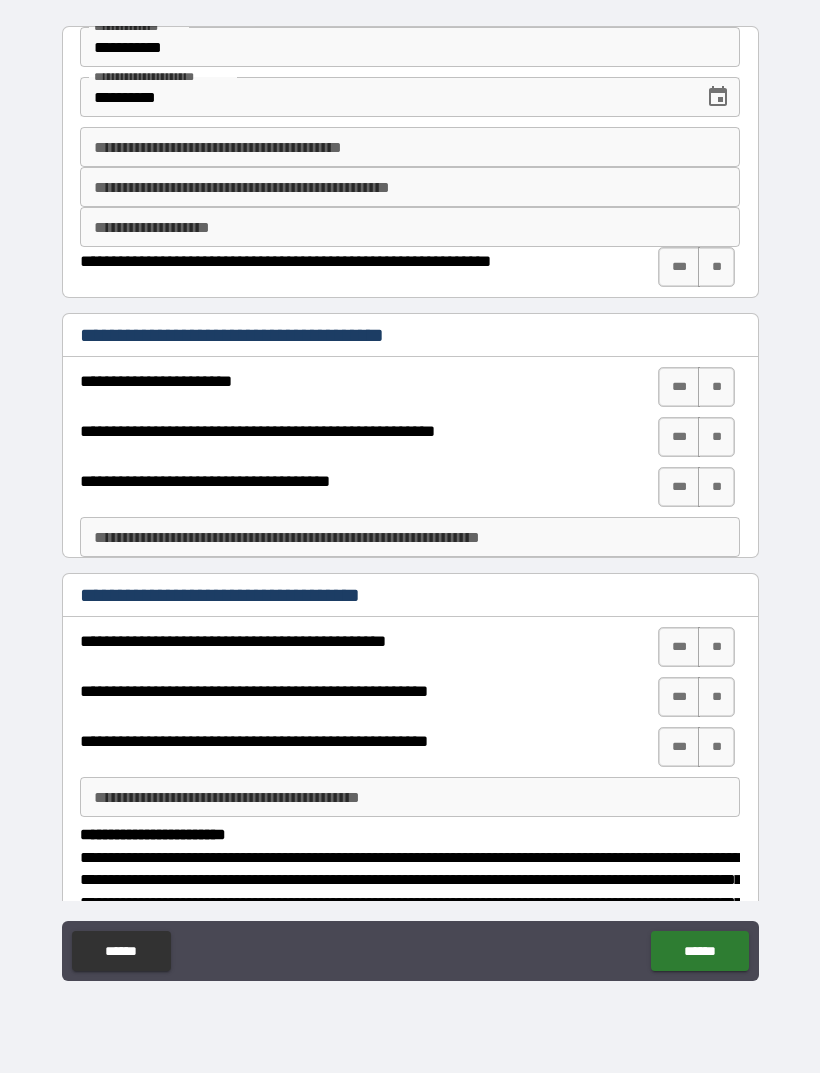 type on "**********" 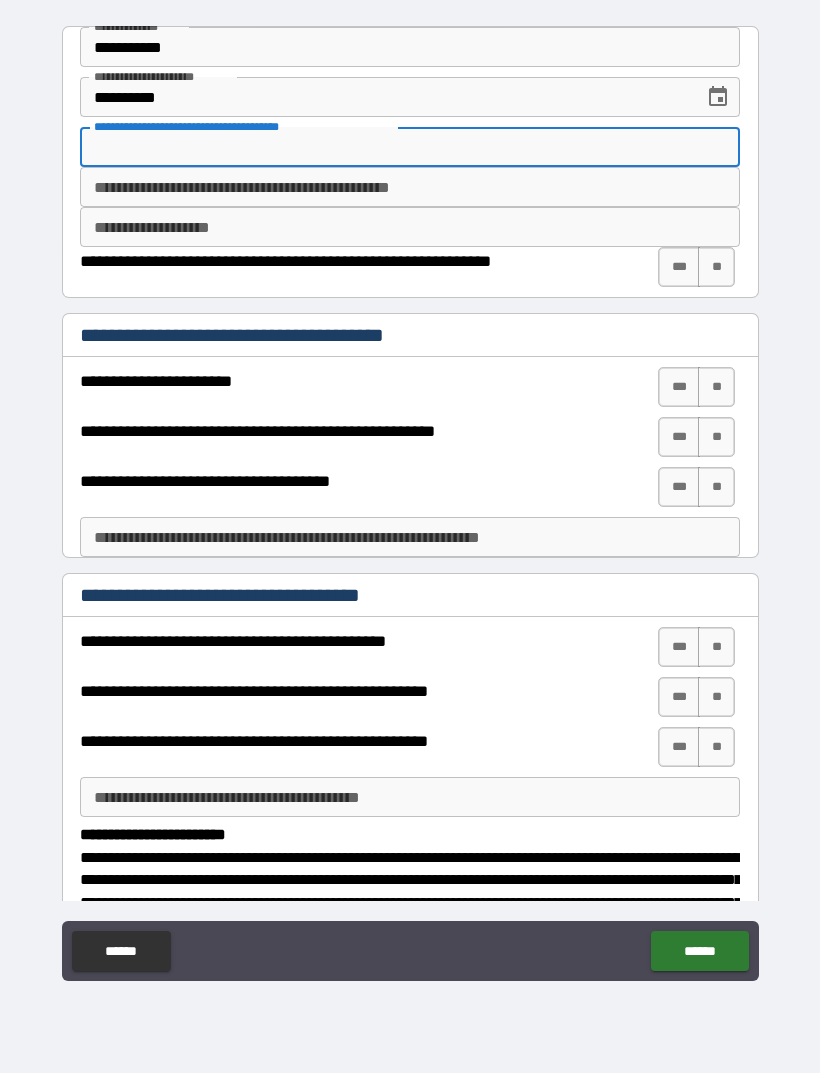 click on "**" at bounding box center [716, 267] 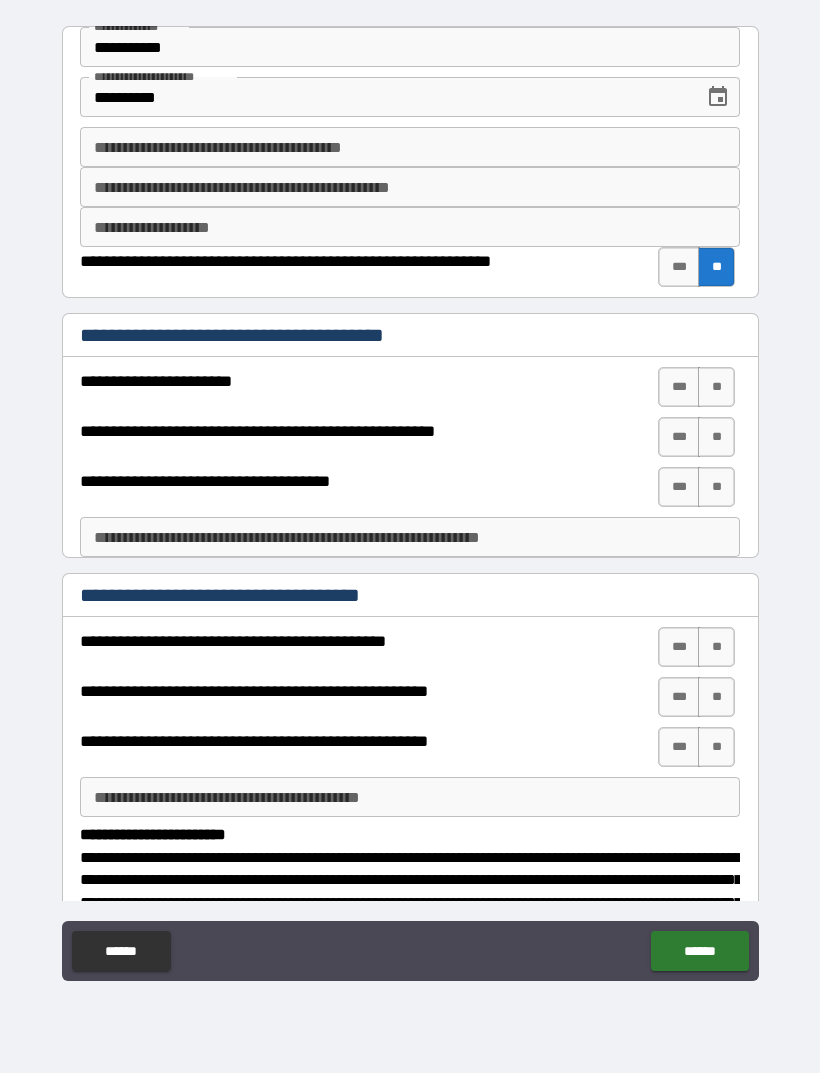 click on "**" at bounding box center [716, 387] 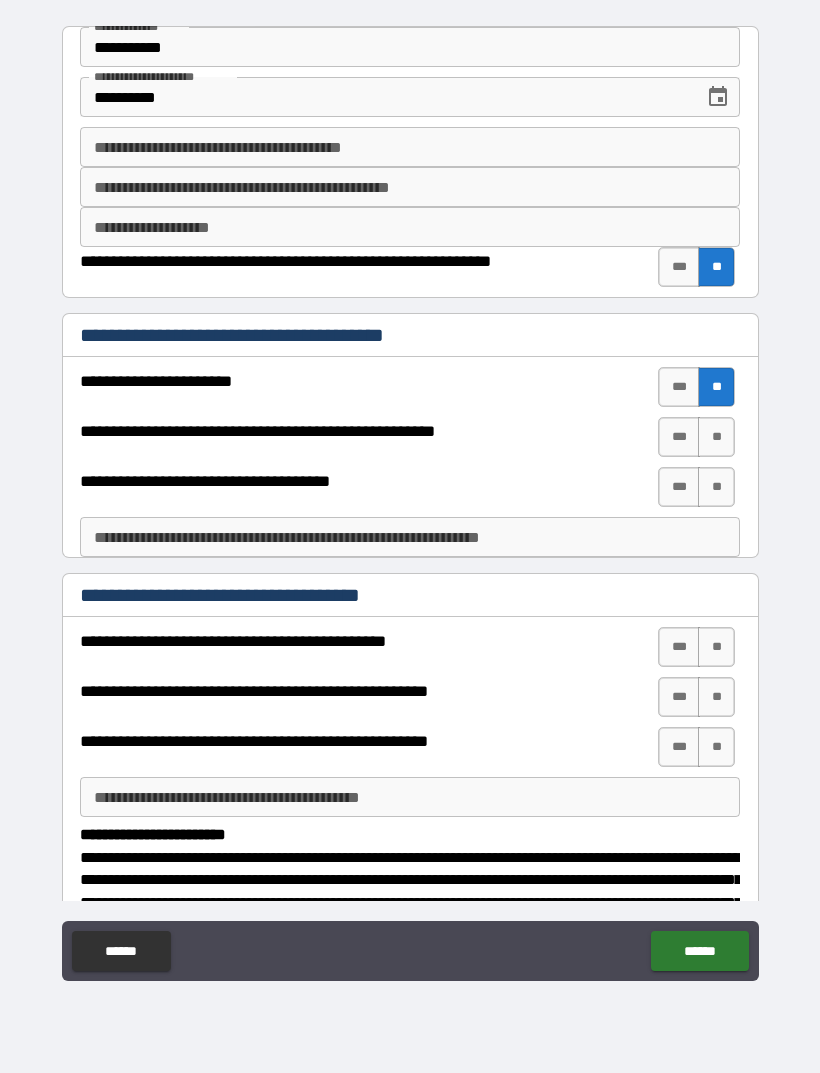 click on "**" at bounding box center (716, 437) 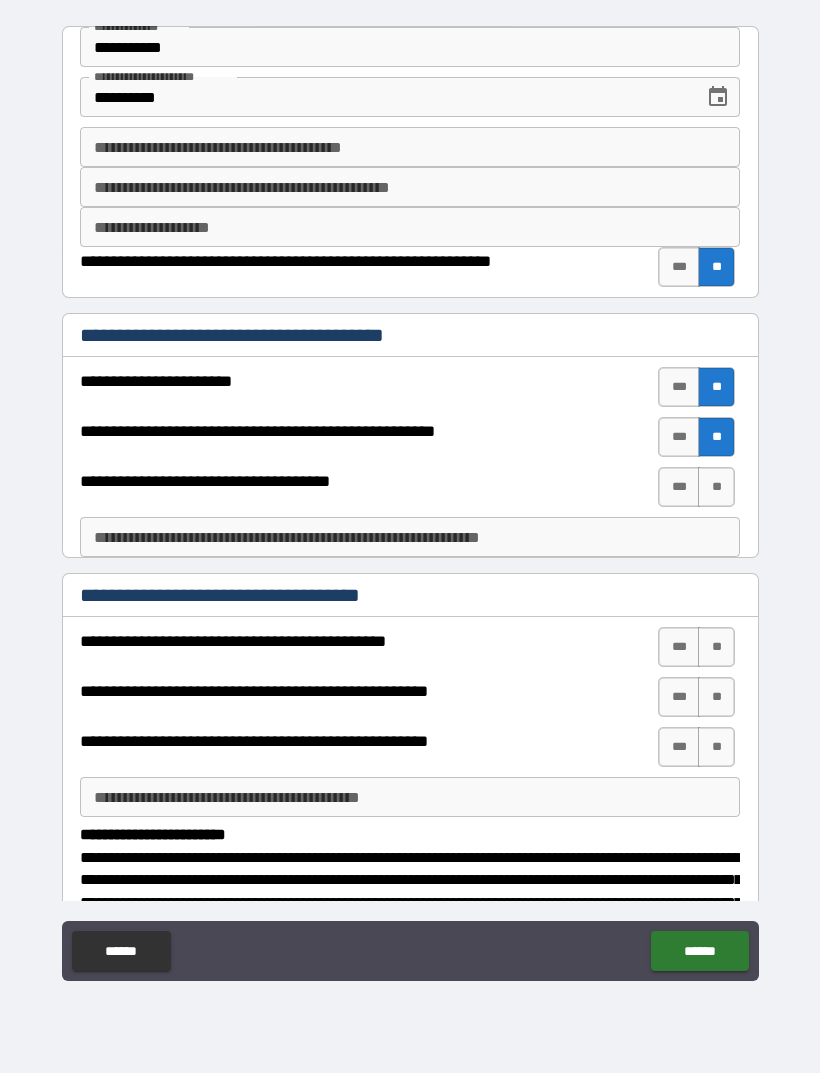 click on "**" at bounding box center [716, 487] 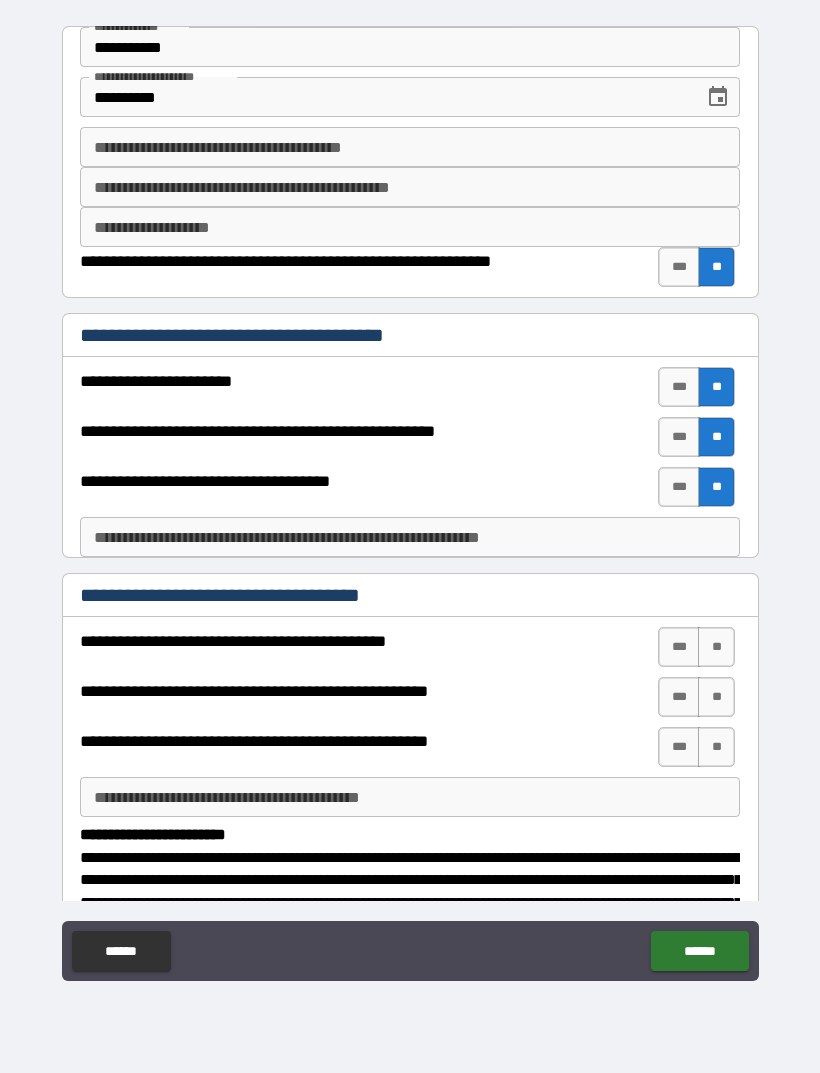 click on "**" at bounding box center (716, 647) 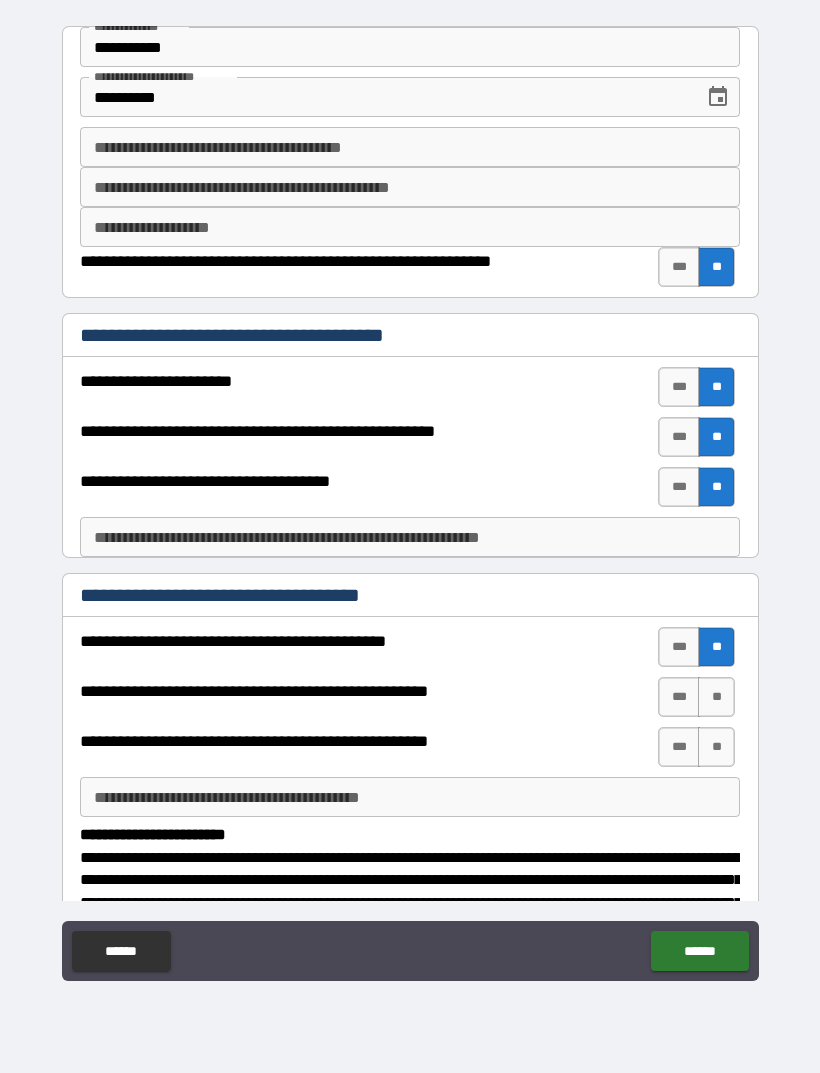 click on "**" at bounding box center (716, 697) 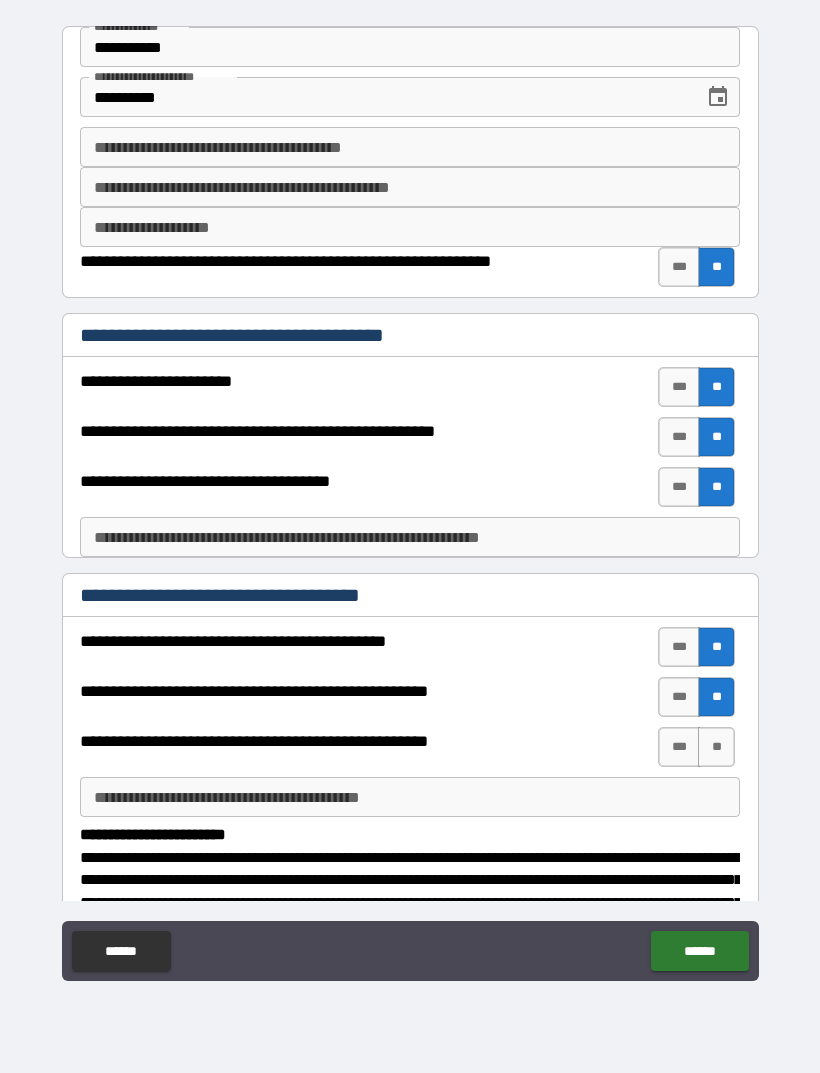 click on "**" at bounding box center (716, 747) 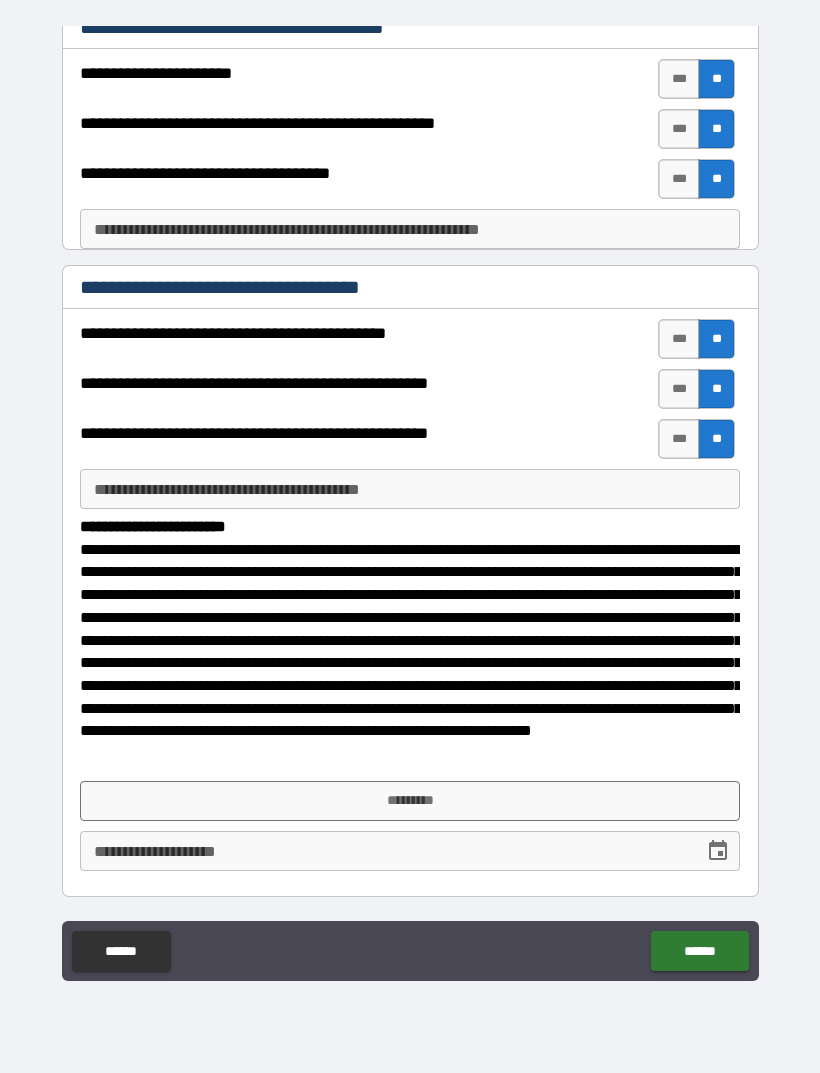 scroll, scrollTop: 308, scrollLeft: 0, axis: vertical 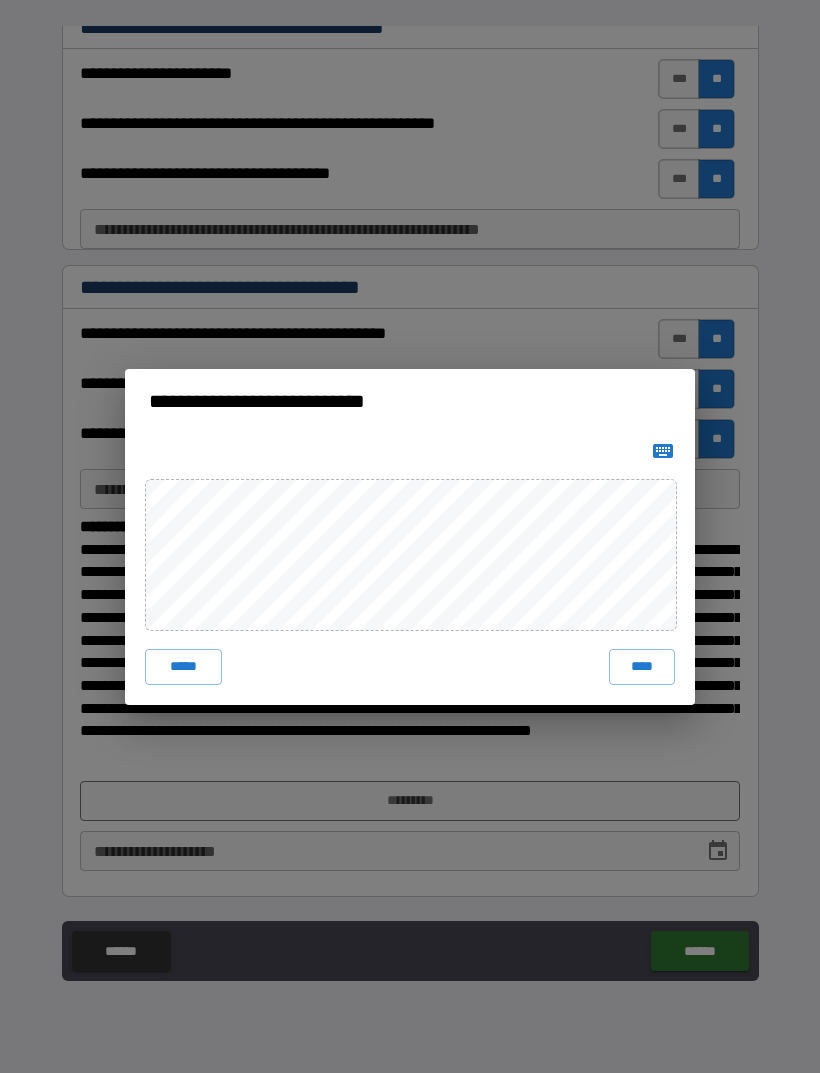 click on "*****" at bounding box center [183, 667] 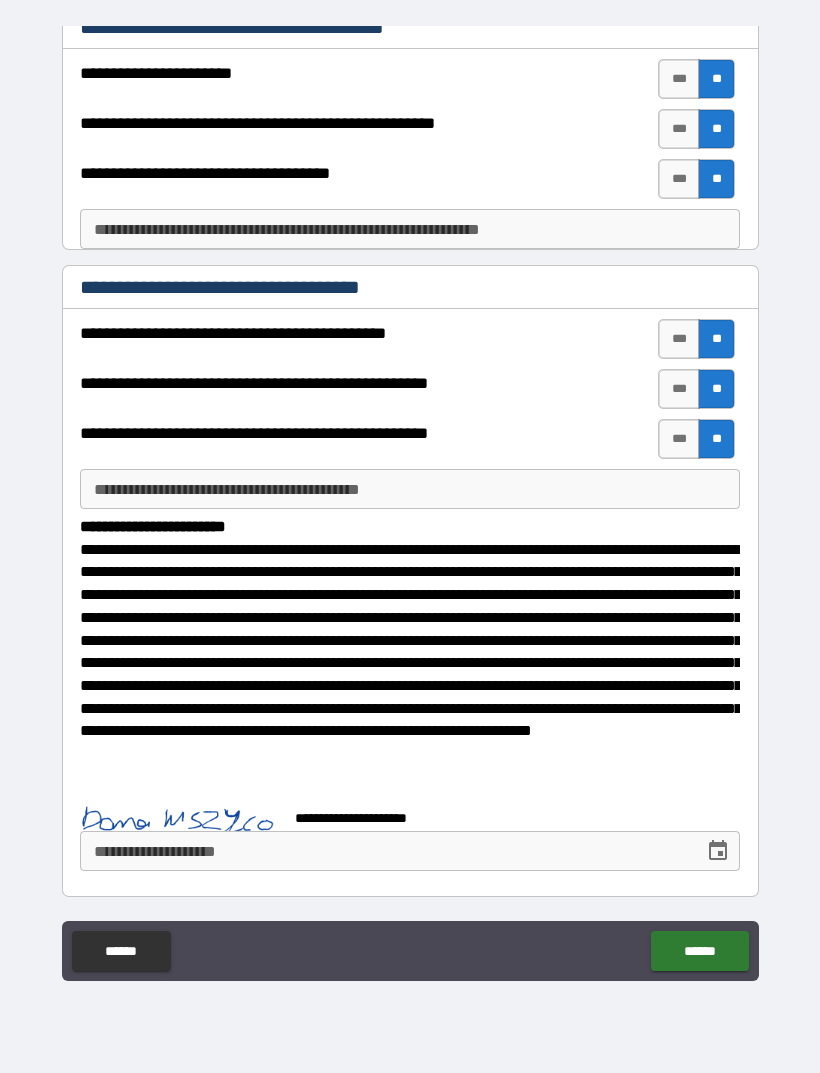 scroll, scrollTop: 298, scrollLeft: 0, axis: vertical 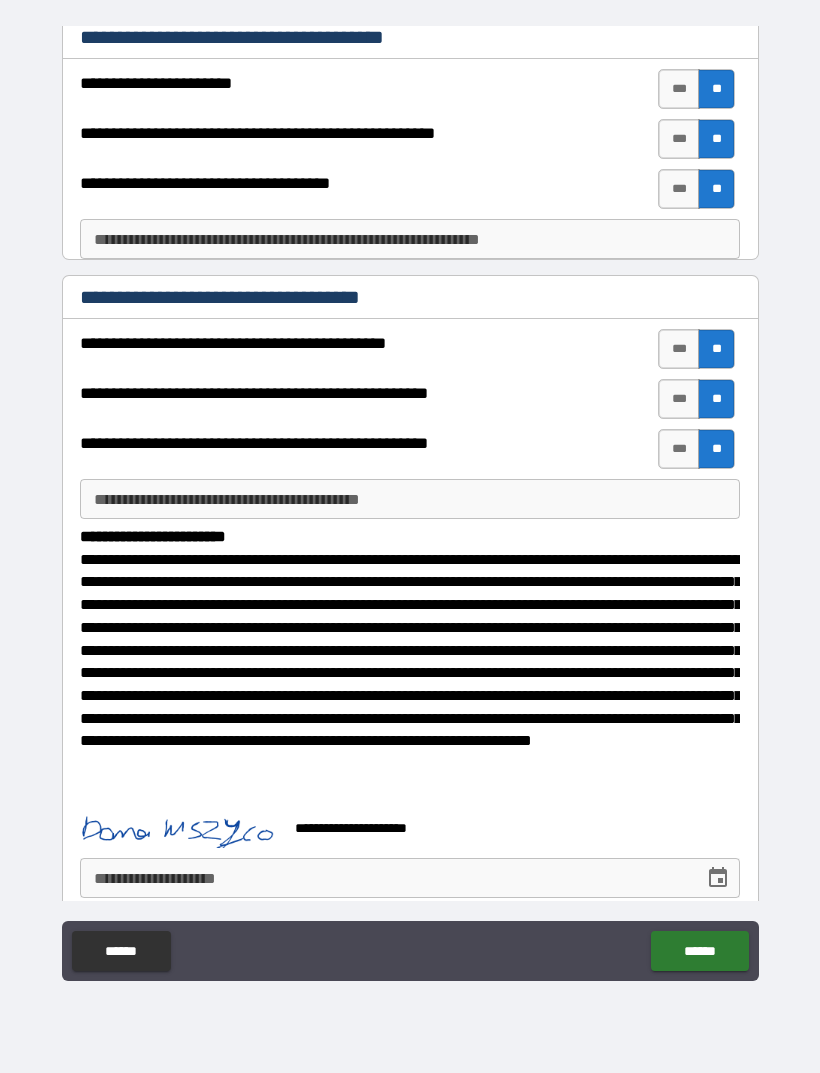 click 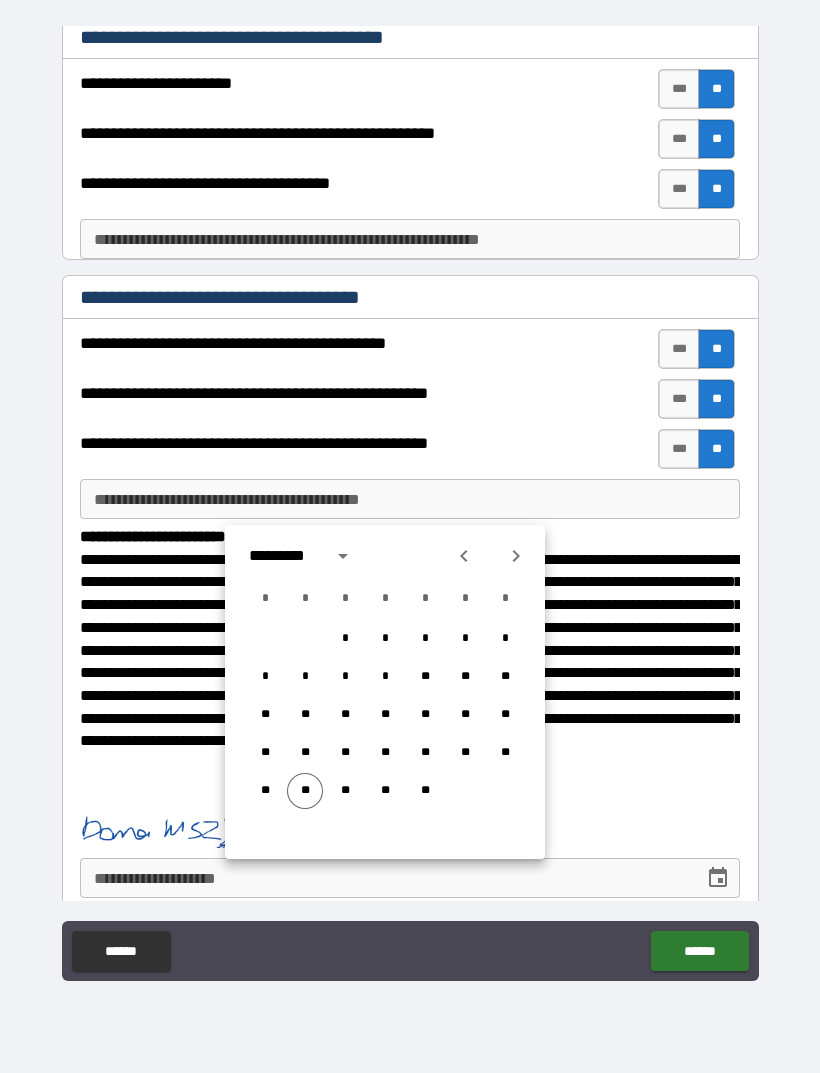 click on "**" at bounding box center (305, 791) 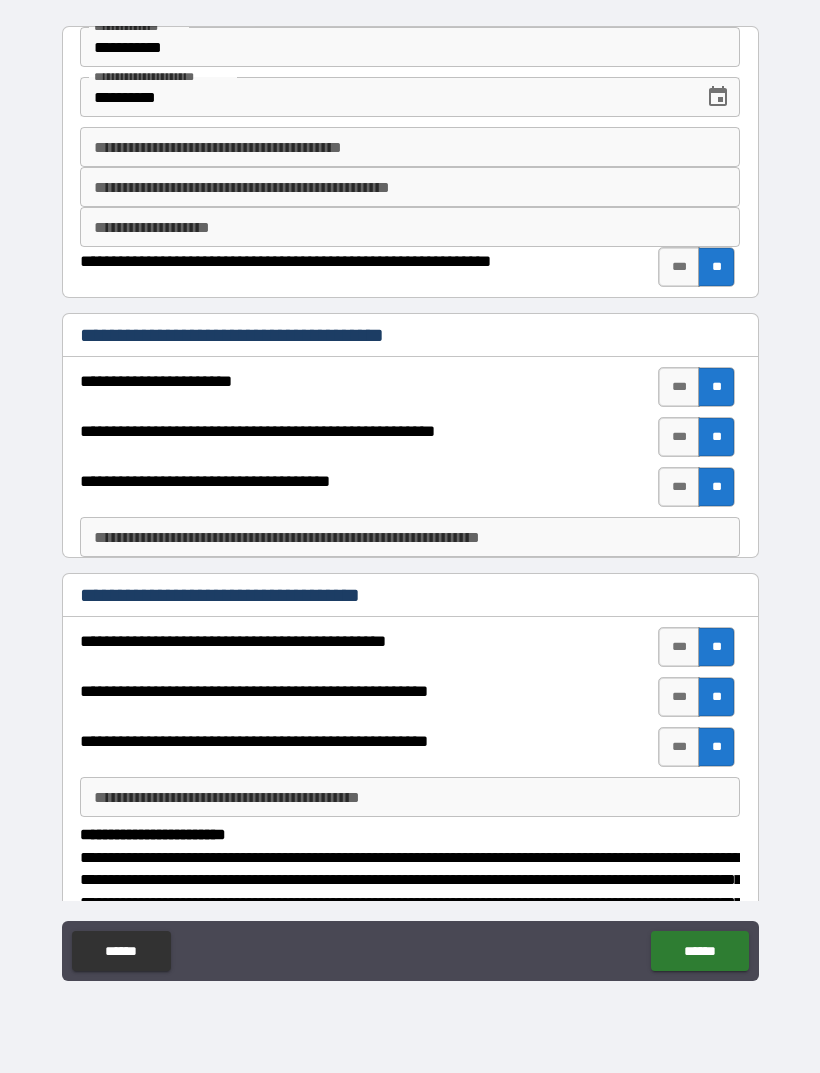 scroll, scrollTop: 0, scrollLeft: 0, axis: both 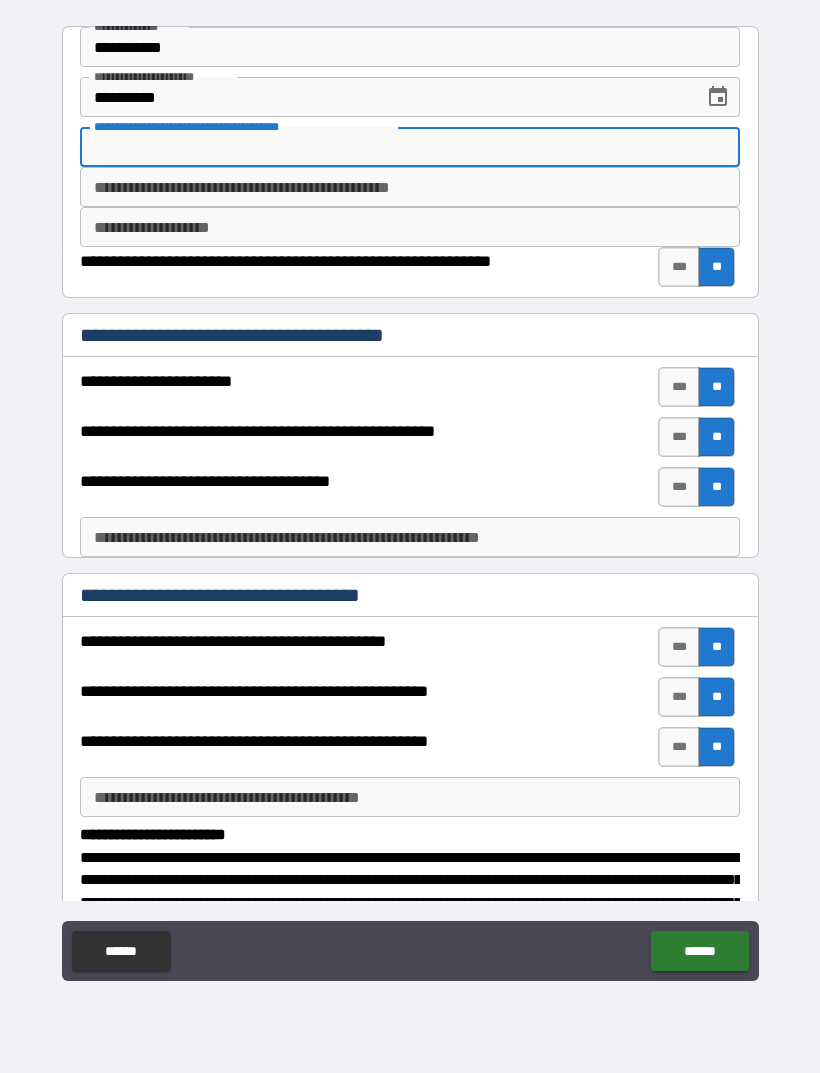 click on "**********" at bounding box center [410, 187] 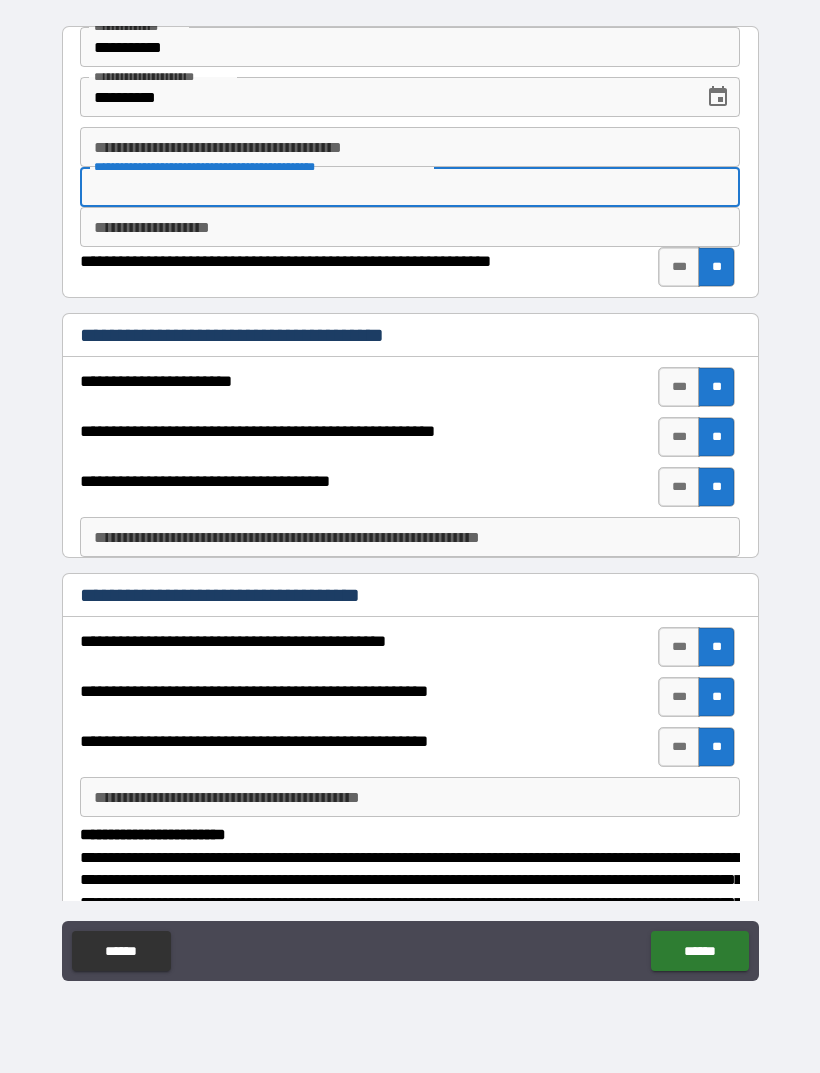 click on "**********" at bounding box center [410, 507] 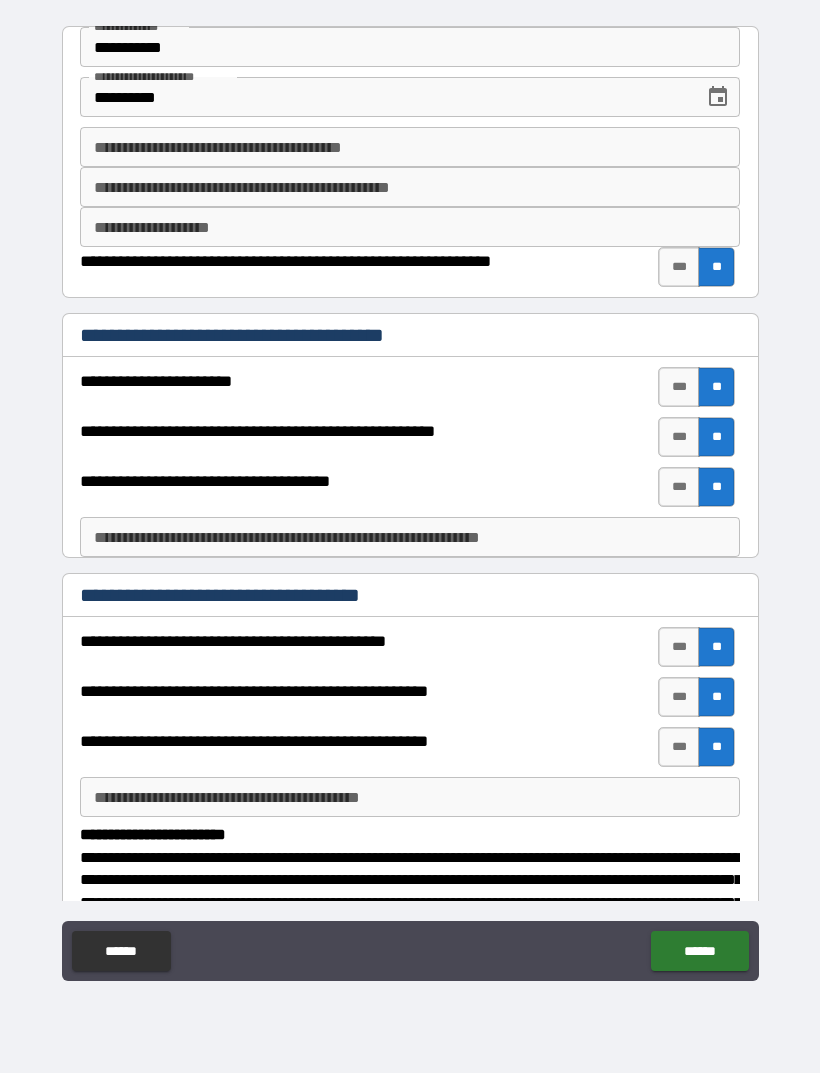 click on "******" at bounding box center (699, 951) 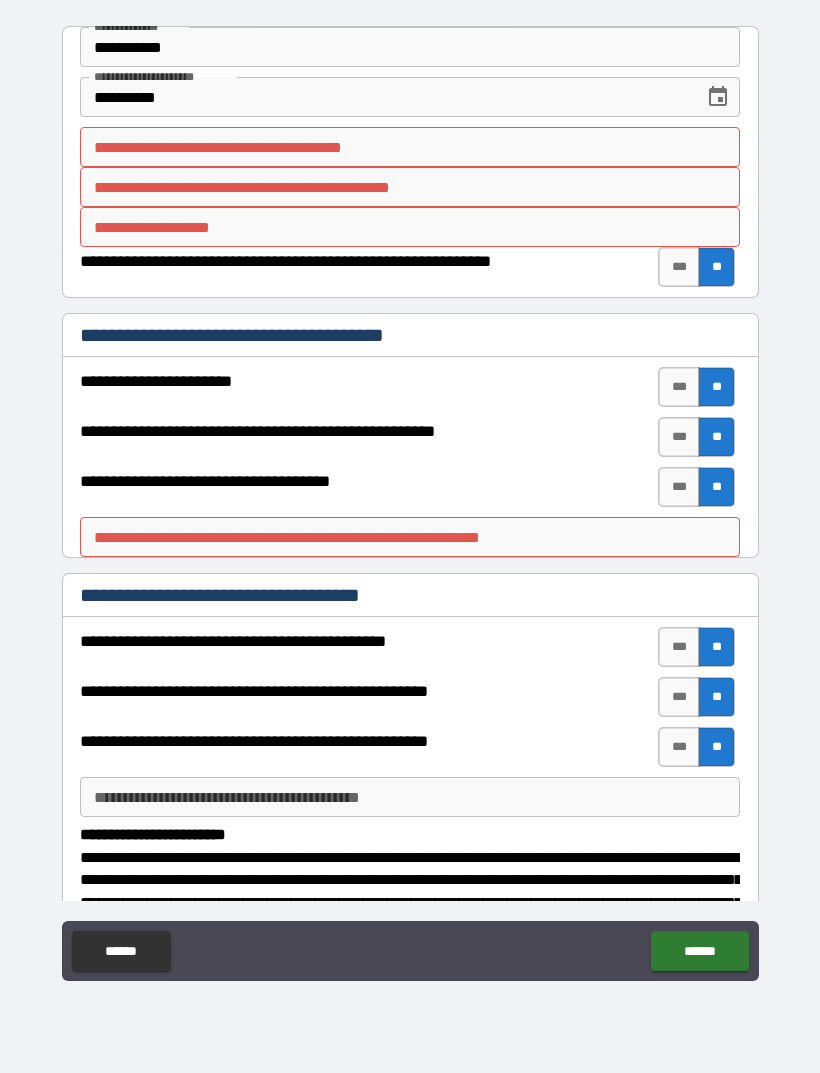 click on "**********" at bounding box center [410, 187] 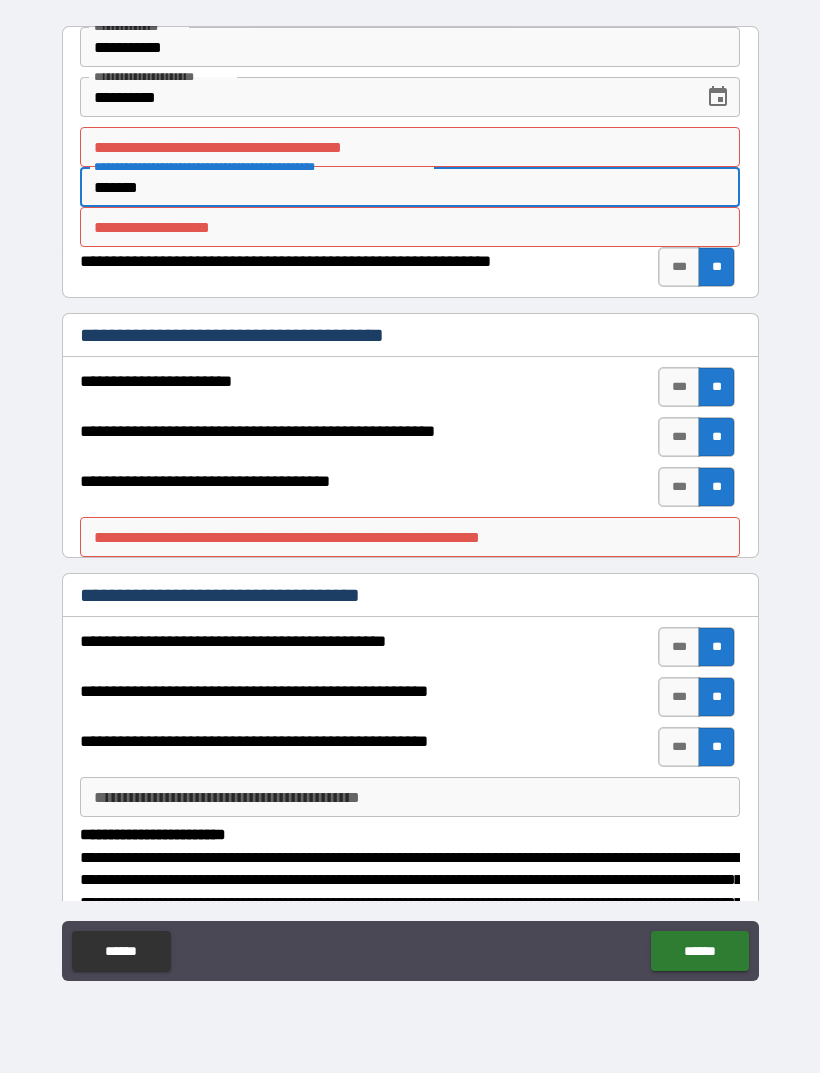 type on "******" 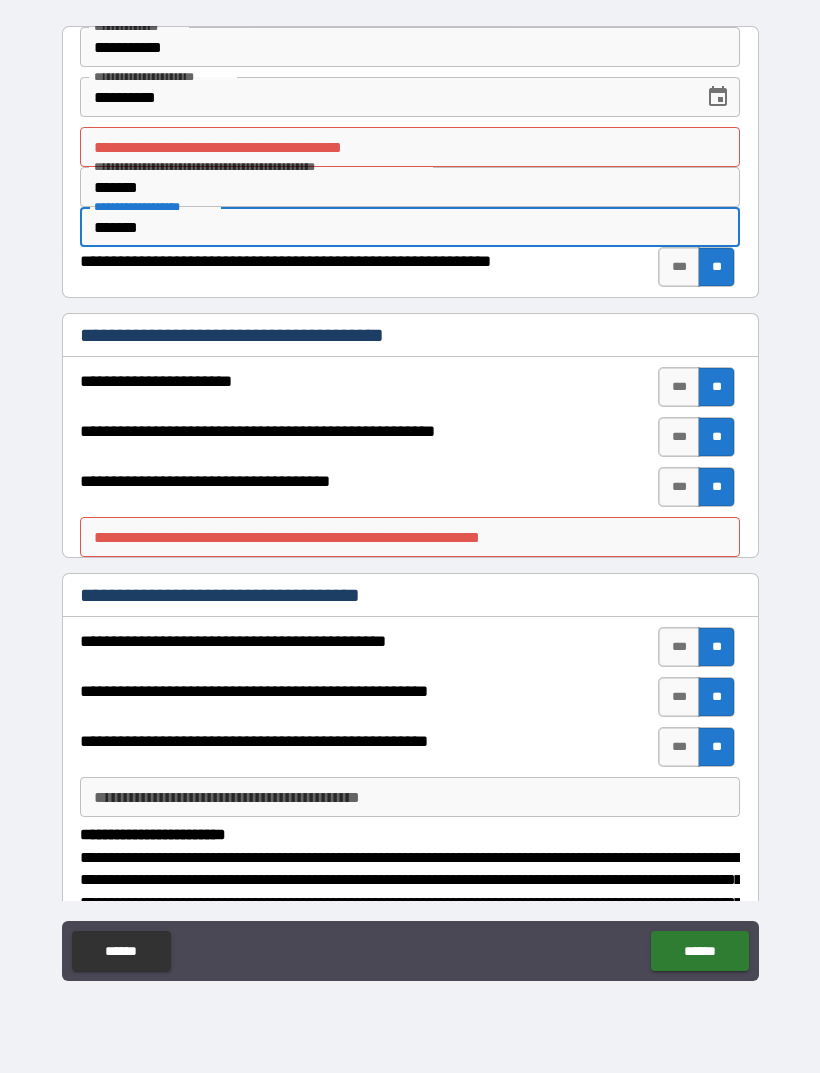 type on "******" 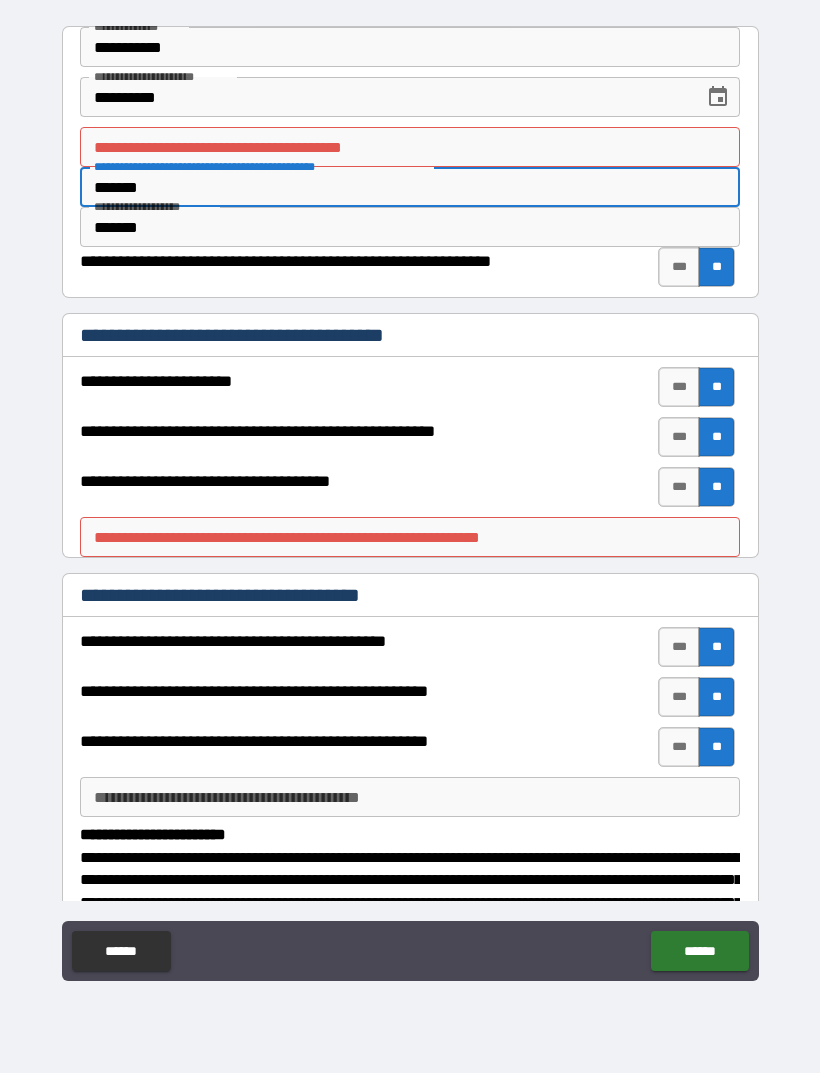 click on "**********" at bounding box center (410, 147) 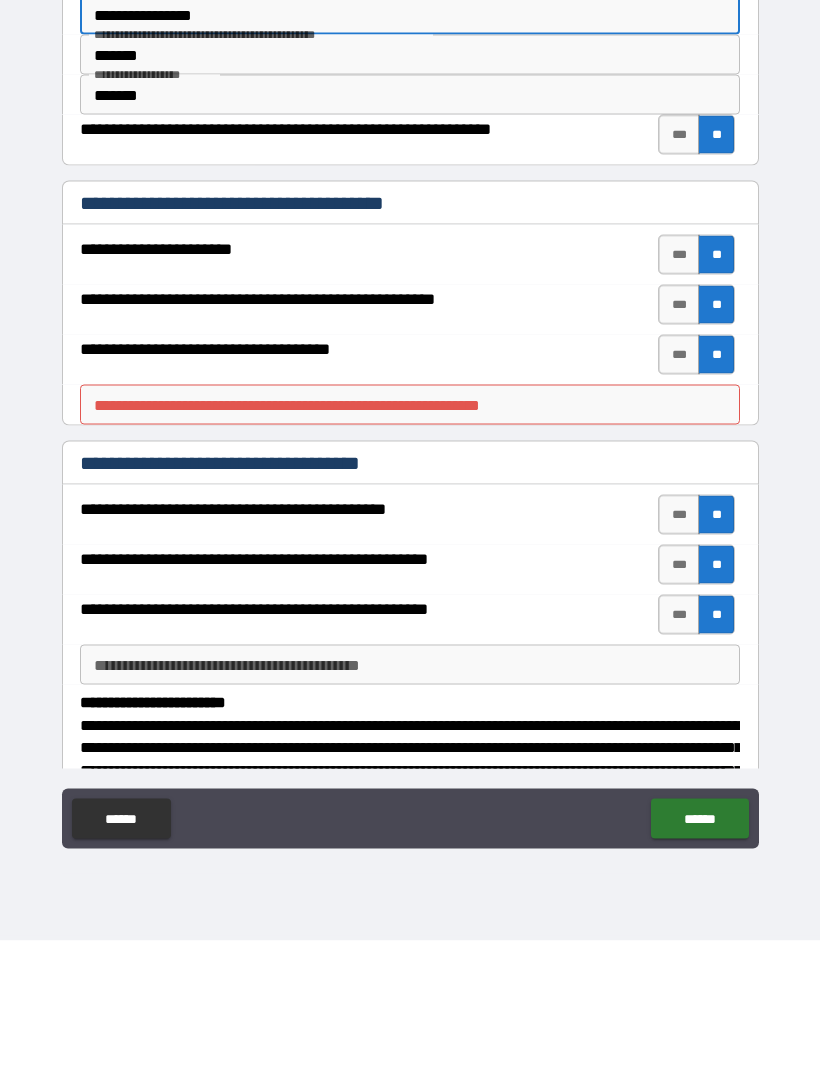 type on "**********" 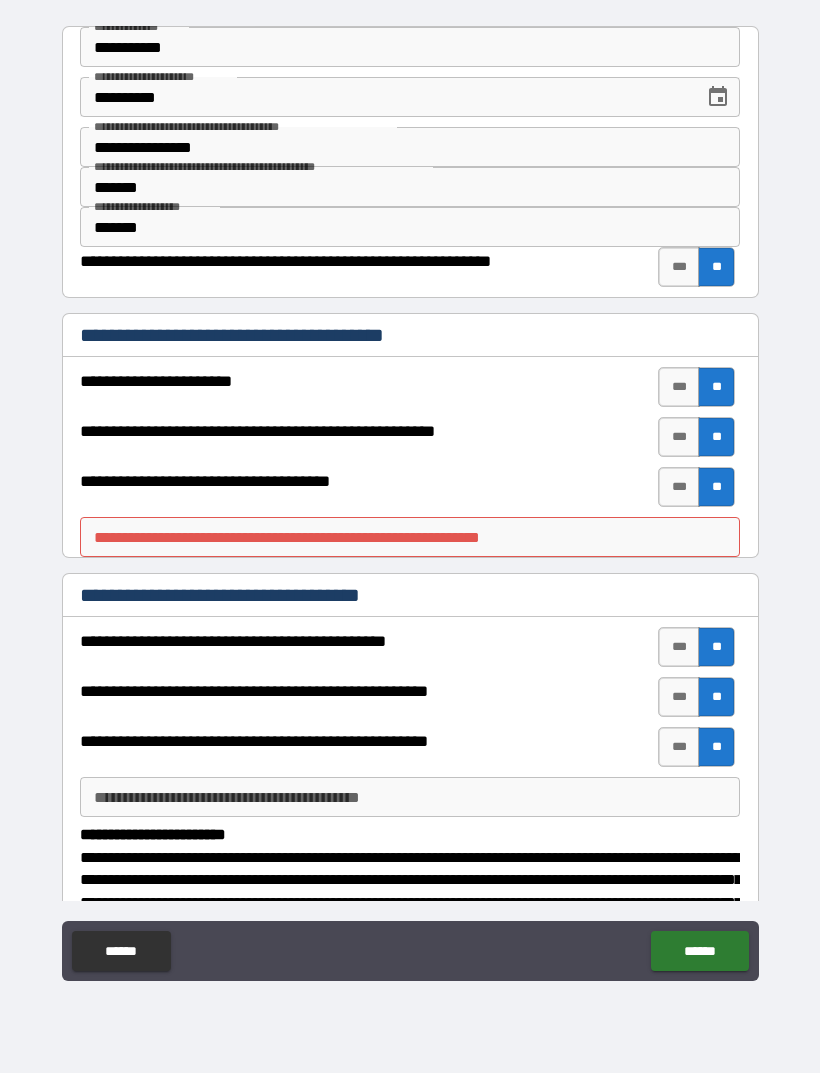 click on "**********" at bounding box center [410, 537] 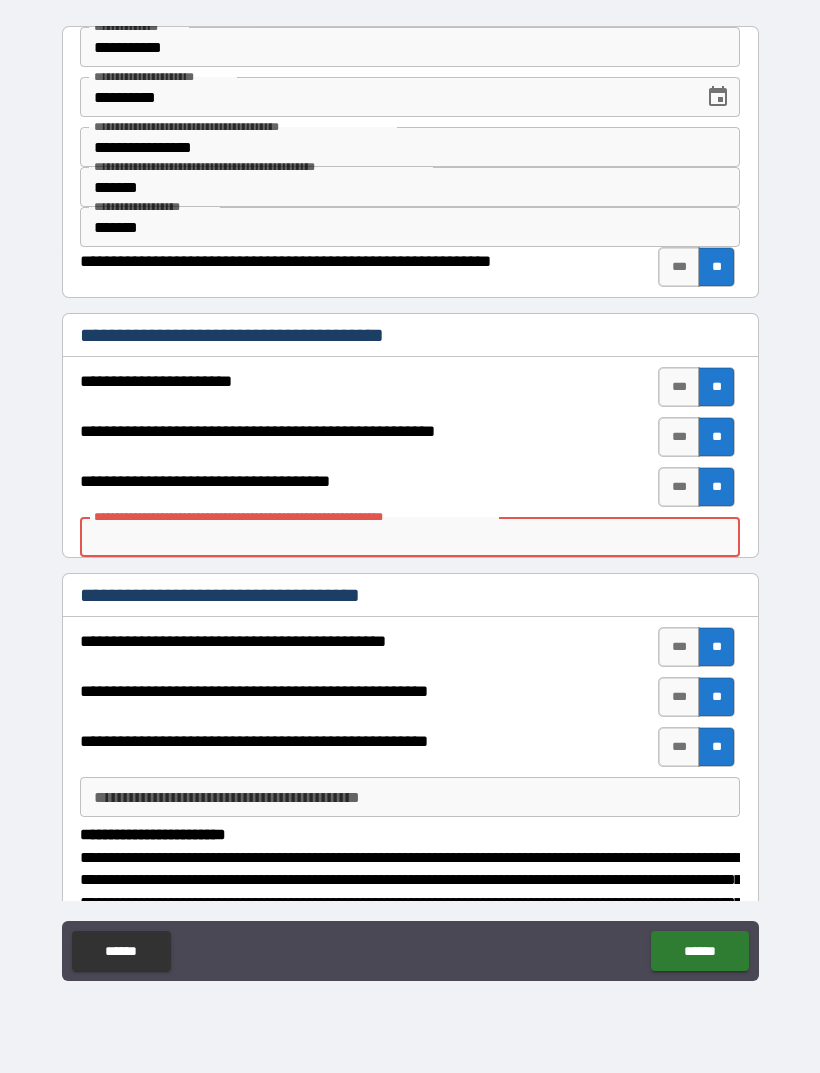 type on "*" 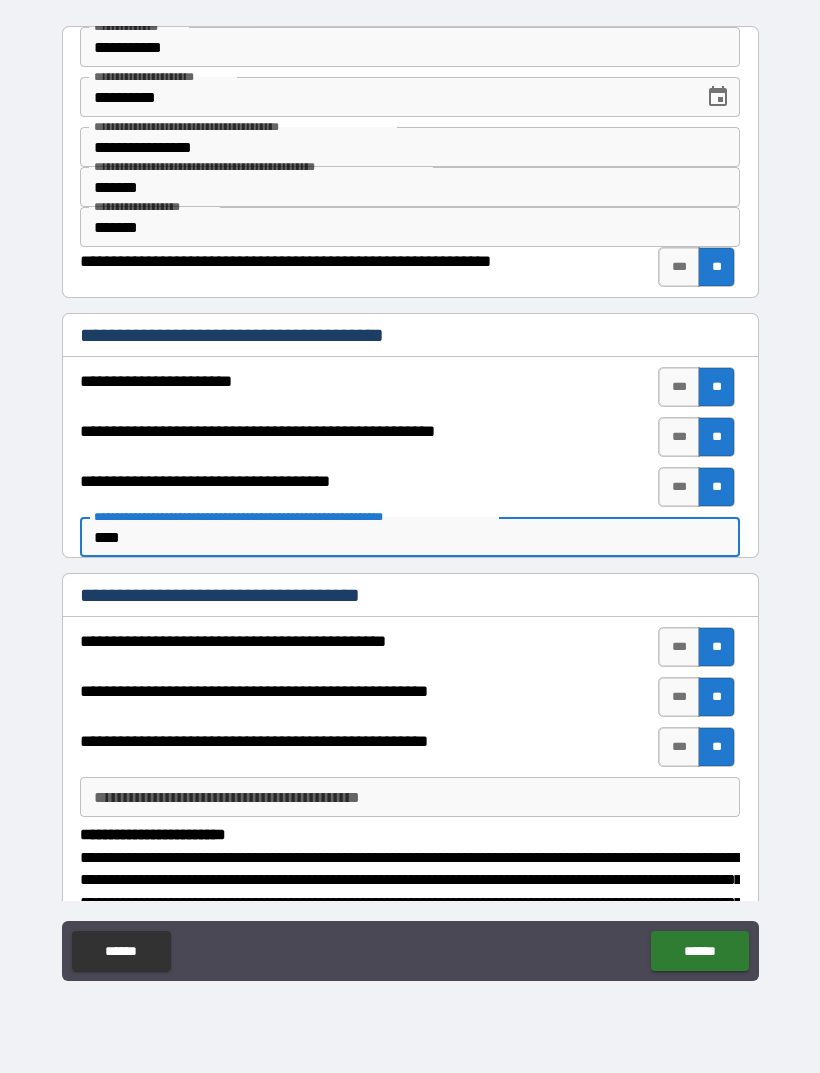 type on "****" 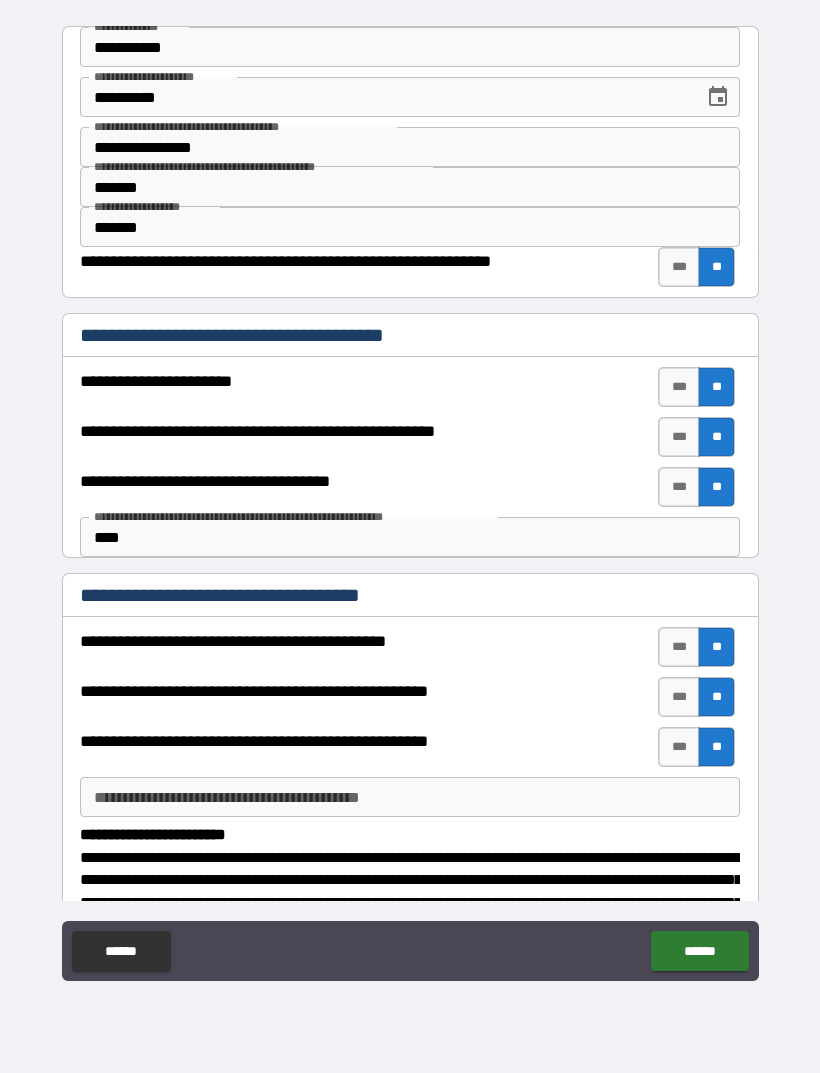 click on "******" at bounding box center [699, 951] 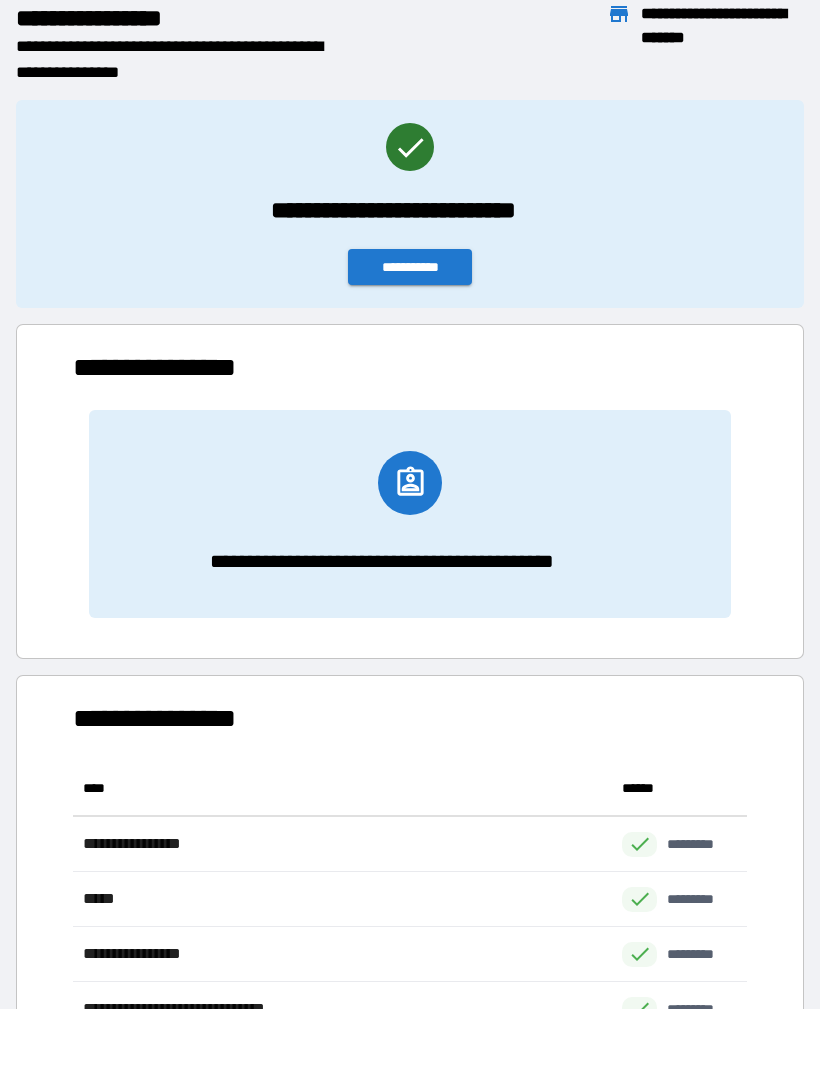 scroll, scrollTop: 331, scrollLeft: 674, axis: both 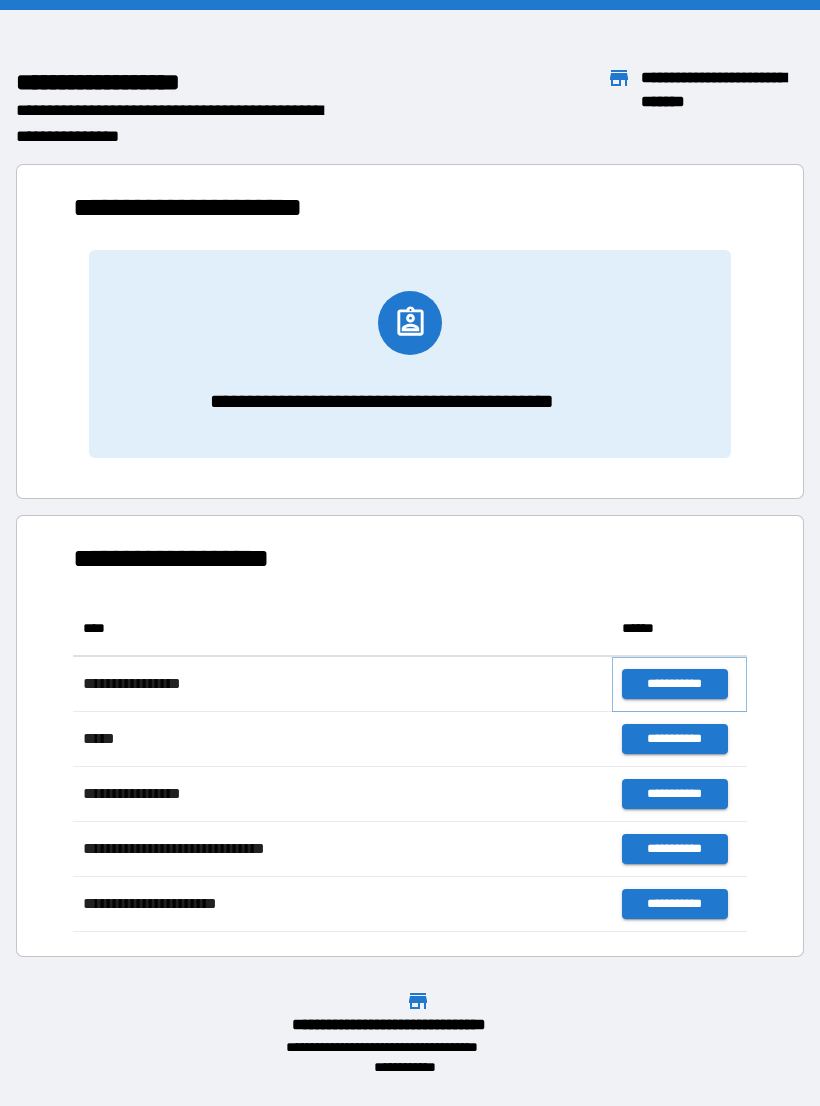click on "**********" at bounding box center [674, 684] 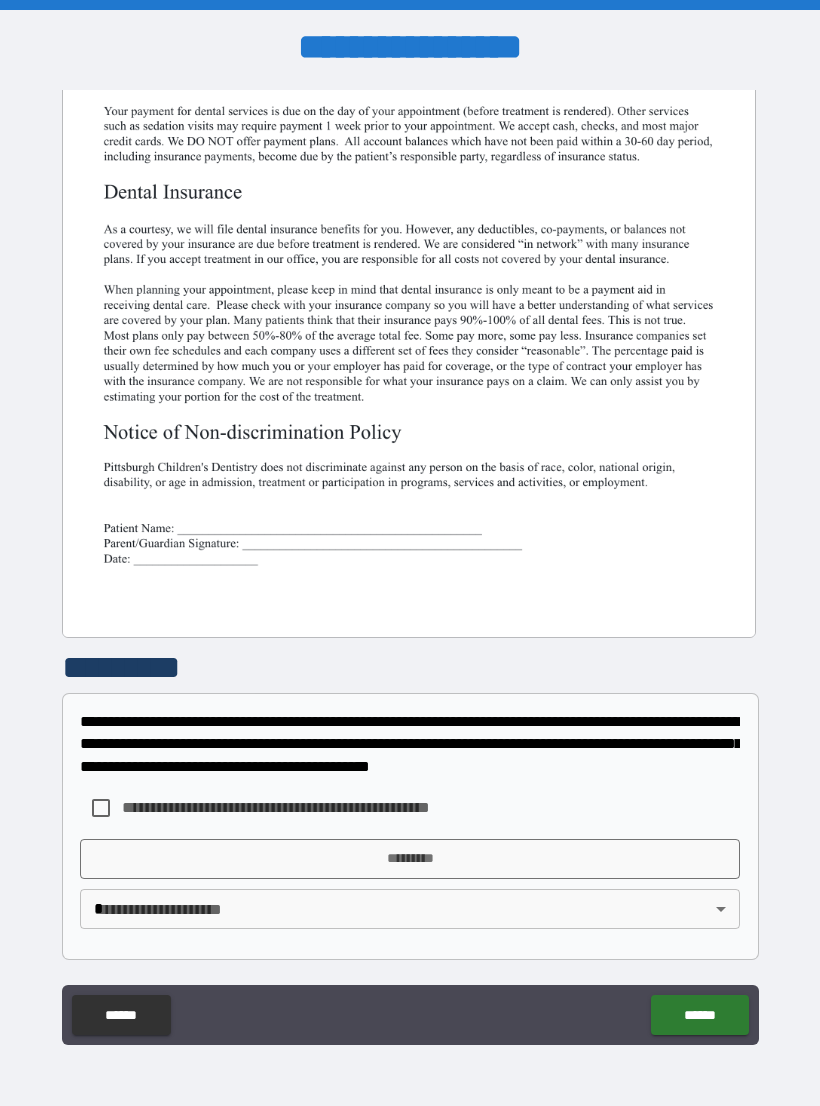 scroll, scrollTop: 380, scrollLeft: 0, axis: vertical 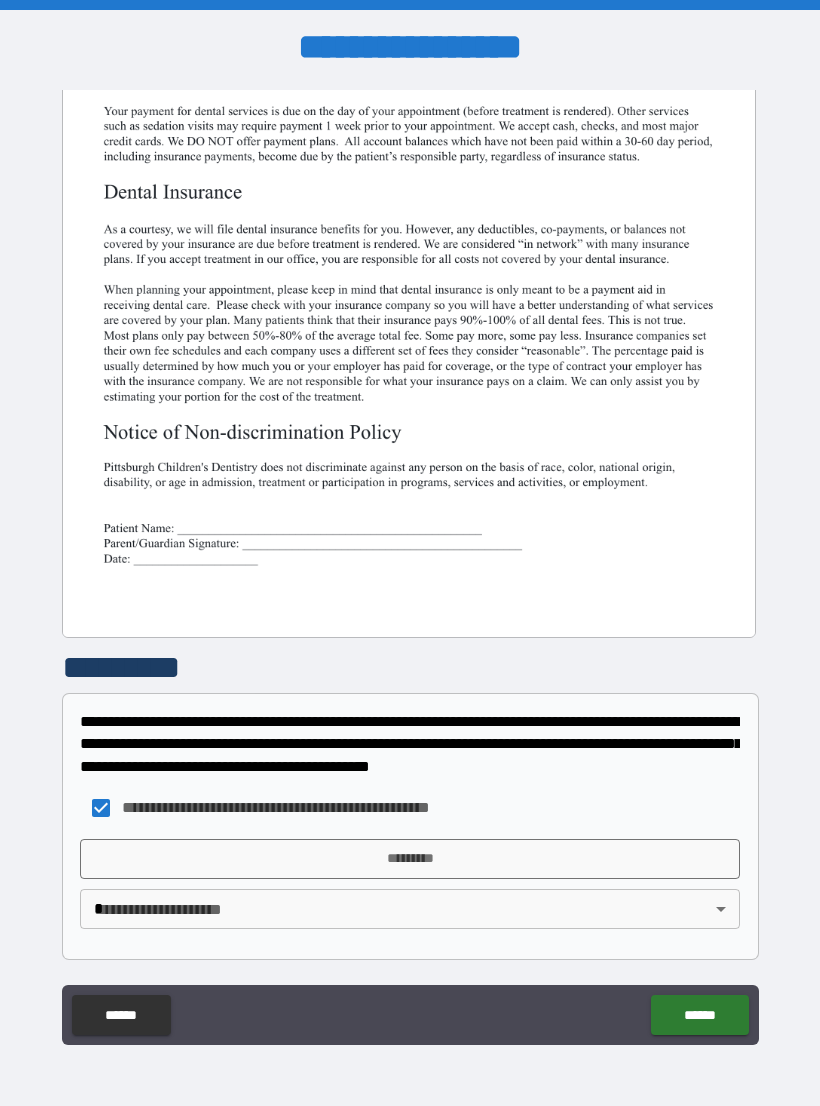 click on "*********" at bounding box center [410, 859] 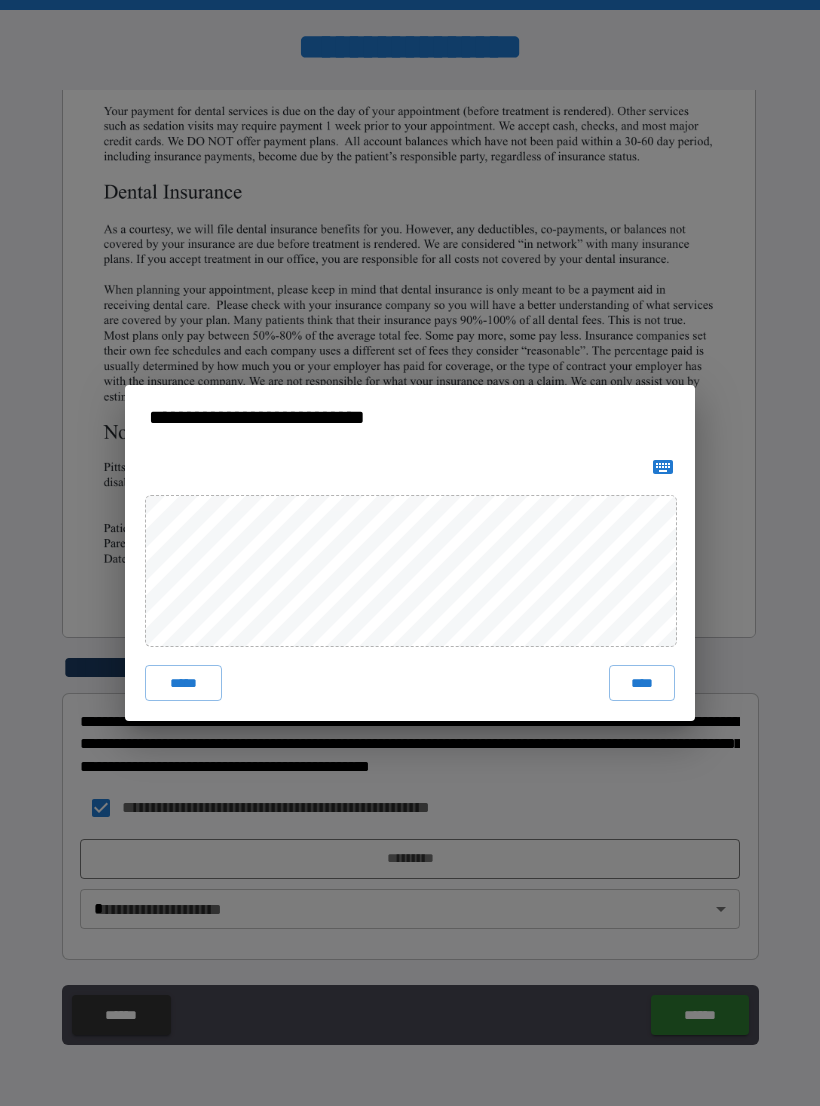 click on "****" at bounding box center (642, 683) 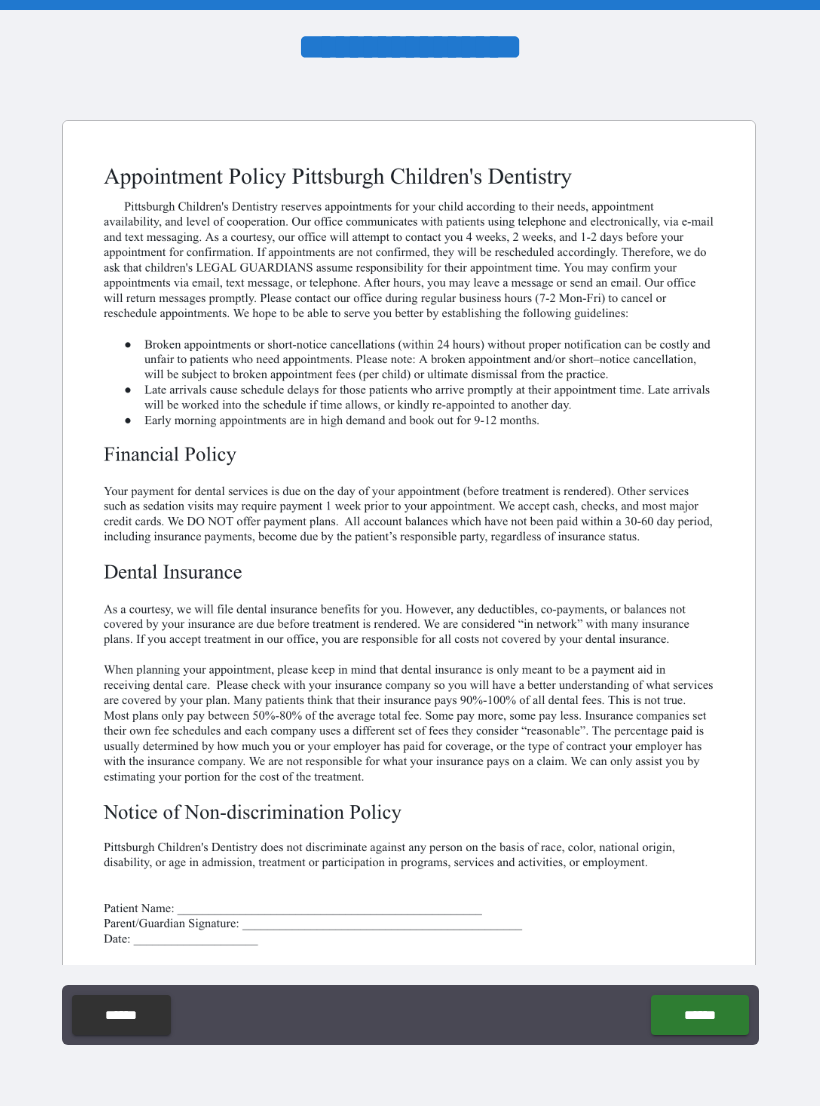 click on "******" at bounding box center (699, 1015) 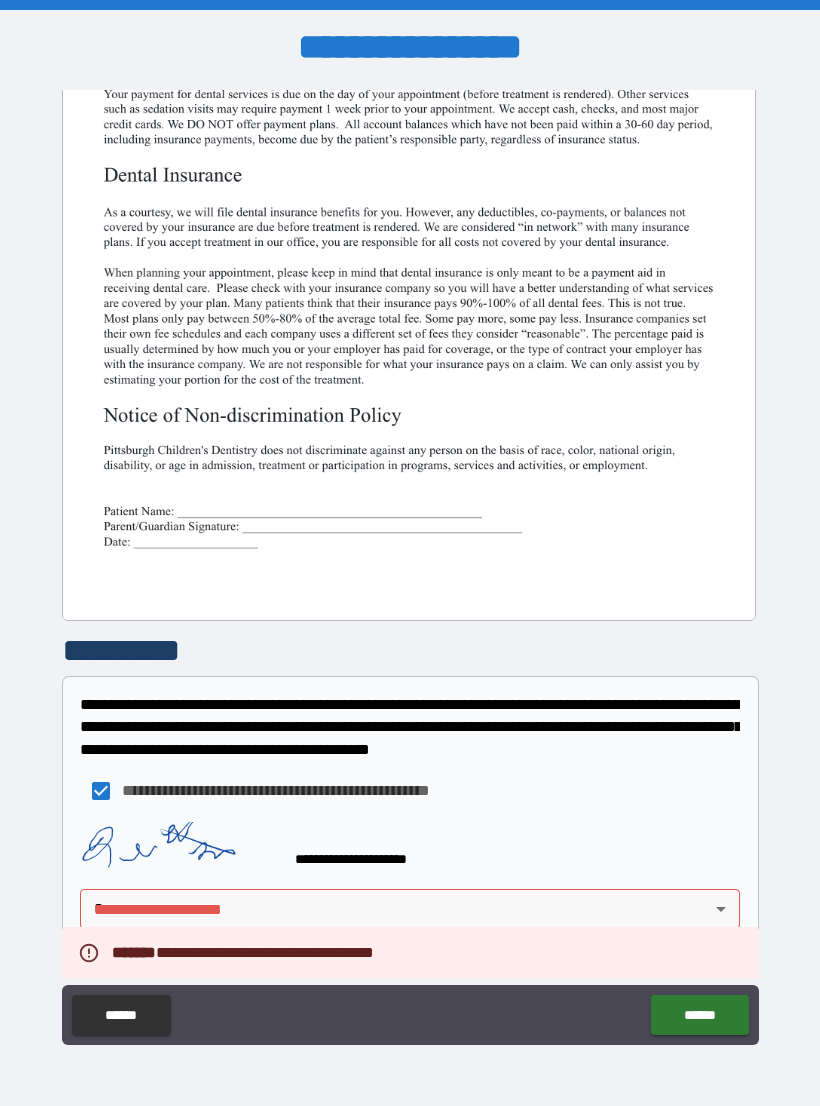 scroll, scrollTop: 397, scrollLeft: 0, axis: vertical 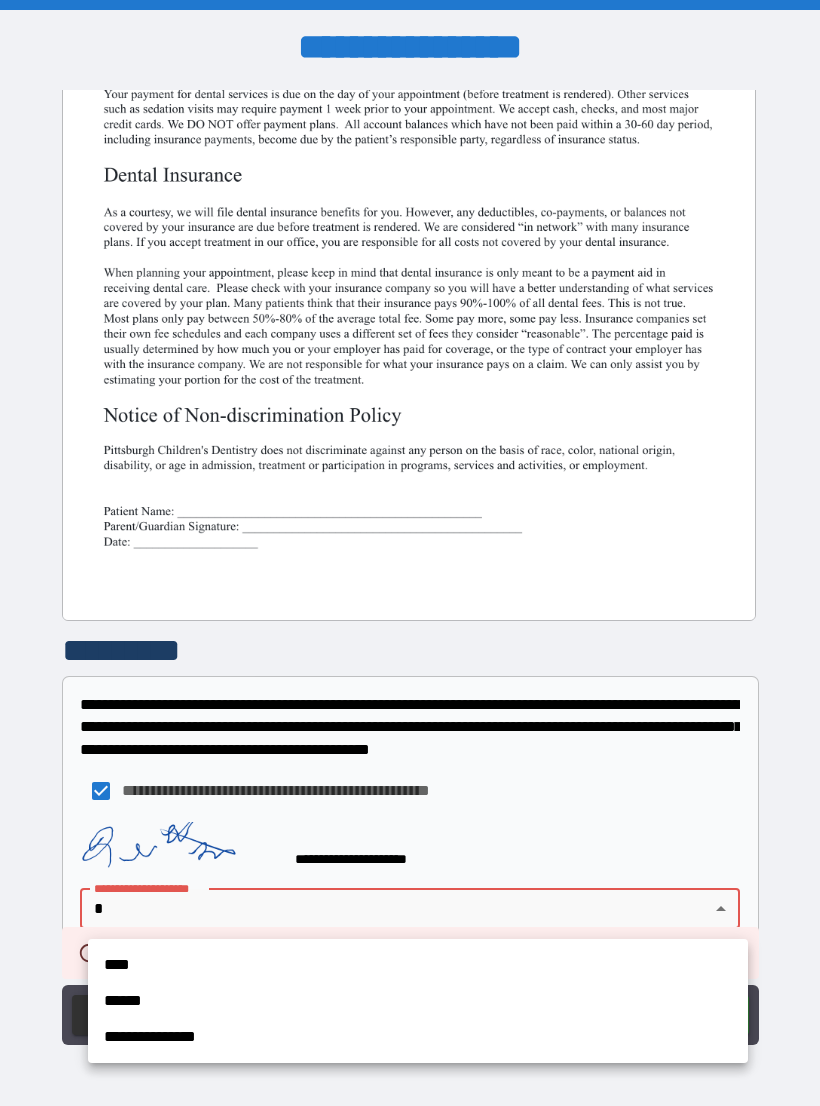 click on "**********" at bounding box center (418, 1037) 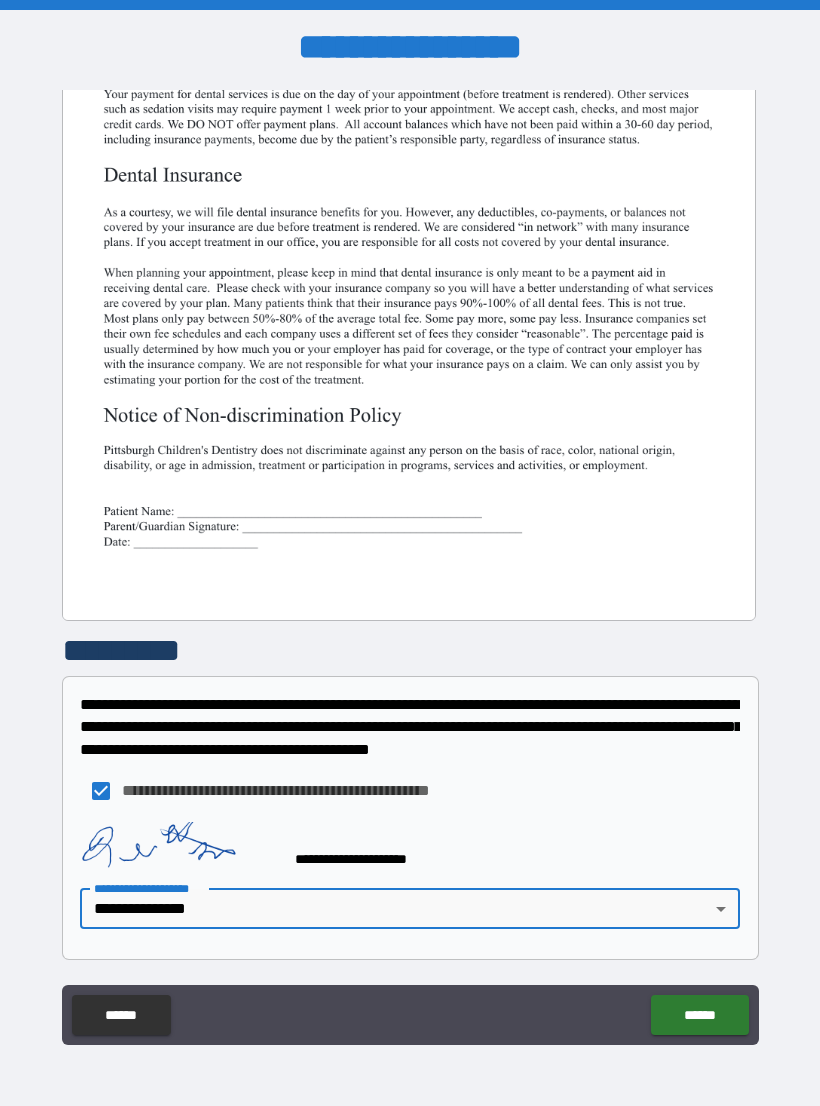 click on "******" at bounding box center [699, 1015] 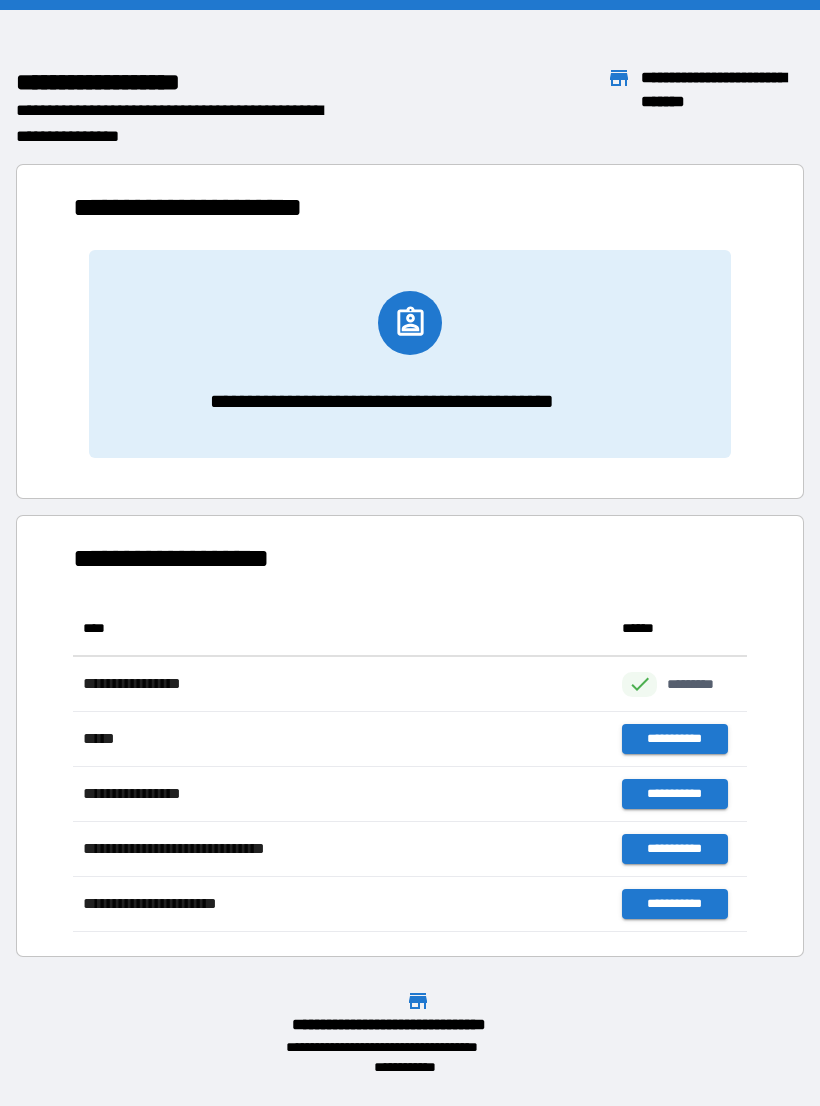 scroll, scrollTop: 1, scrollLeft: 1, axis: both 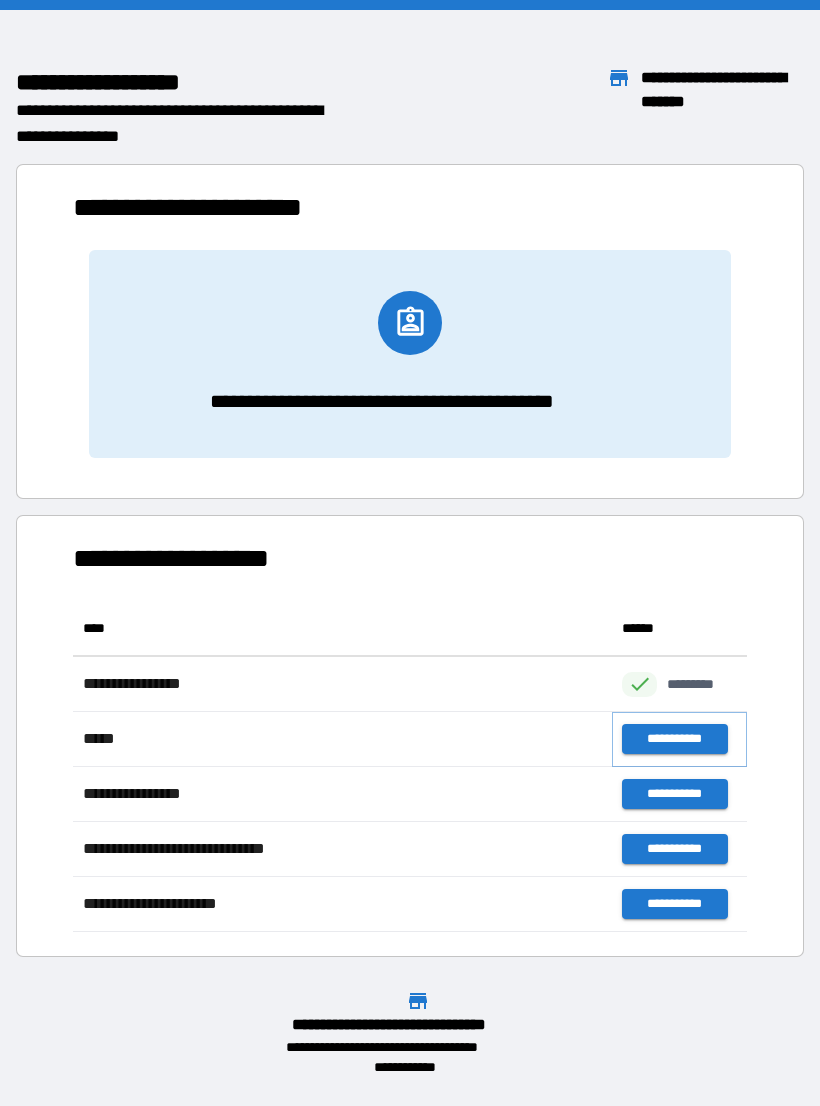 click on "**********" at bounding box center (674, 739) 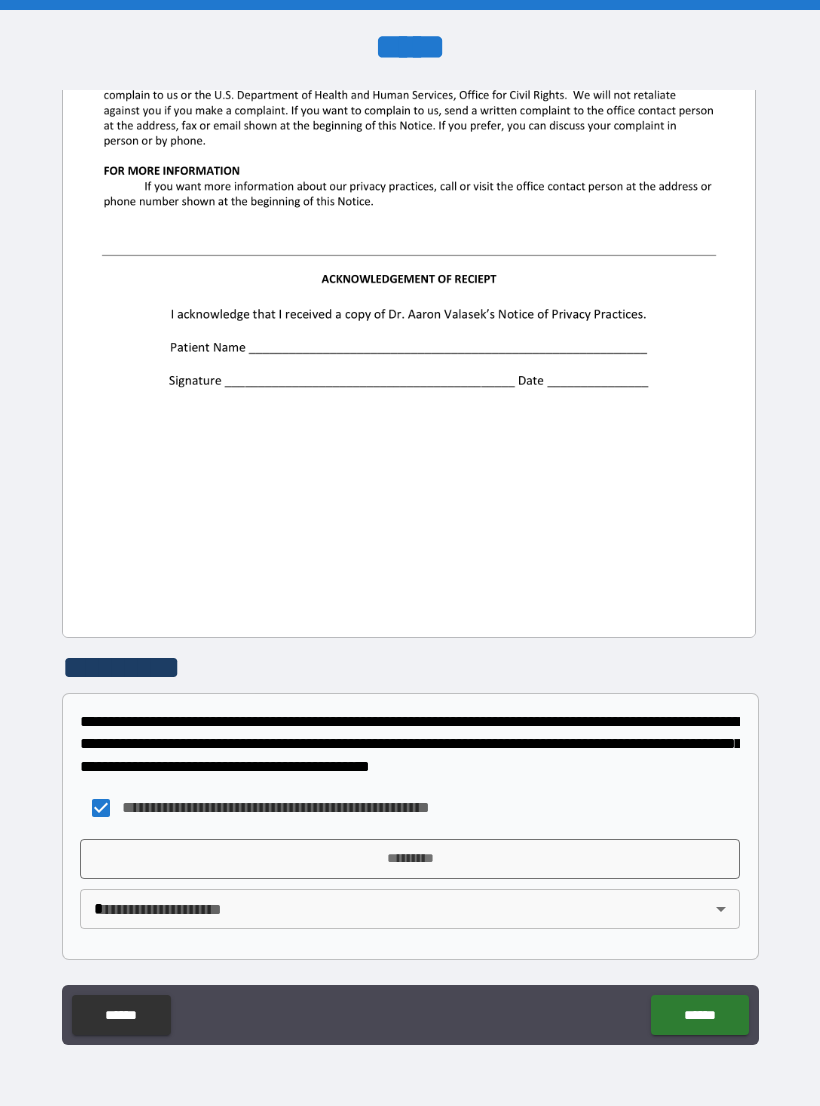 scroll, scrollTop: 2244, scrollLeft: 0, axis: vertical 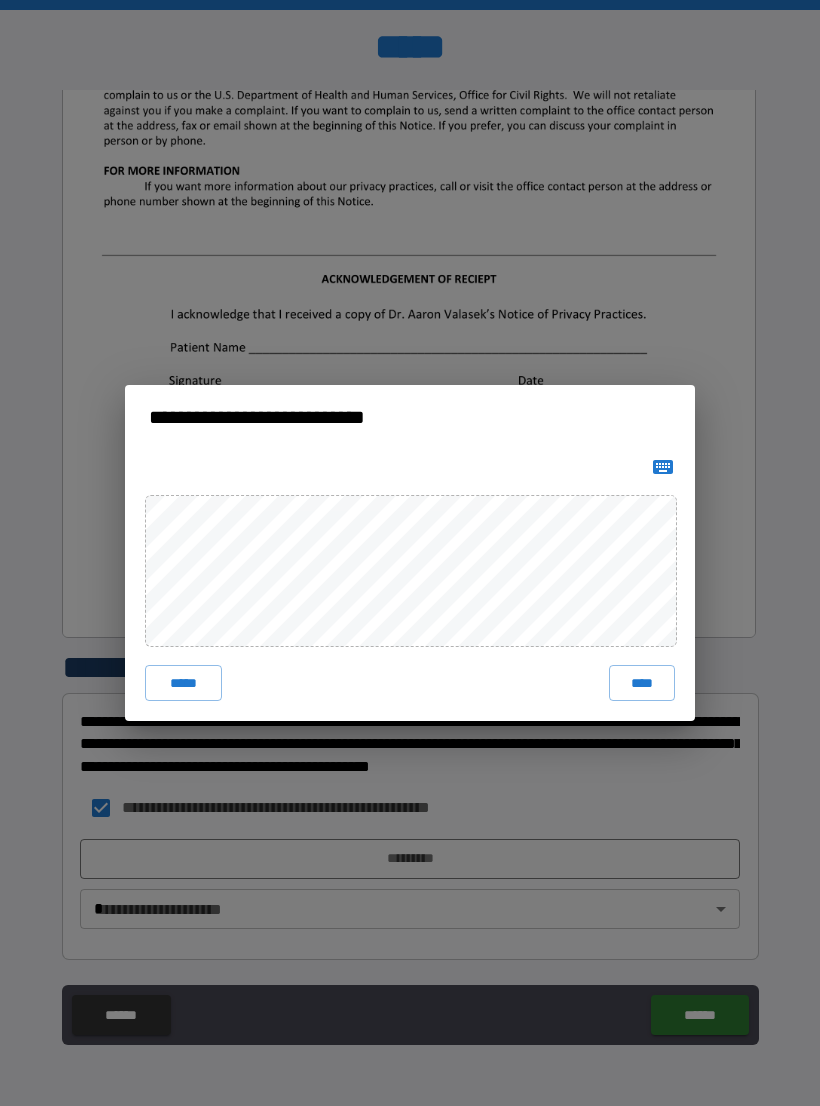 click on "**********" at bounding box center [410, 553] 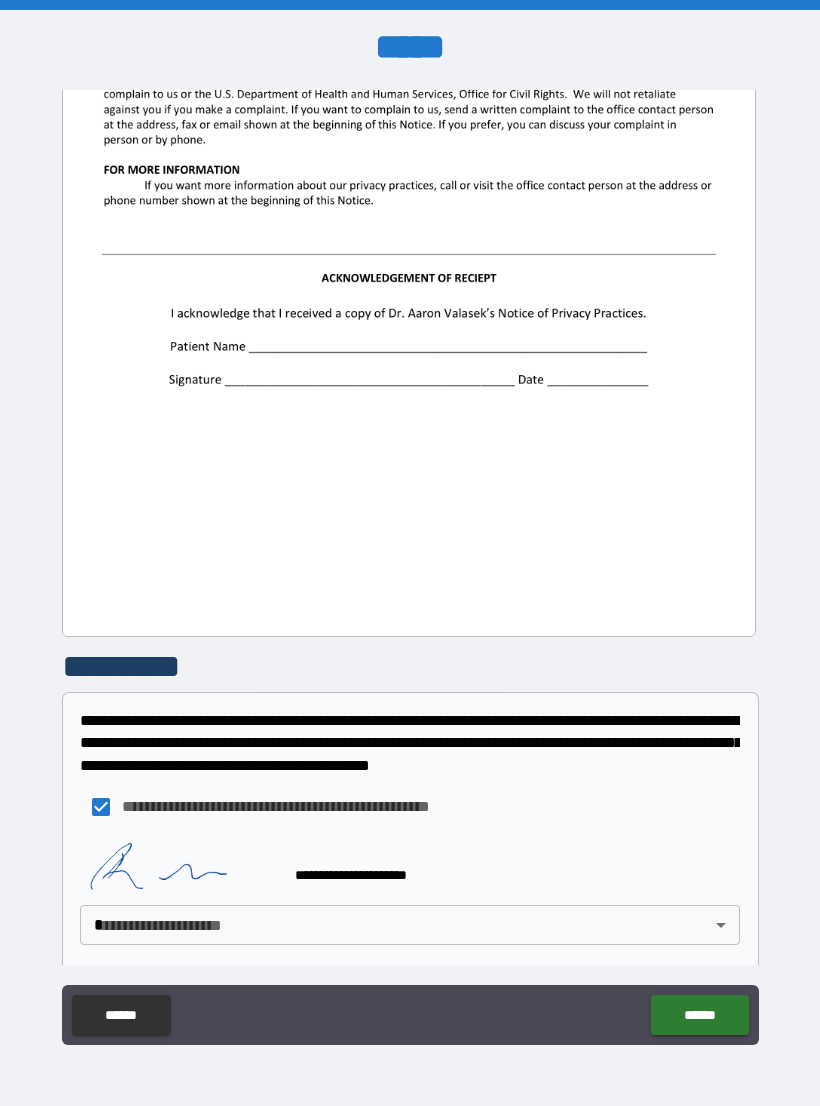 scroll, scrollTop: 2234, scrollLeft: 0, axis: vertical 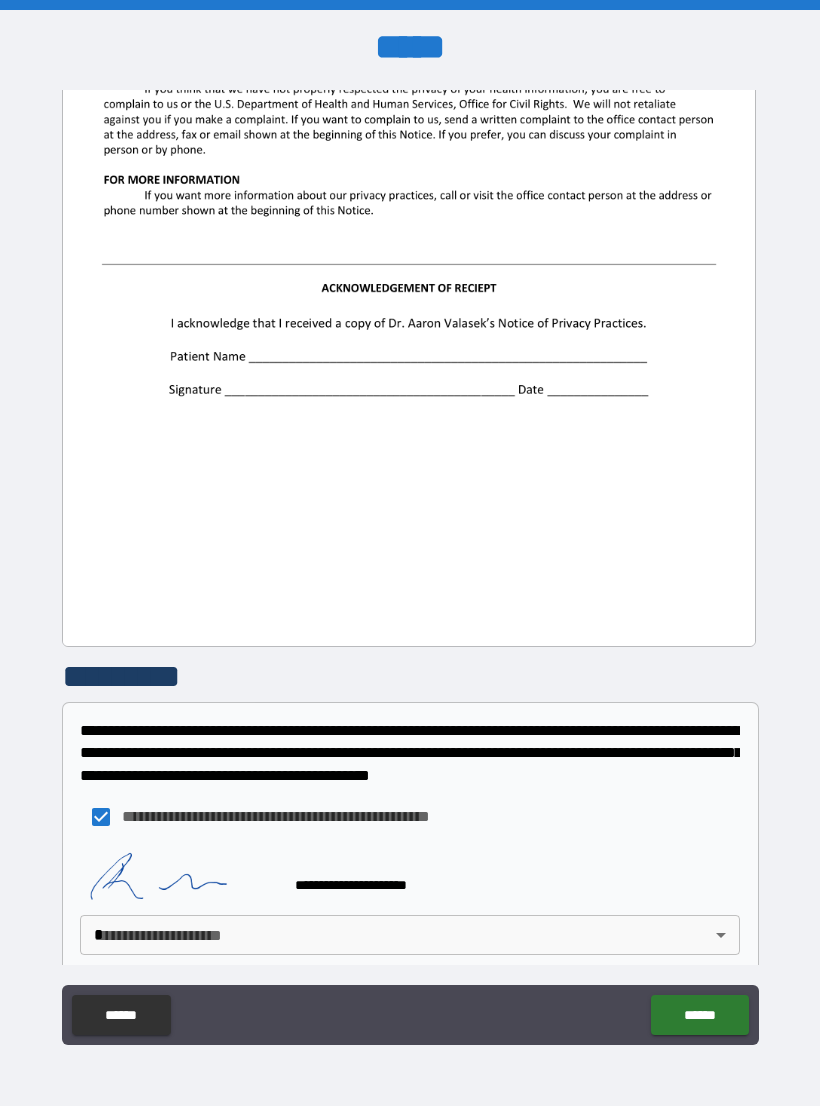 click on "**********" at bounding box center (410, 568) 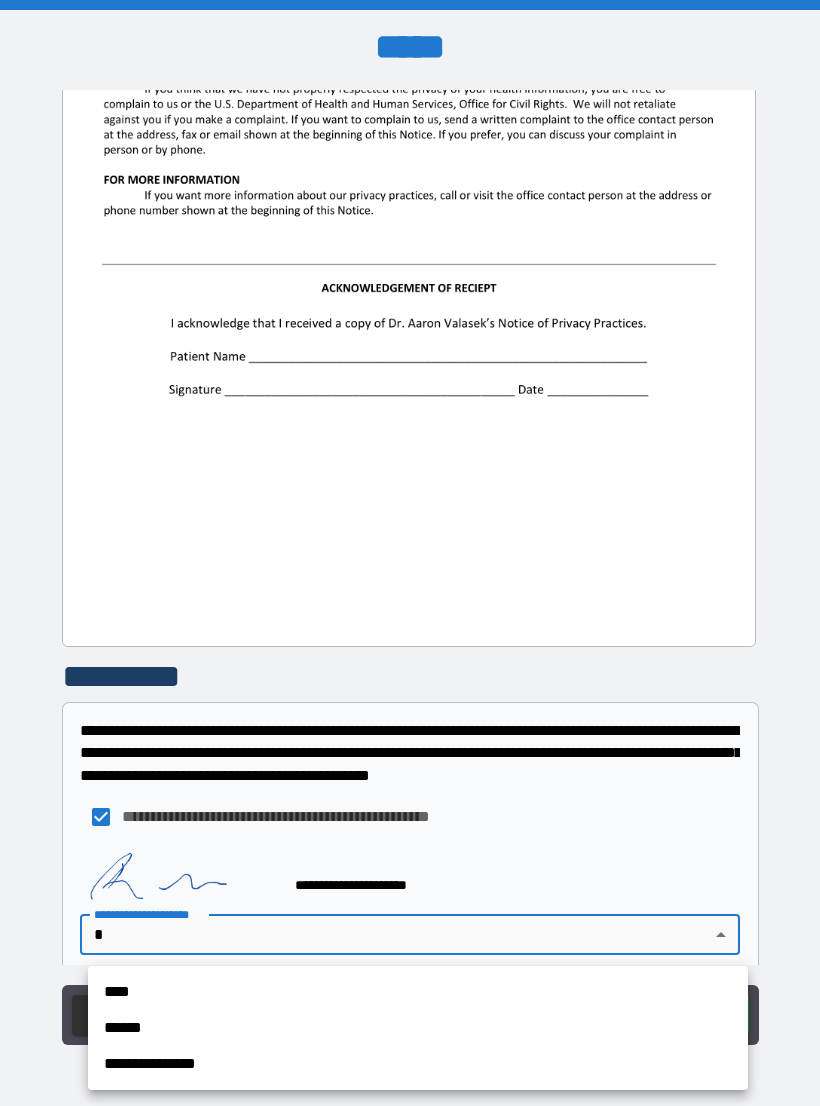 click on "**********" at bounding box center [418, 1064] 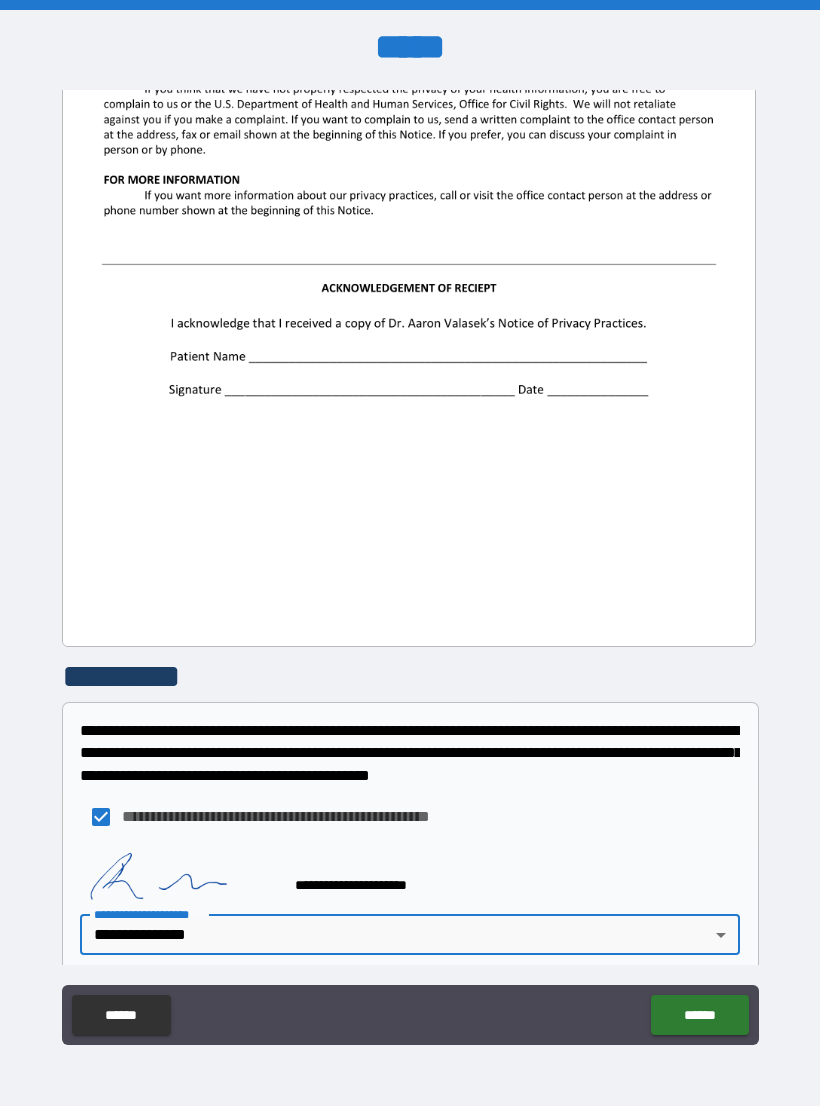 click on "******" at bounding box center (699, 1015) 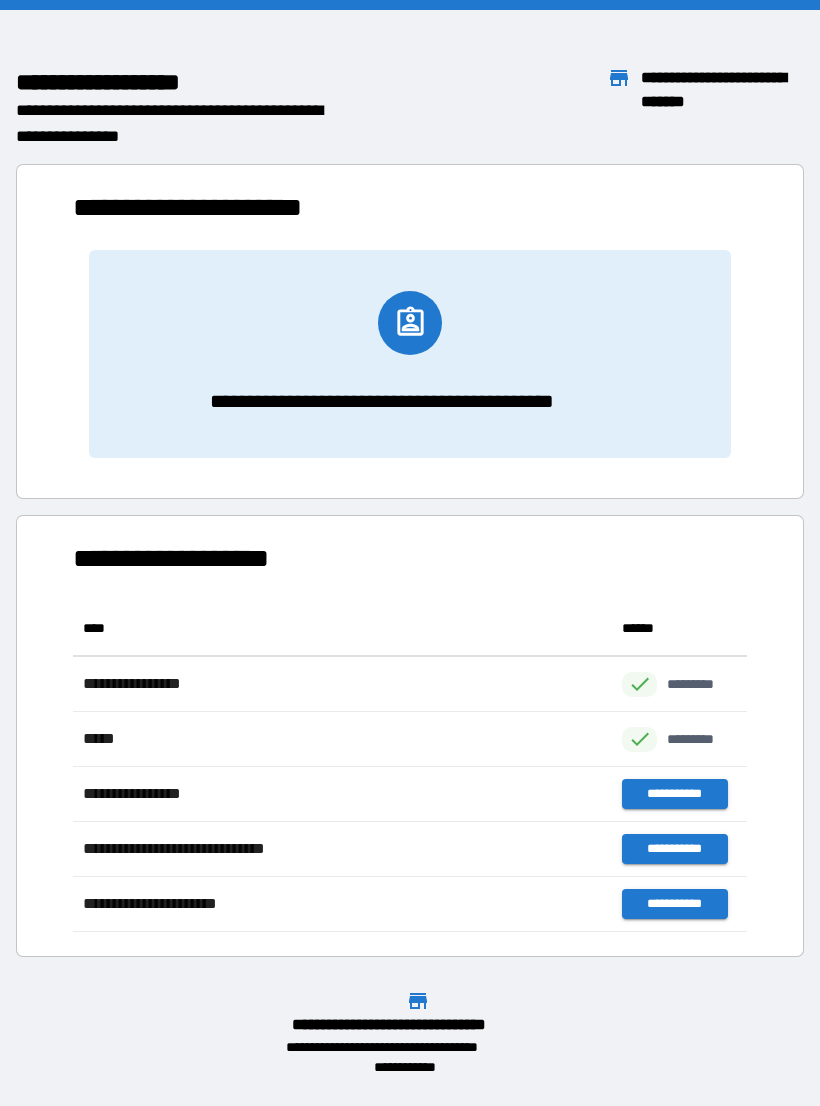 scroll, scrollTop: 1, scrollLeft: 1, axis: both 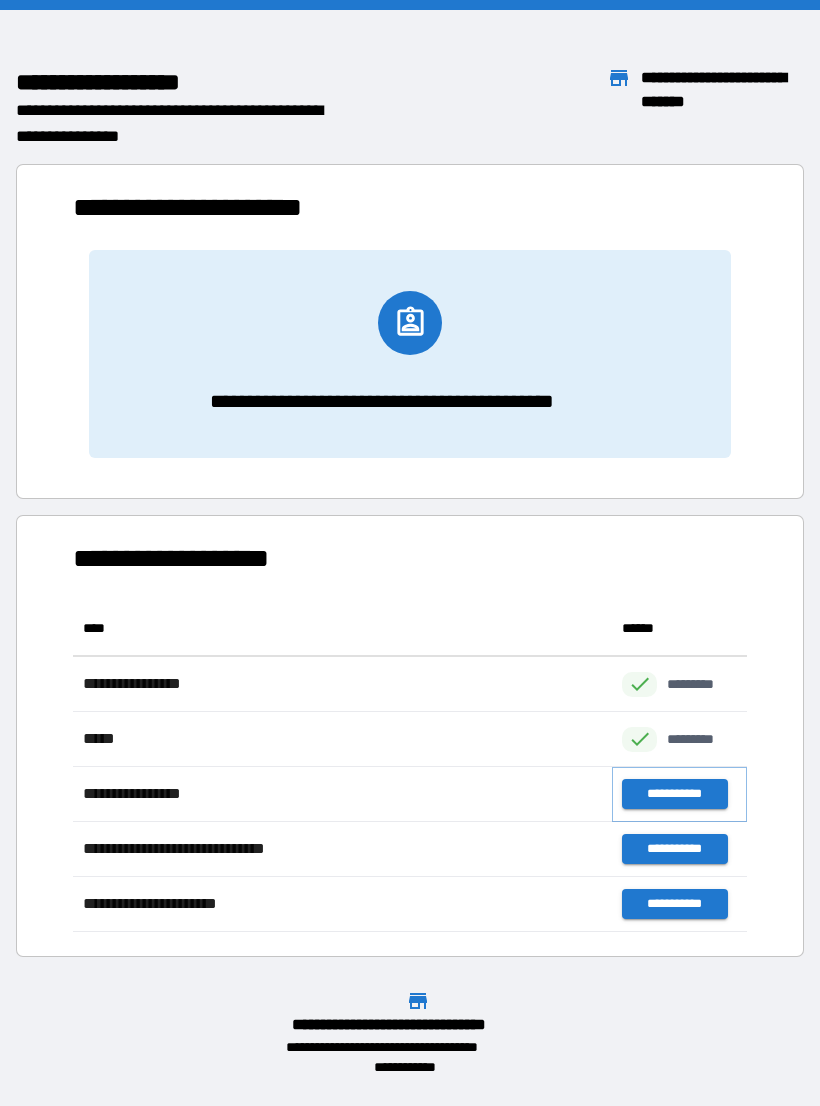 click on "**********" at bounding box center [674, 794] 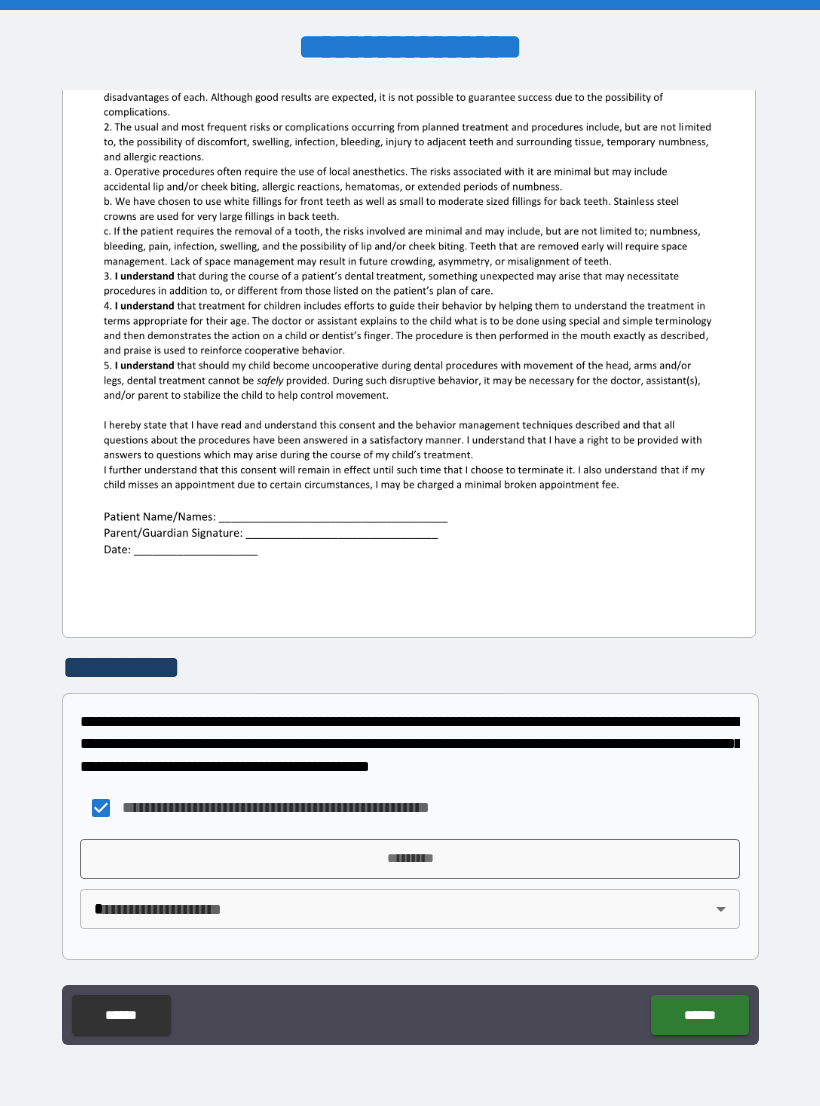 scroll, scrollTop: 380, scrollLeft: 0, axis: vertical 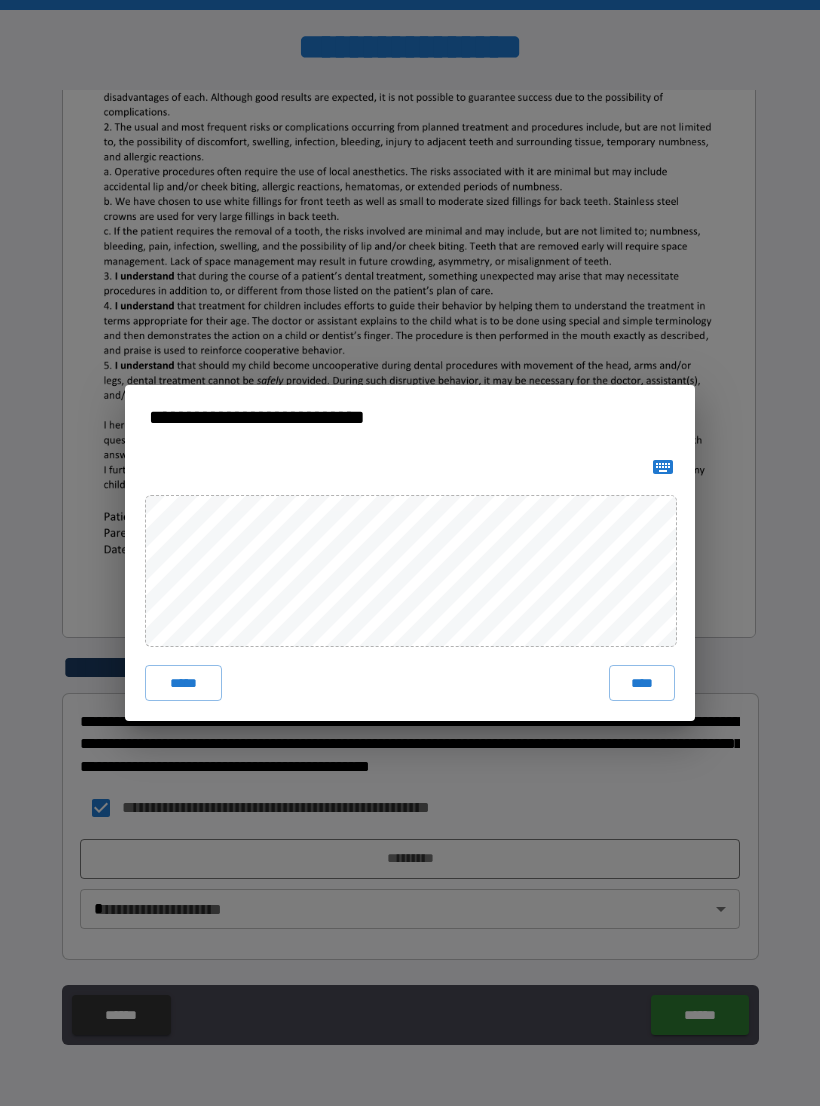 click on "****" at bounding box center (642, 683) 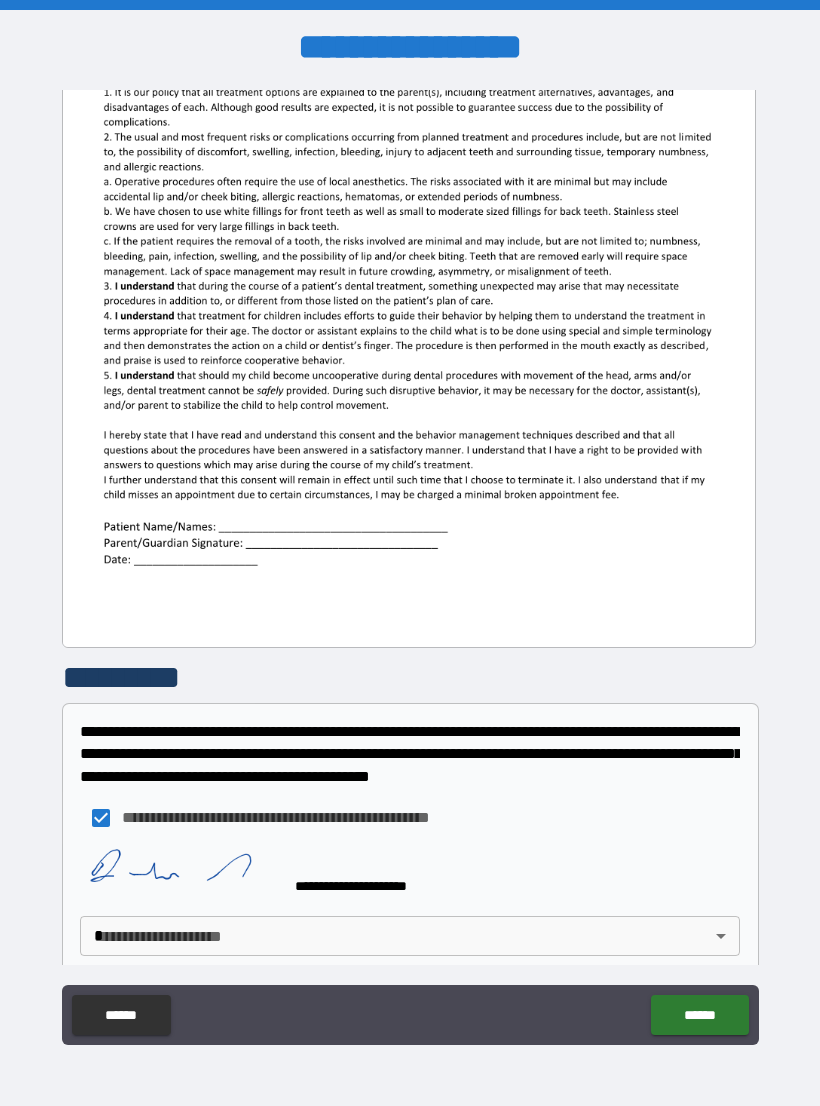 click on "**********" at bounding box center [410, 568] 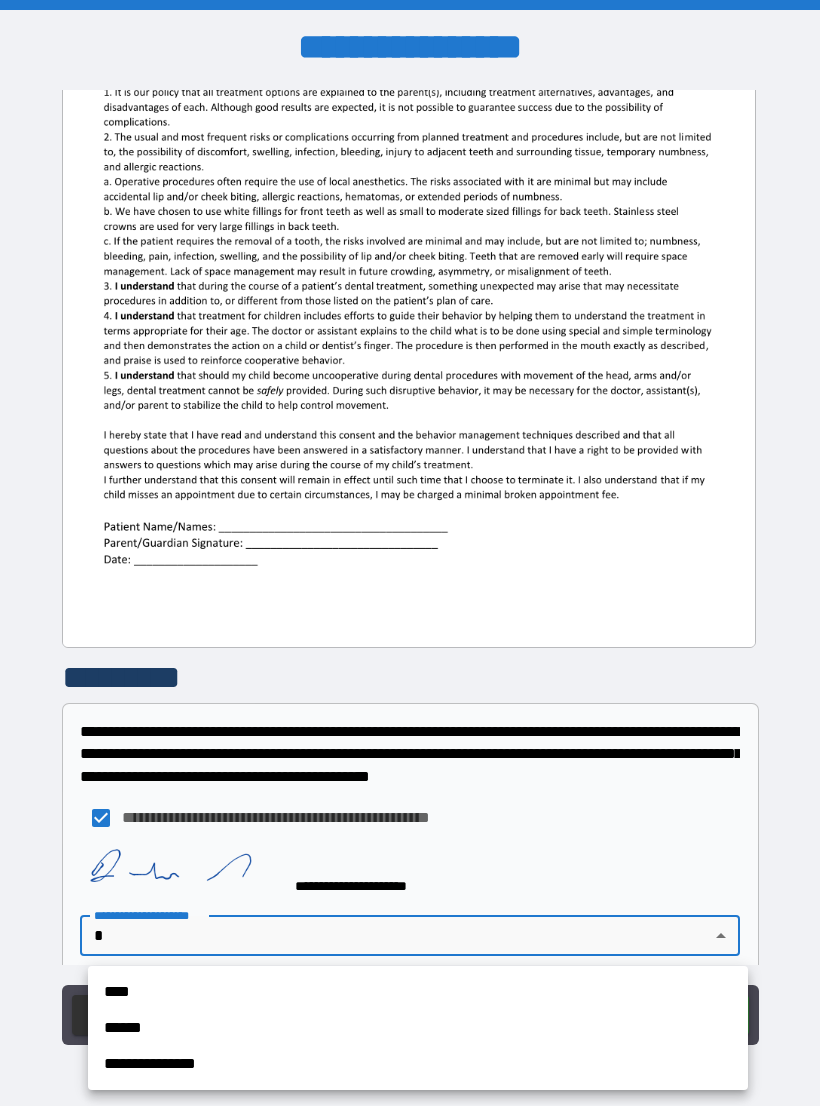 click on "**********" at bounding box center [418, 1064] 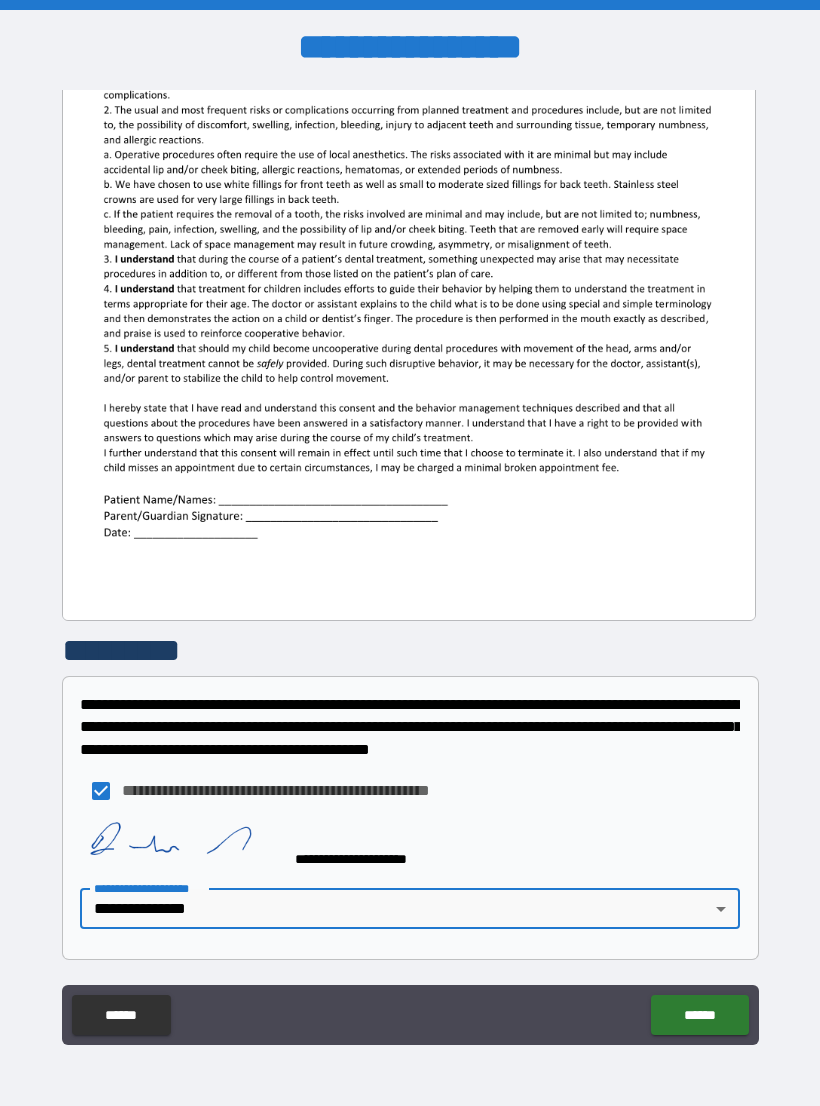 scroll, scrollTop: 399, scrollLeft: 0, axis: vertical 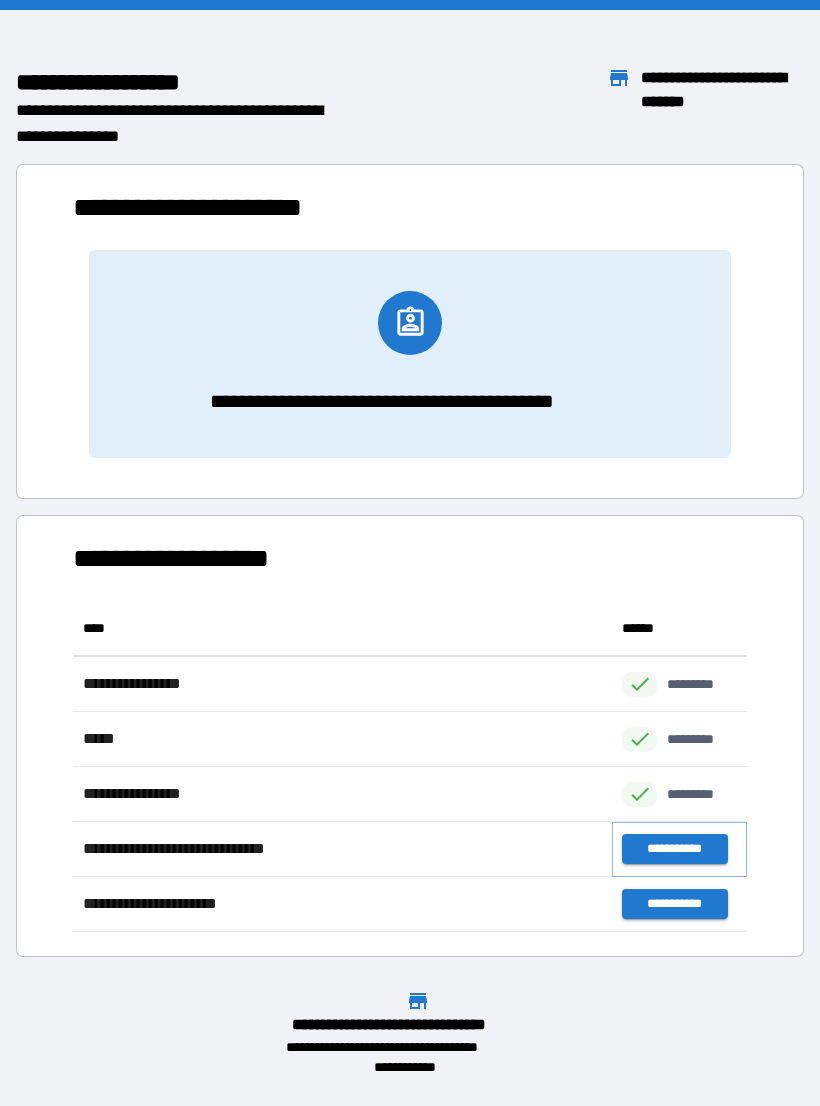 click on "**********" at bounding box center [674, 849] 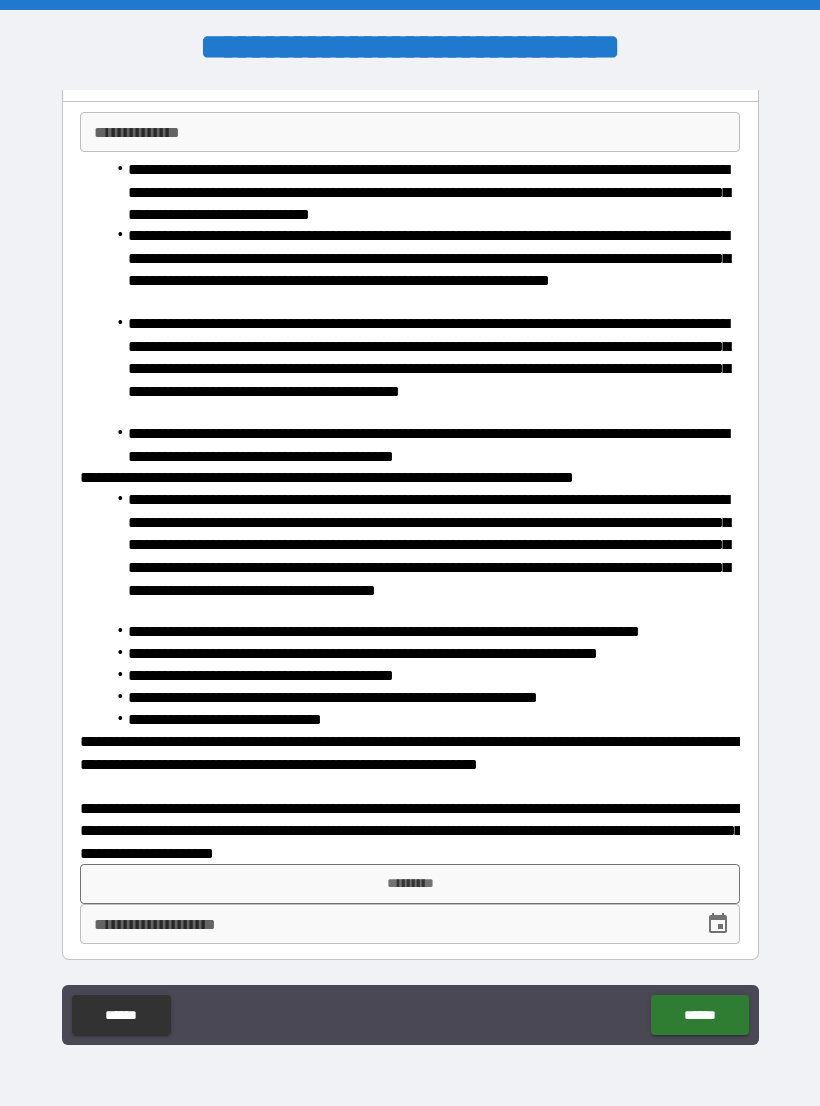 scroll, scrollTop: 119, scrollLeft: 0, axis: vertical 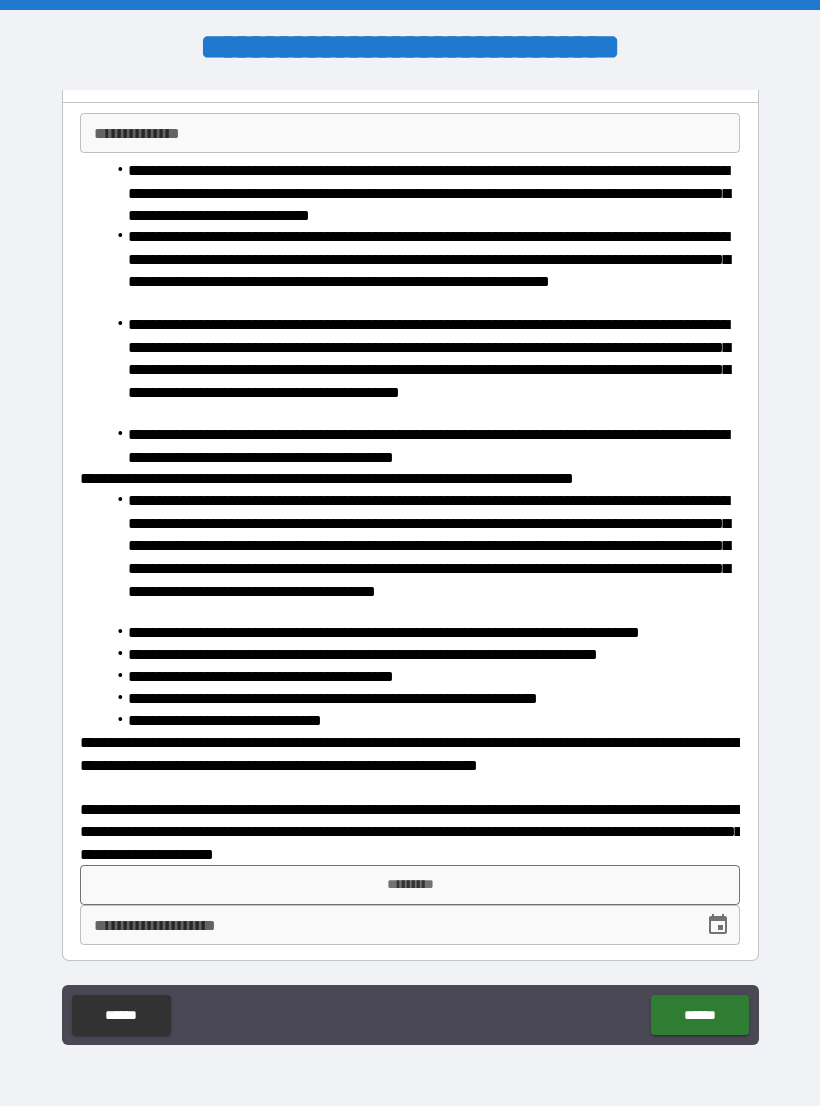 click on "*********" at bounding box center [410, 885] 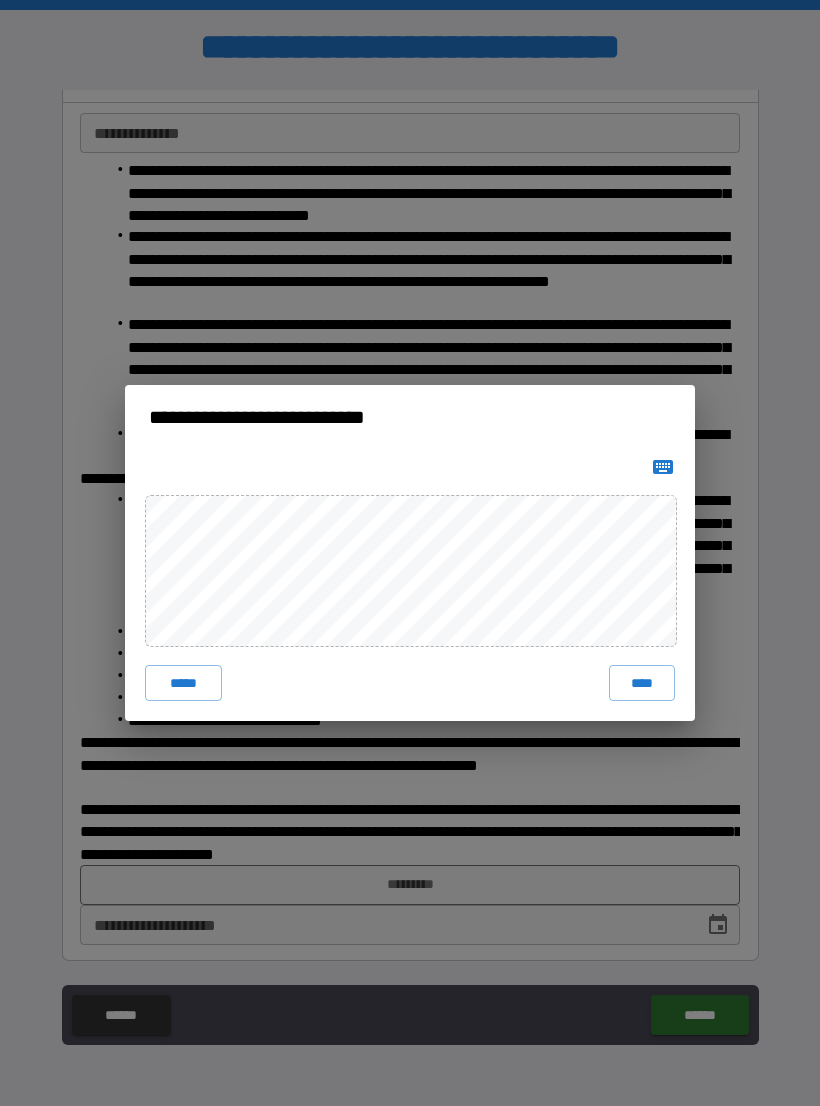 click on "****" at bounding box center (642, 683) 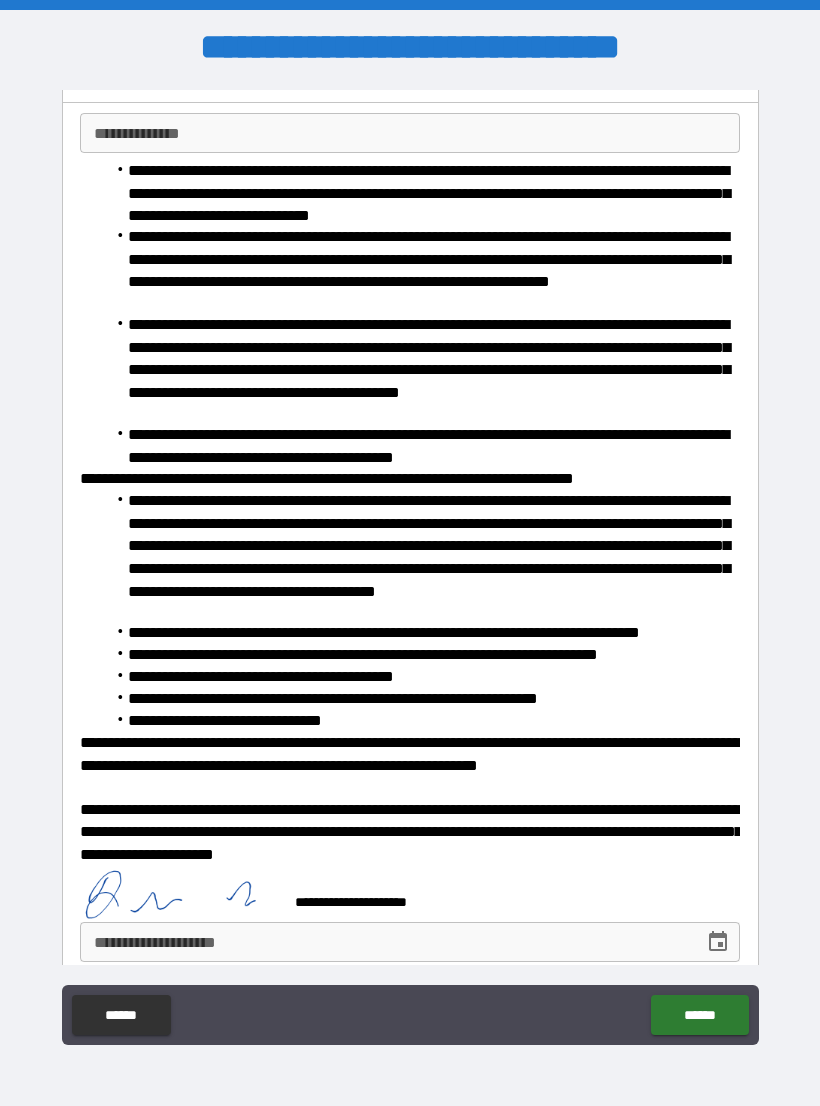 click on "**********" at bounding box center [385, 942] 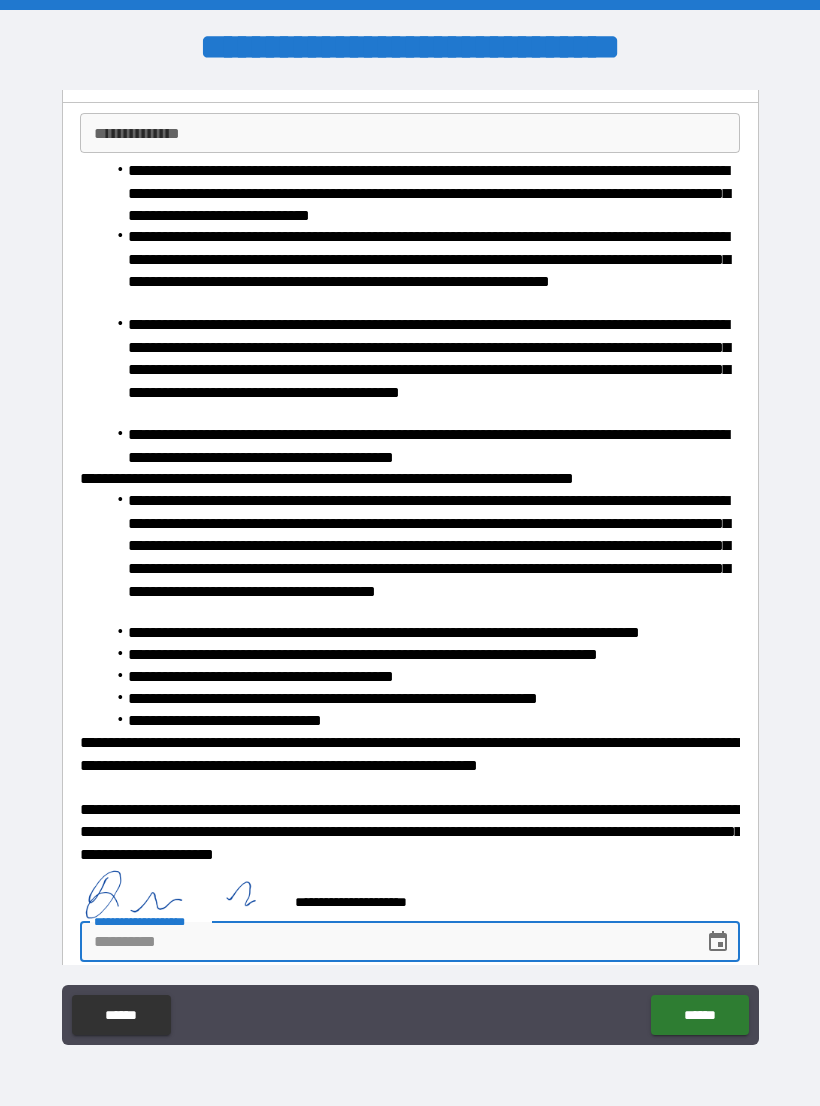 scroll, scrollTop: 31, scrollLeft: 0, axis: vertical 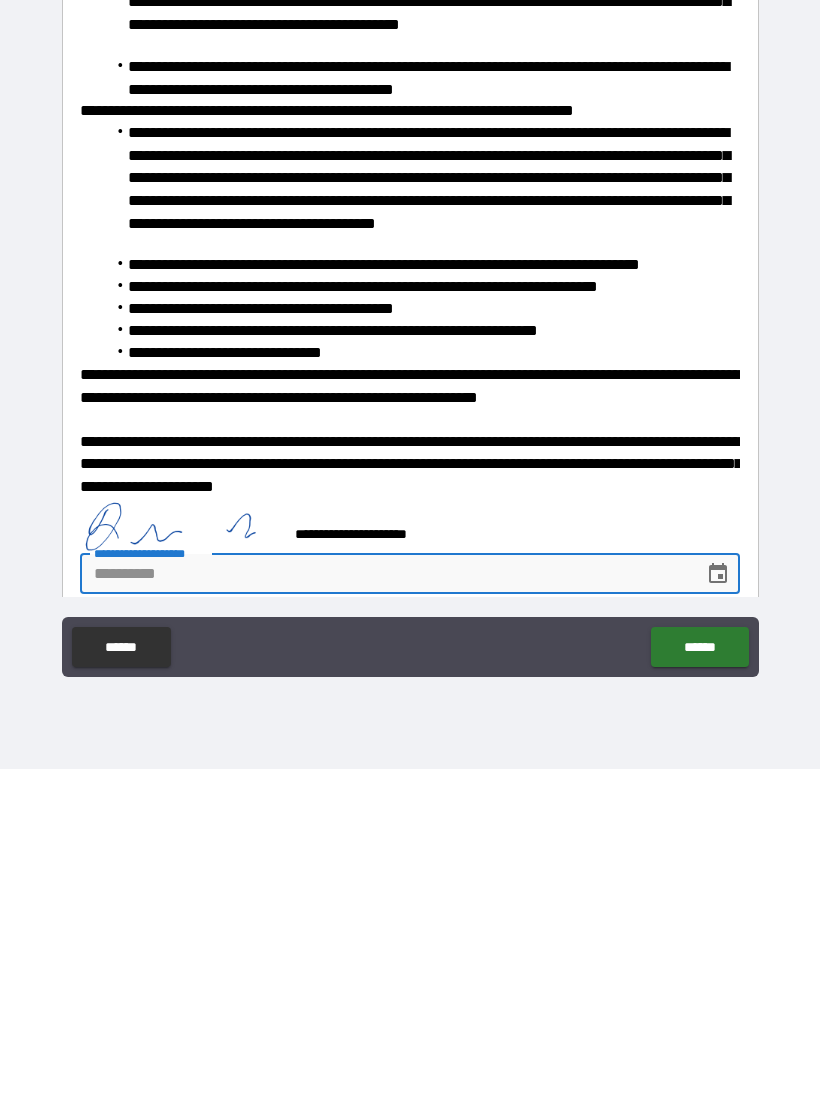 click on "******" at bounding box center [699, 984] 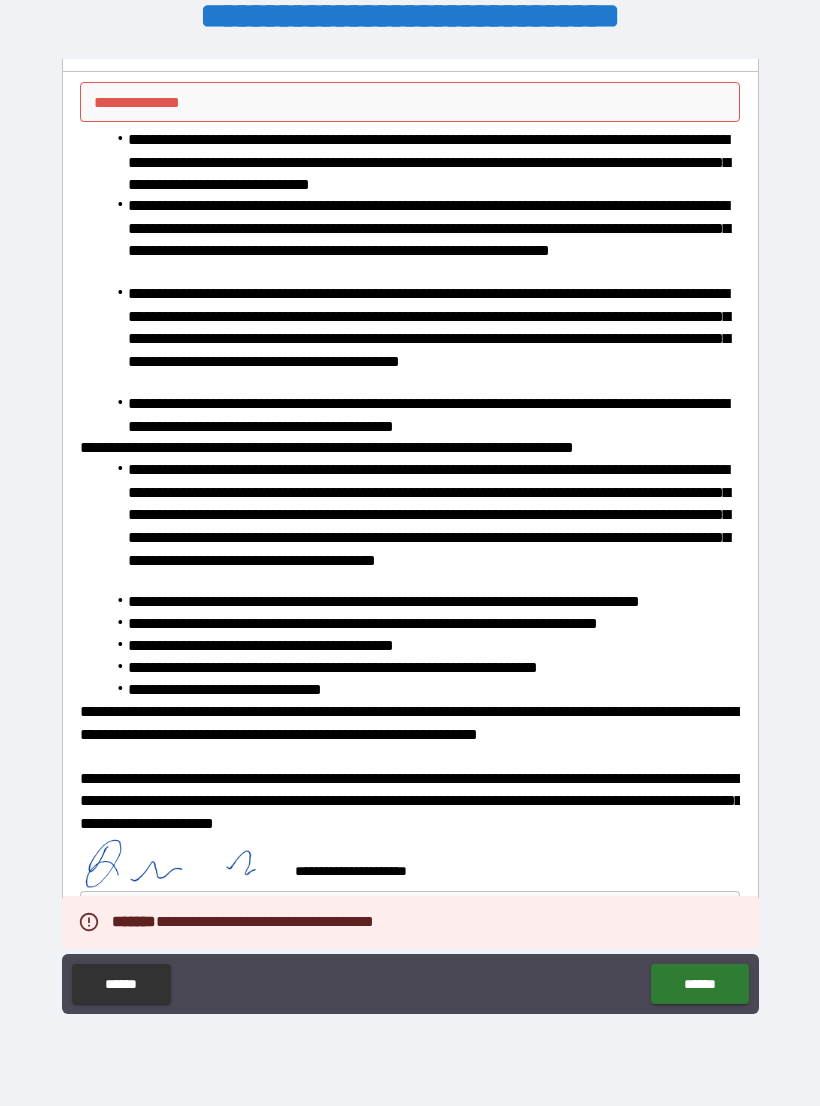 click on "**********" at bounding box center (385, 911) 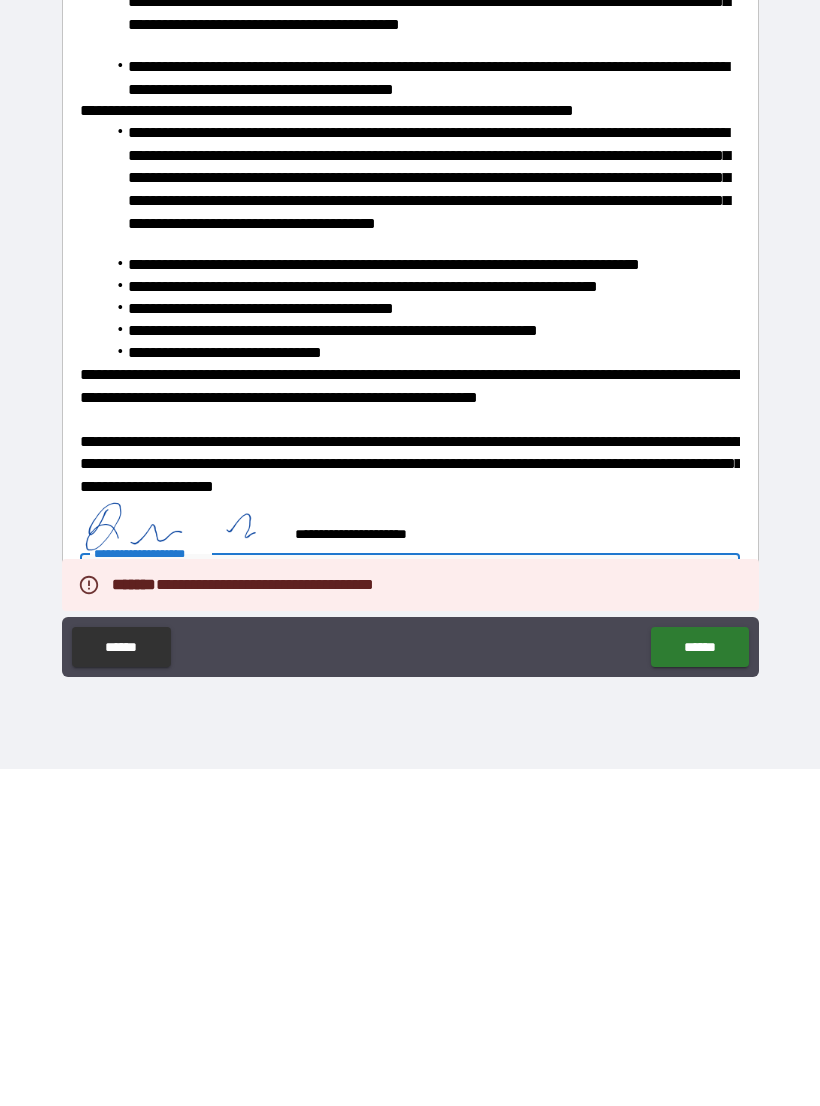 click on "**********" at bounding box center (385, 911) 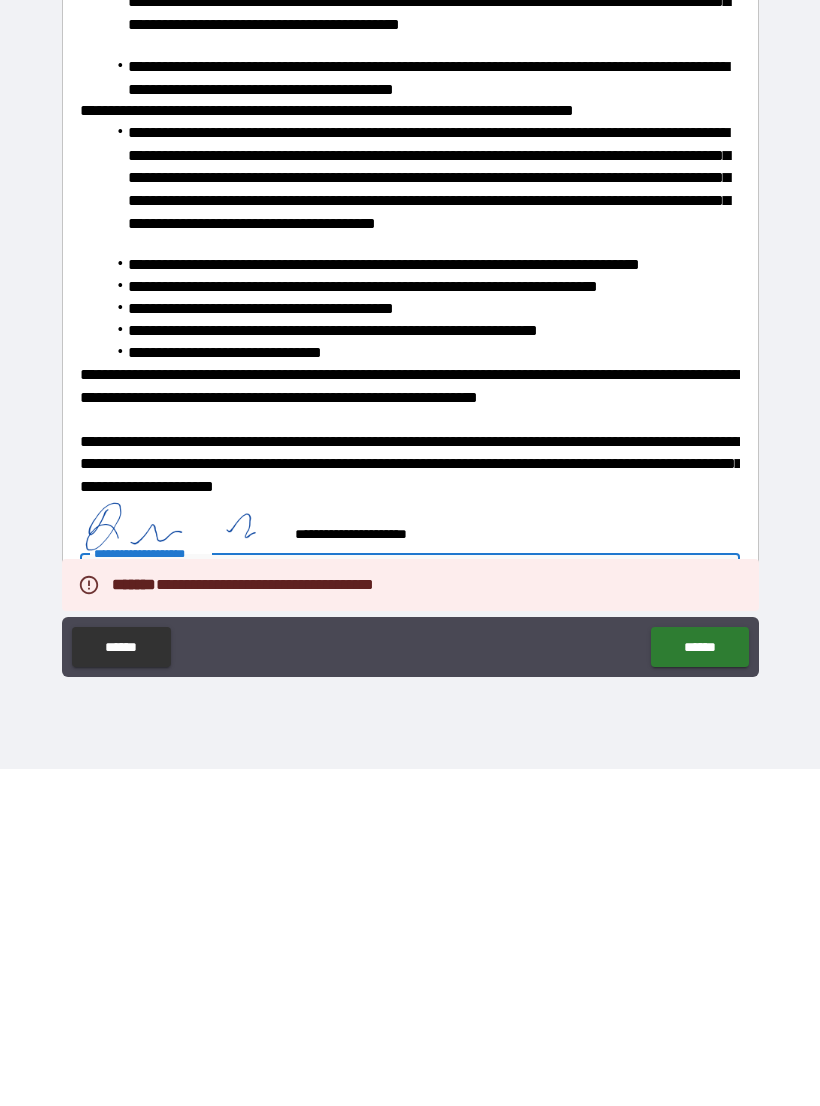 click on "**********" at bounding box center (410, 801) 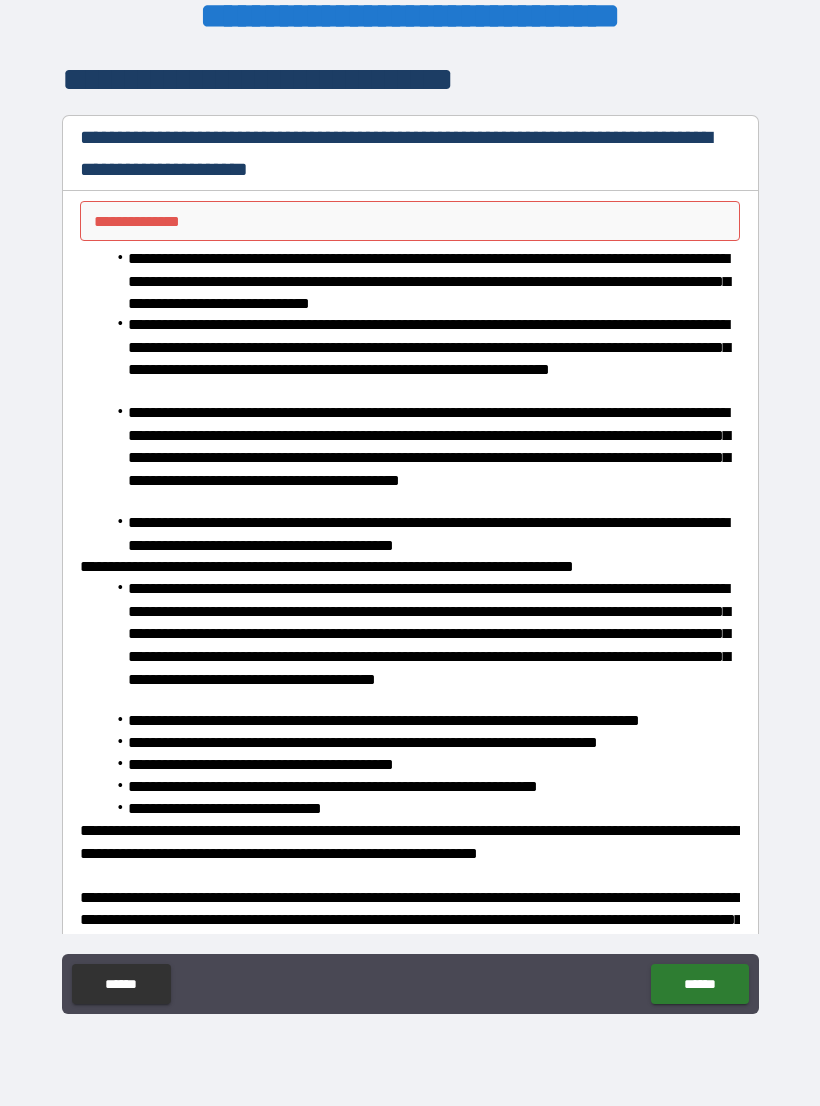 scroll, scrollTop: 0, scrollLeft: 0, axis: both 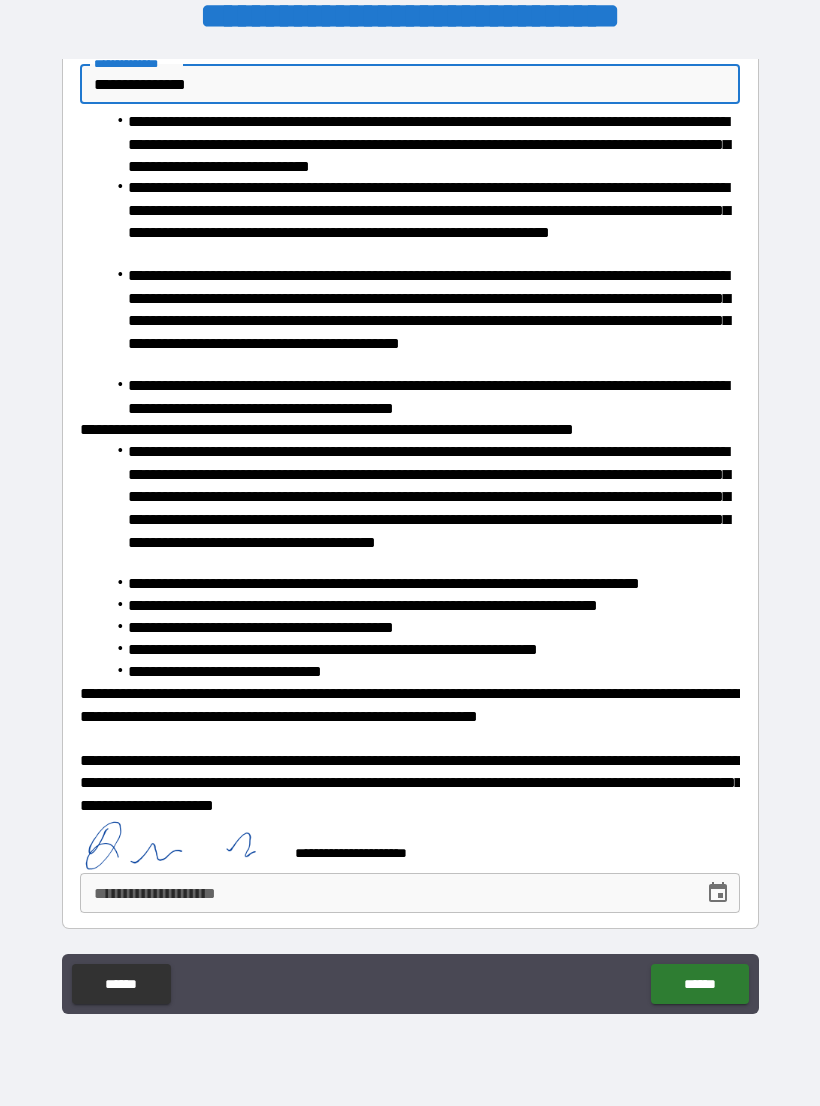 type on "**********" 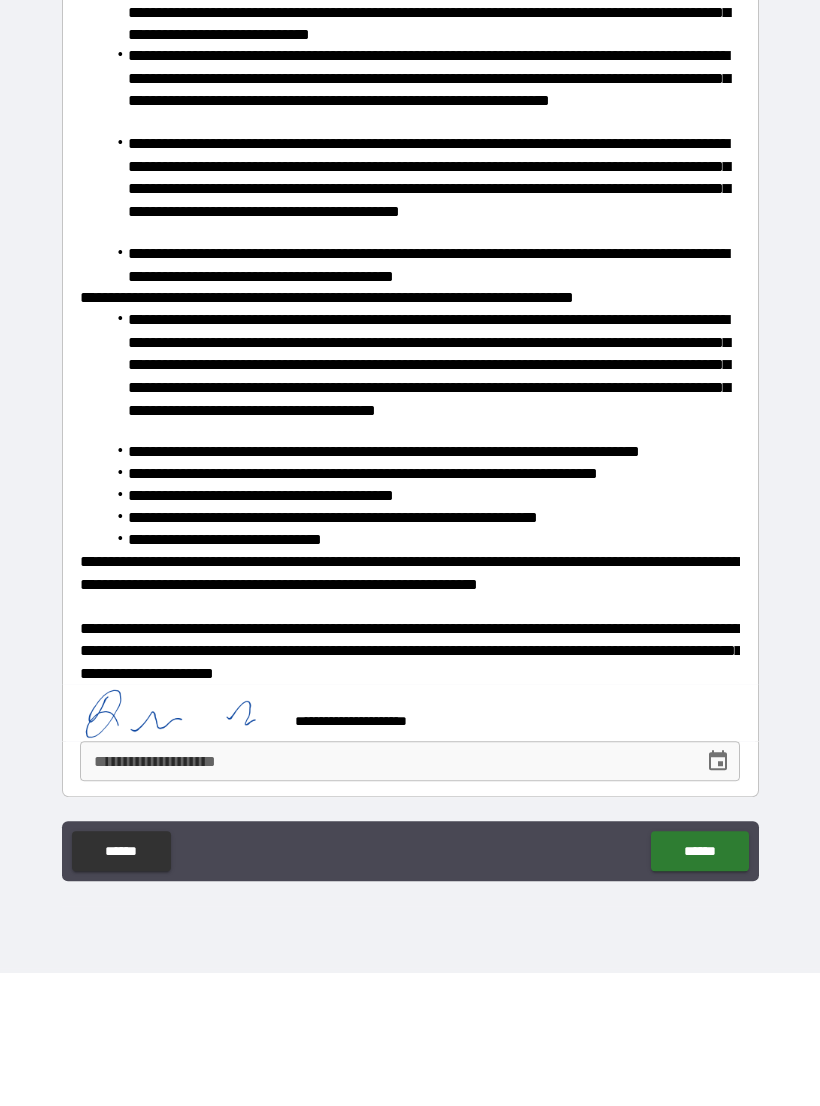 click on "******" at bounding box center (699, 984) 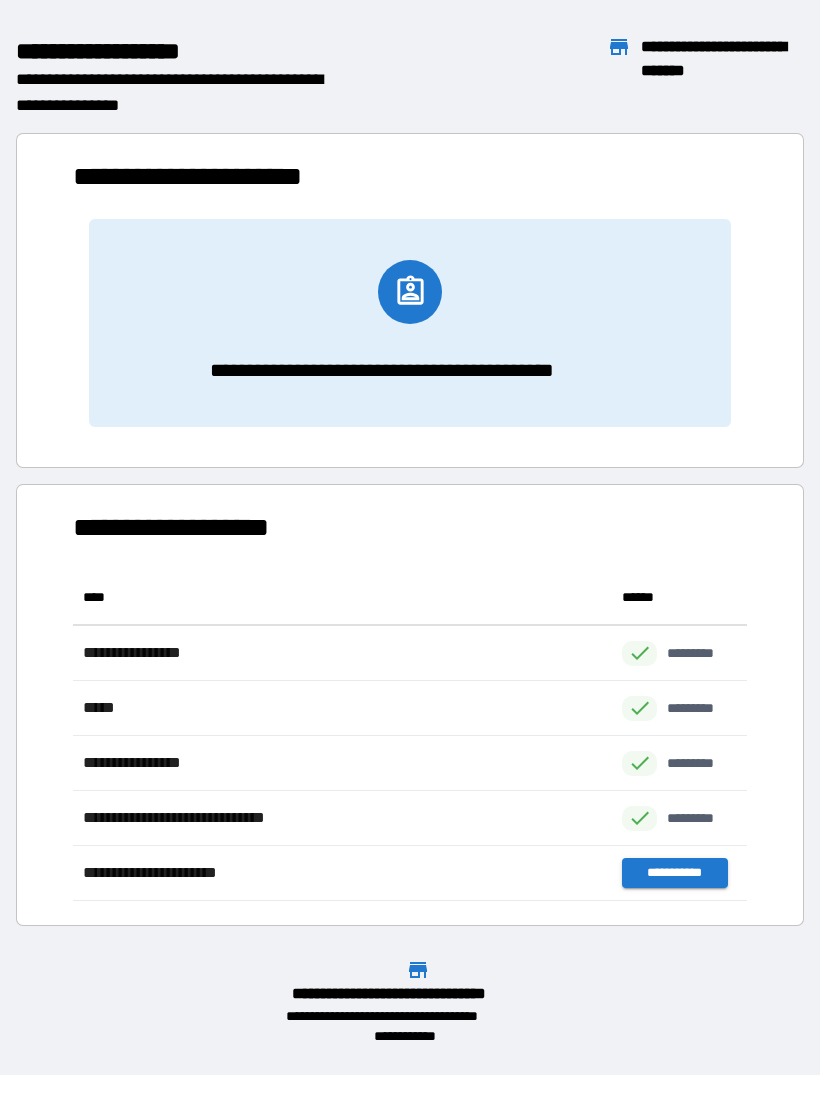 scroll, scrollTop: 1, scrollLeft: 1, axis: both 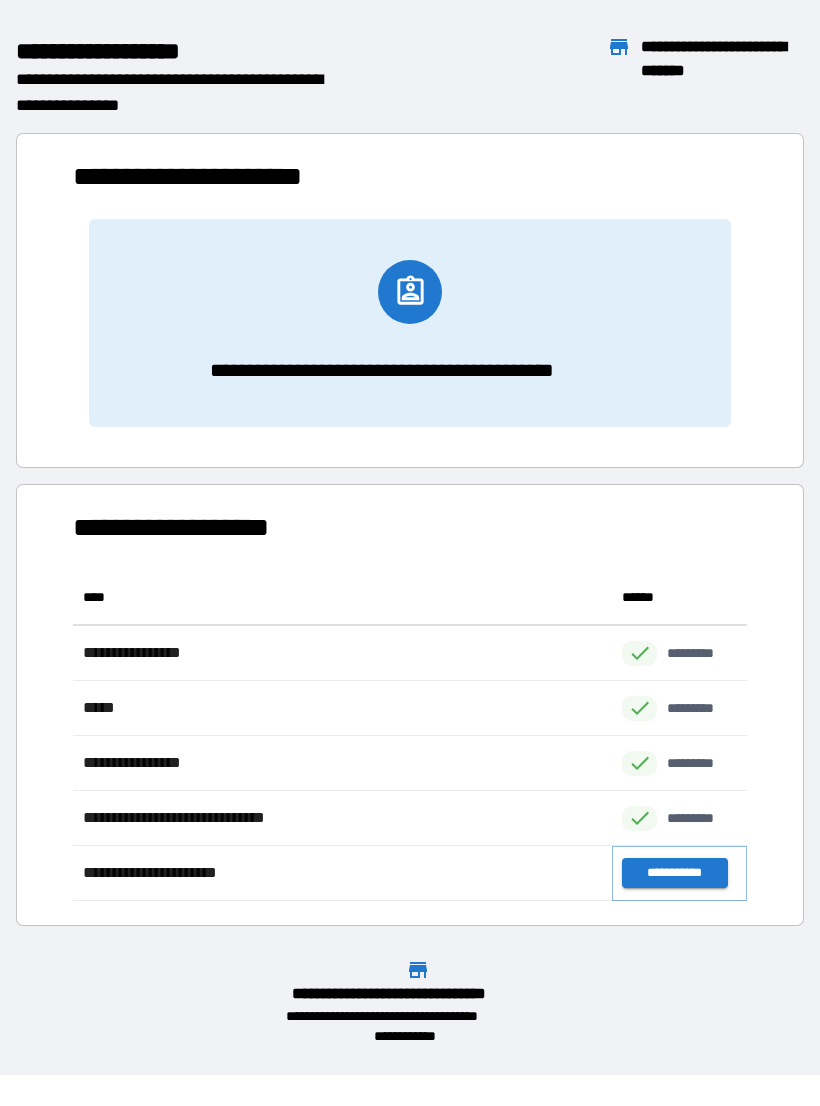 click on "**********" at bounding box center (674, 873) 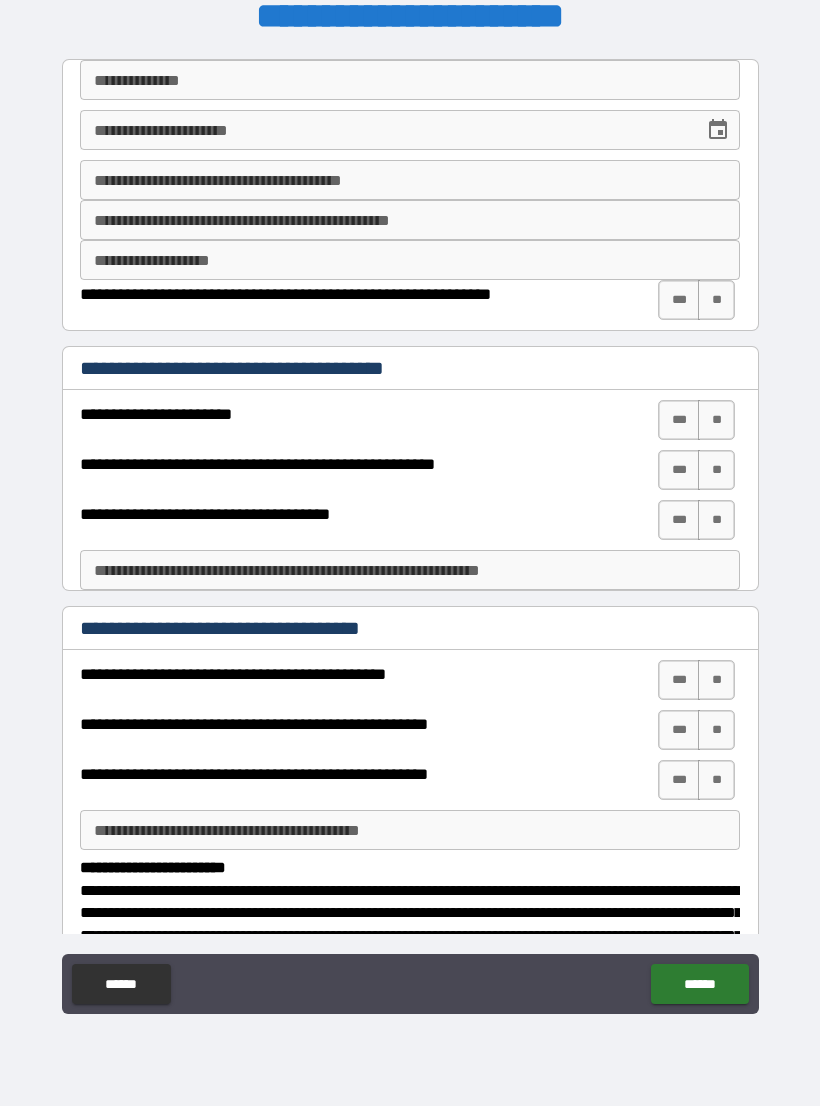 scroll, scrollTop: 0, scrollLeft: 0, axis: both 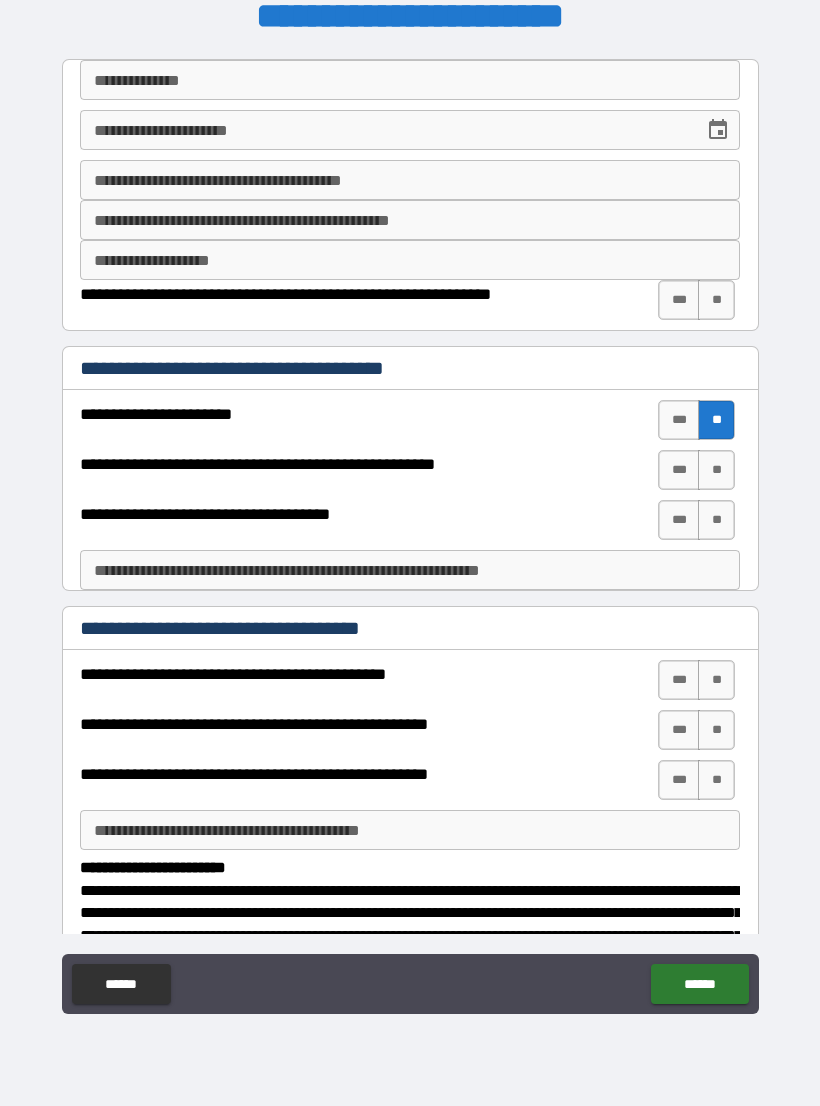 click on "**" at bounding box center (716, 470) 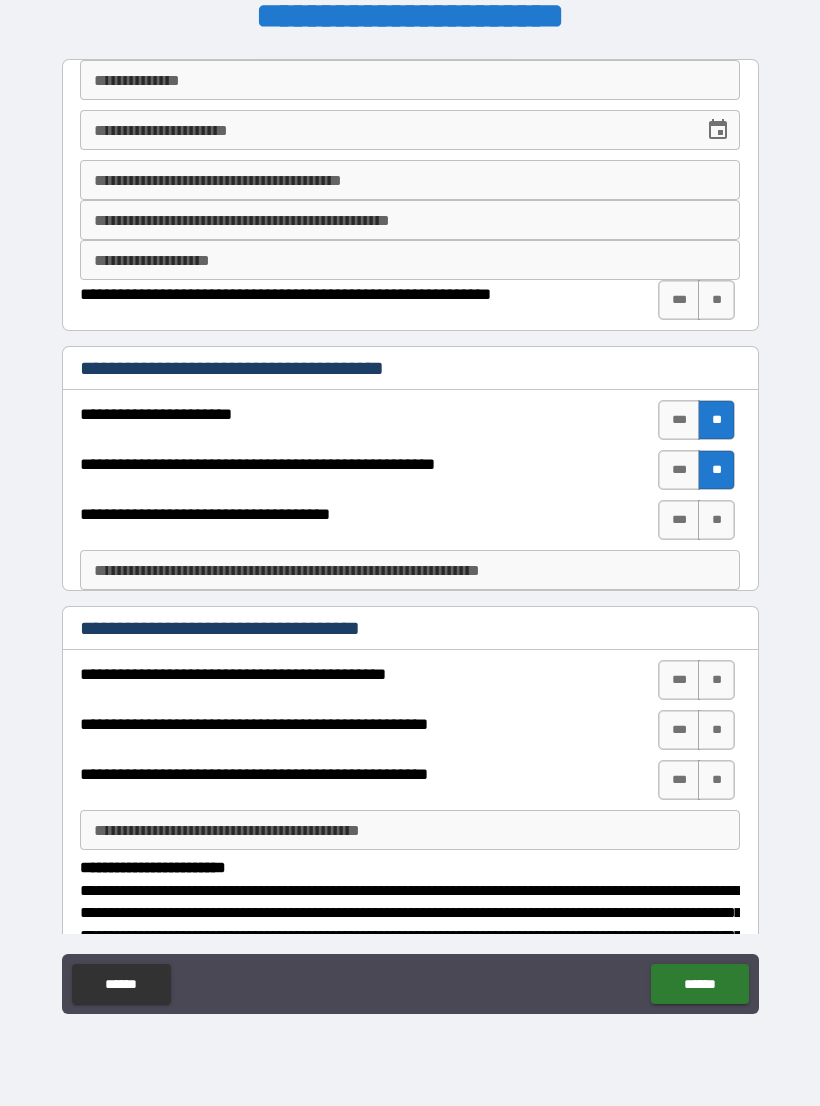 click on "**" at bounding box center (716, 520) 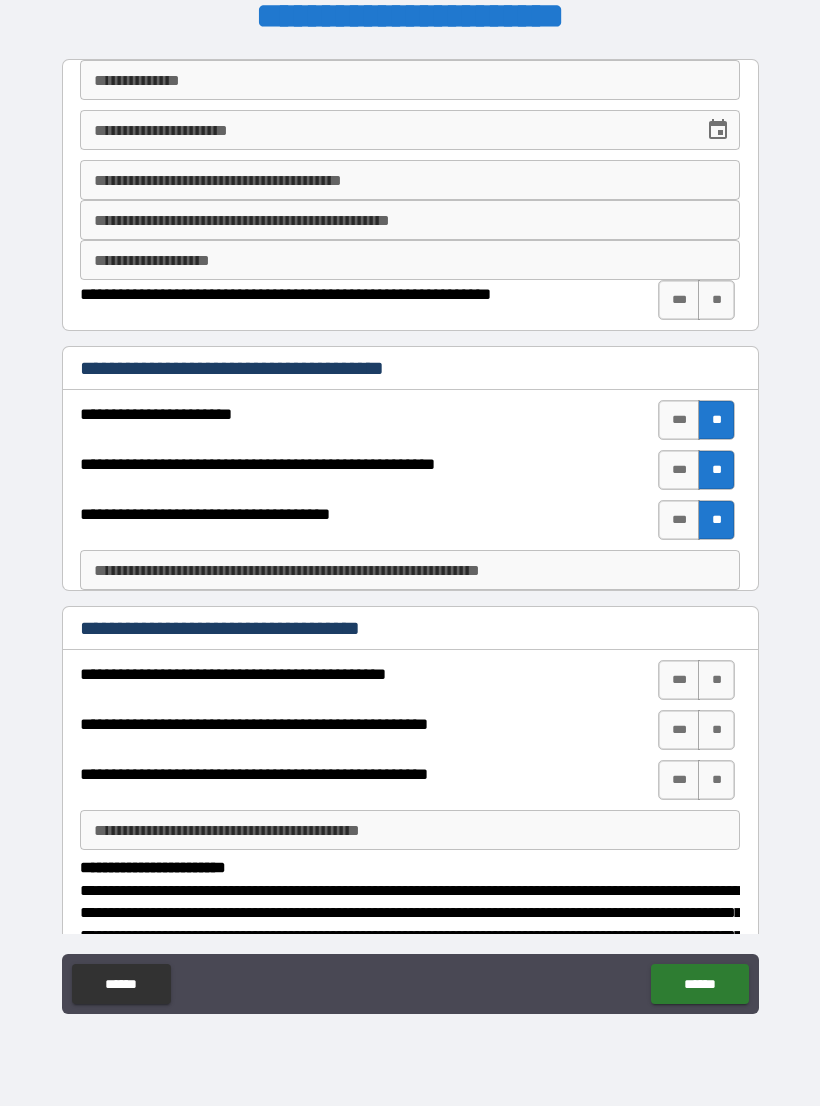 click on "**********" at bounding box center (410, 80) 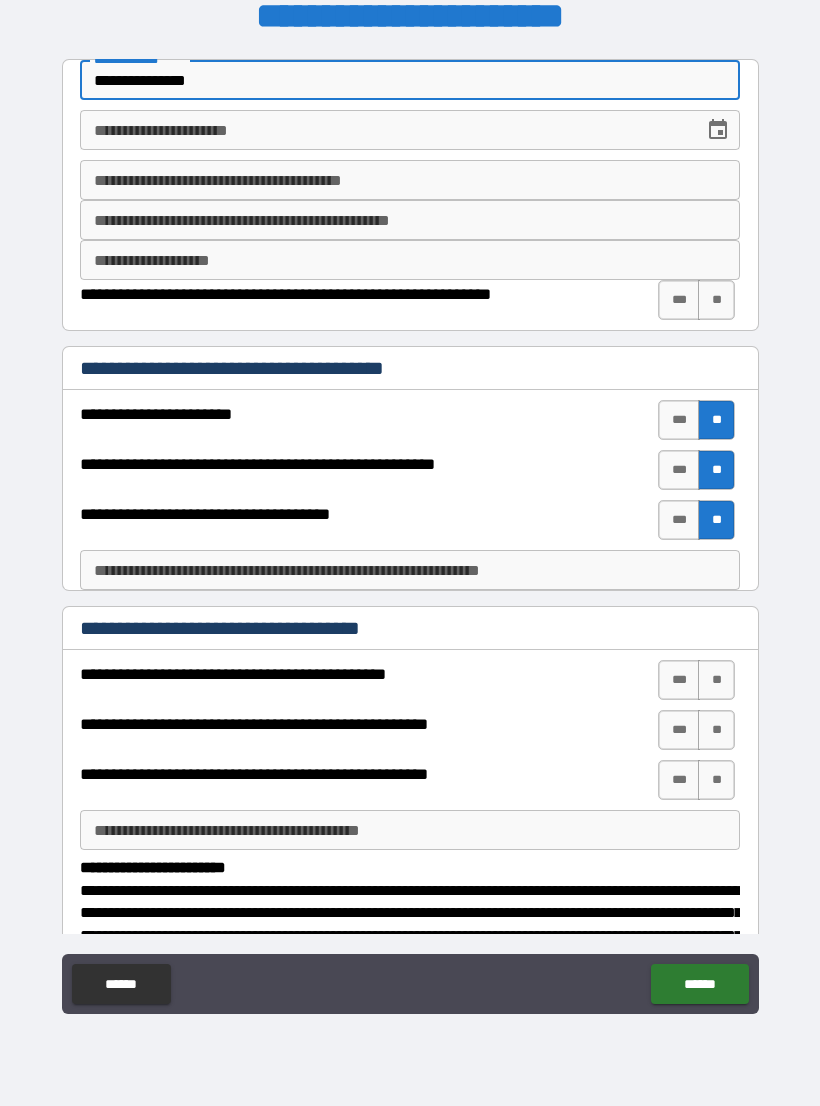 type on "**********" 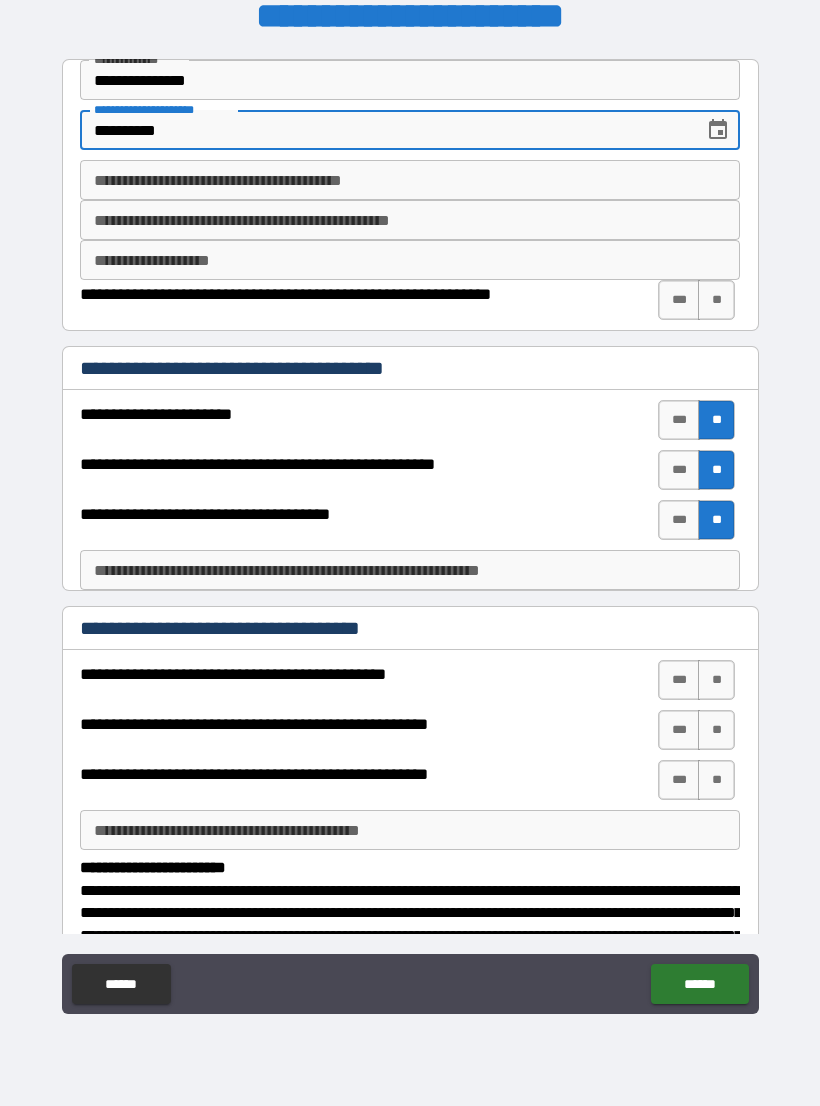 type on "**********" 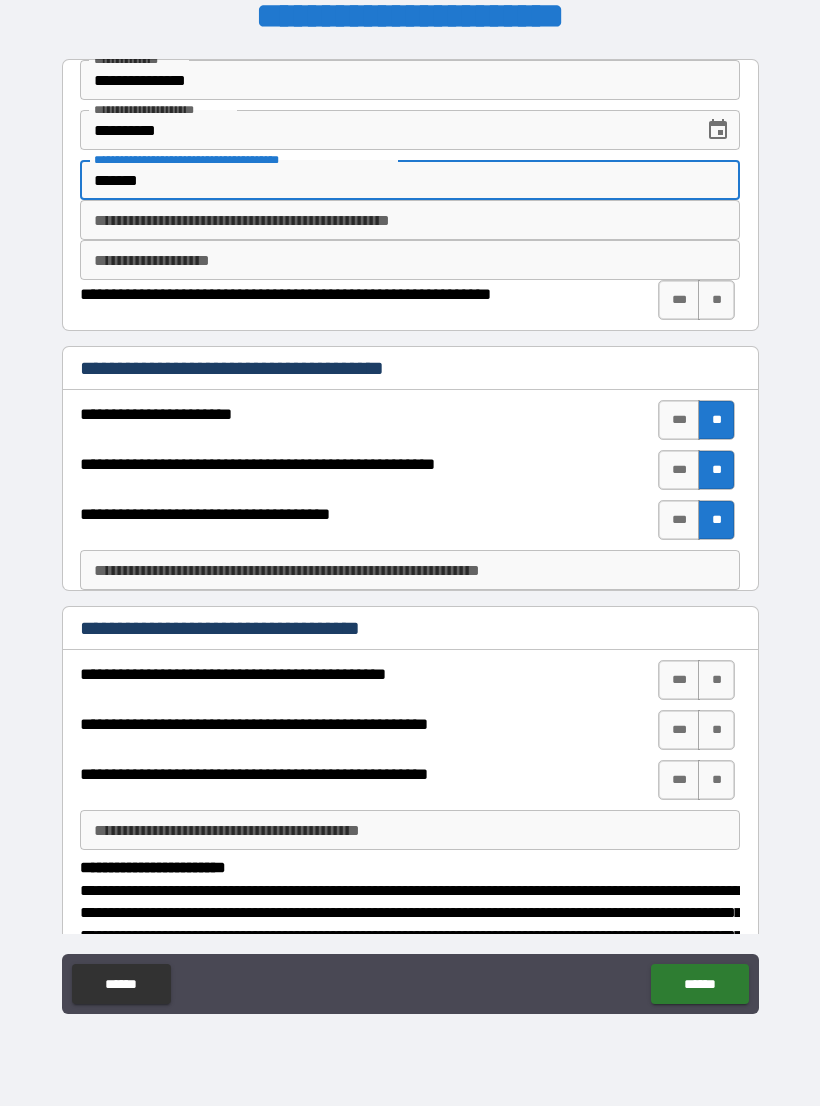 type on "*******" 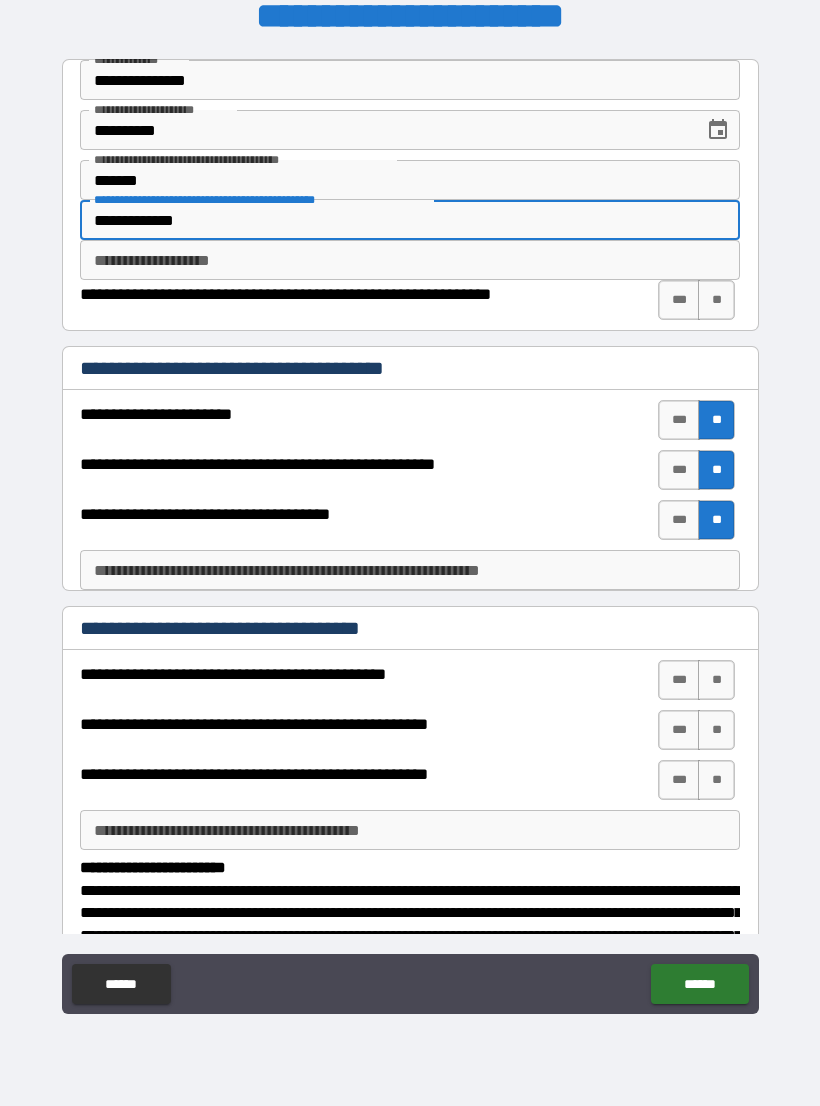 click on "**********" at bounding box center [410, 220] 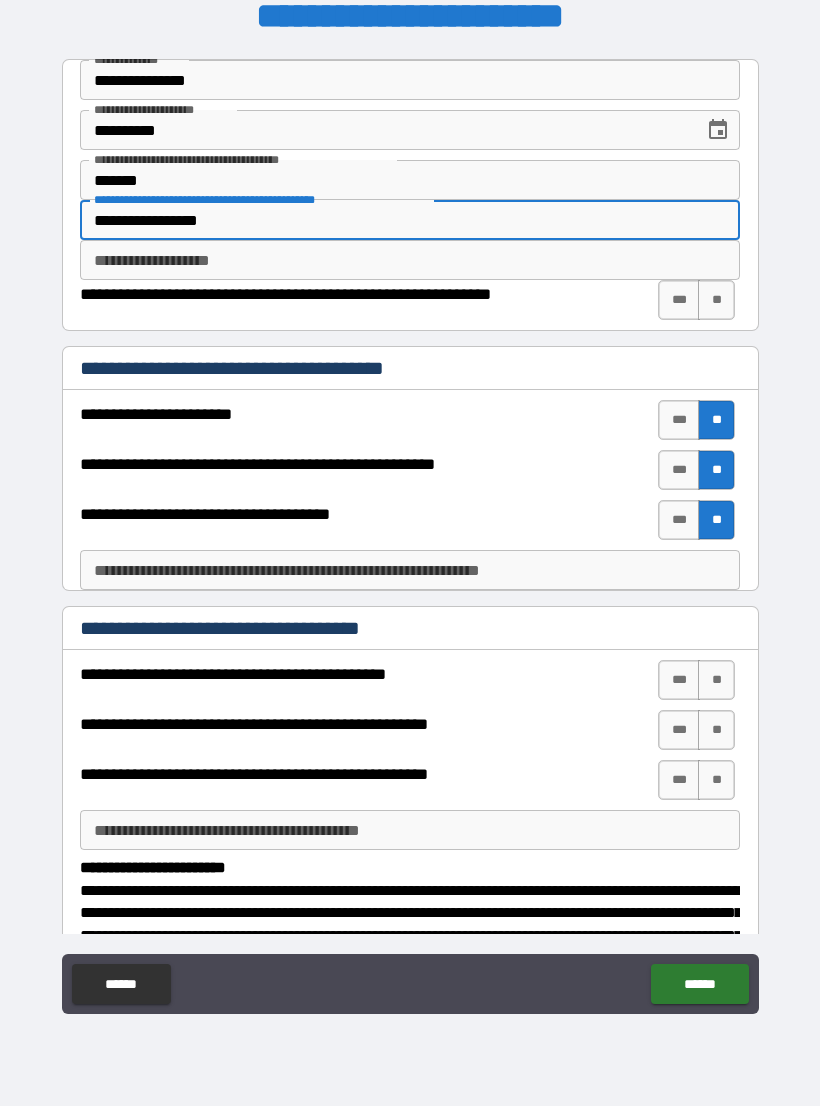 type on "**********" 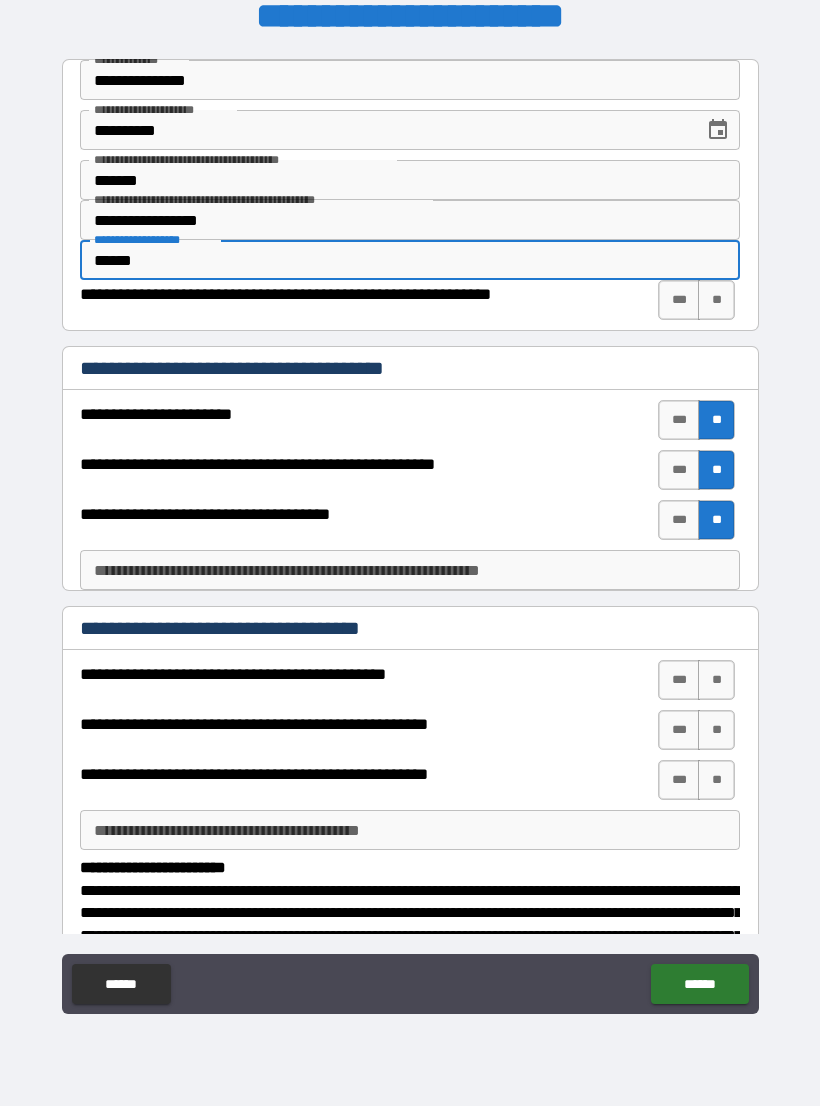type on "******" 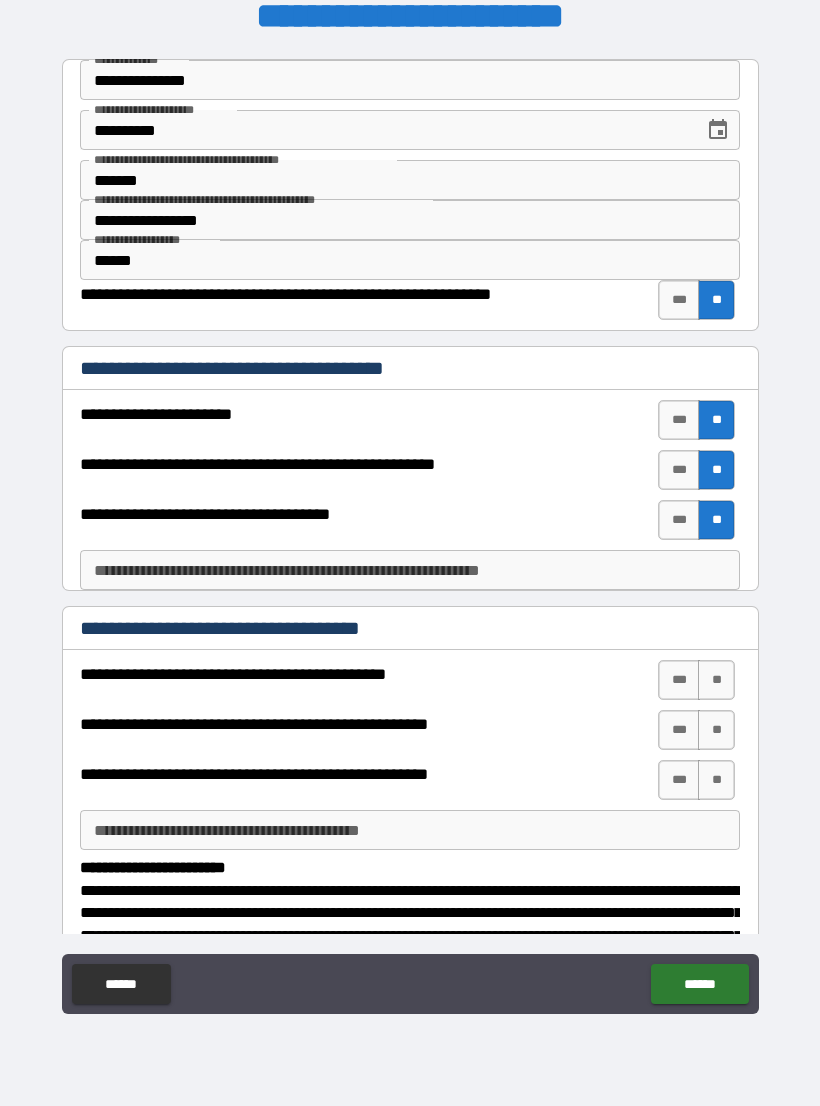 click on "***" at bounding box center [679, 680] 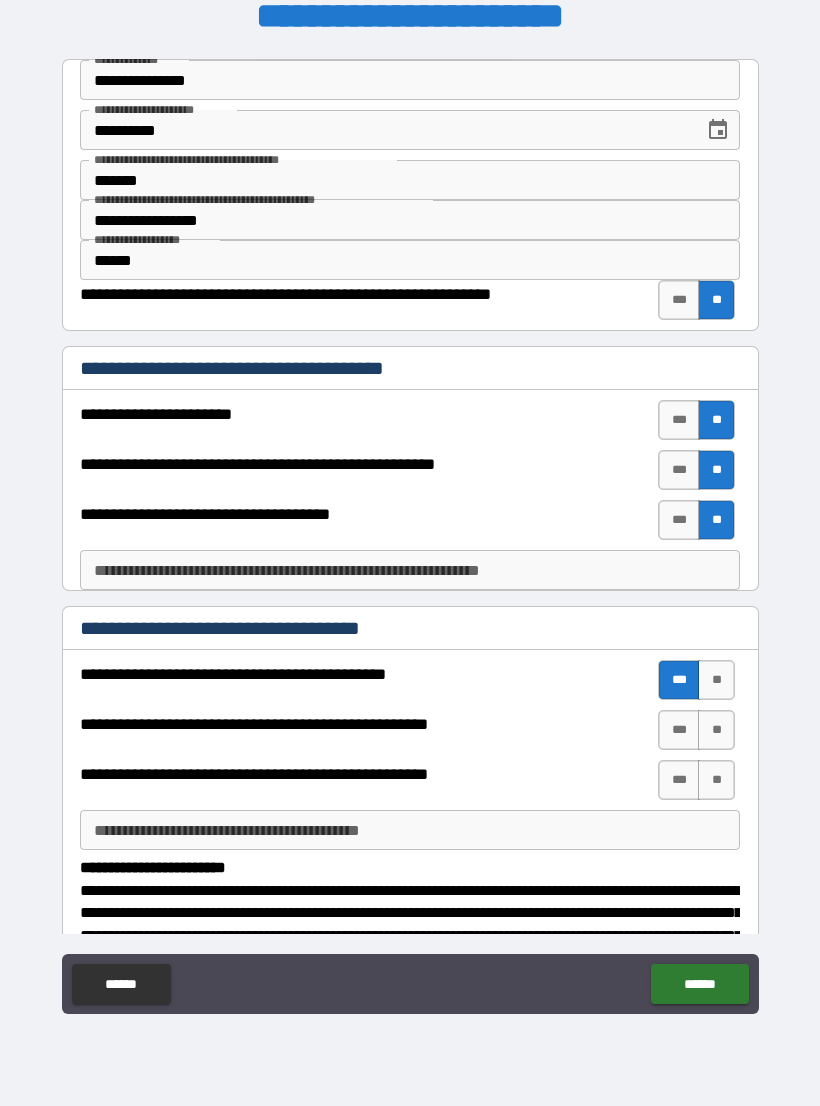 click on "***" at bounding box center (679, 730) 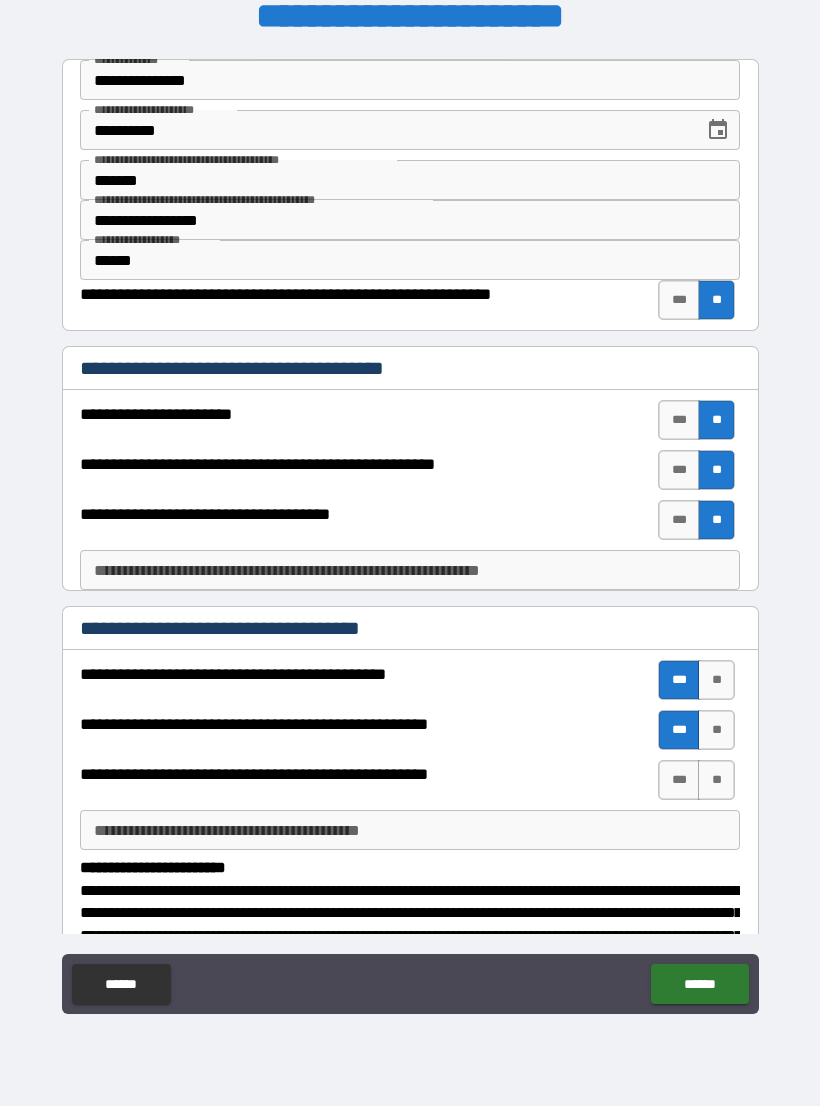 click on "**" at bounding box center [716, 780] 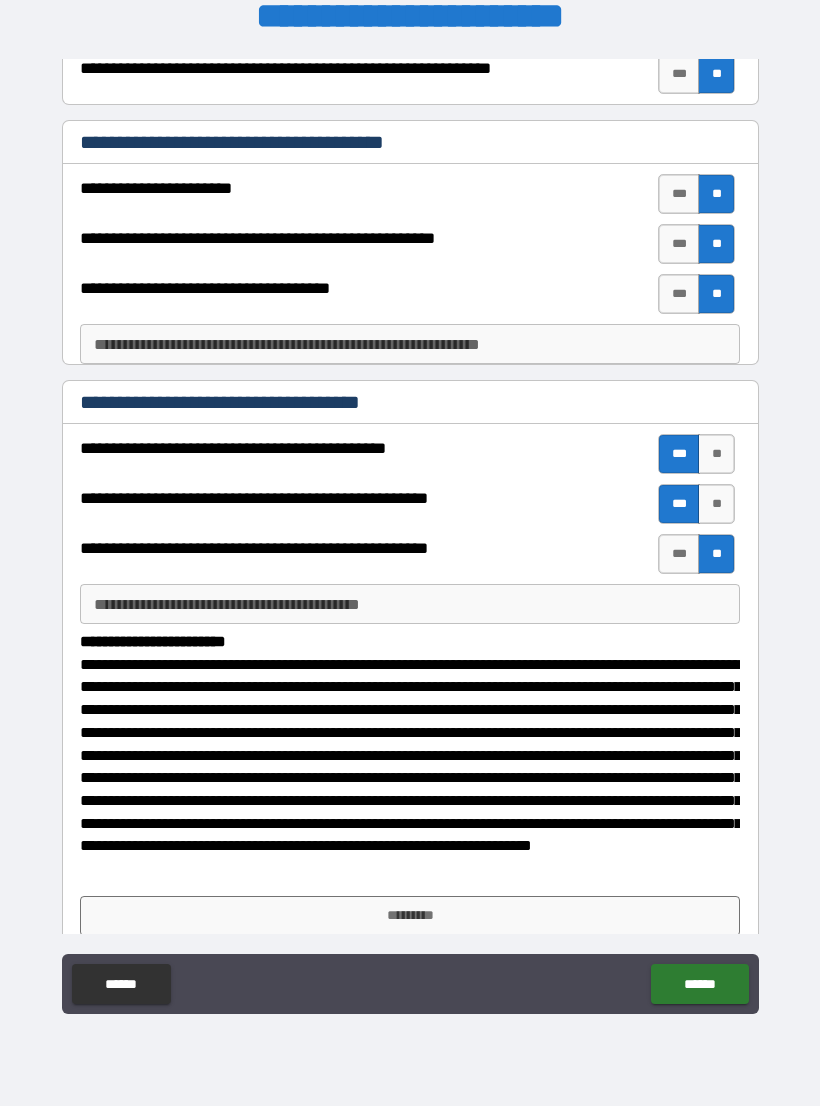 scroll, scrollTop: 229, scrollLeft: 0, axis: vertical 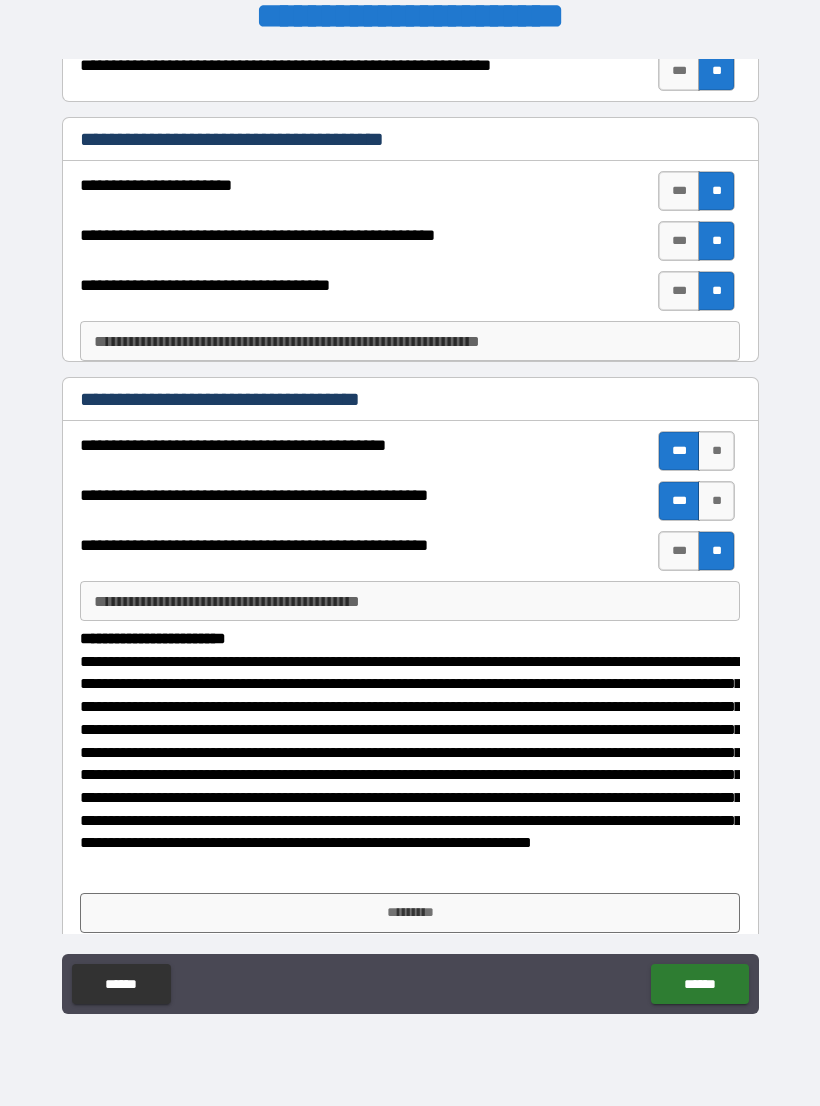 click on "**********" at bounding box center [410, 601] 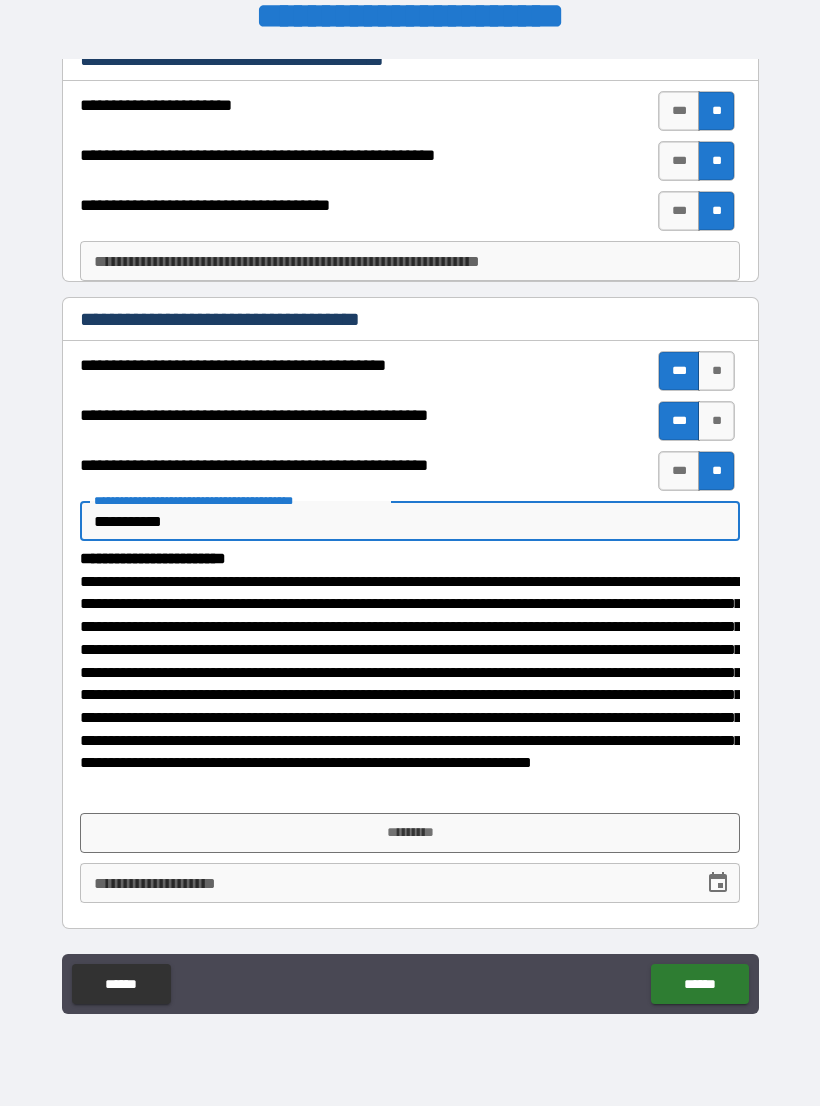 scroll, scrollTop: 308, scrollLeft: 0, axis: vertical 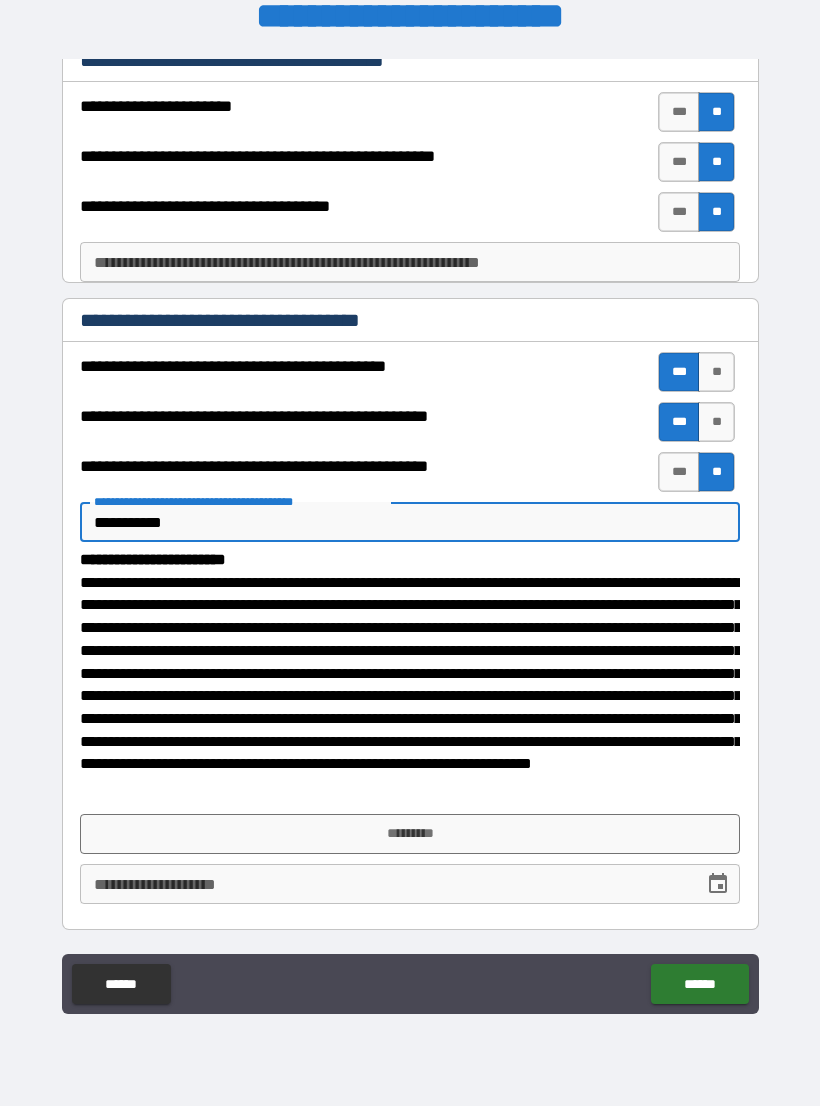 type on "**********" 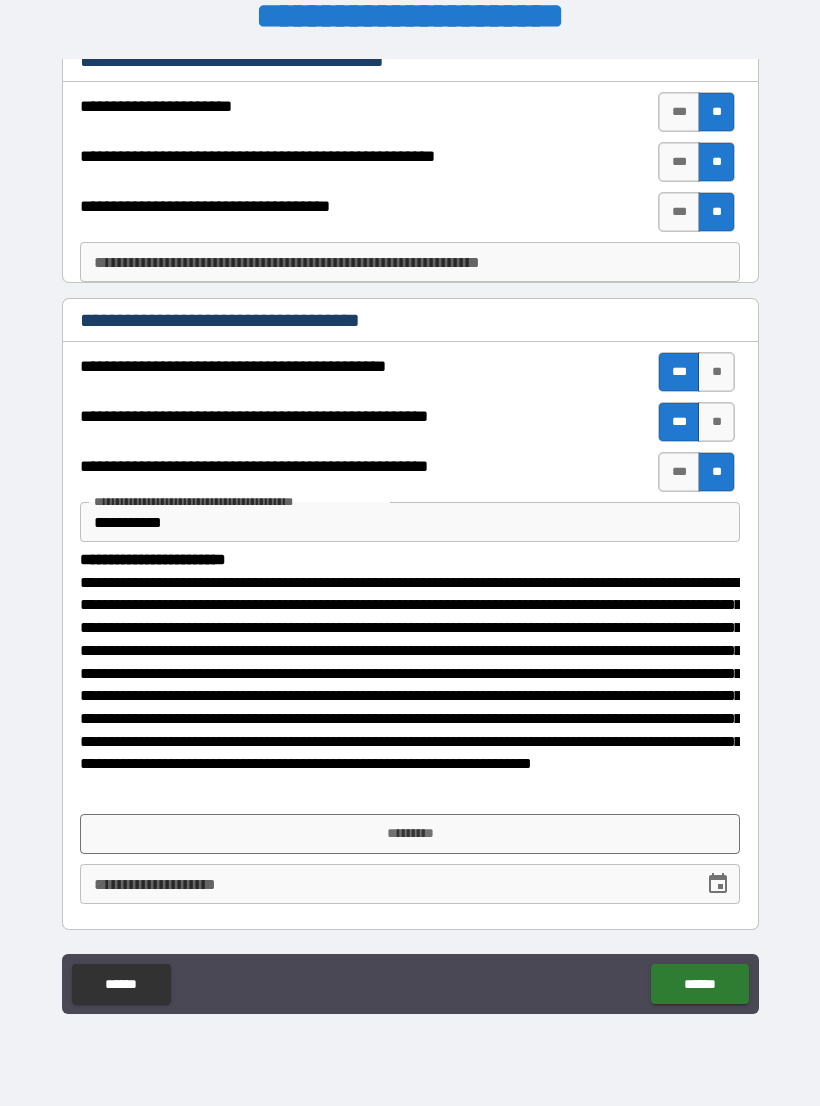 click on "*********" at bounding box center (410, 834) 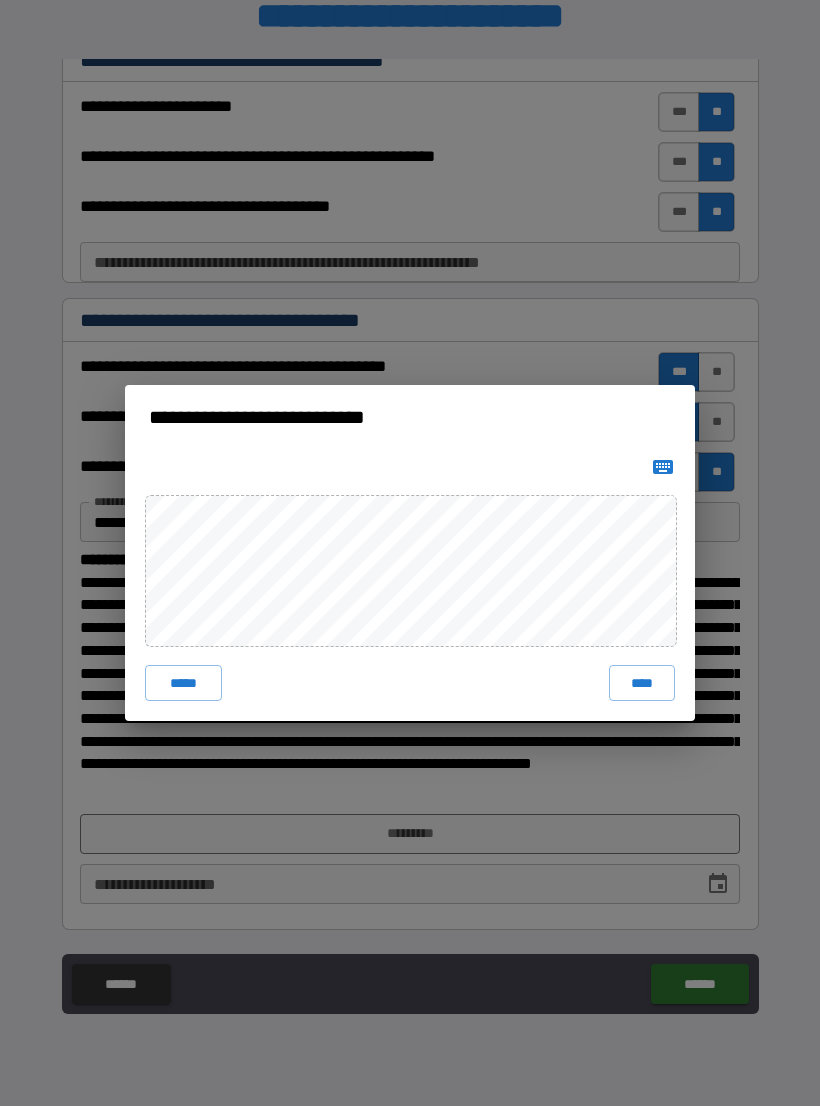 click on "****" at bounding box center [642, 683] 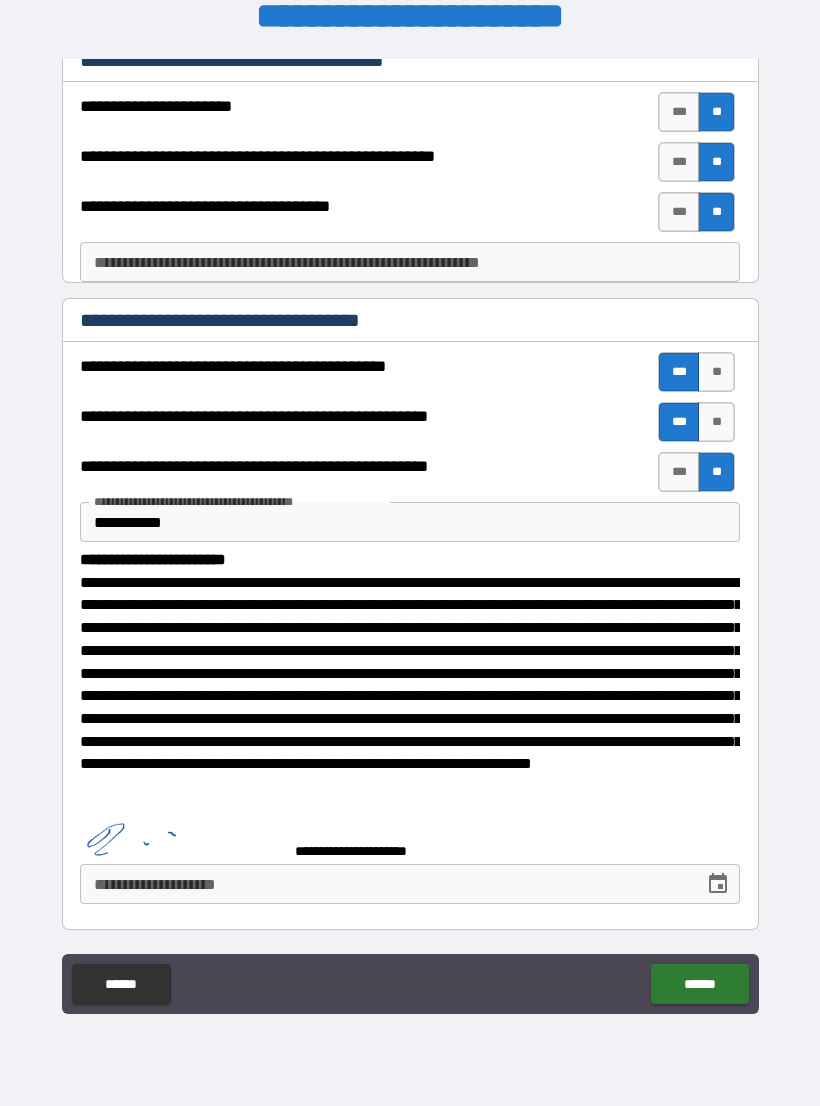 scroll, scrollTop: 298, scrollLeft: 0, axis: vertical 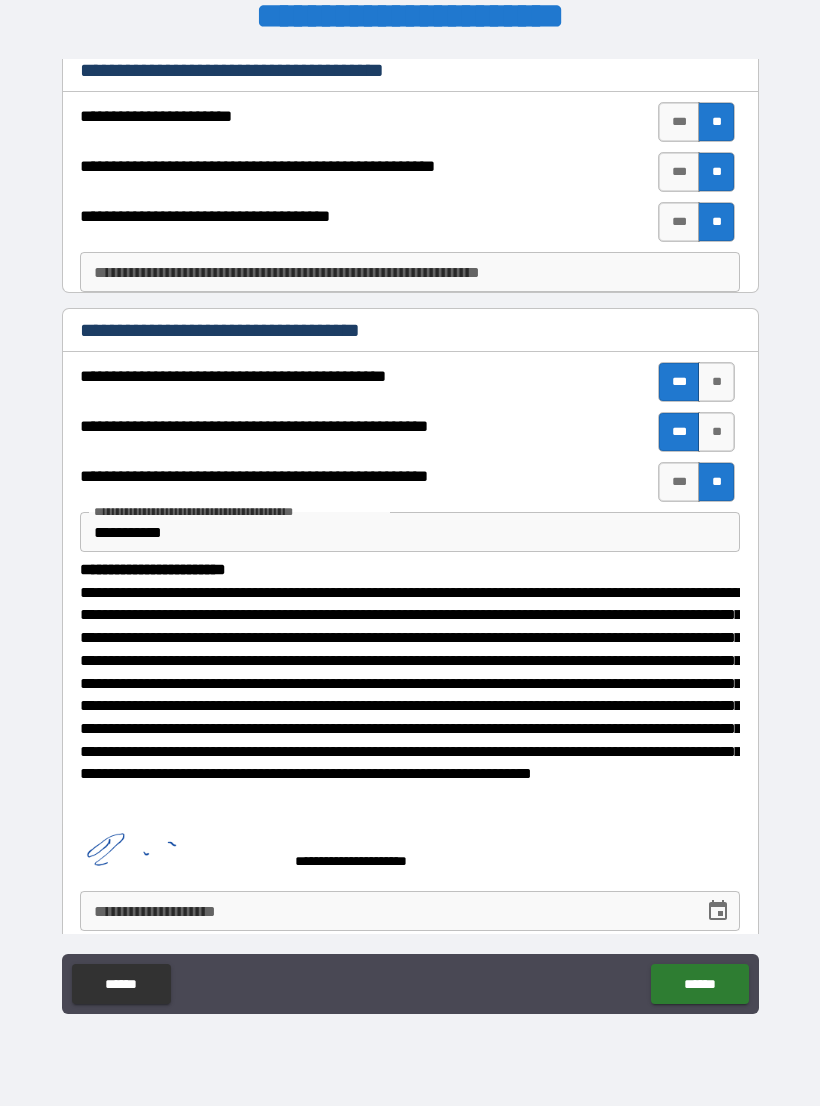 click on "******" at bounding box center [699, 984] 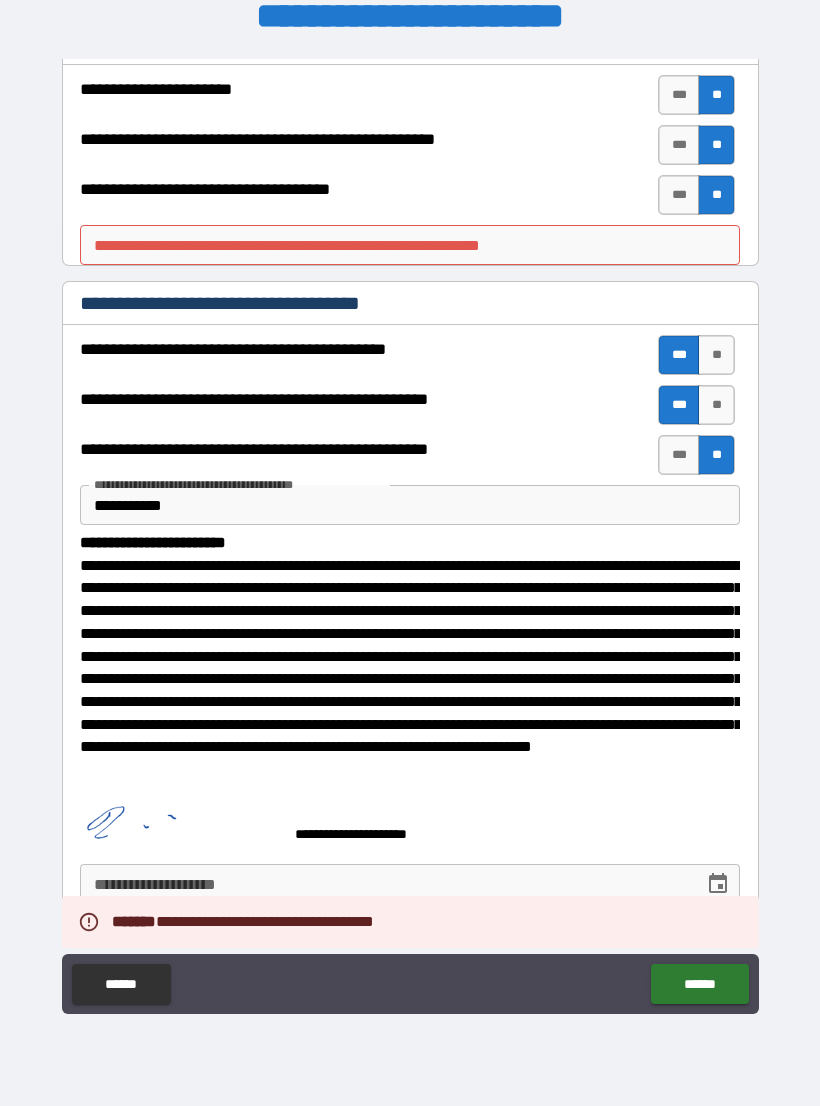 scroll, scrollTop: 325, scrollLeft: 0, axis: vertical 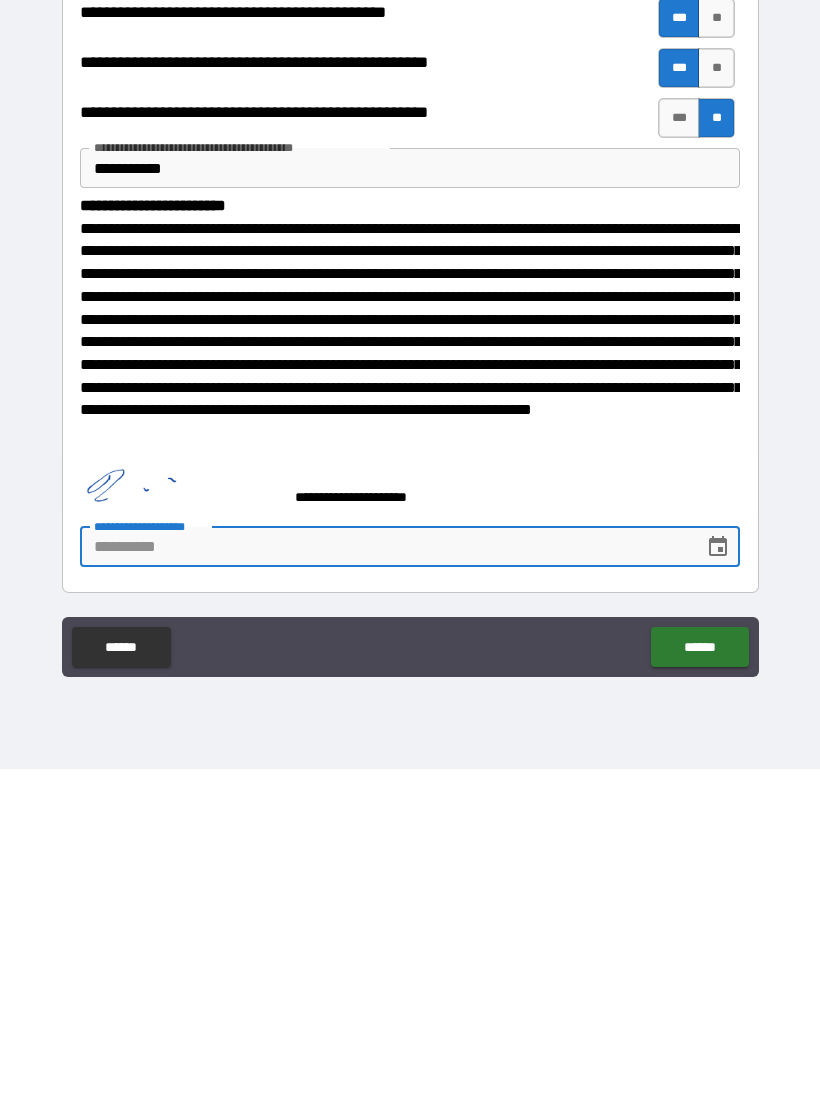 click 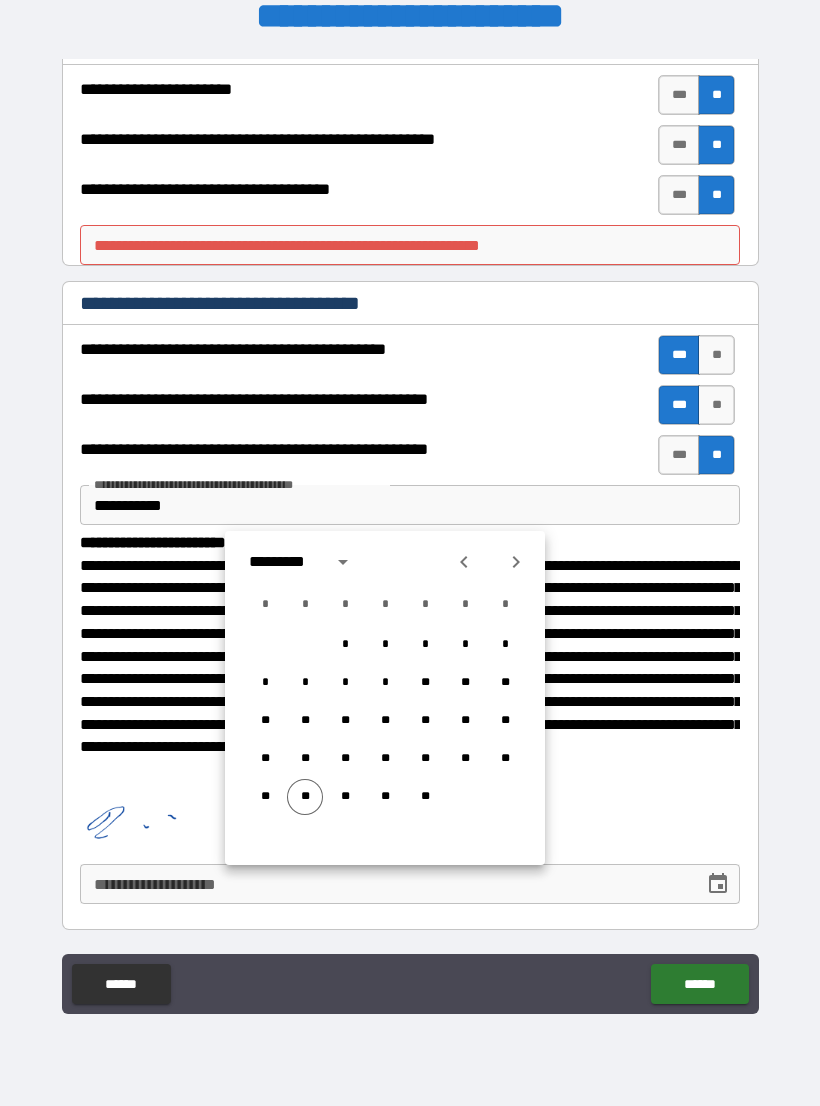 click on "**" at bounding box center (305, 797) 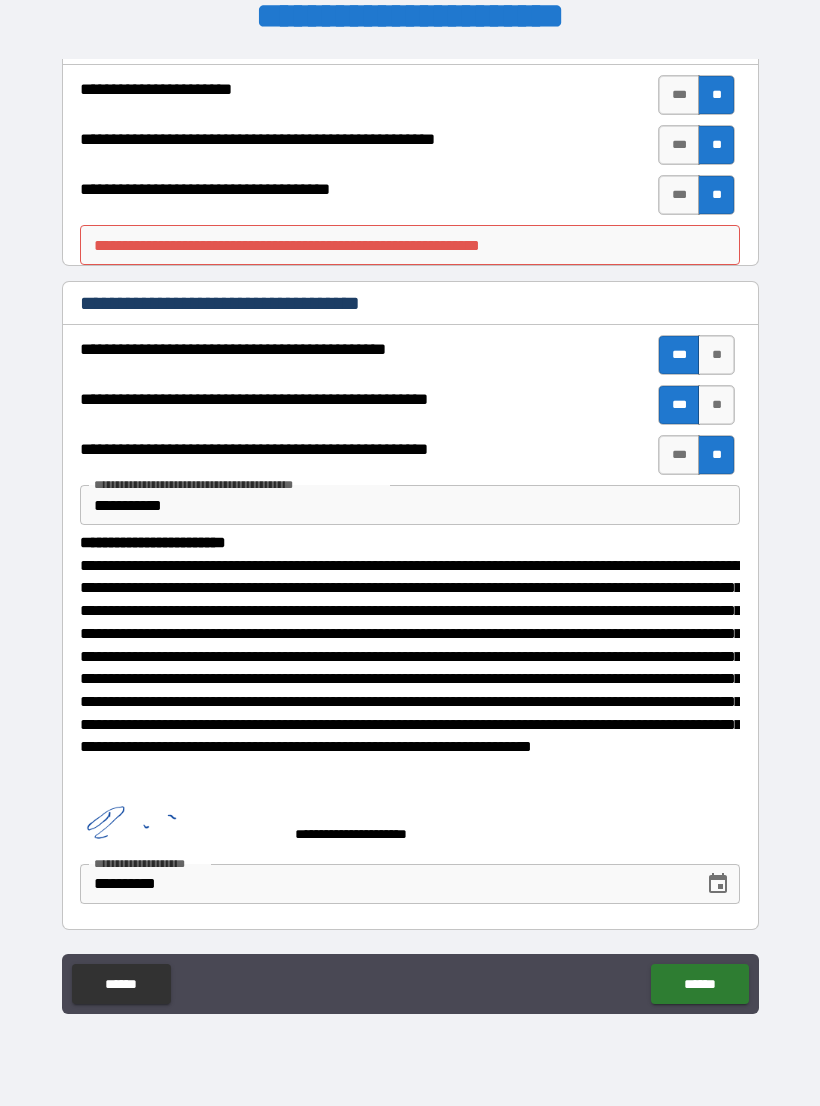 type on "**********" 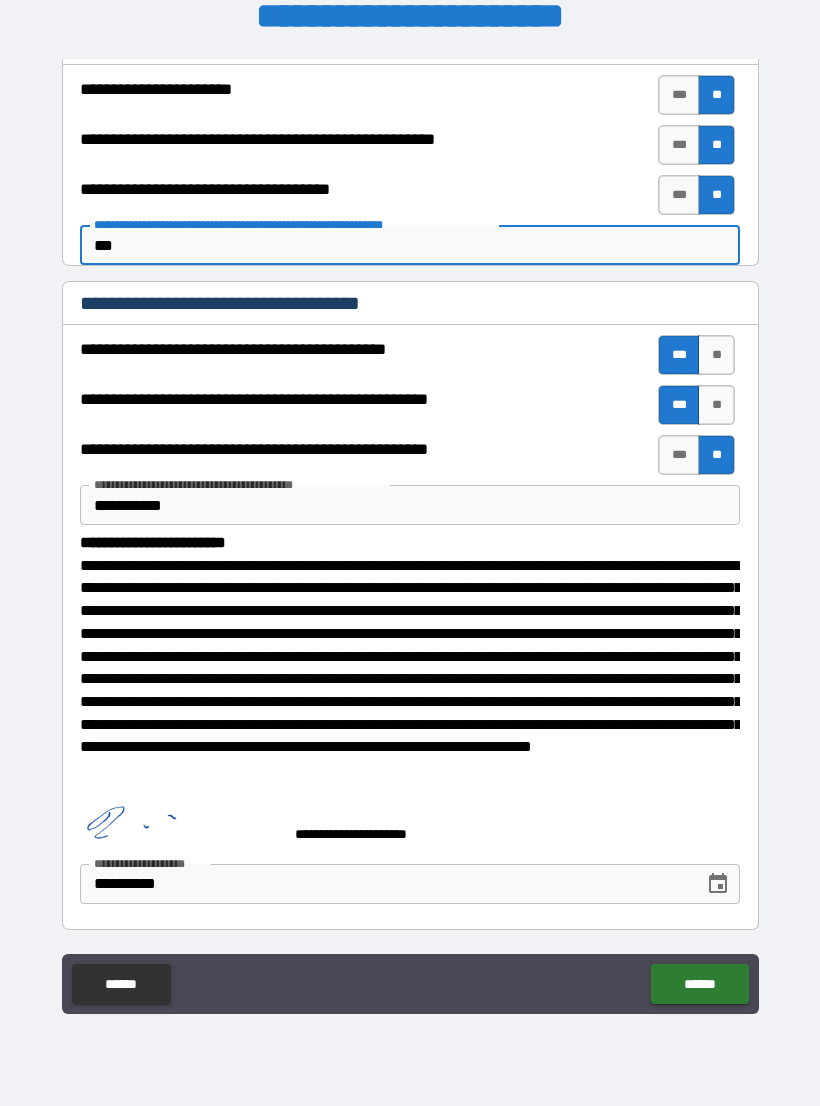 type on "****" 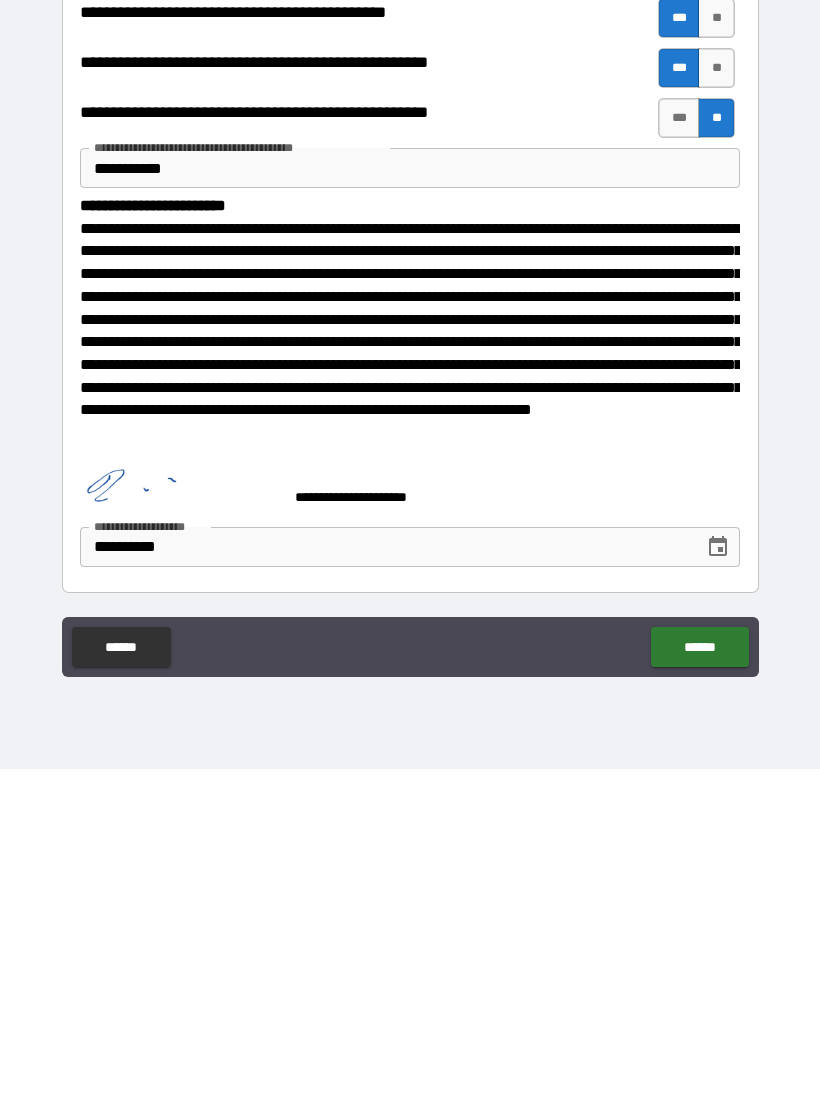 click on "******" at bounding box center [699, 984] 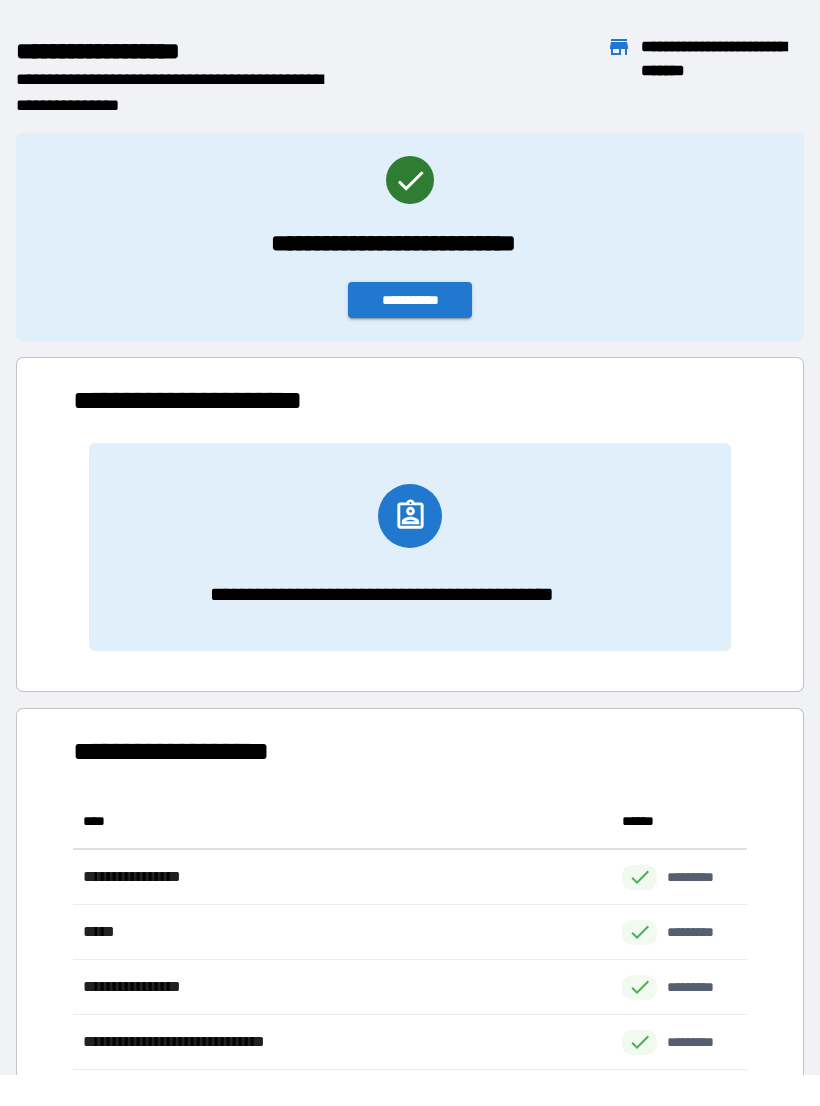 scroll, scrollTop: 1, scrollLeft: 1, axis: both 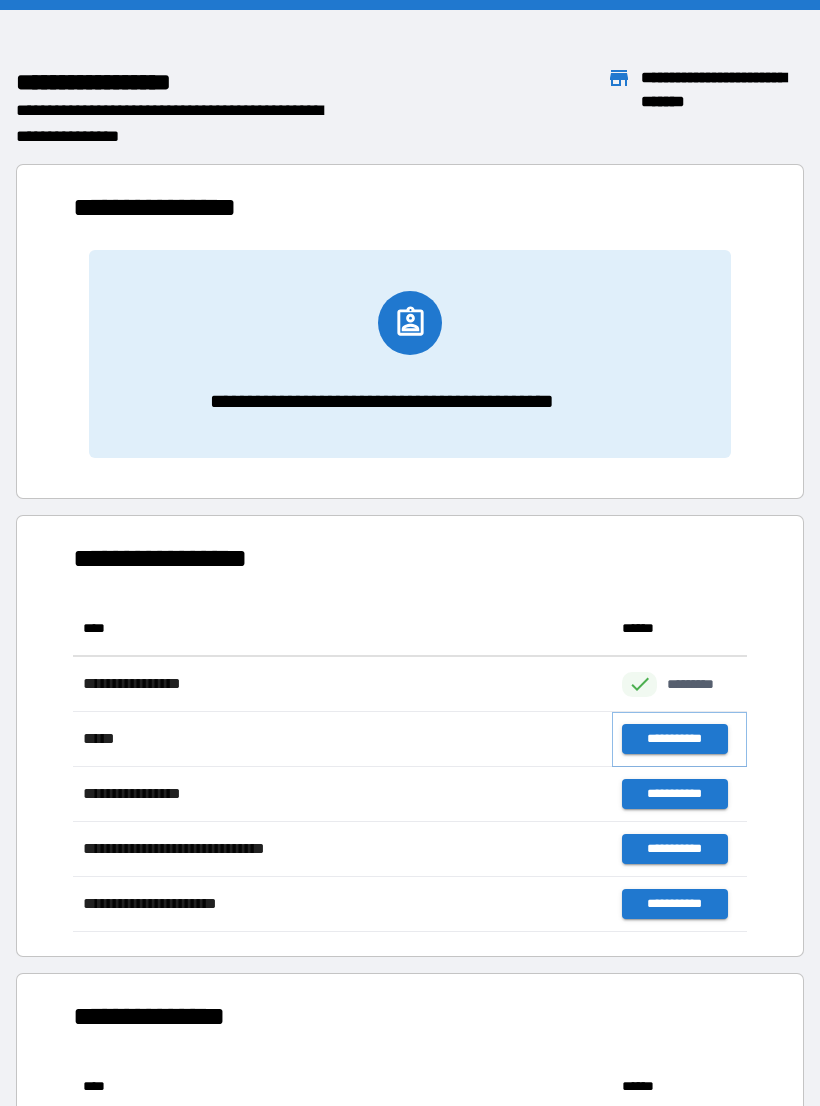 click on "**********" at bounding box center (674, 739) 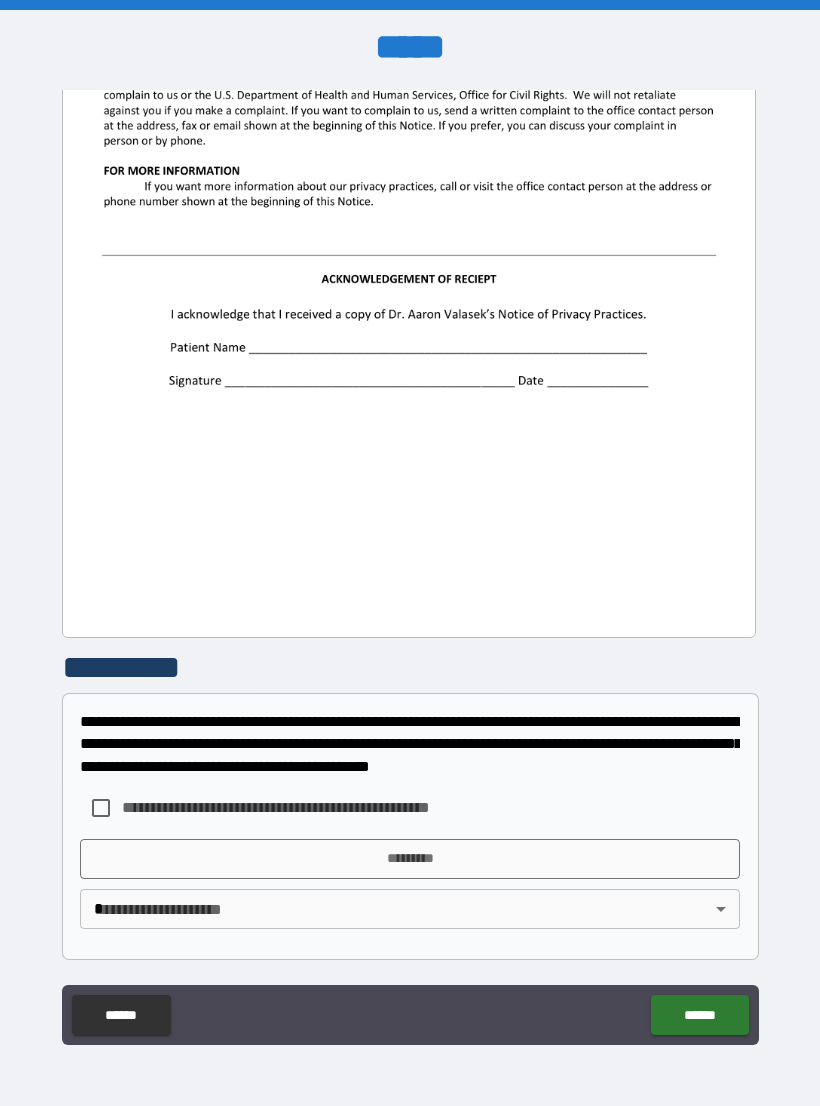 scroll, scrollTop: 2244, scrollLeft: 0, axis: vertical 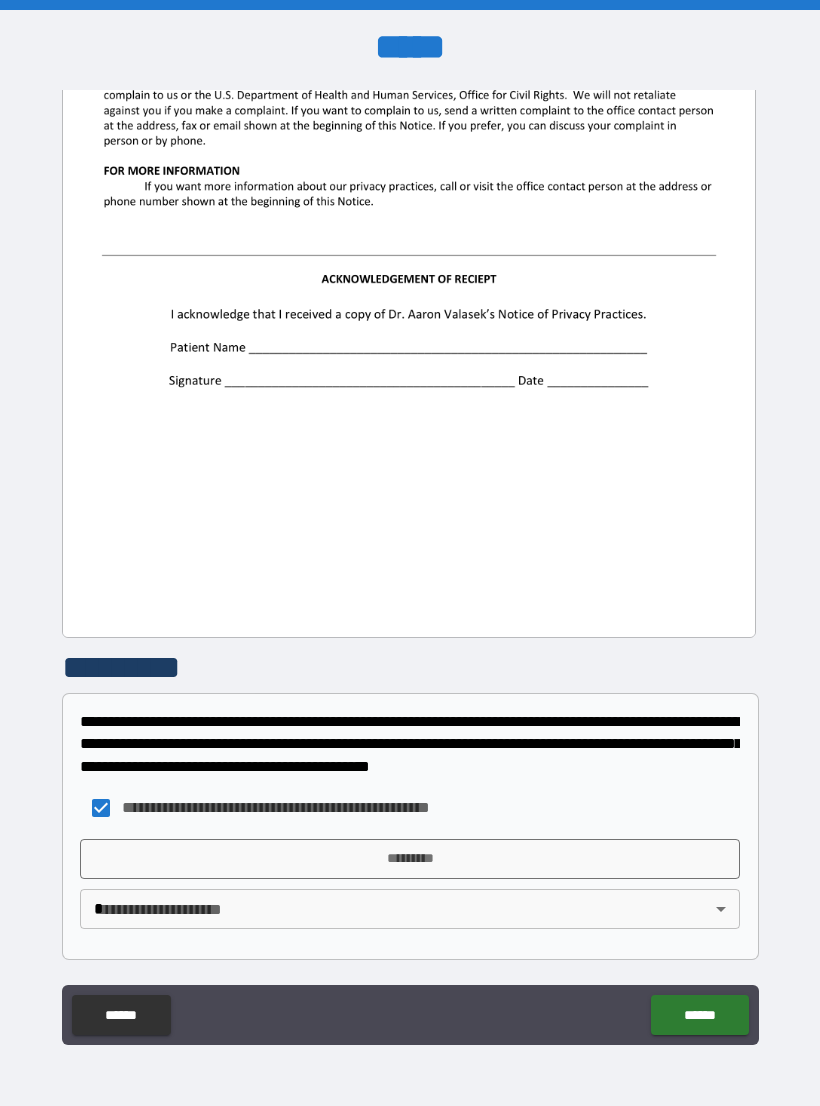 click on "*********" at bounding box center (410, 859) 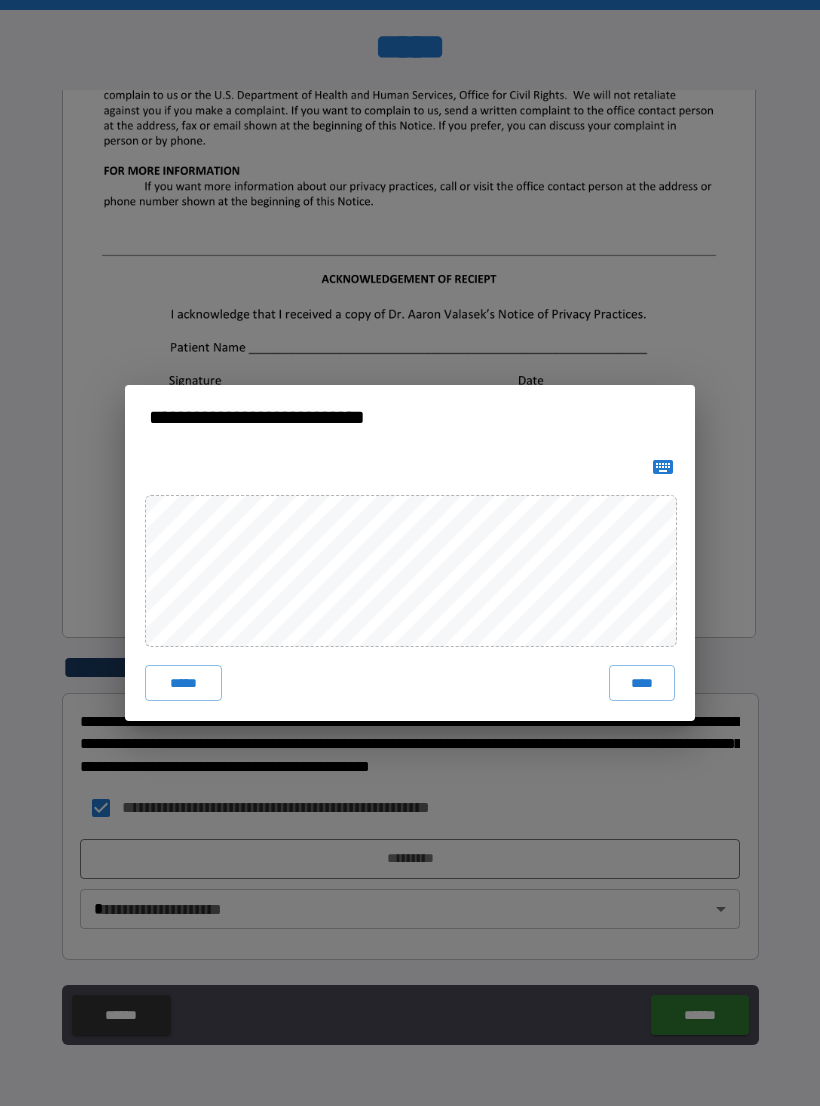 click on "*****" at bounding box center (183, 683) 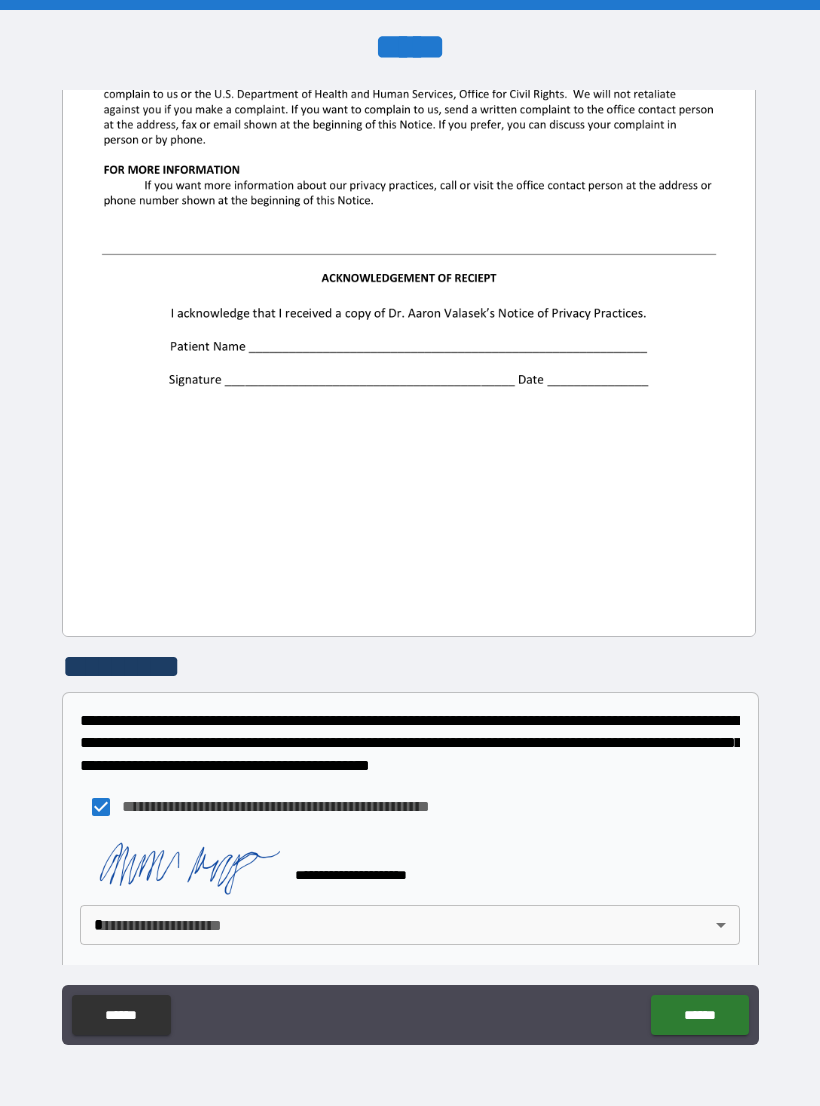 scroll, scrollTop: 2234, scrollLeft: 0, axis: vertical 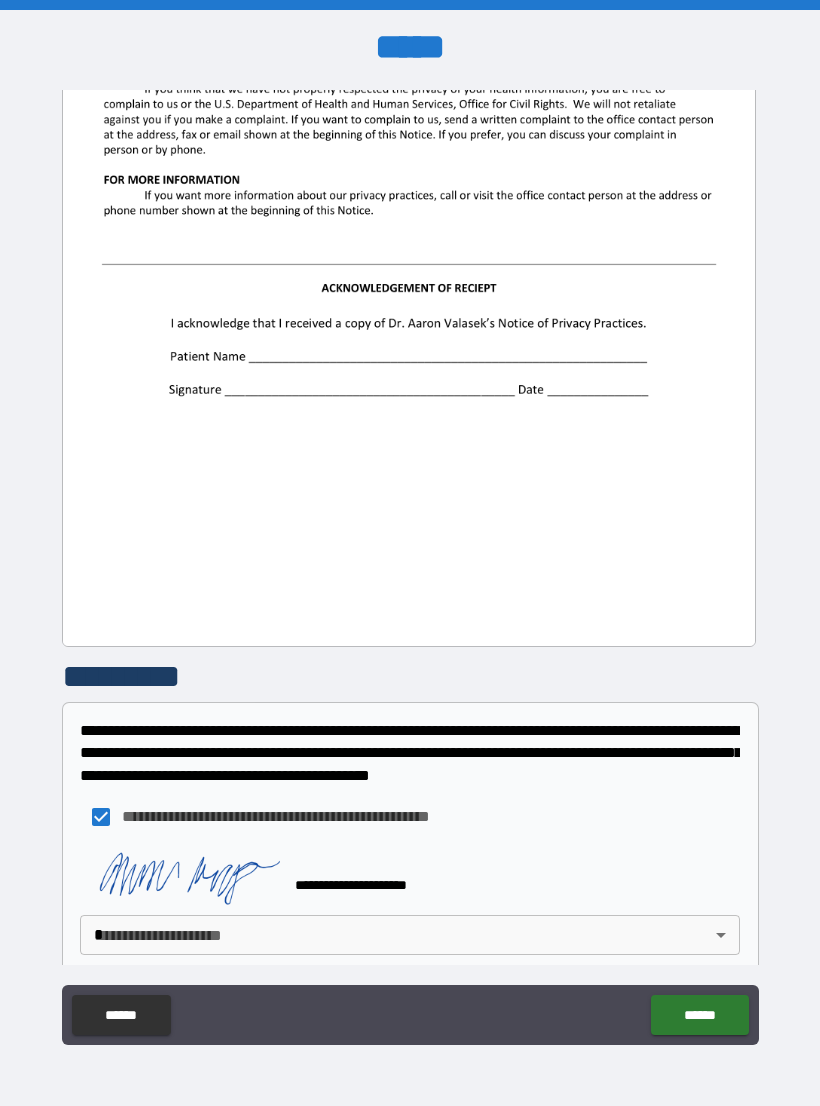 click on "**********" at bounding box center (410, 568) 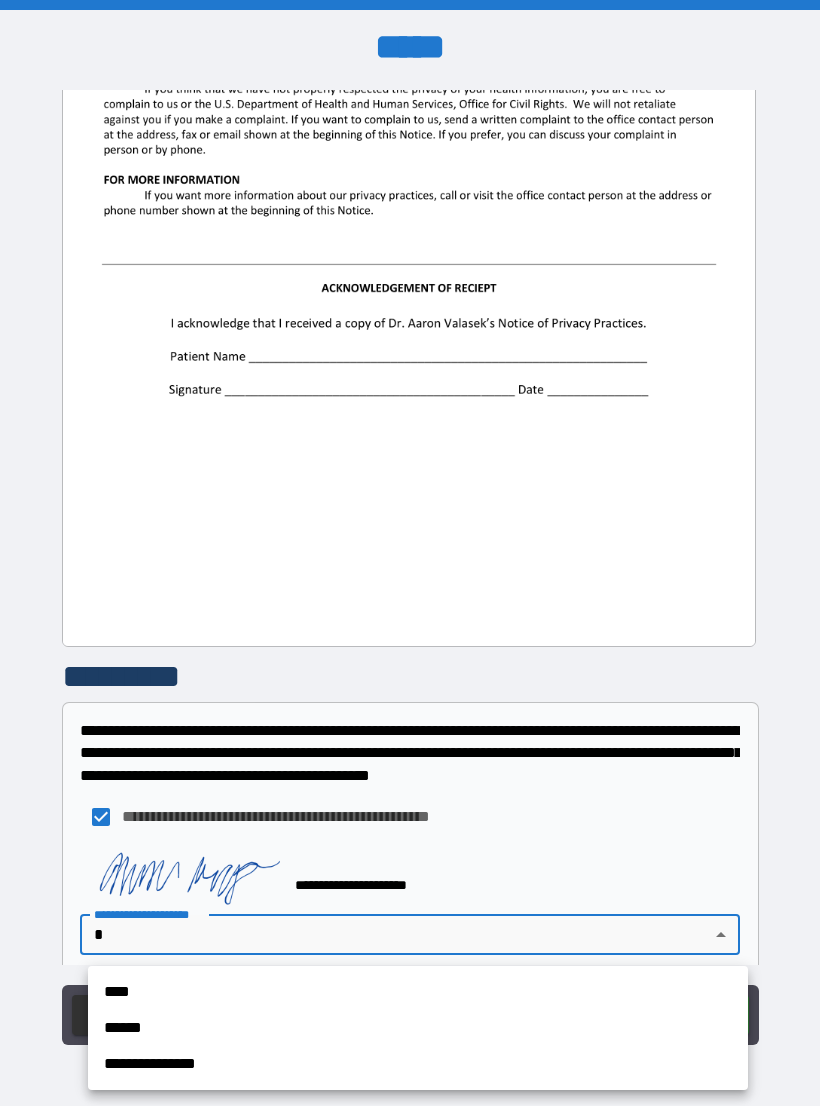click at bounding box center [410, 553] 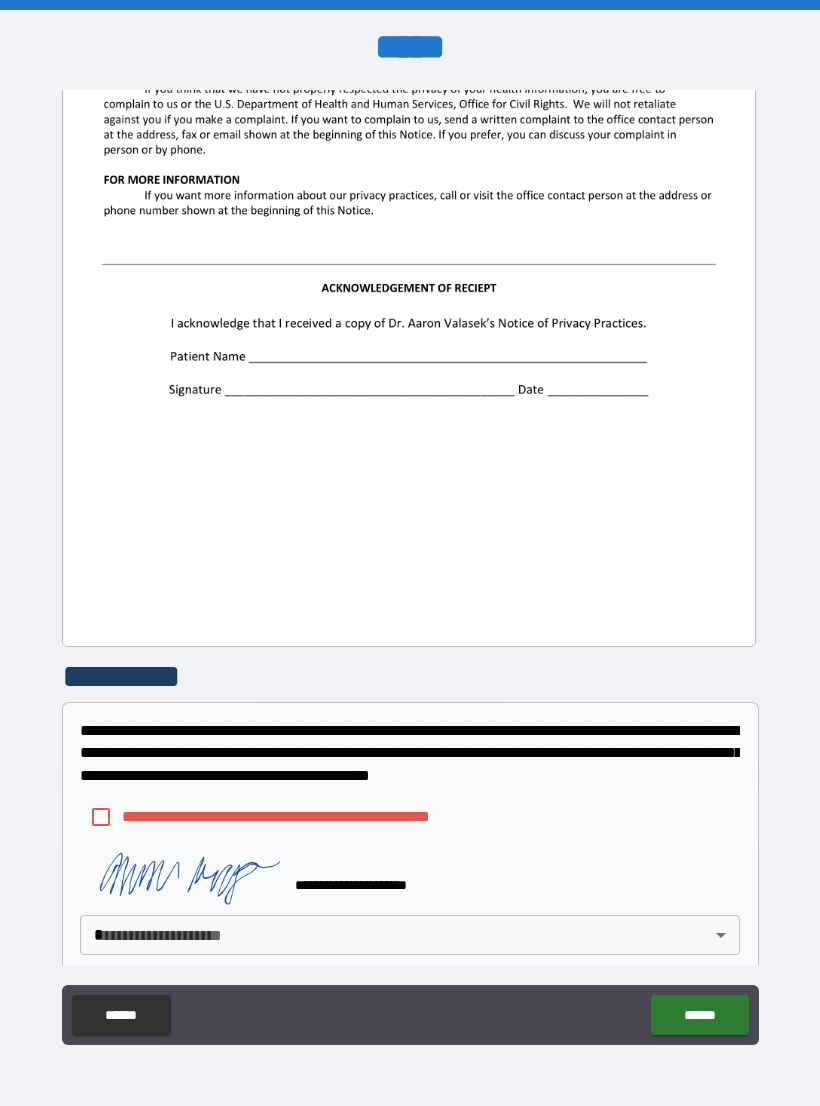click at bounding box center (180, 876) 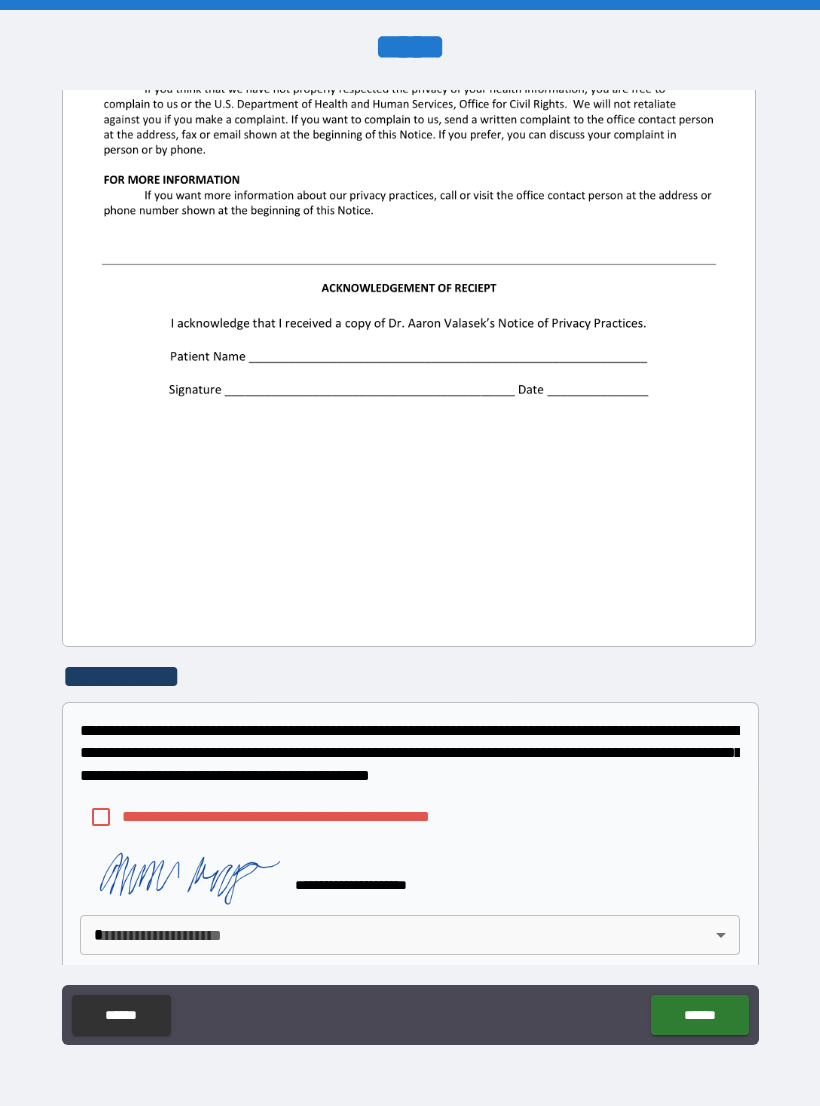 click on "**********" at bounding box center [410, 568] 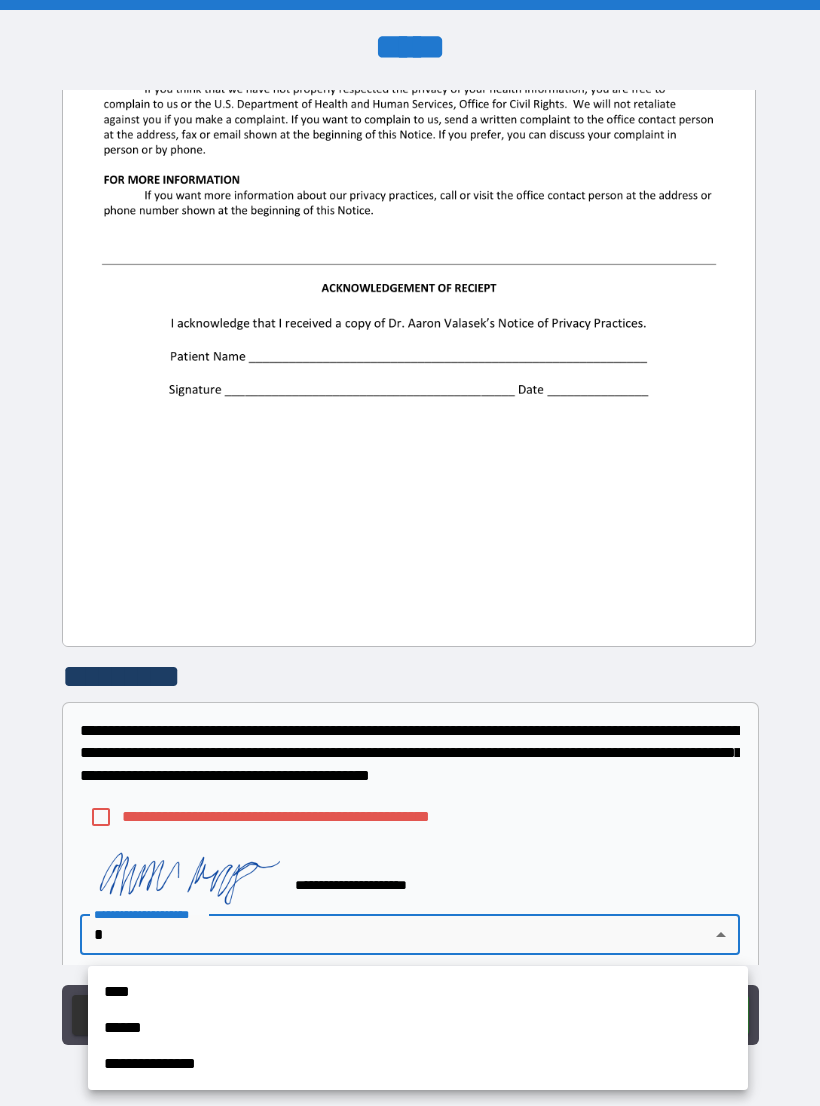 click at bounding box center [410, 553] 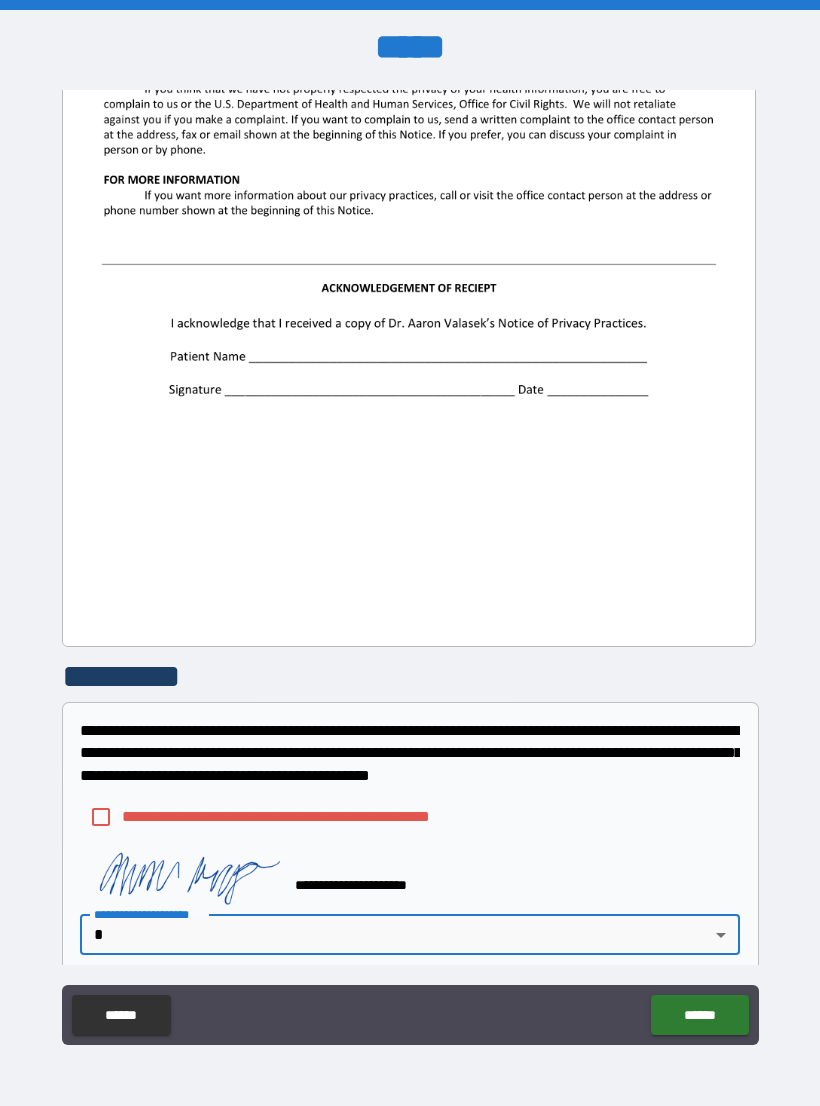 click on "******" at bounding box center [121, 1015] 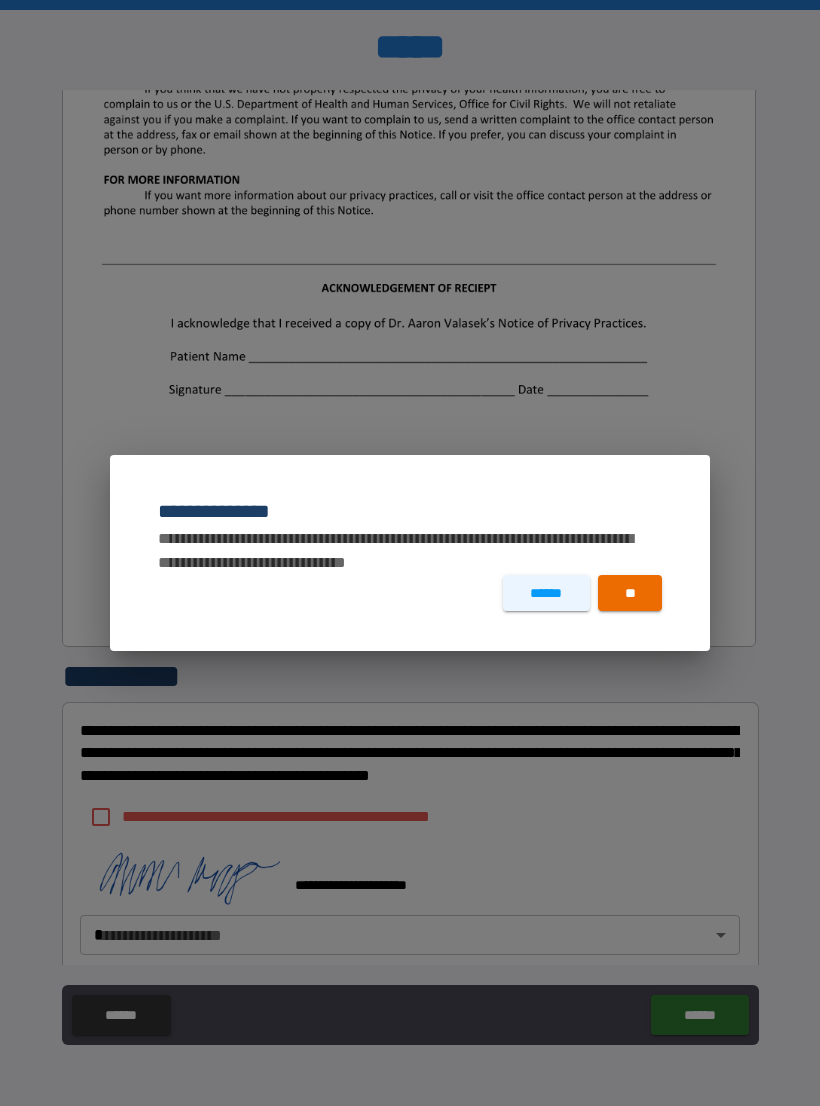 click on "**" at bounding box center [630, 593] 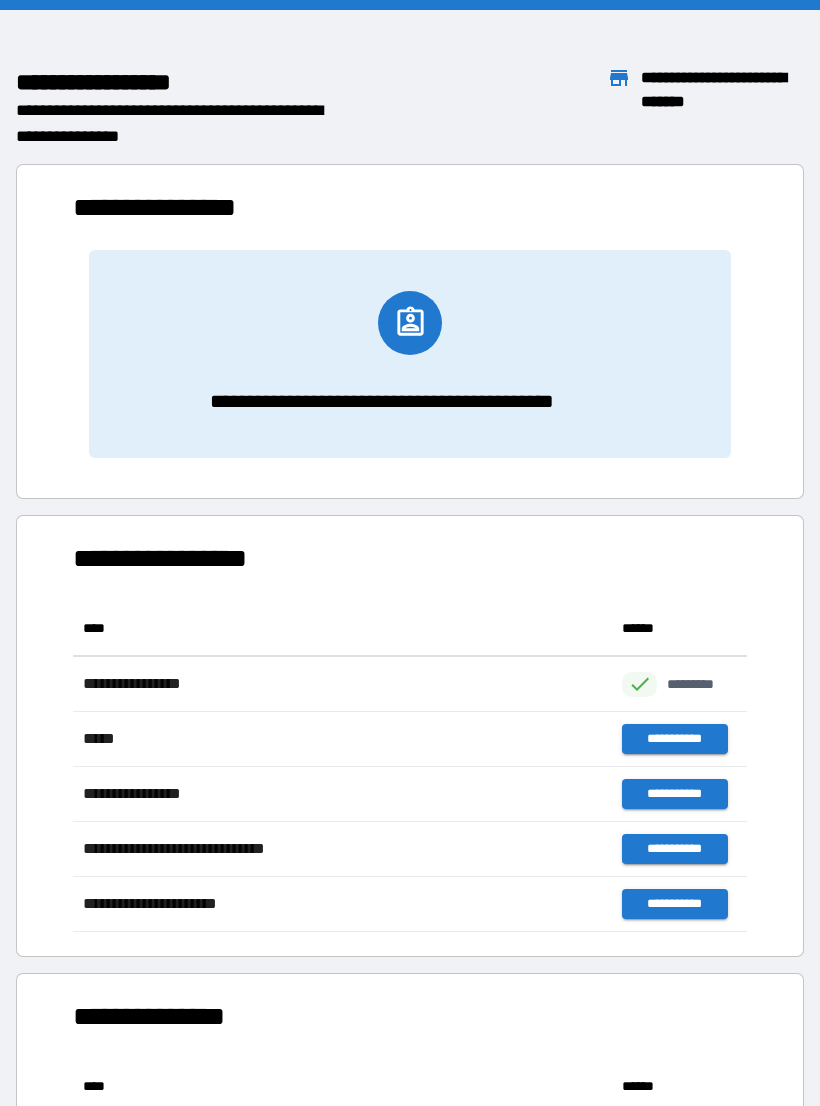 scroll, scrollTop: 1, scrollLeft: 1, axis: both 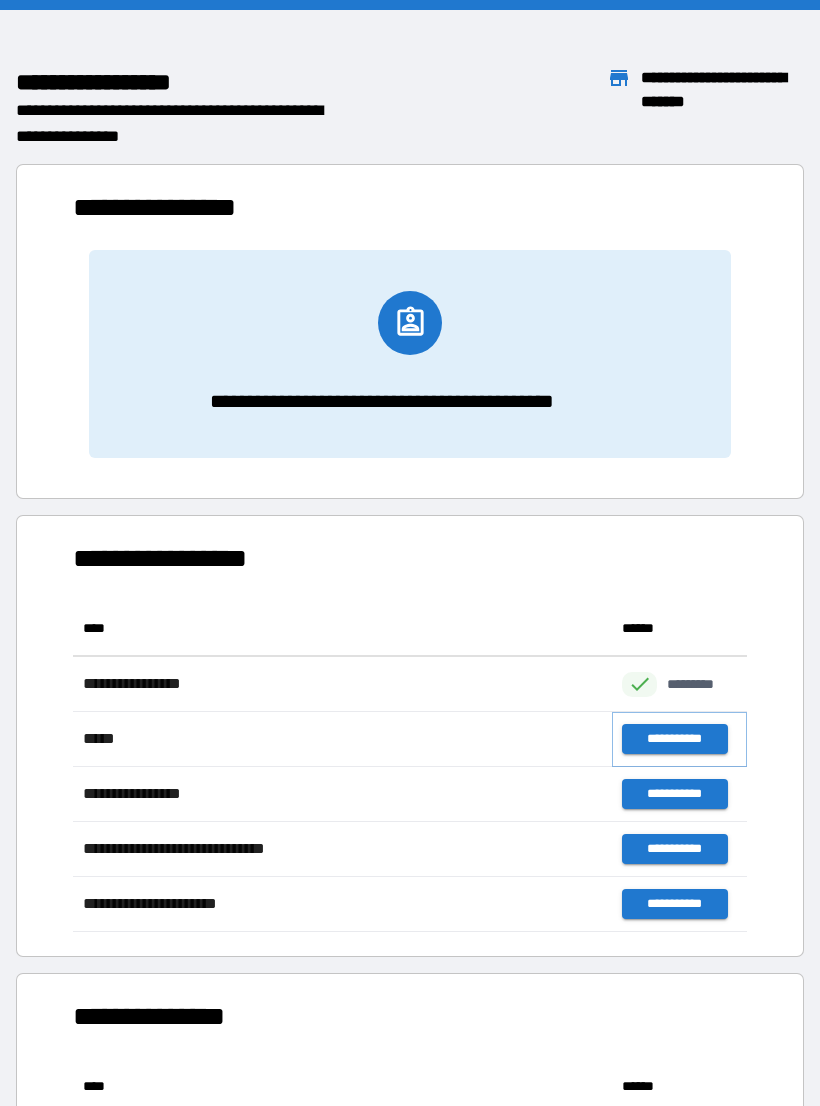 click on "**********" at bounding box center [674, 739] 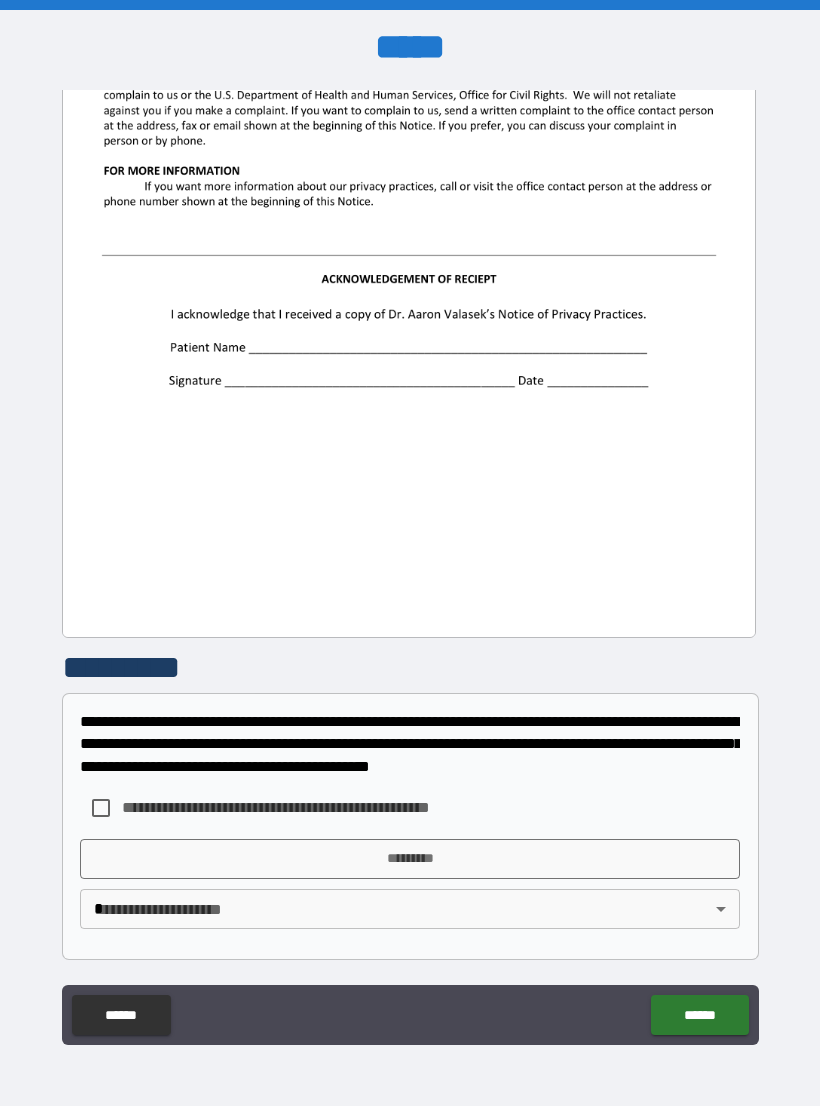 scroll, scrollTop: 2244, scrollLeft: 0, axis: vertical 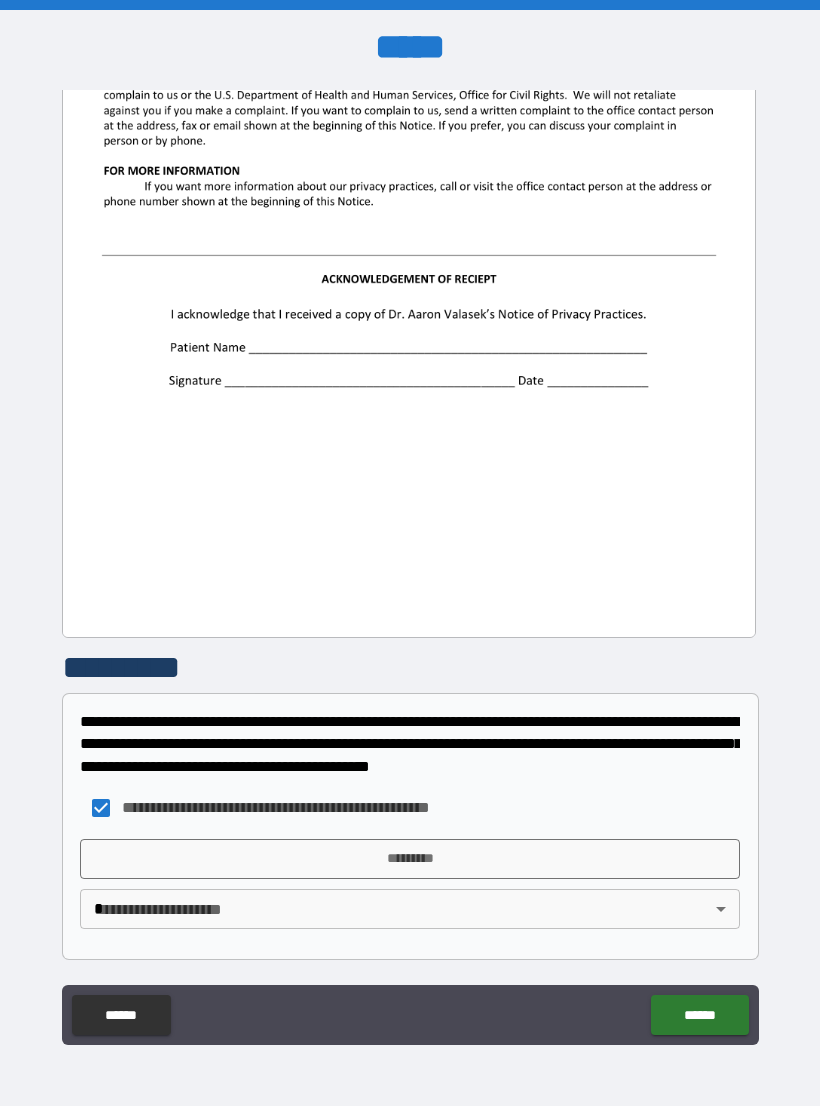 click on "*********" at bounding box center (410, 859) 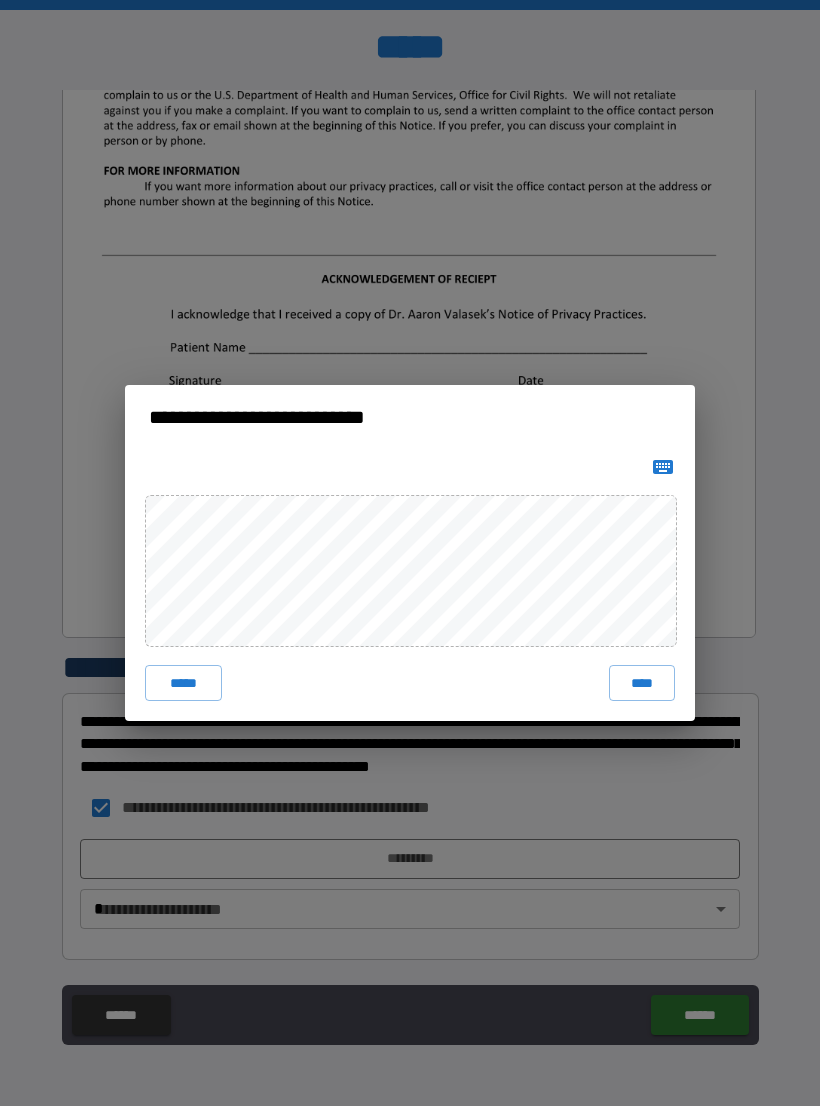click on "****" at bounding box center (642, 683) 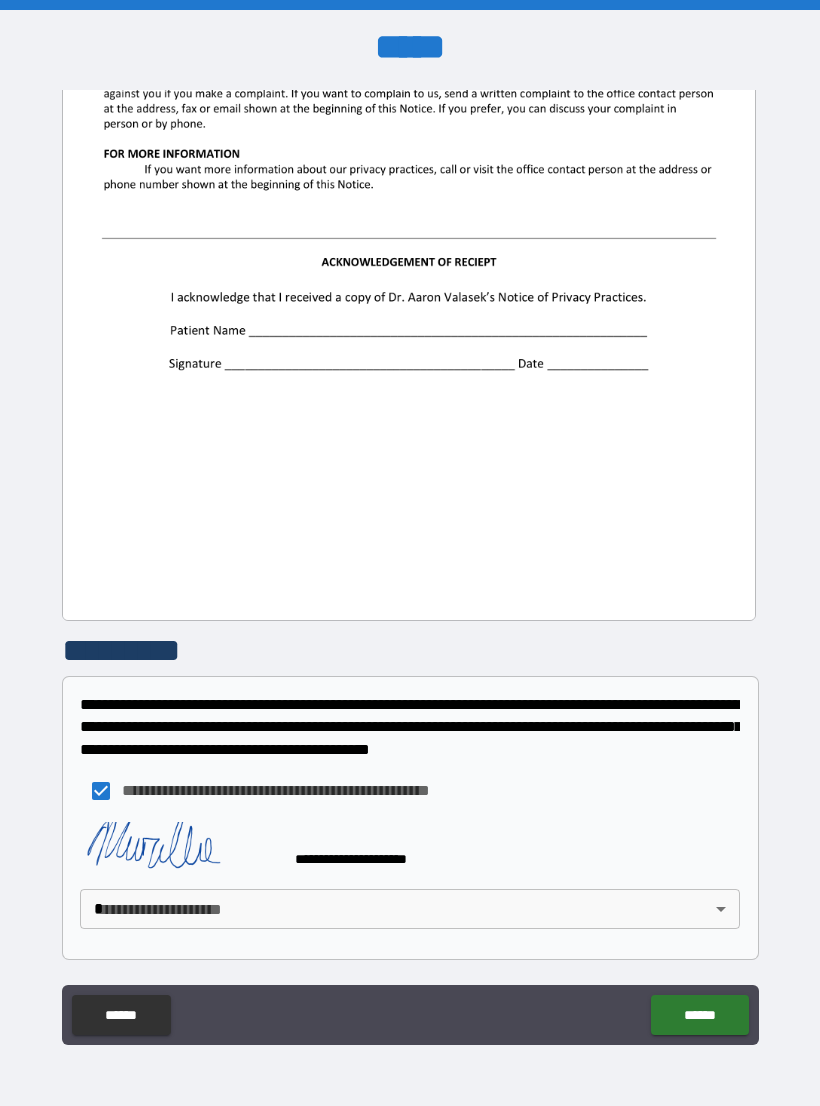scroll, scrollTop: 2261, scrollLeft: 0, axis: vertical 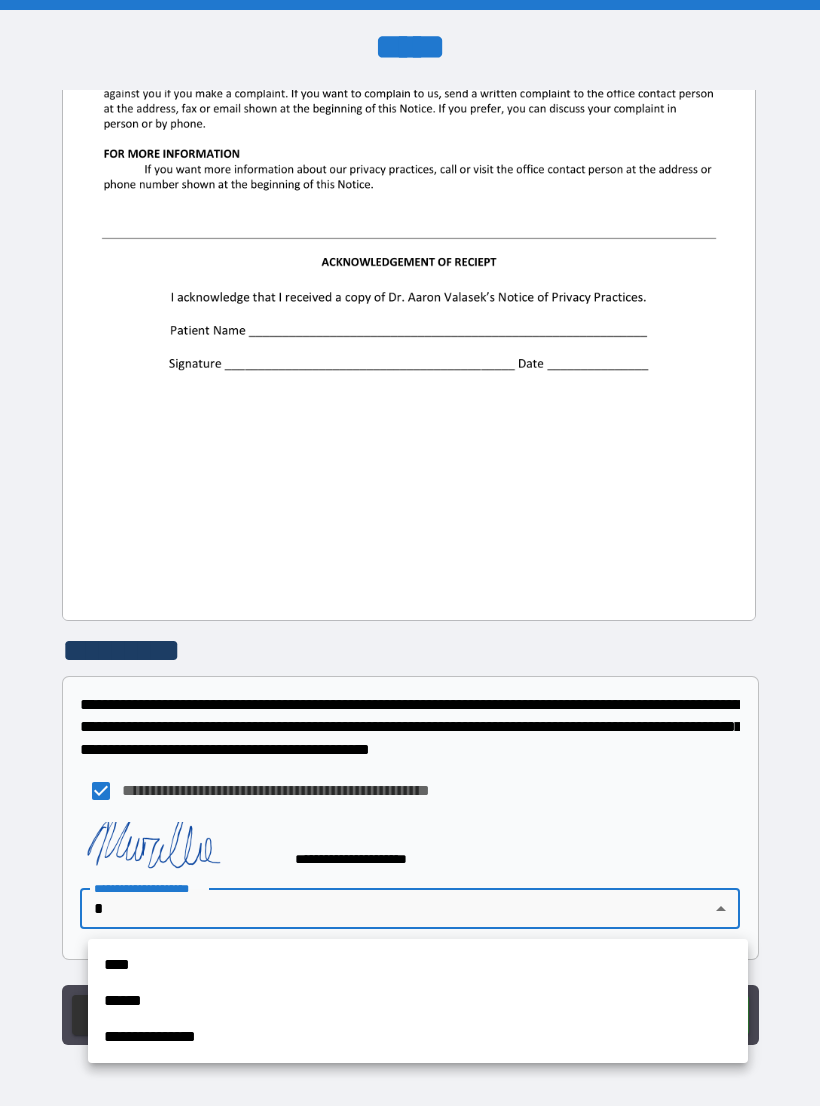 click on "**********" at bounding box center [418, 1037] 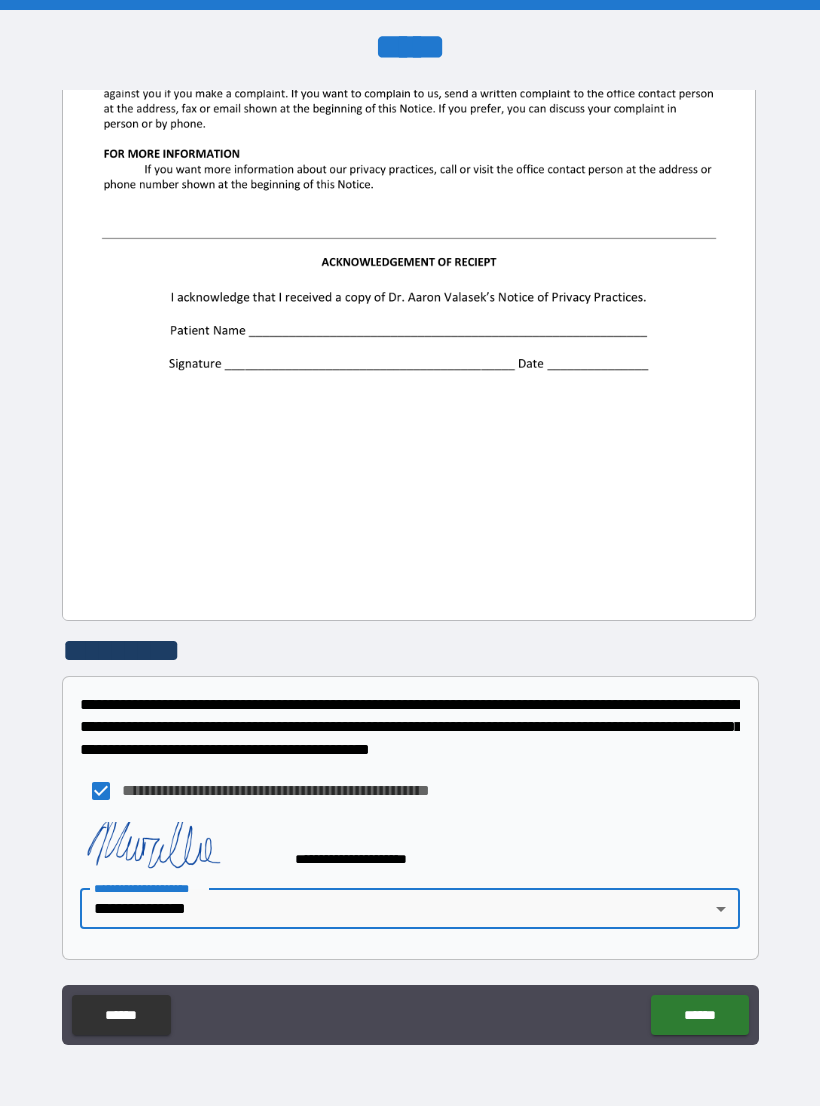 click on "******" at bounding box center (699, 1015) 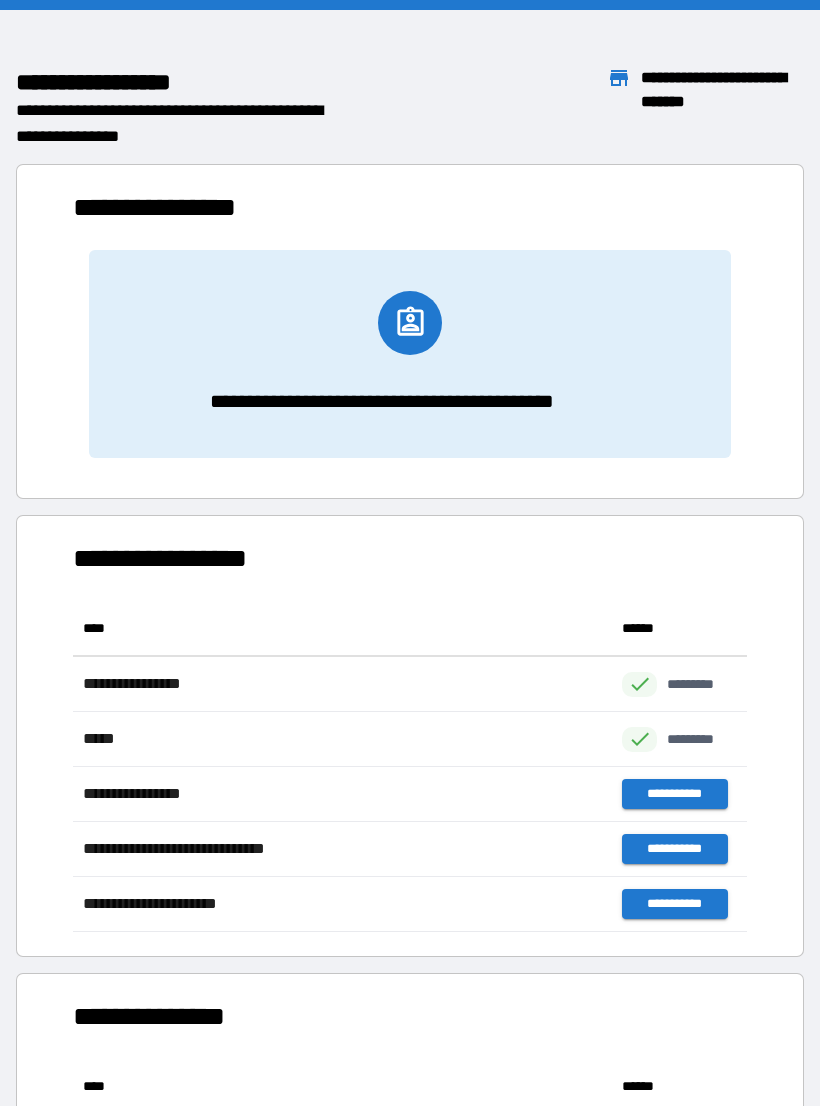 scroll, scrollTop: 1, scrollLeft: 1, axis: both 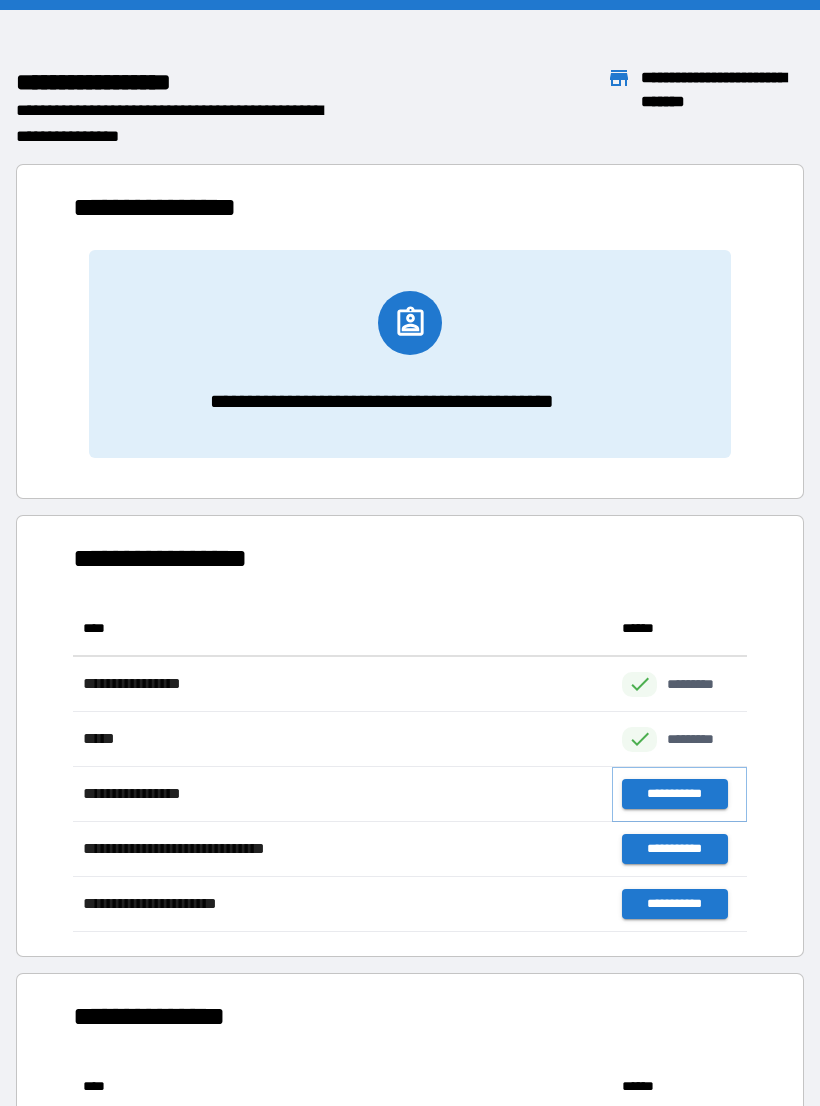 click on "**********" at bounding box center [674, 794] 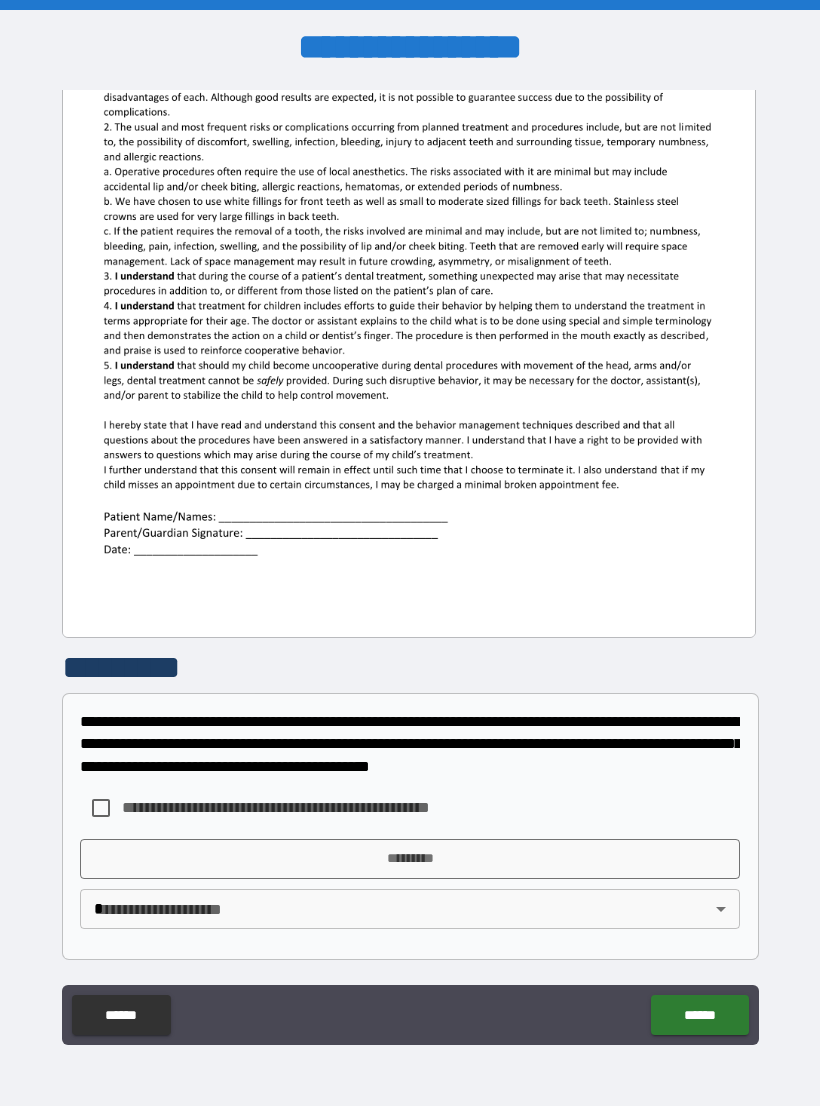 scroll, scrollTop: 380, scrollLeft: 0, axis: vertical 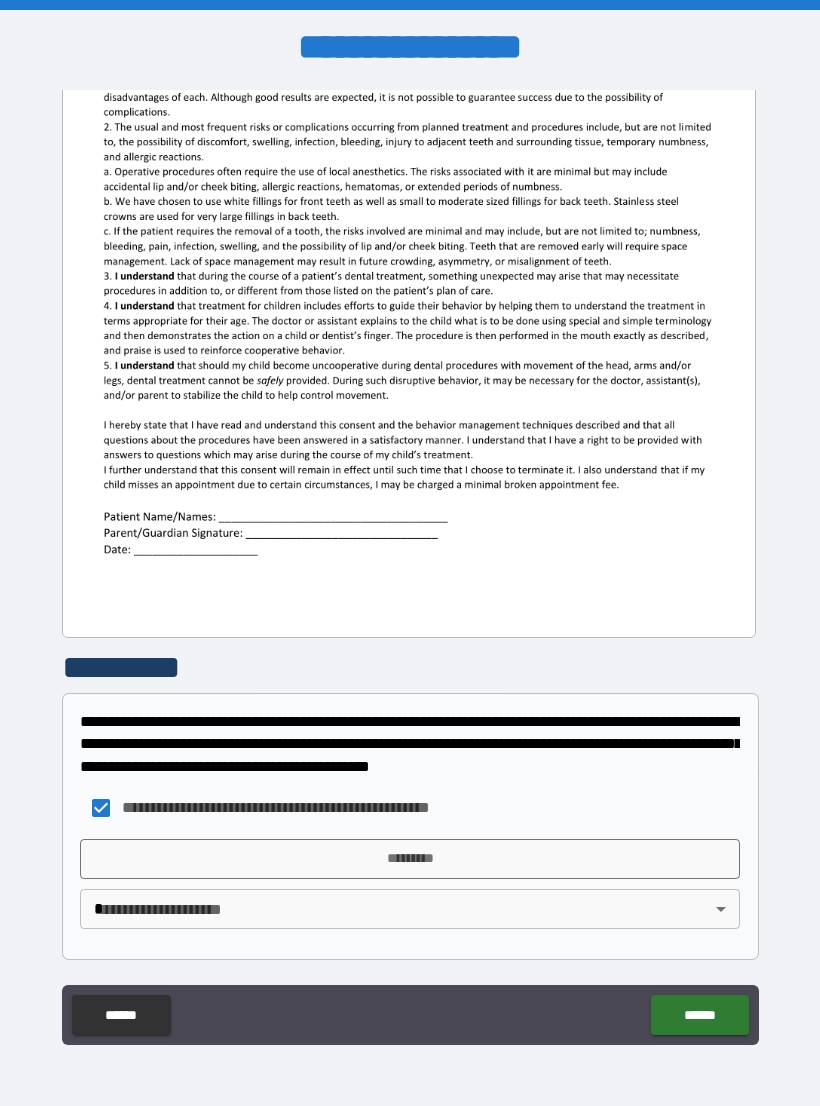 click on "*********" at bounding box center [410, 859] 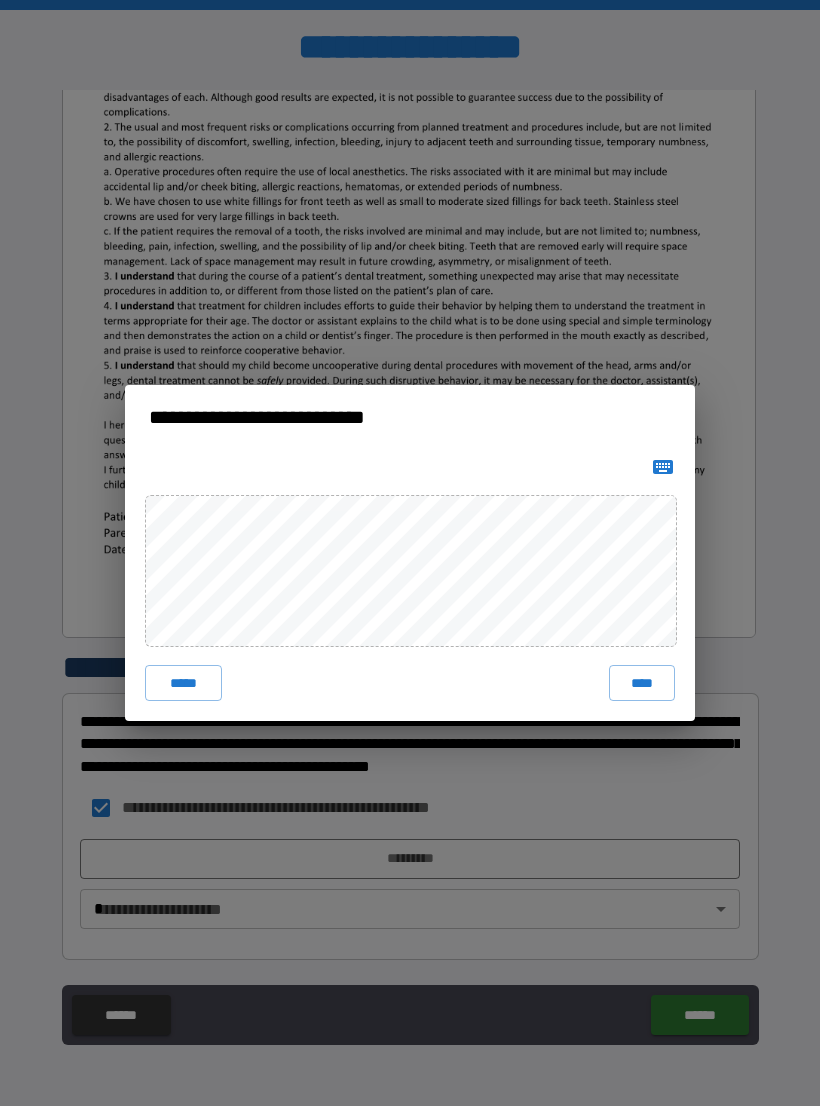 click on "****" at bounding box center [642, 683] 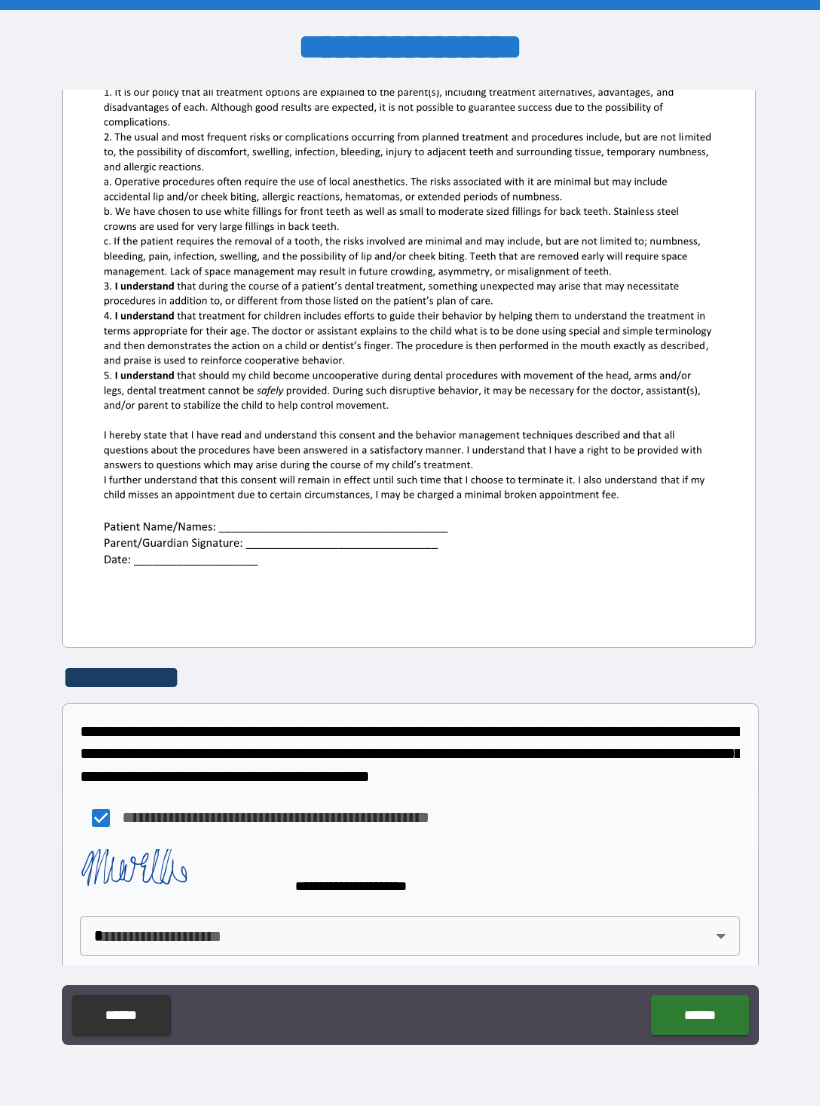 click on "**********" at bounding box center [410, 568] 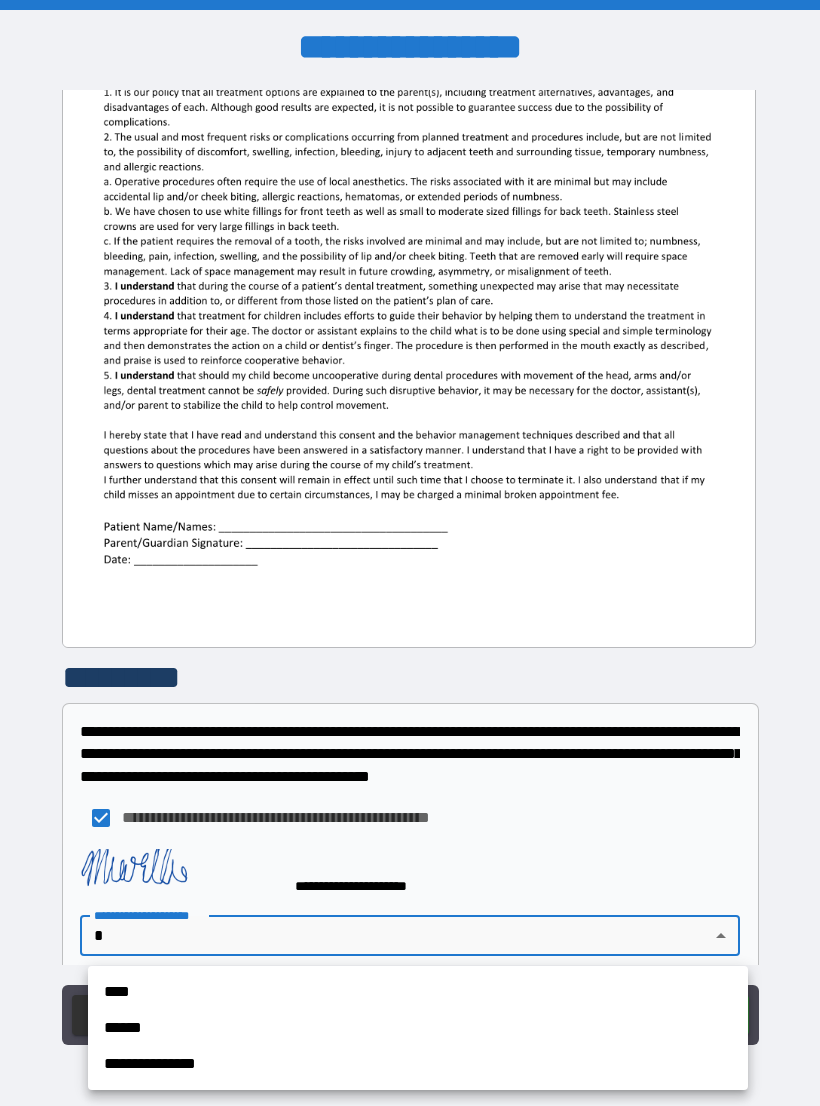 click on "**********" at bounding box center [418, 1064] 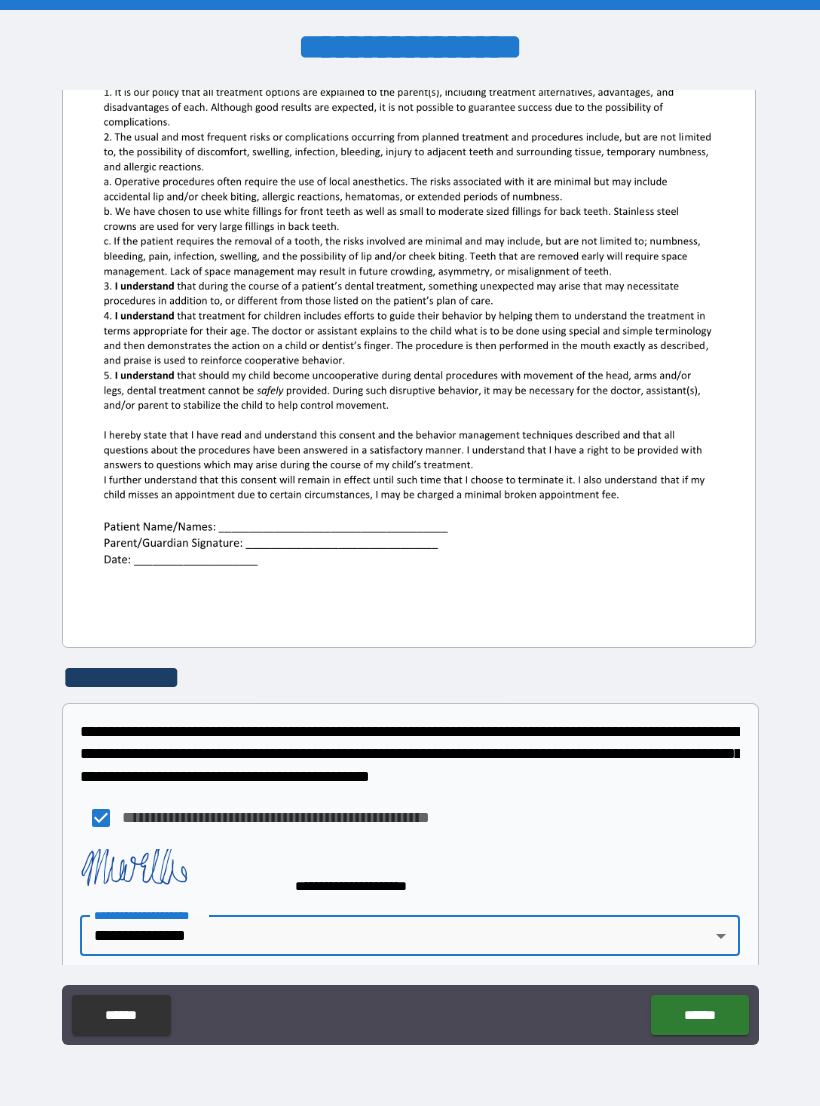 click on "******" at bounding box center [699, 1015] 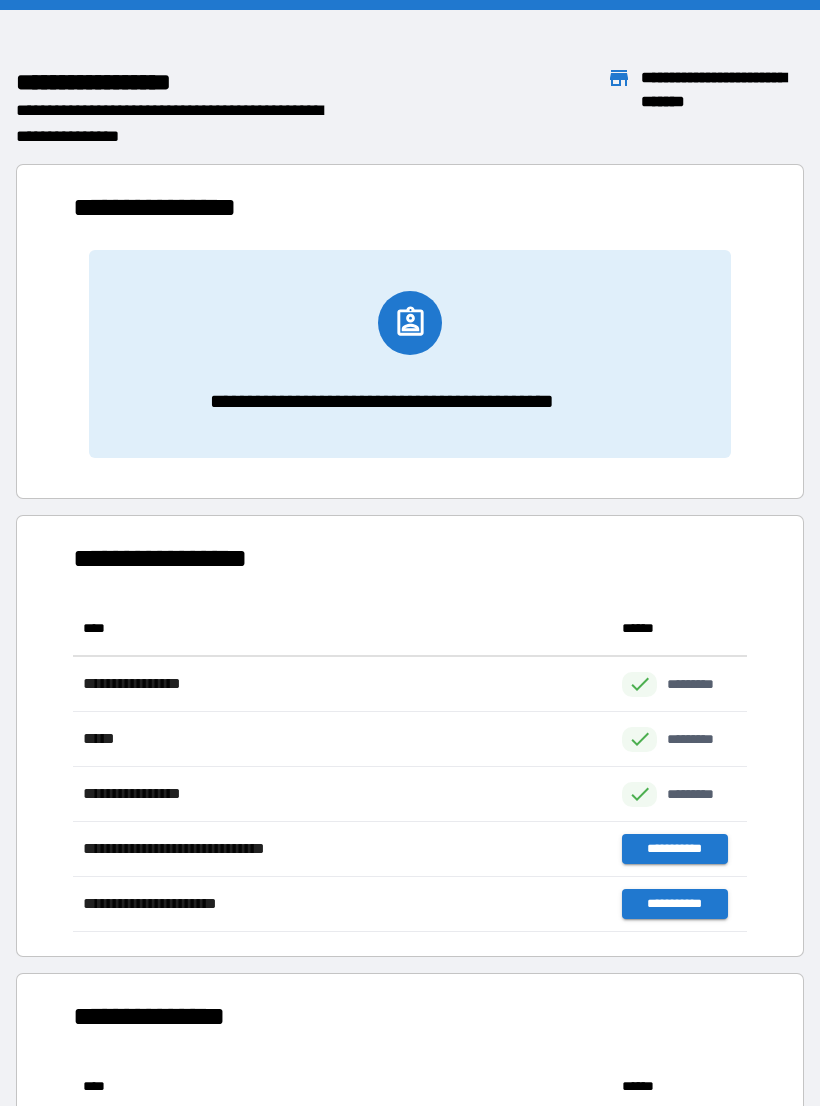 scroll, scrollTop: 1, scrollLeft: 1, axis: both 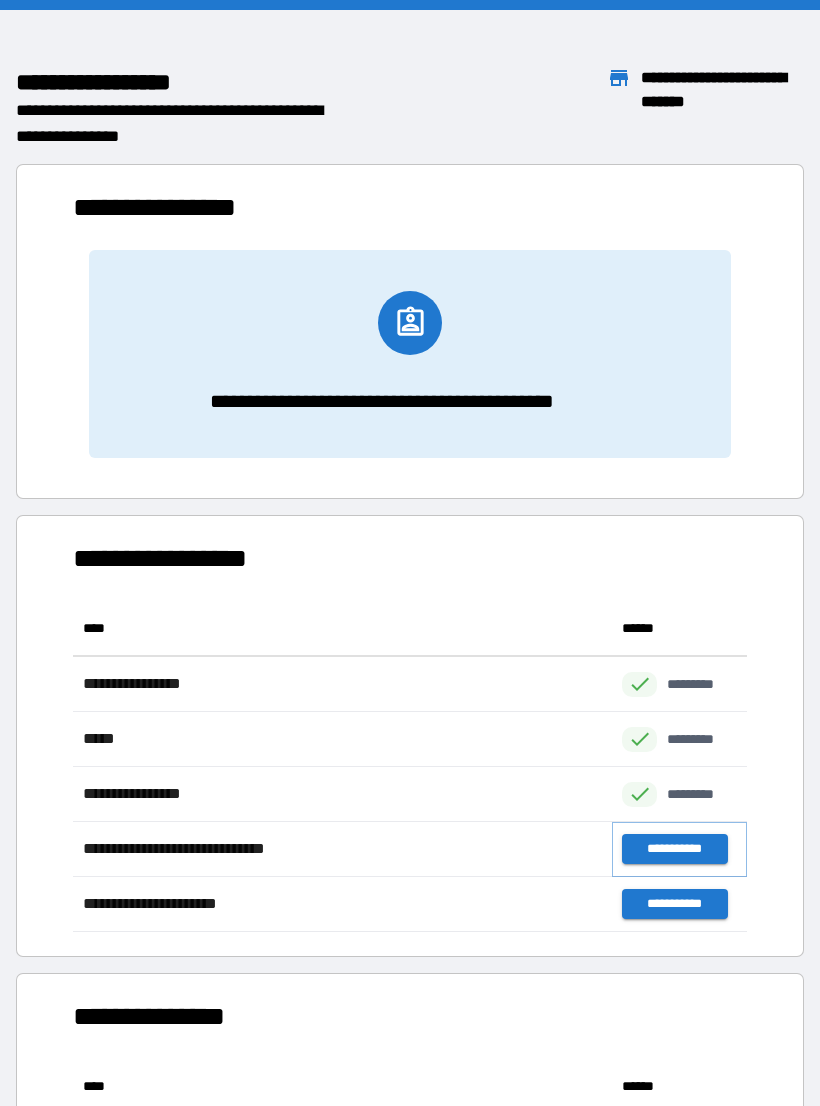 click on "**********" at bounding box center (674, 849) 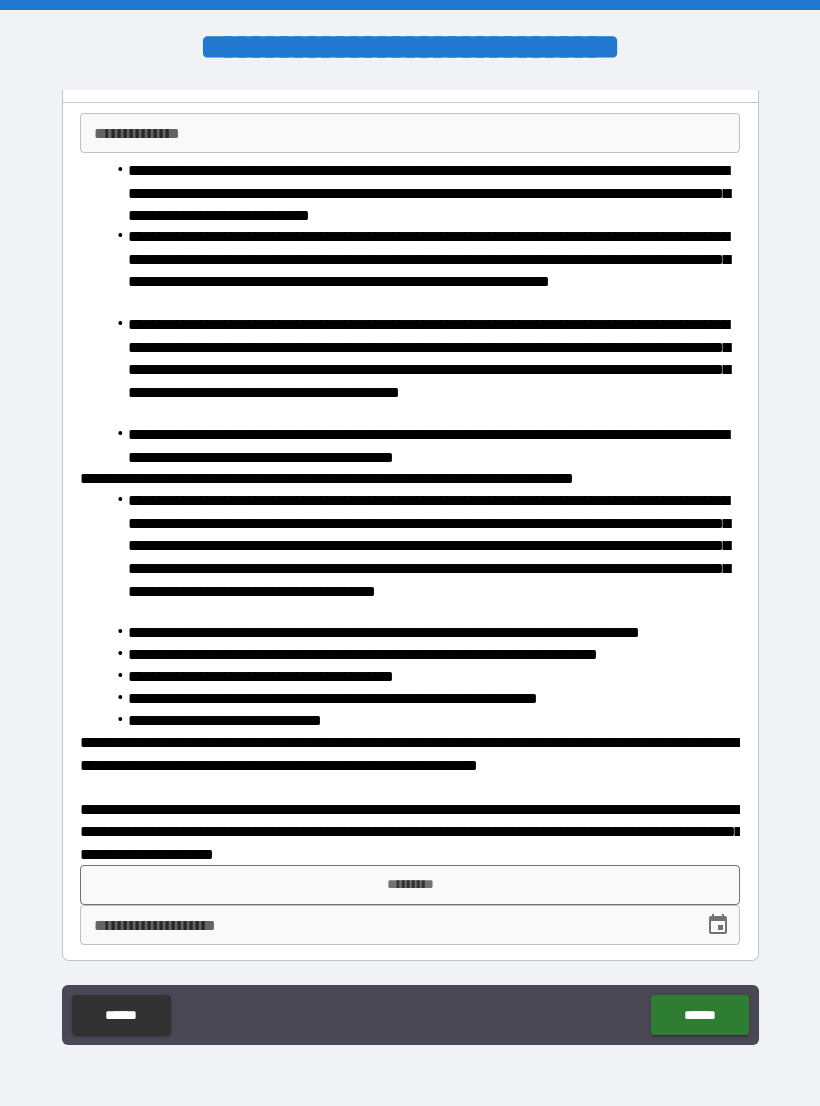 scroll, scrollTop: 119, scrollLeft: 0, axis: vertical 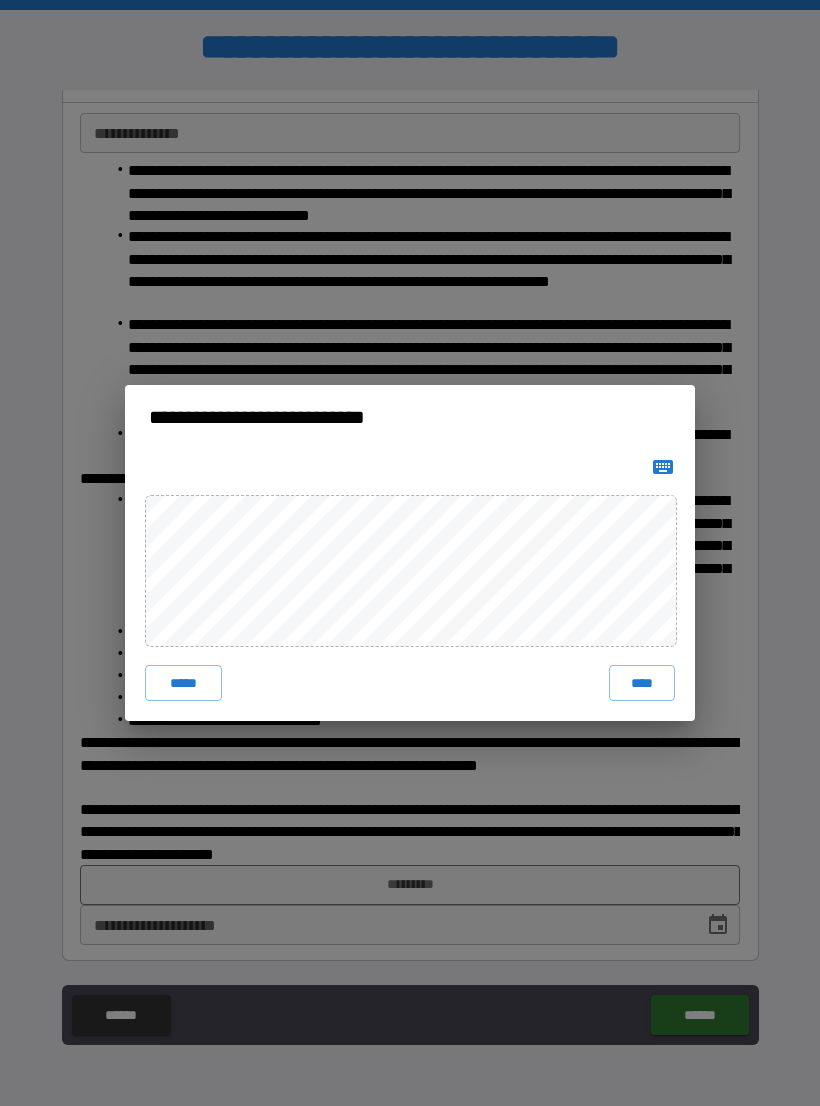 click on "****" at bounding box center (642, 683) 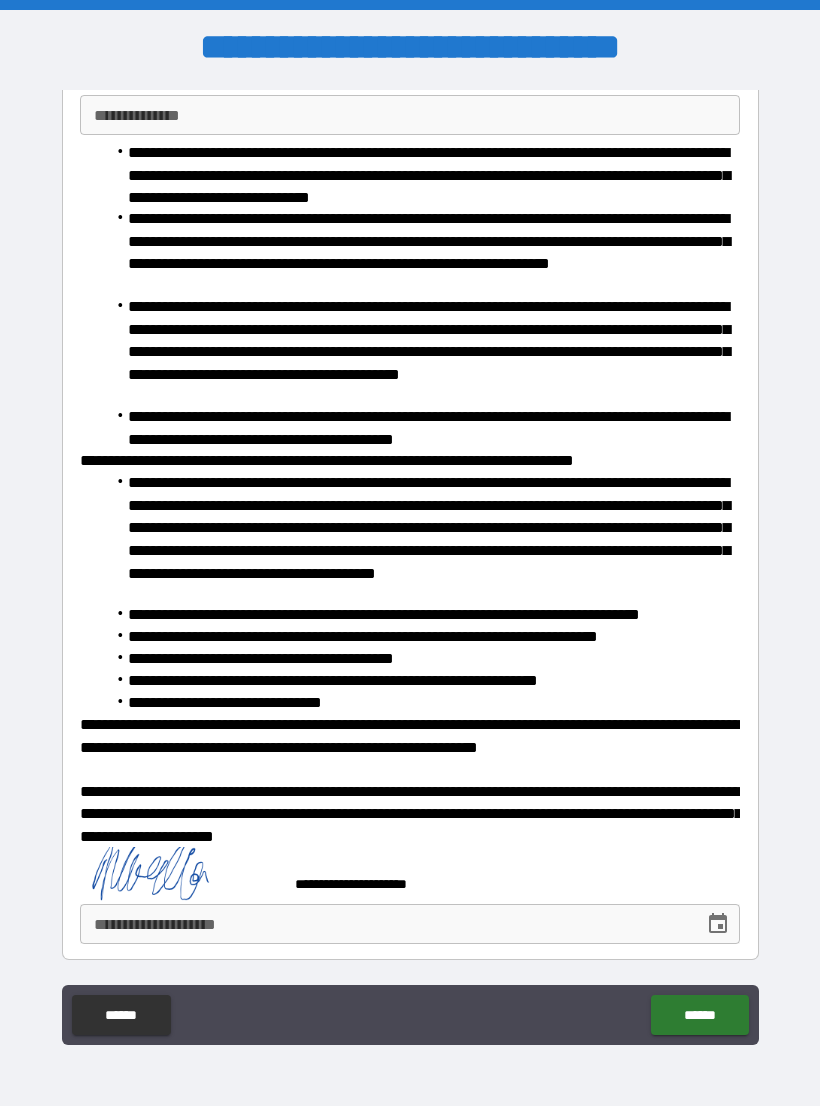 scroll, scrollTop: 136, scrollLeft: 0, axis: vertical 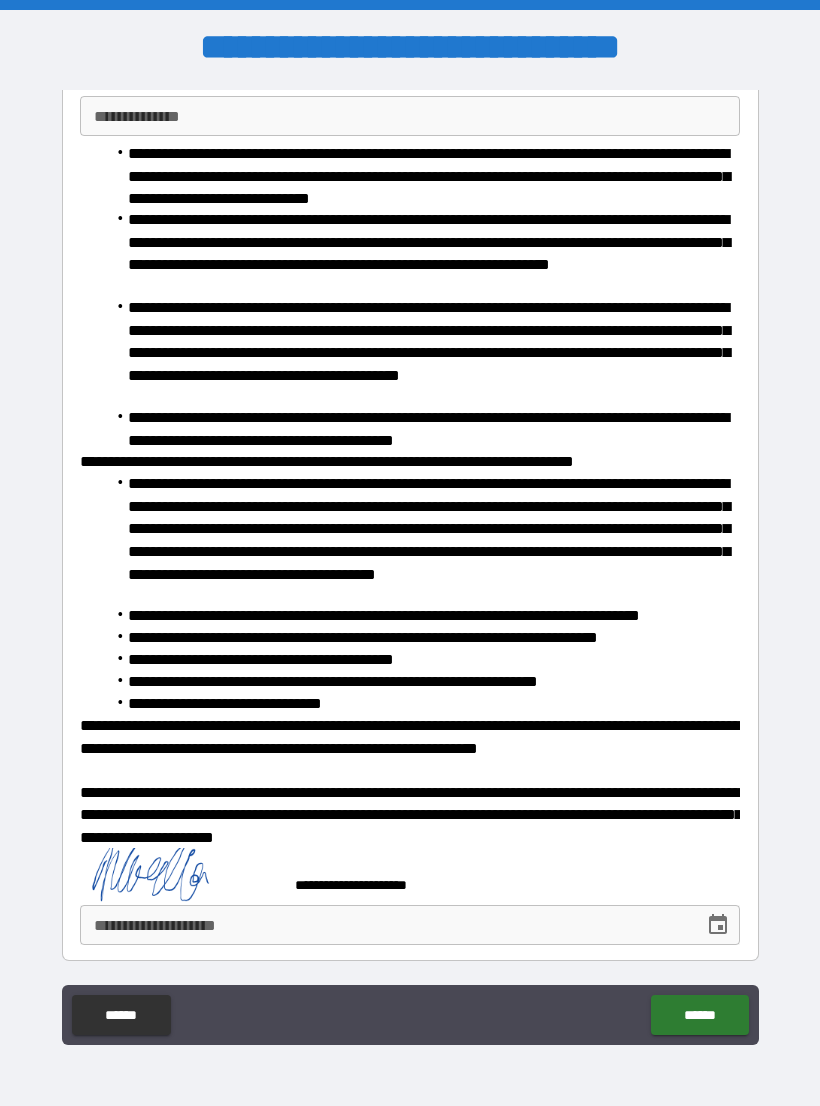 click on "**********" at bounding box center (385, 925) 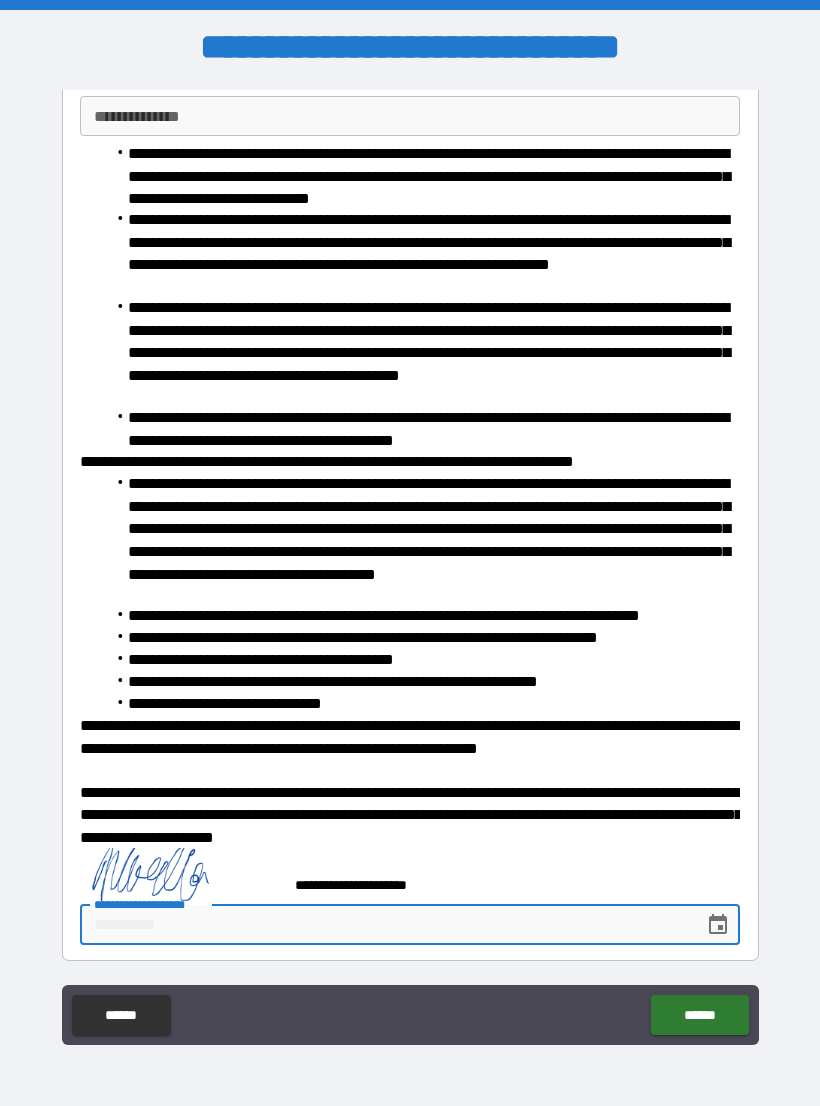 scroll, scrollTop: 31, scrollLeft: 0, axis: vertical 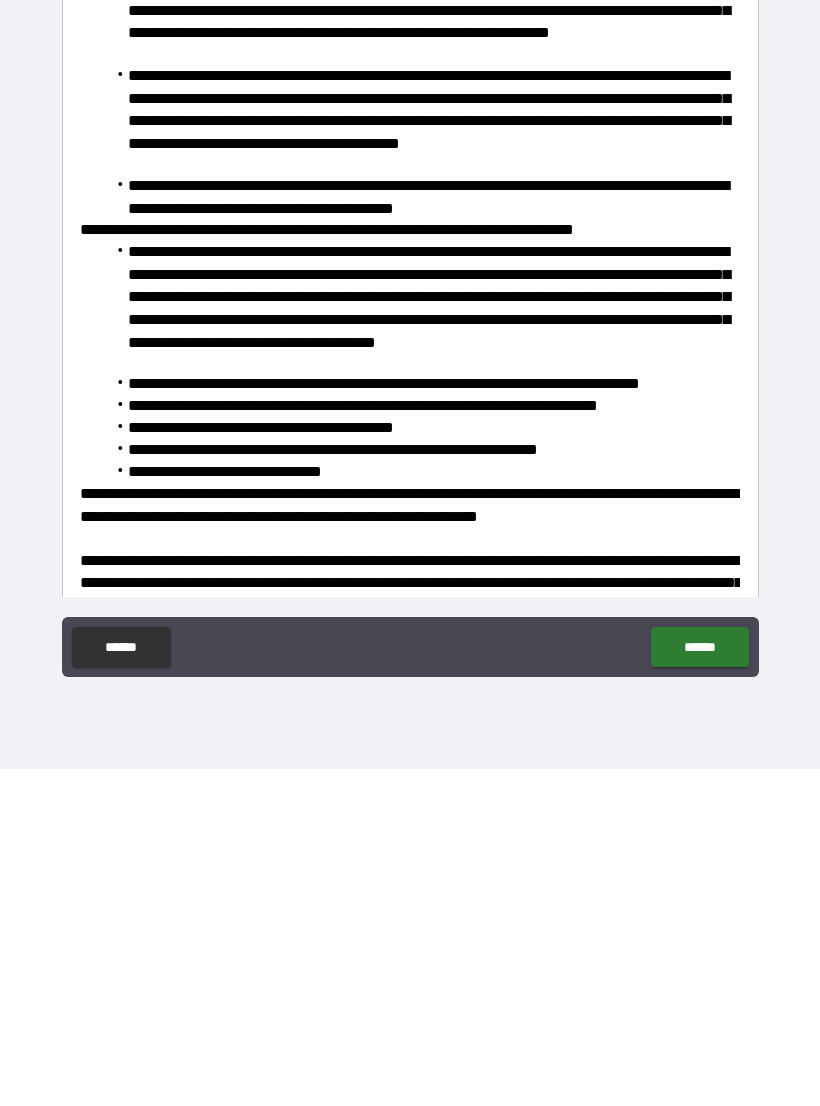 type on "**********" 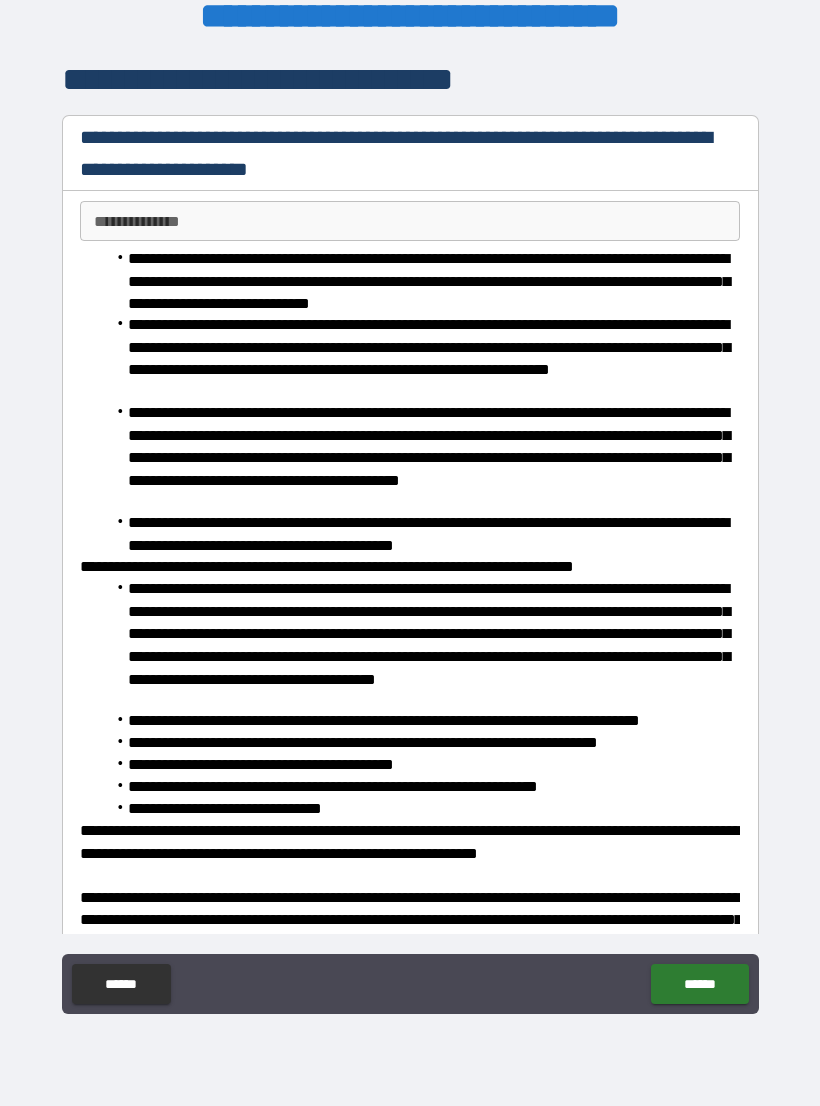 click on "**********" at bounding box center (410, 221) 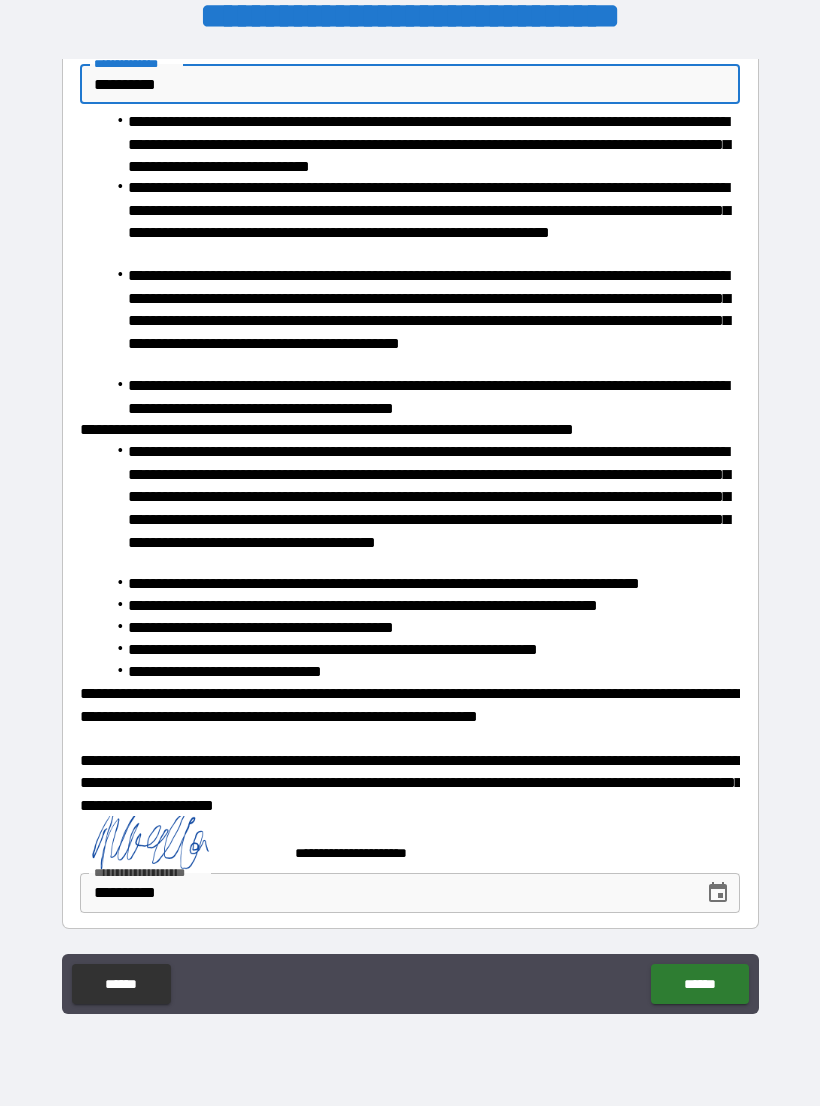 scroll, scrollTop: 136, scrollLeft: 0, axis: vertical 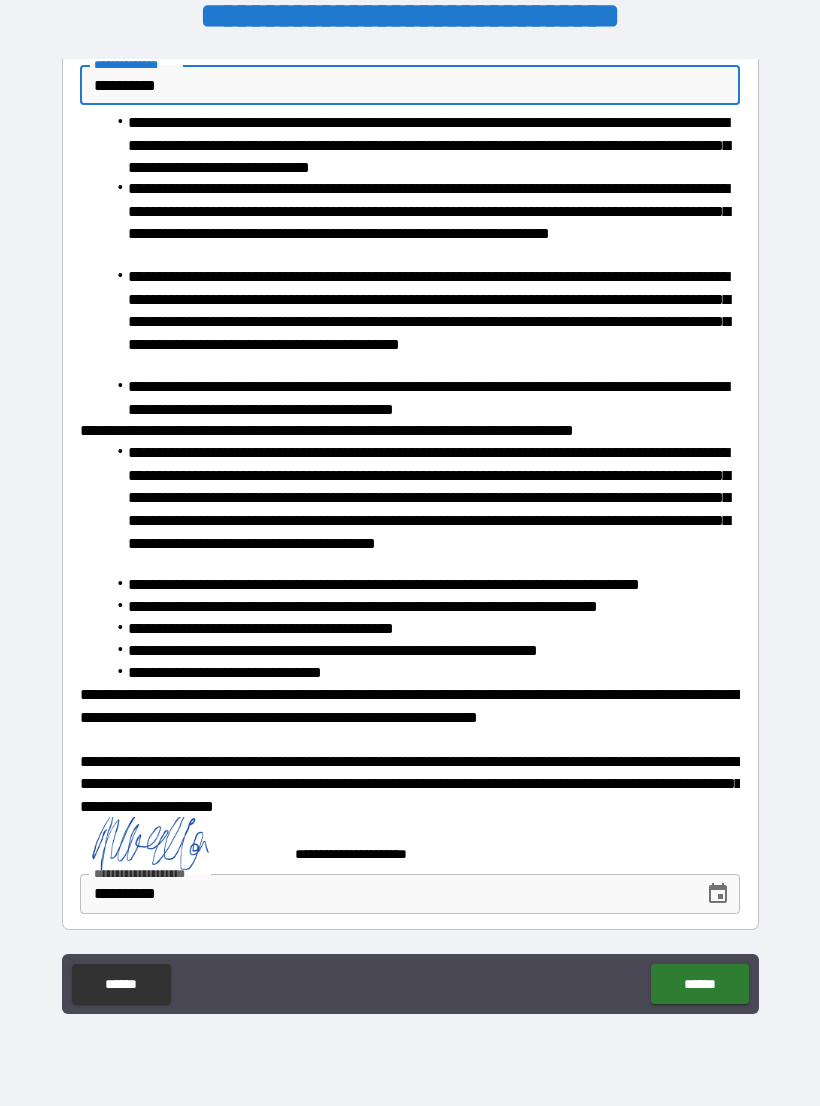 type on "**********" 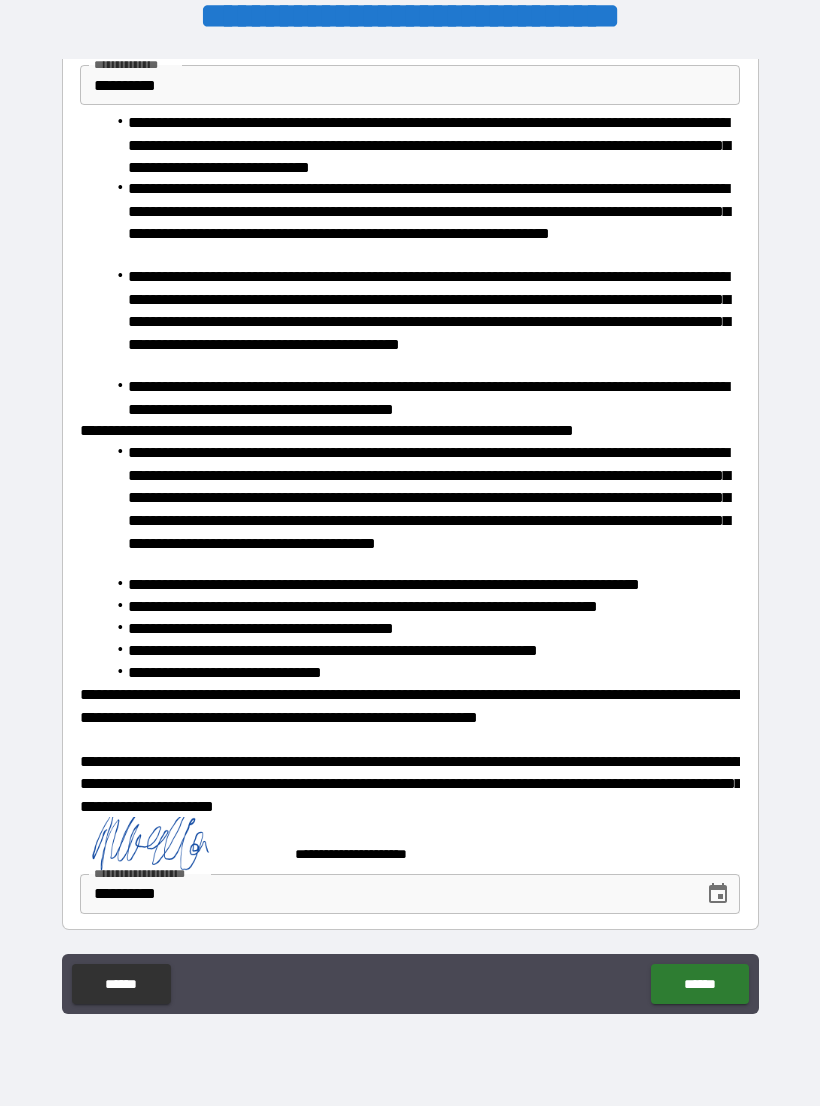 click on "******" at bounding box center [699, 984] 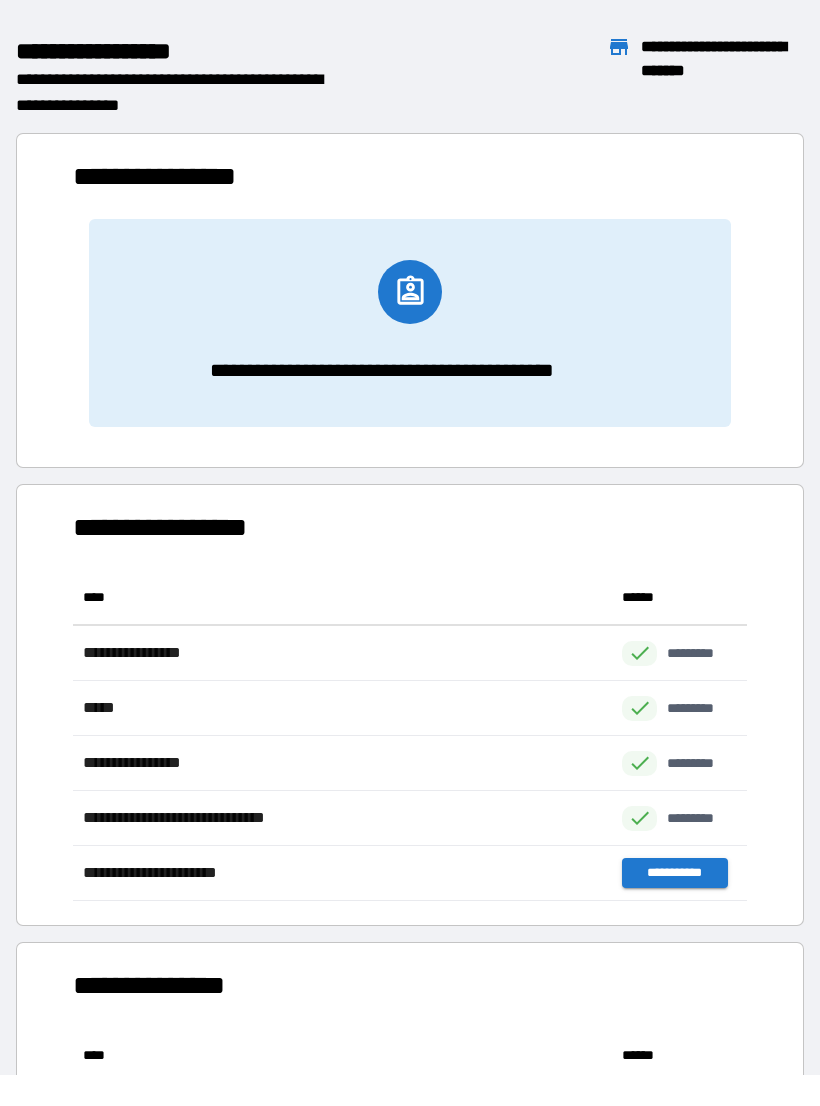 scroll, scrollTop: 331, scrollLeft: 674, axis: both 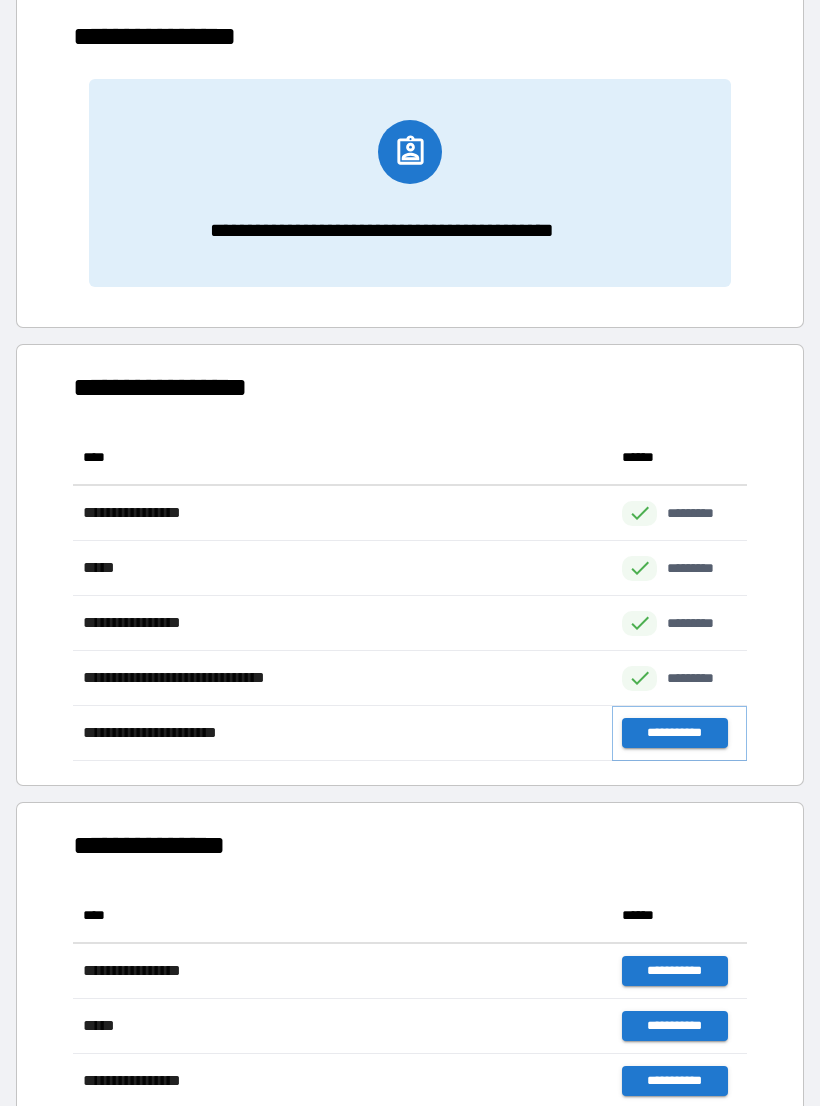 click on "**********" at bounding box center [674, 733] 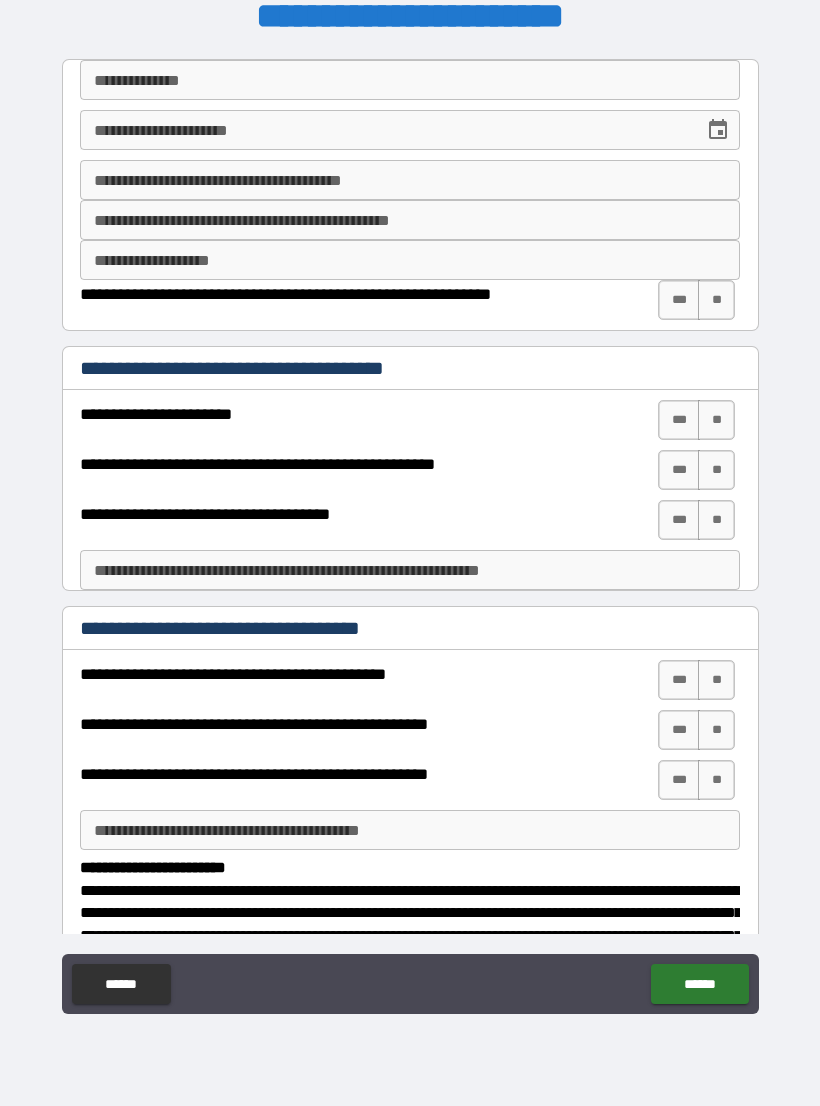 scroll, scrollTop: 0, scrollLeft: 0, axis: both 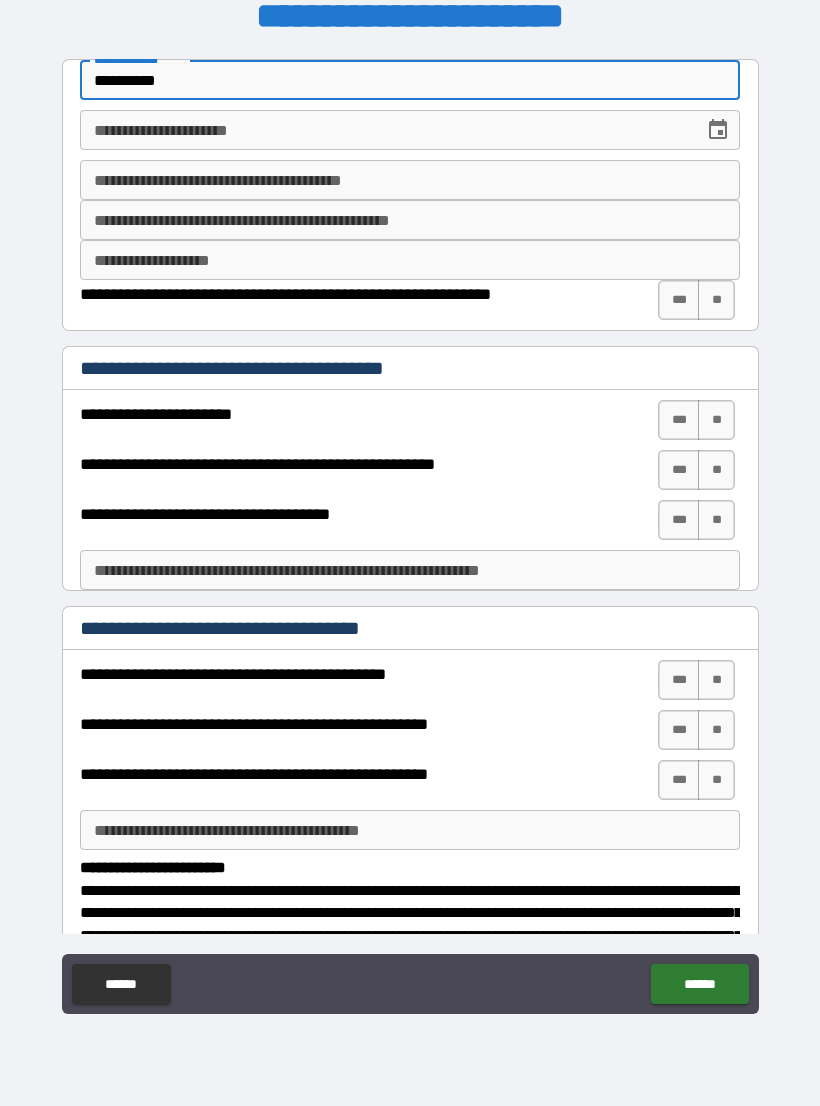 type on "**********" 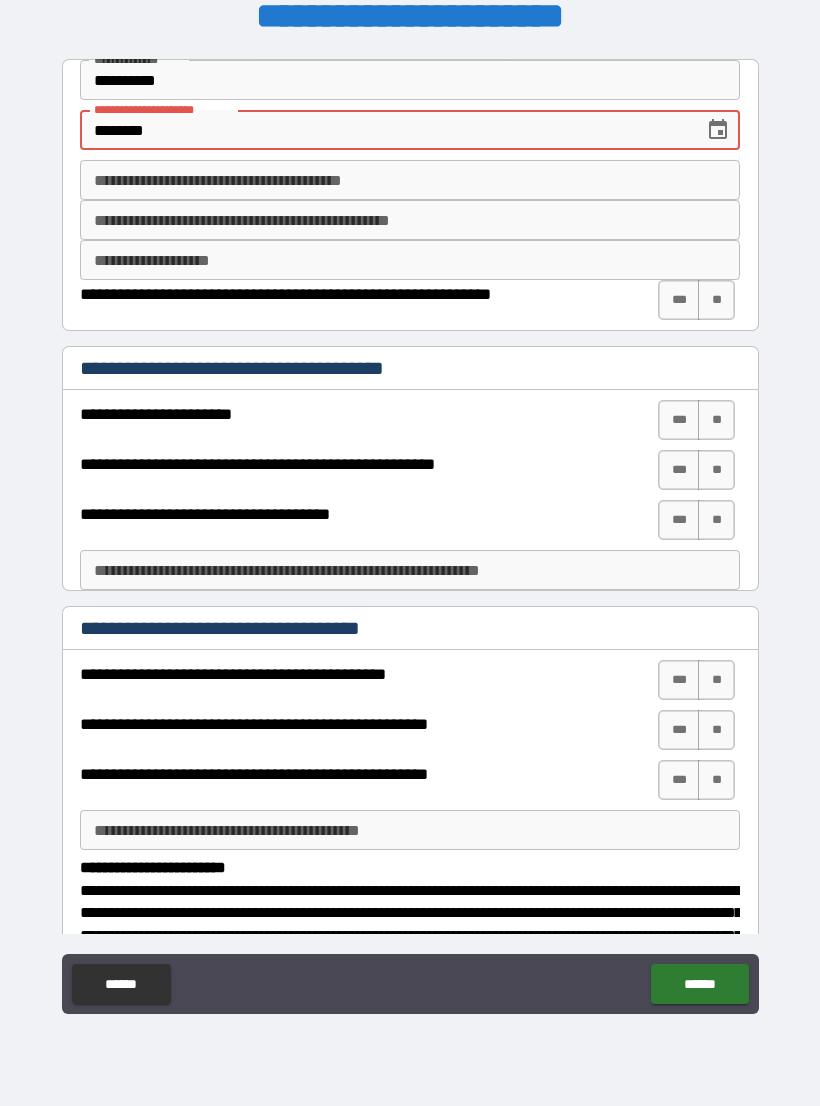 type on "********" 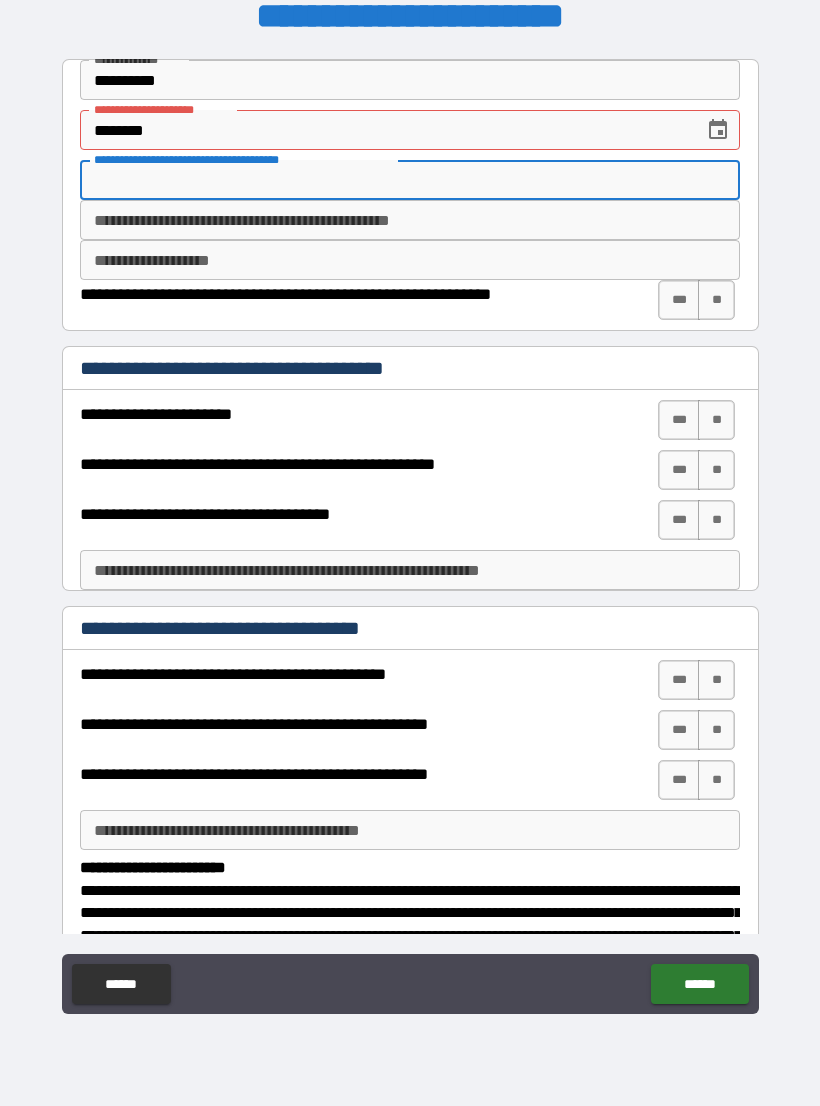 click on "**********" at bounding box center [410, 220] 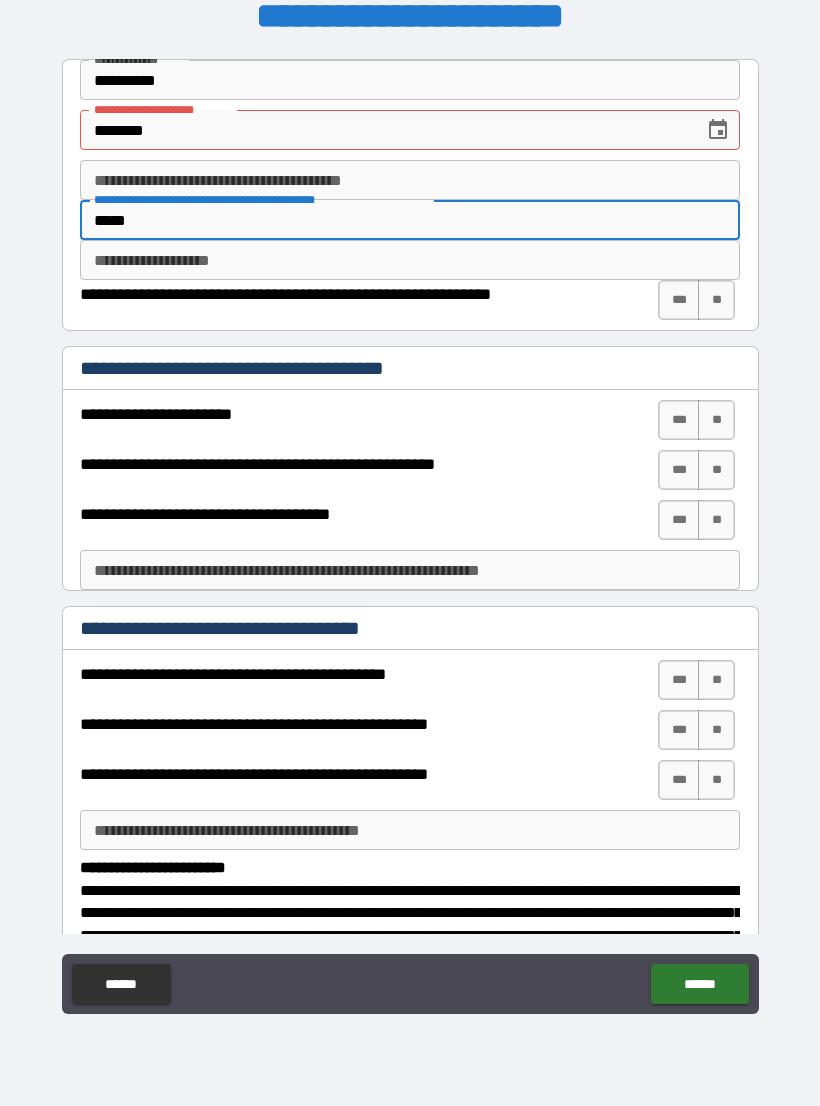 click on "****" at bounding box center (410, 220) 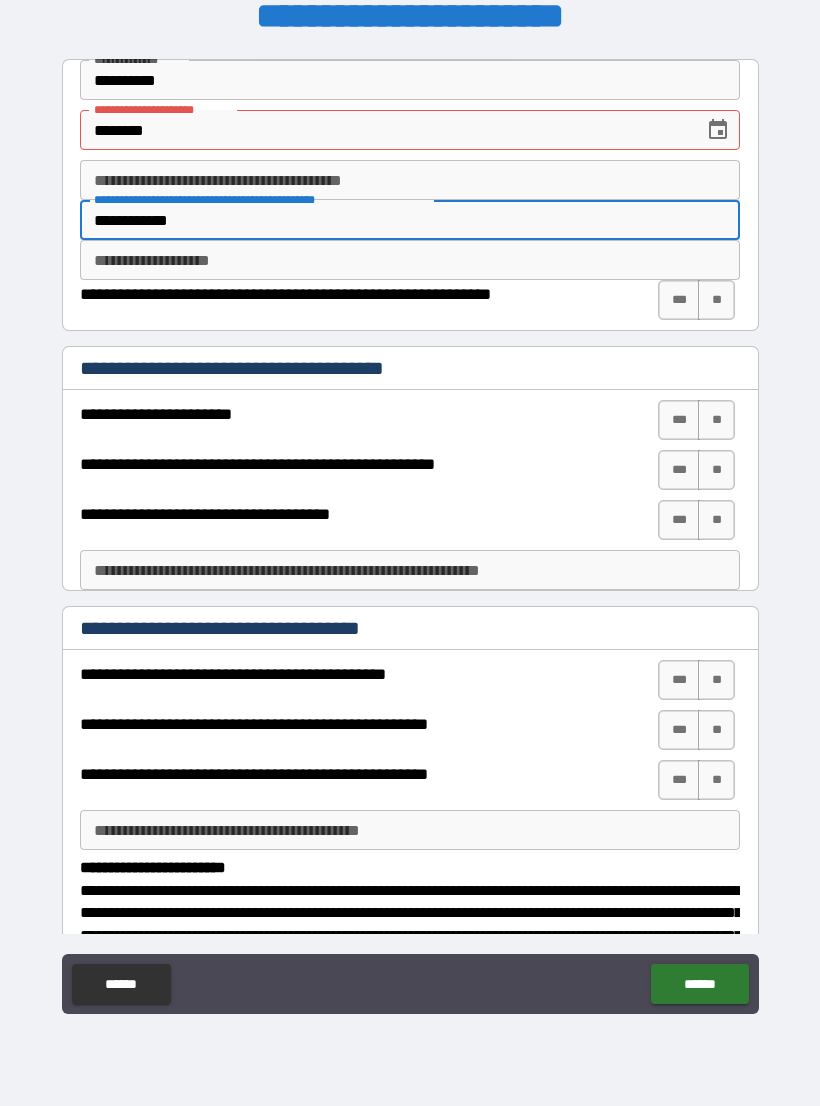 type on "**********" 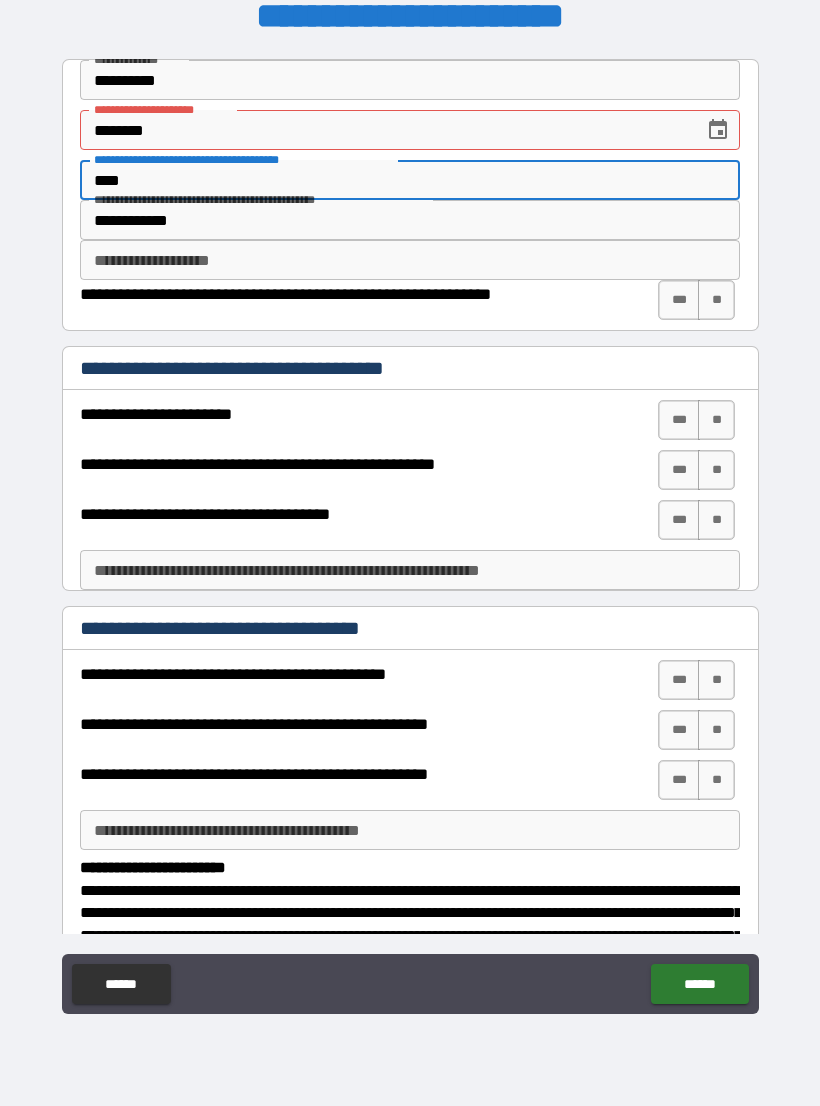 type on "*****" 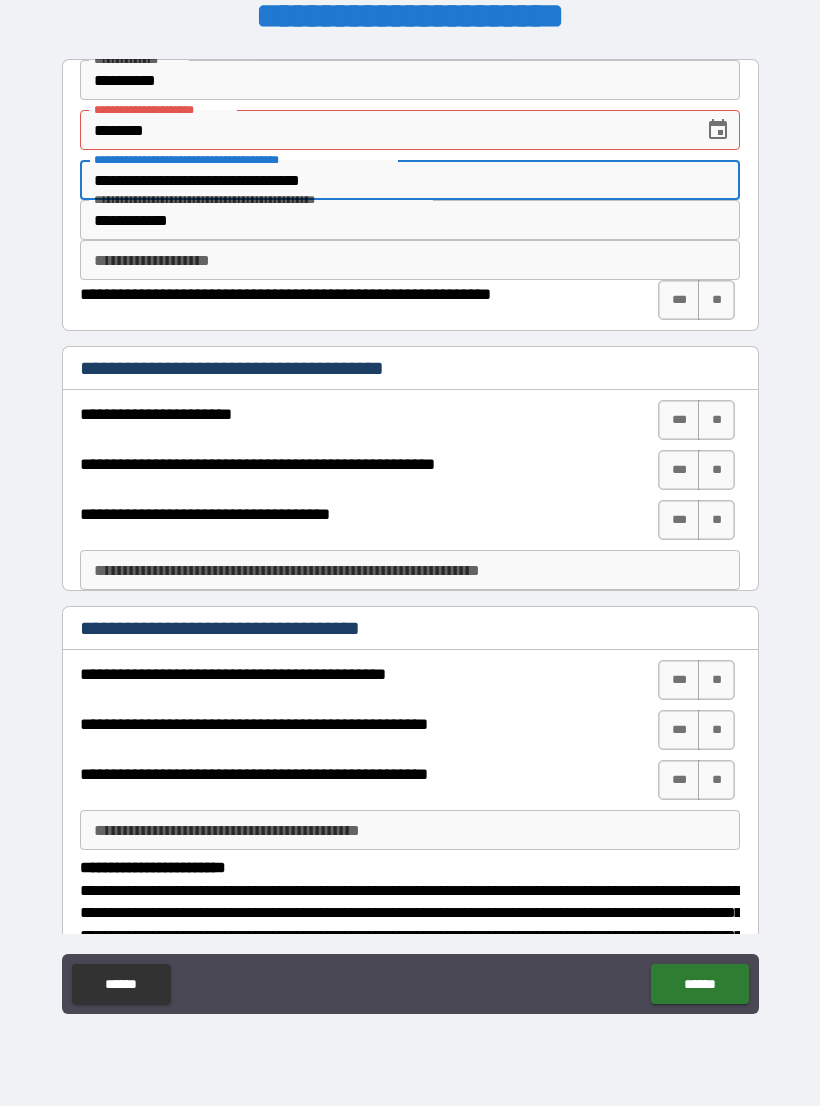 type on "**********" 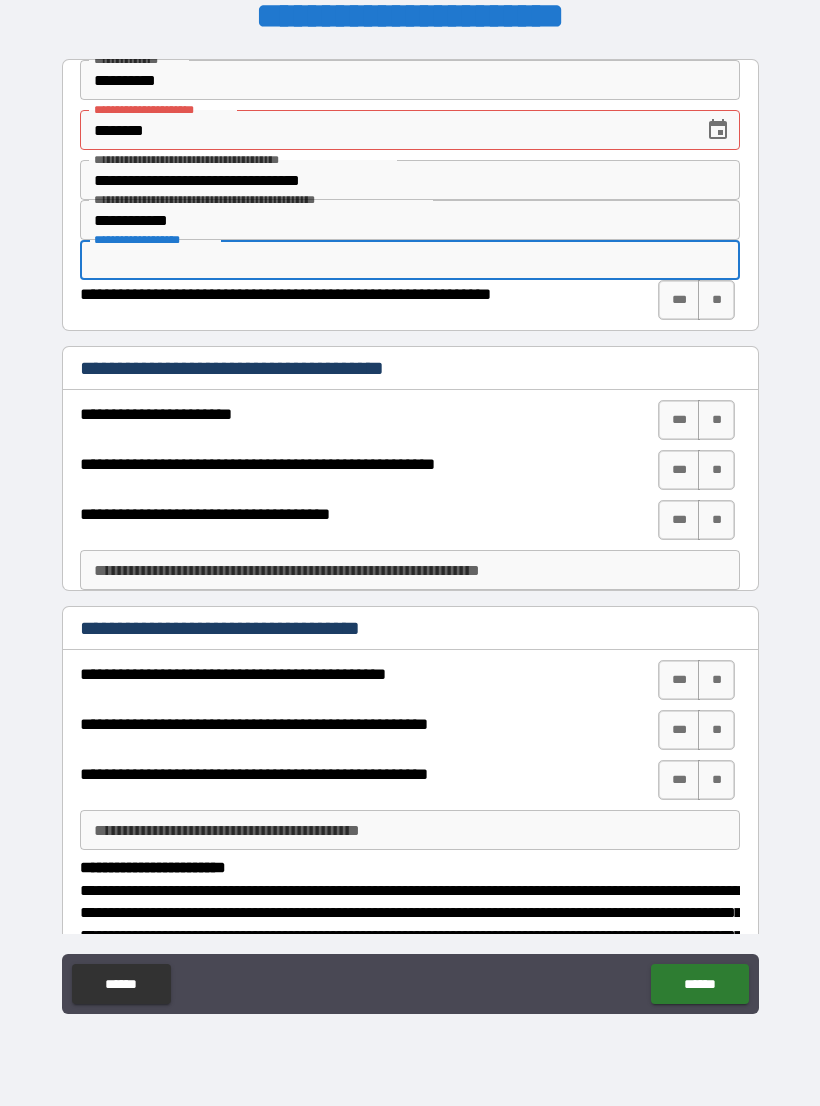 click on "**********" at bounding box center (410, 220) 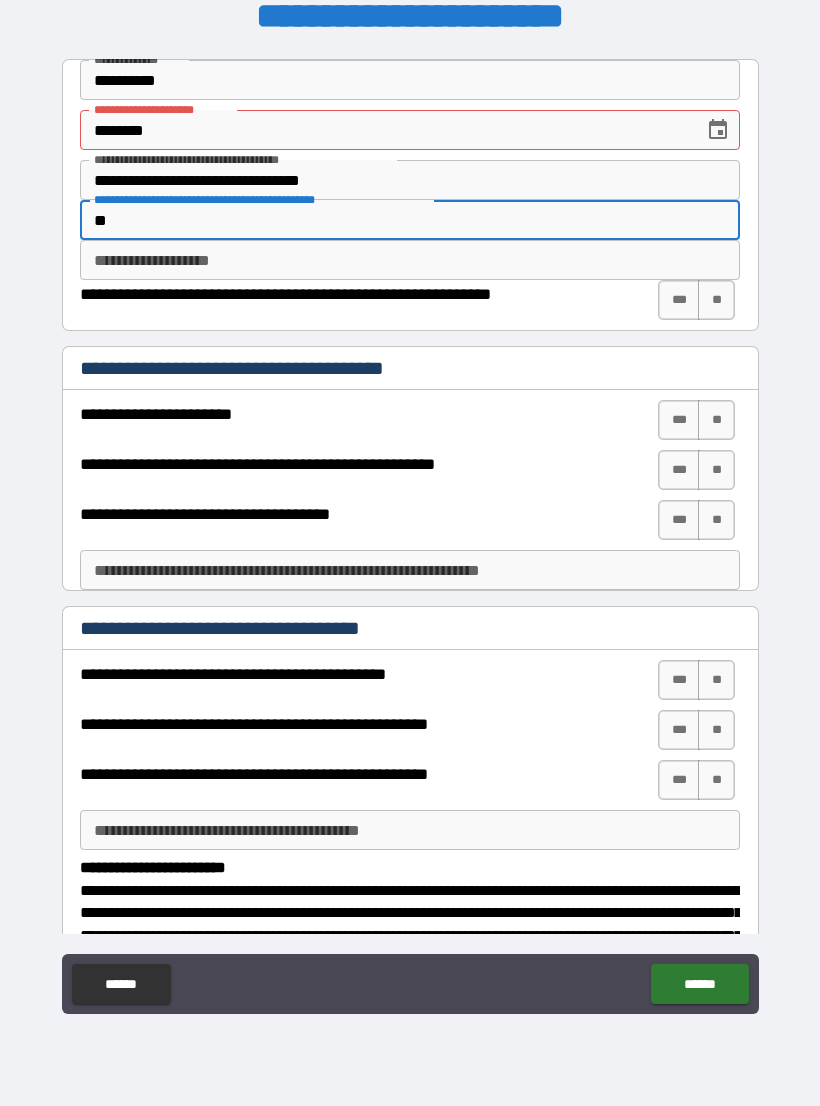 type on "*" 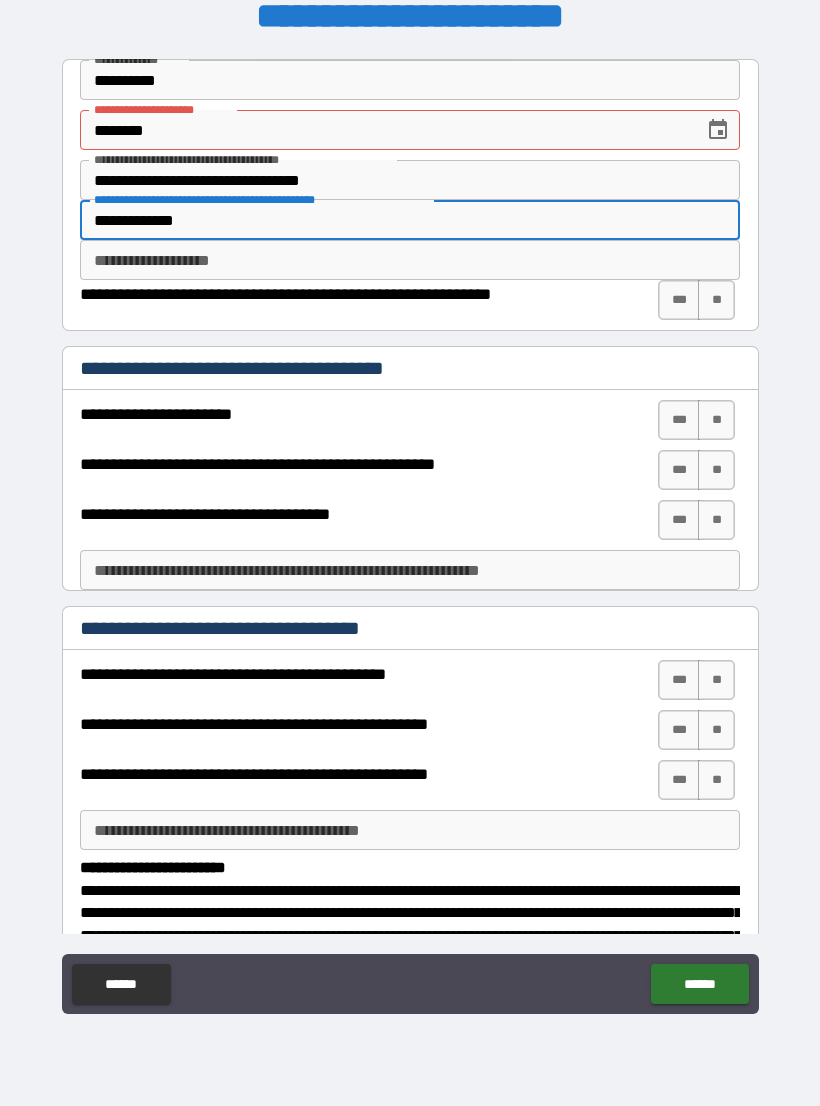 type on "**********" 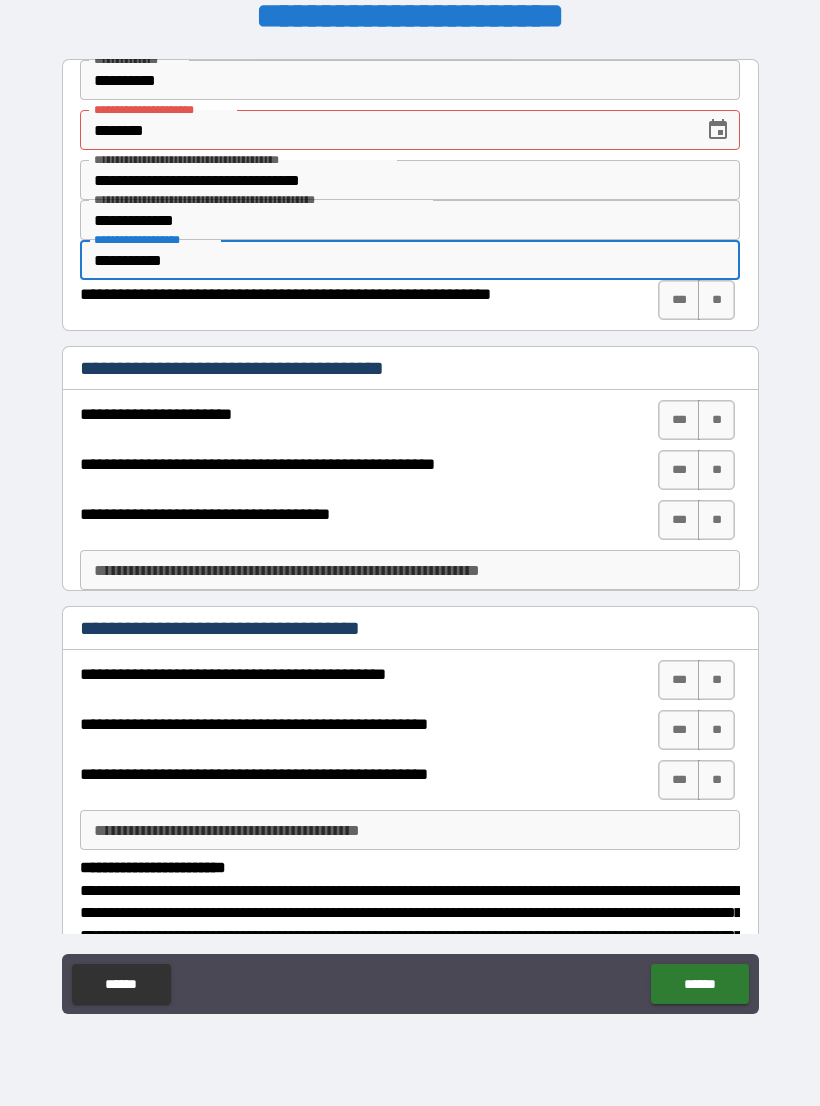 type on "**********" 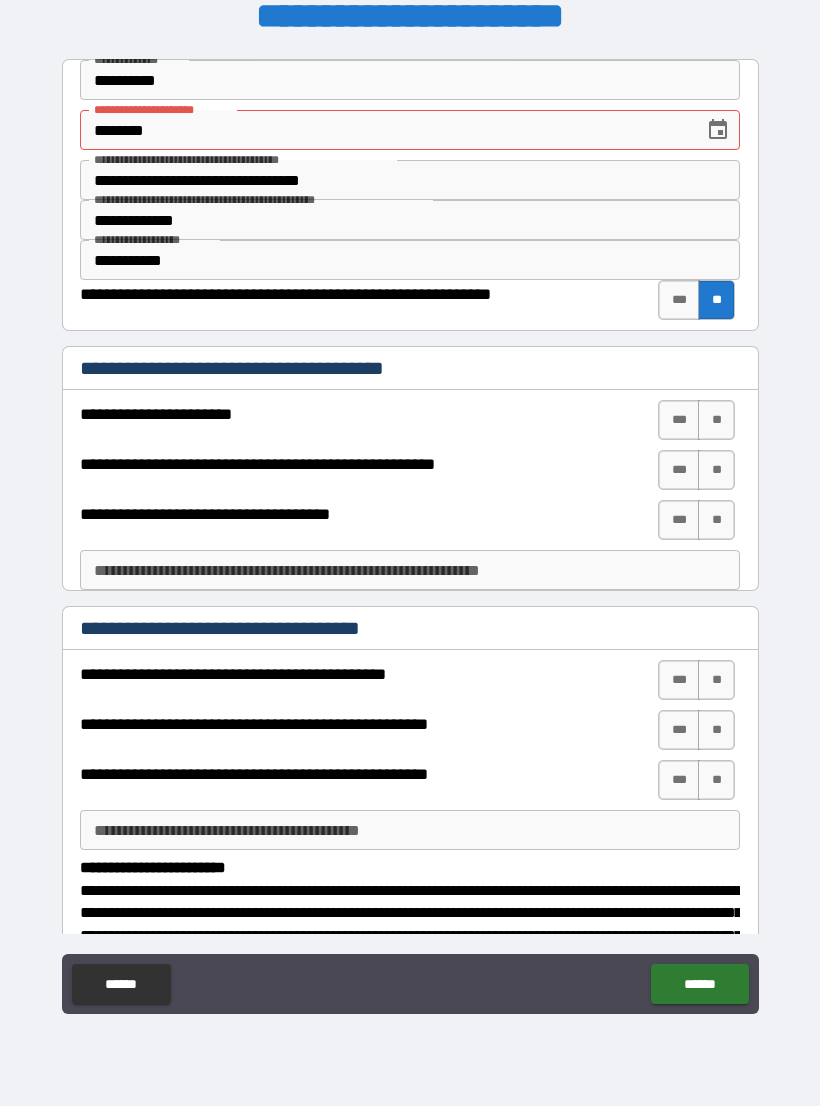 scroll, scrollTop: 90, scrollLeft: 0, axis: vertical 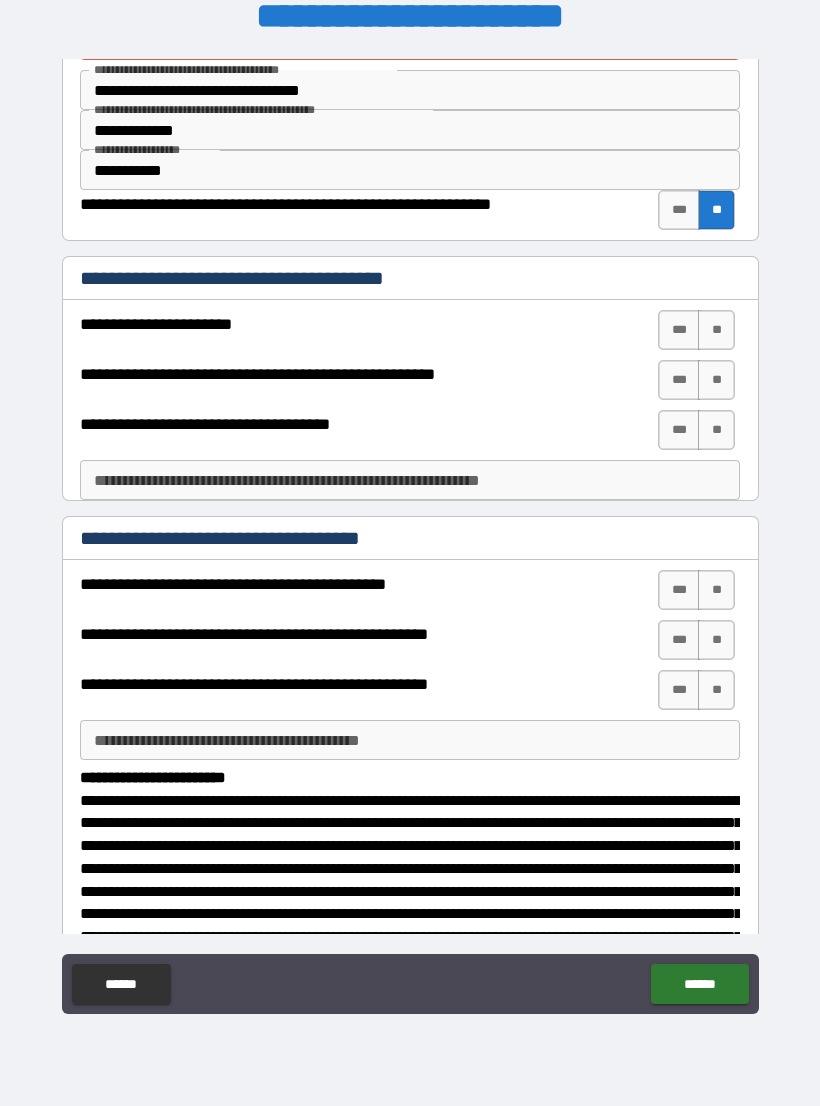 click on "**" at bounding box center [716, 330] 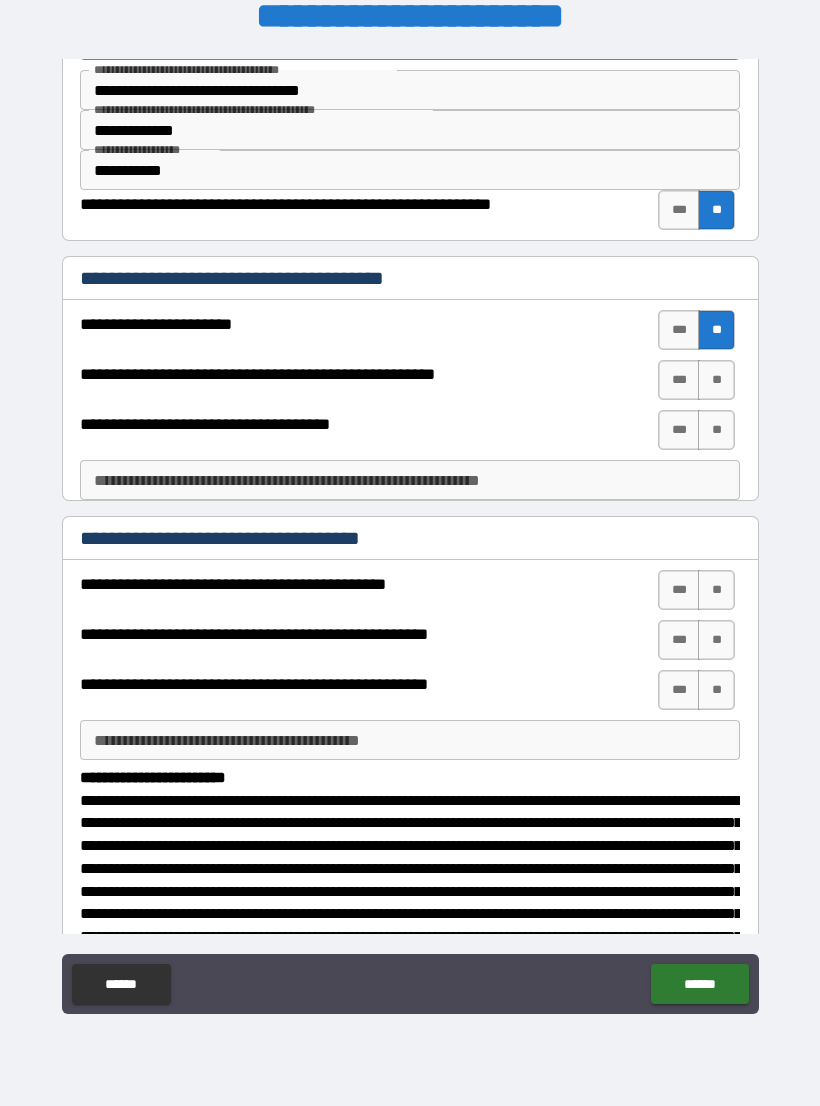 click on "**" at bounding box center [716, 380] 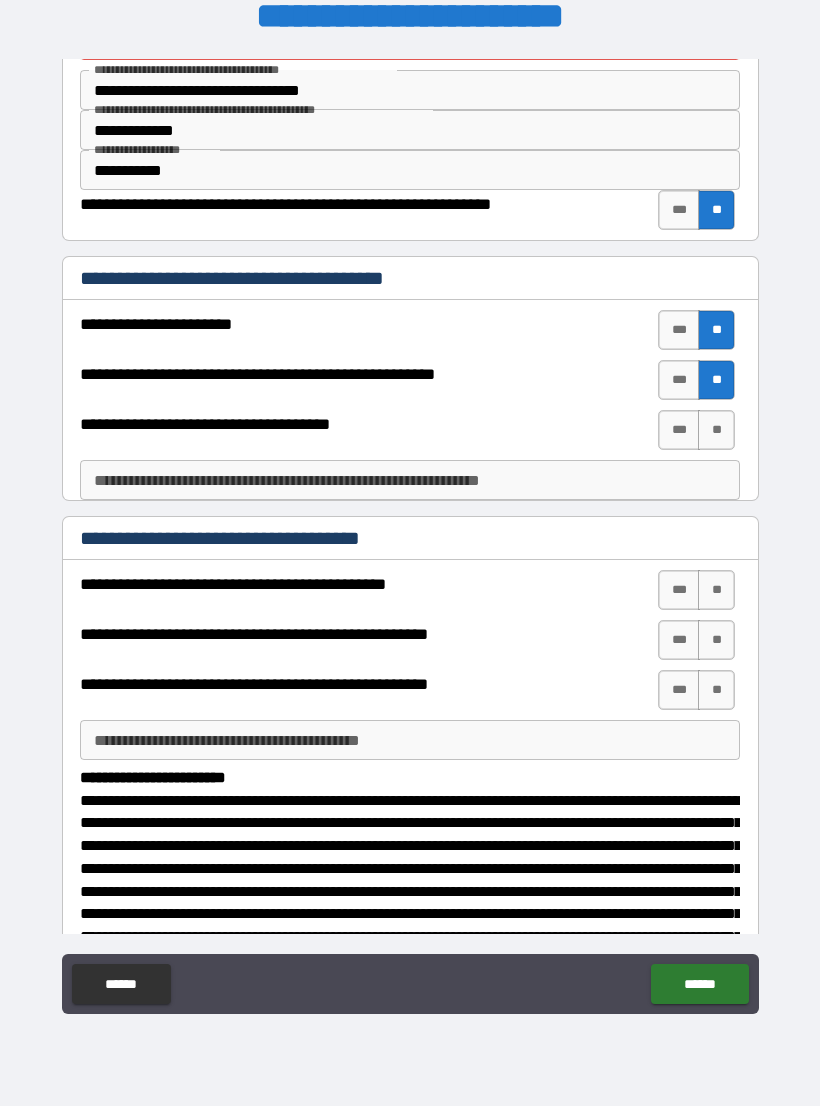 click on "**" at bounding box center (716, 430) 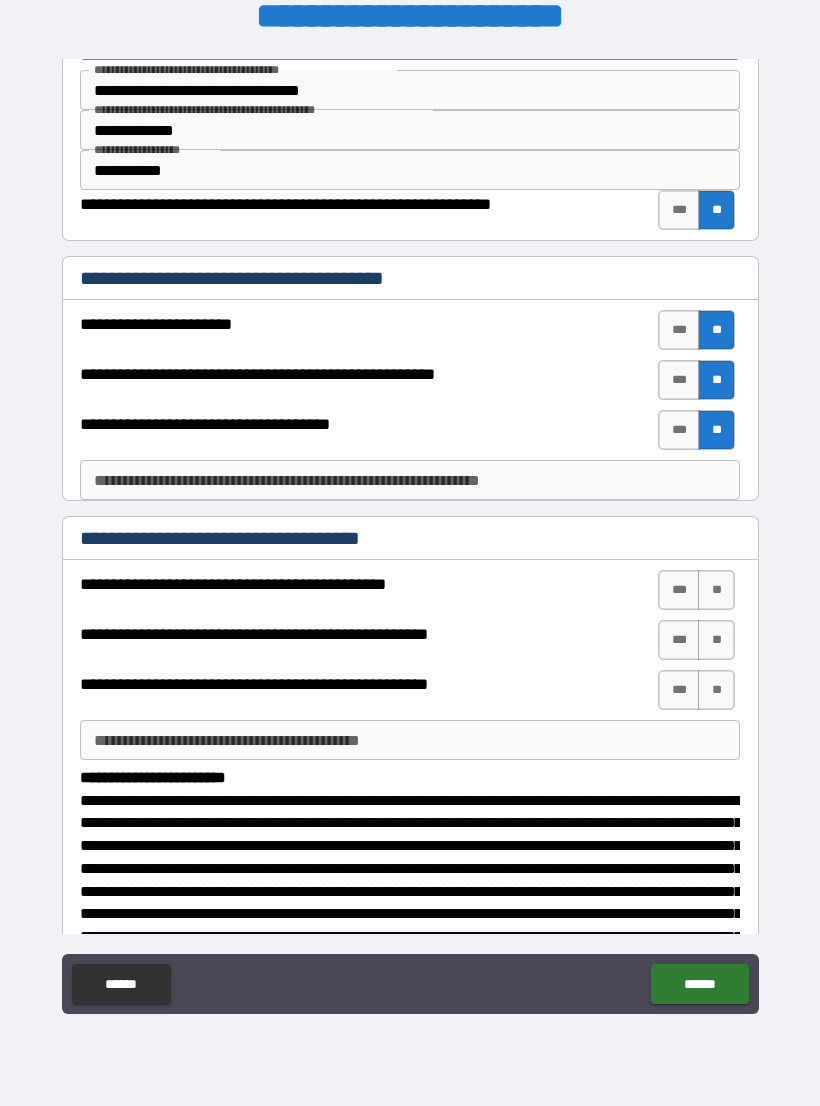 click on "**********" at bounding box center (410, 480) 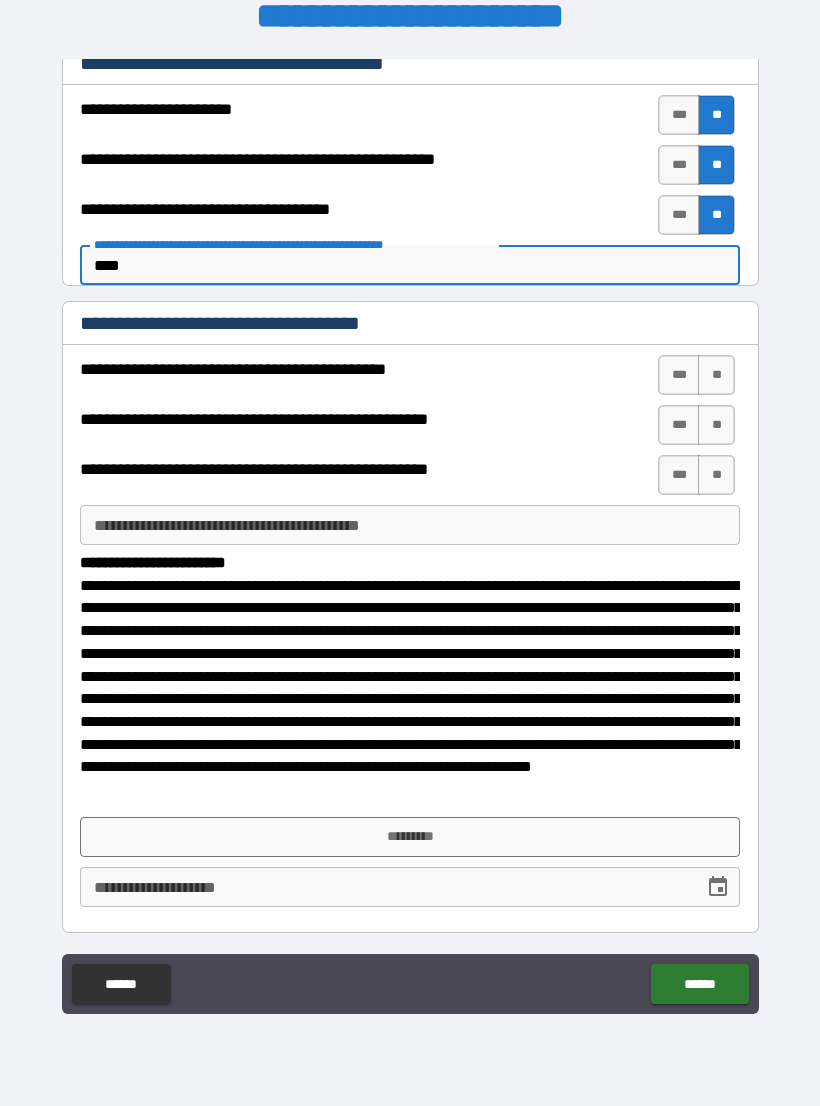 scroll, scrollTop: 307, scrollLeft: 0, axis: vertical 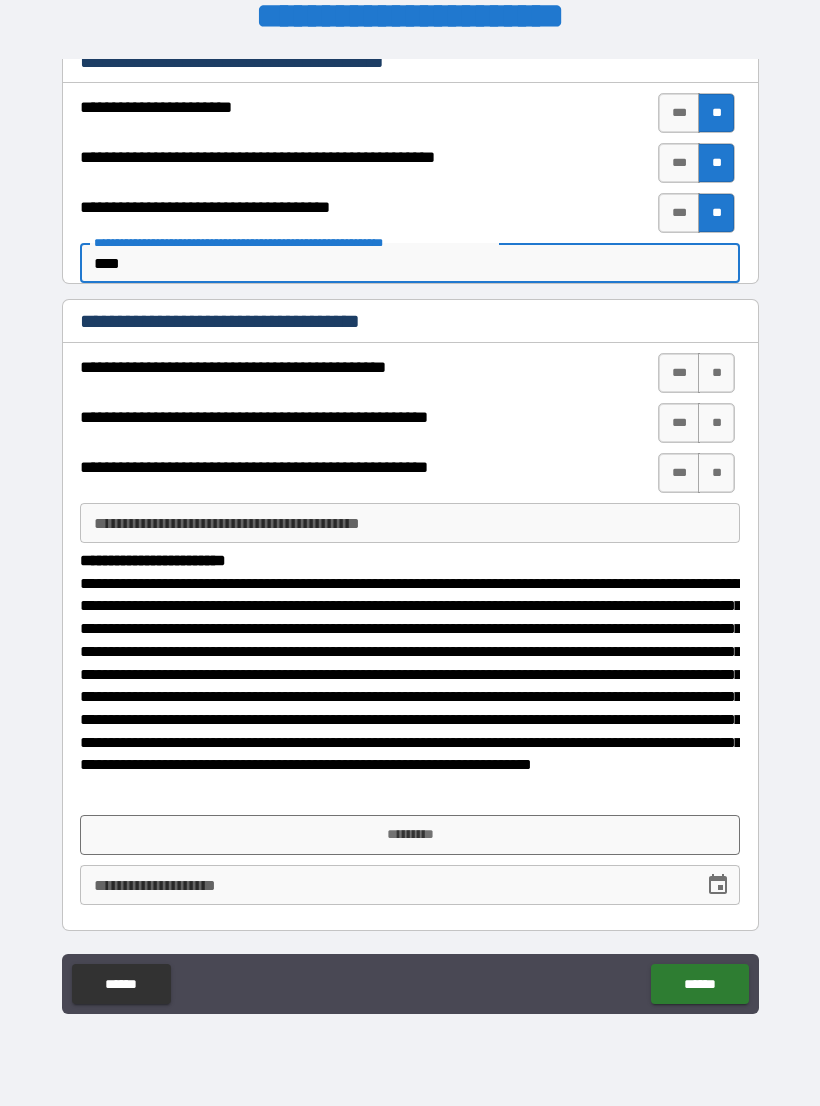 type on "****" 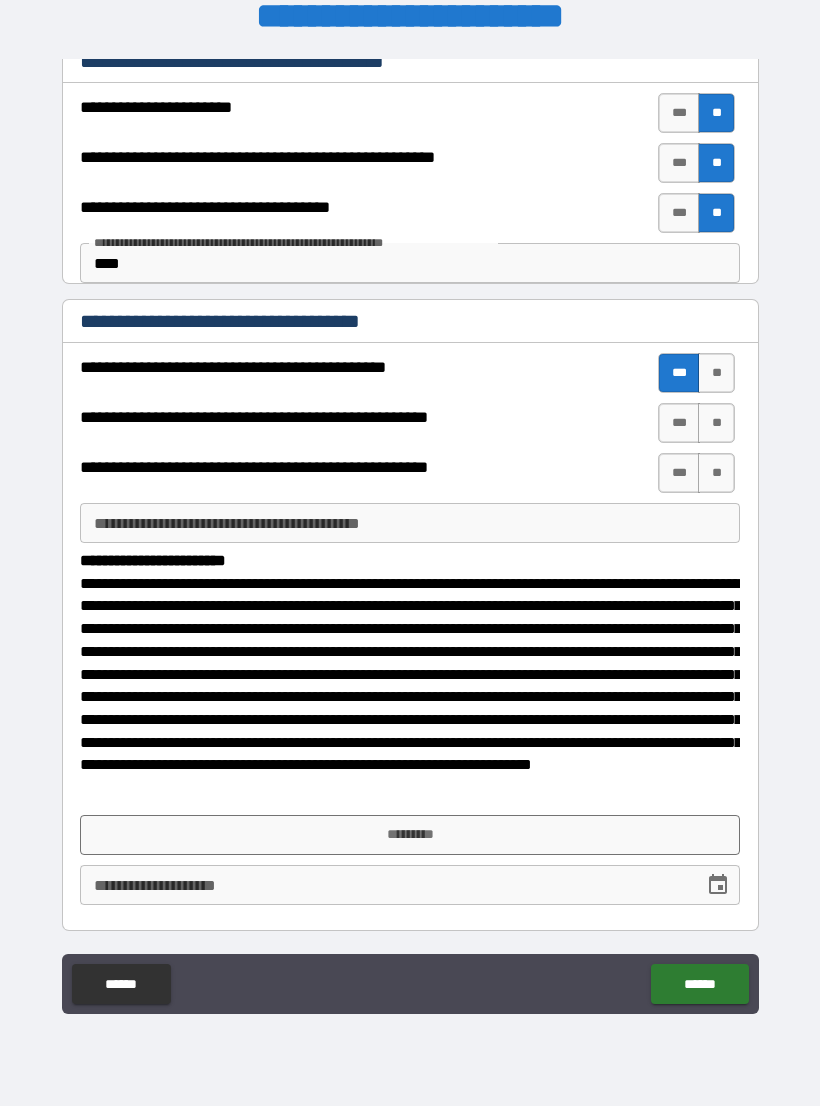 click on "***" at bounding box center (679, 423) 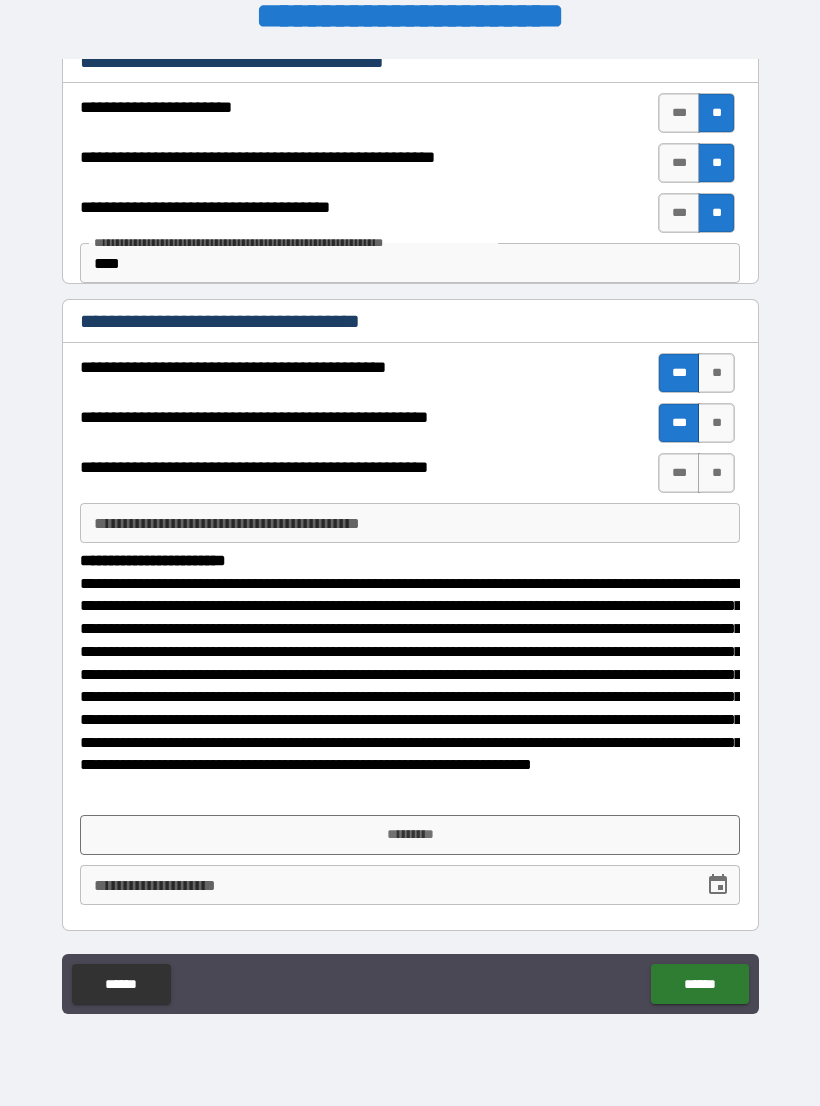 click on "**" at bounding box center [716, 473] 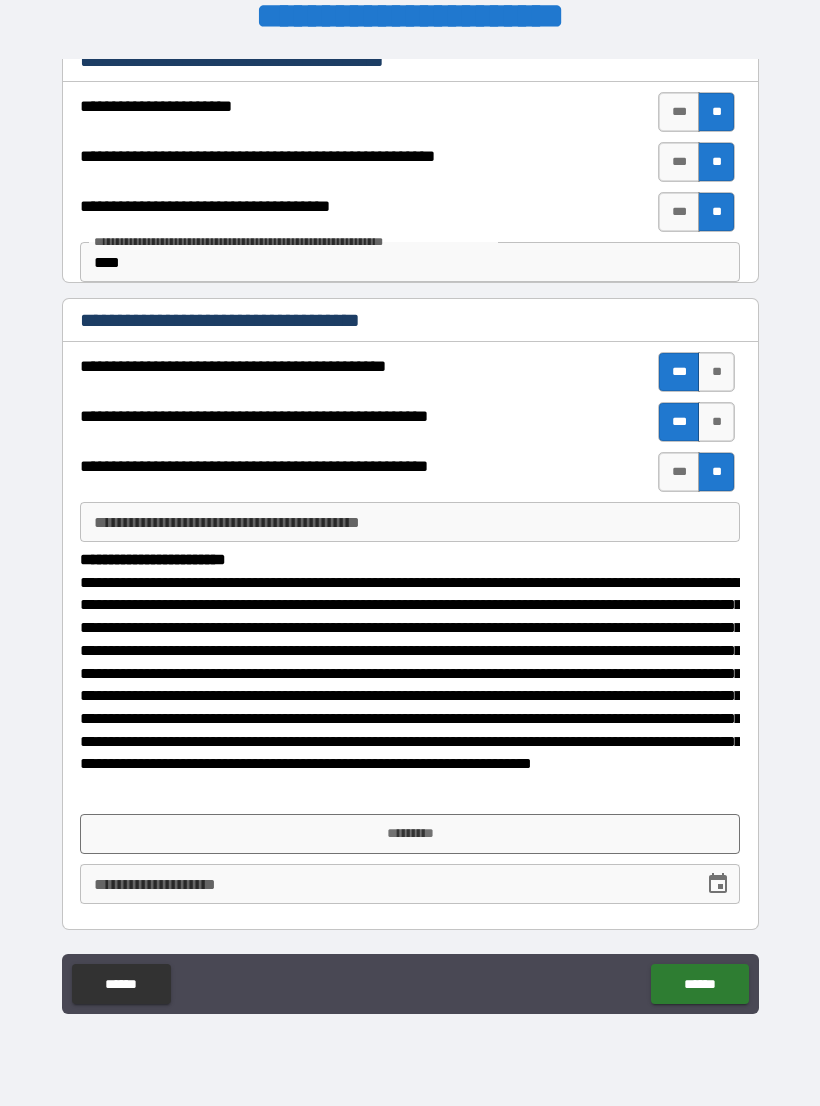 scroll, scrollTop: 308, scrollLeft: 0, axis: vertical 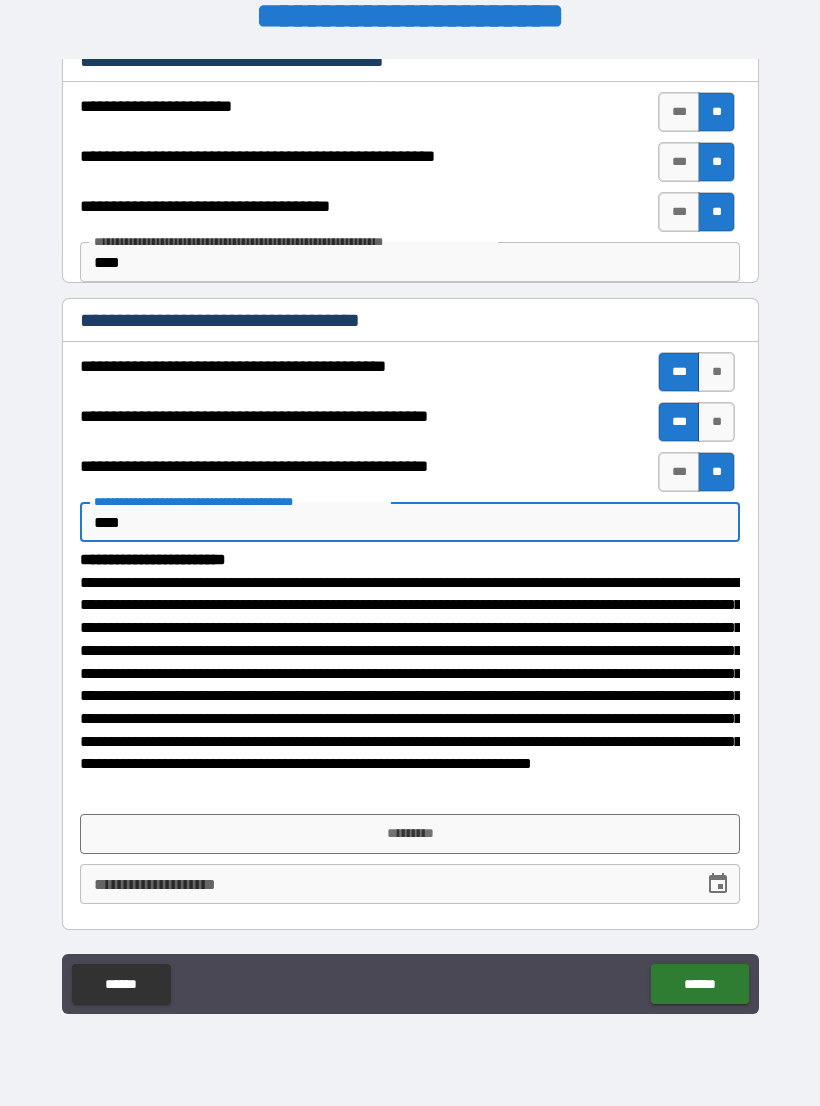 type on "****" 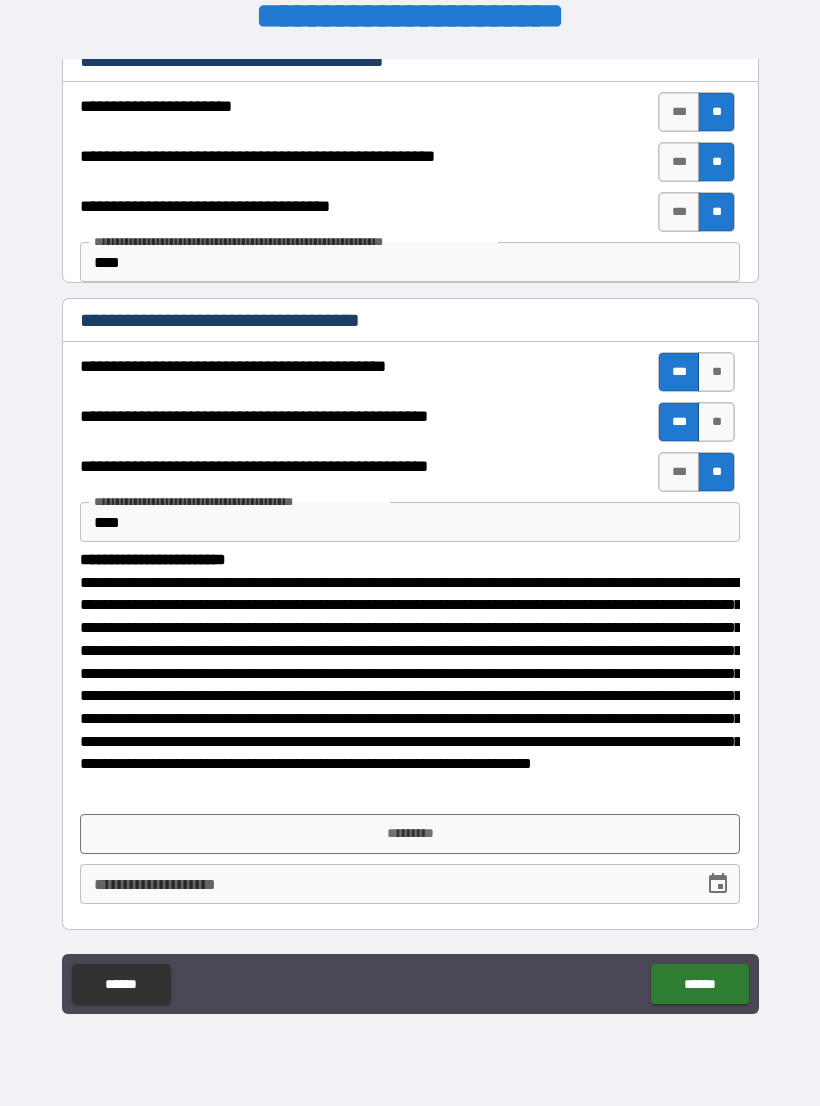 click on "*********" at bounding box center (410, 834) 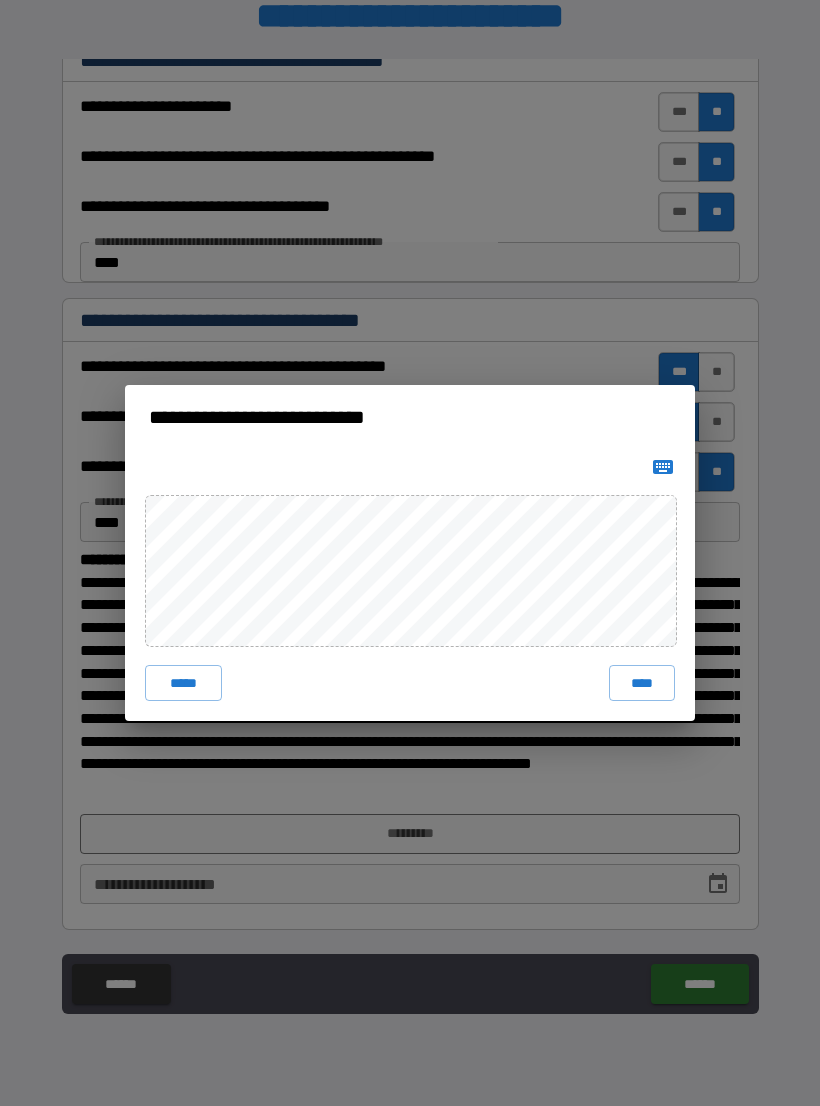 click on "****" at bounding box center [642, 683] 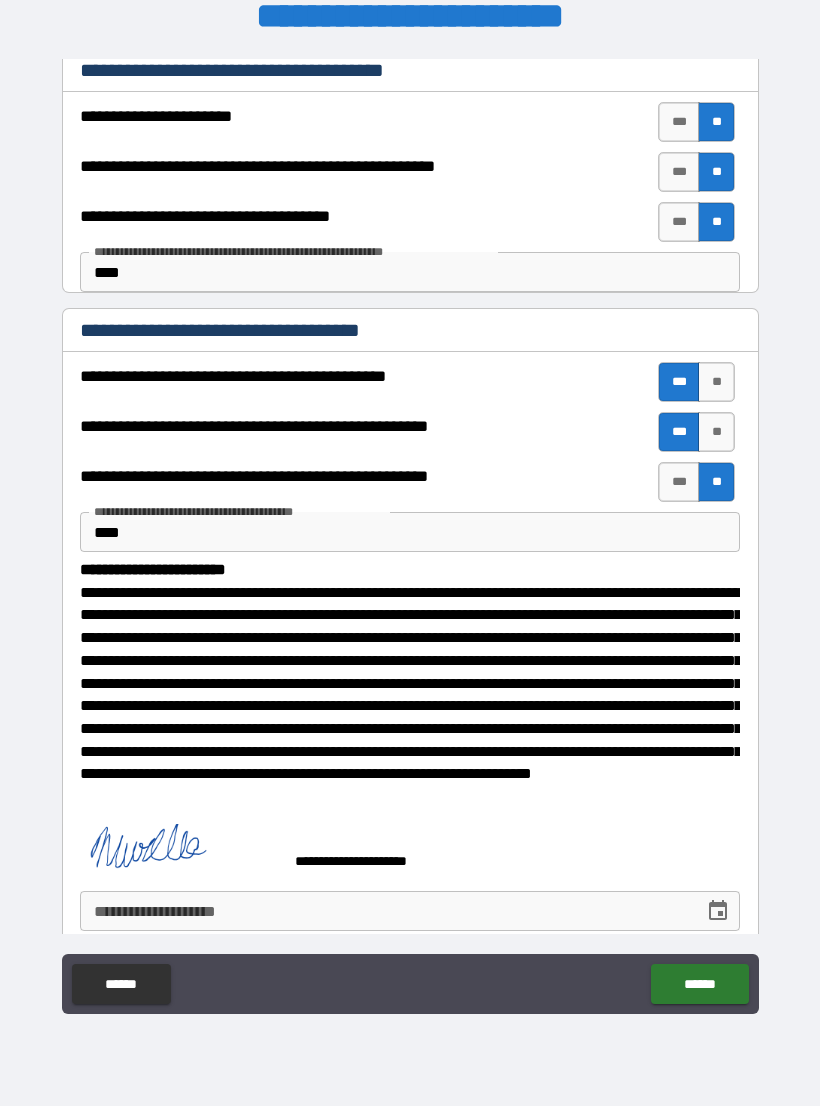 click on "**********" at bounding box center [385, 911] 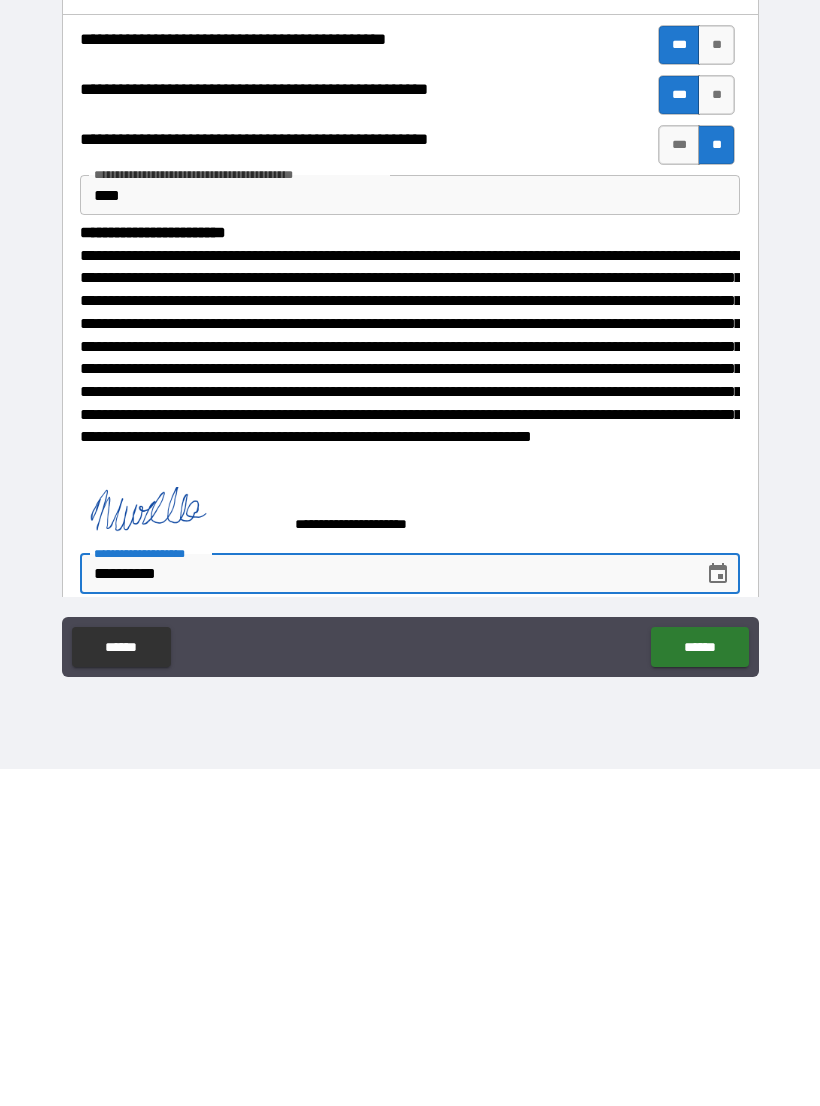 click on "**********" at bounding box center (385, 911) 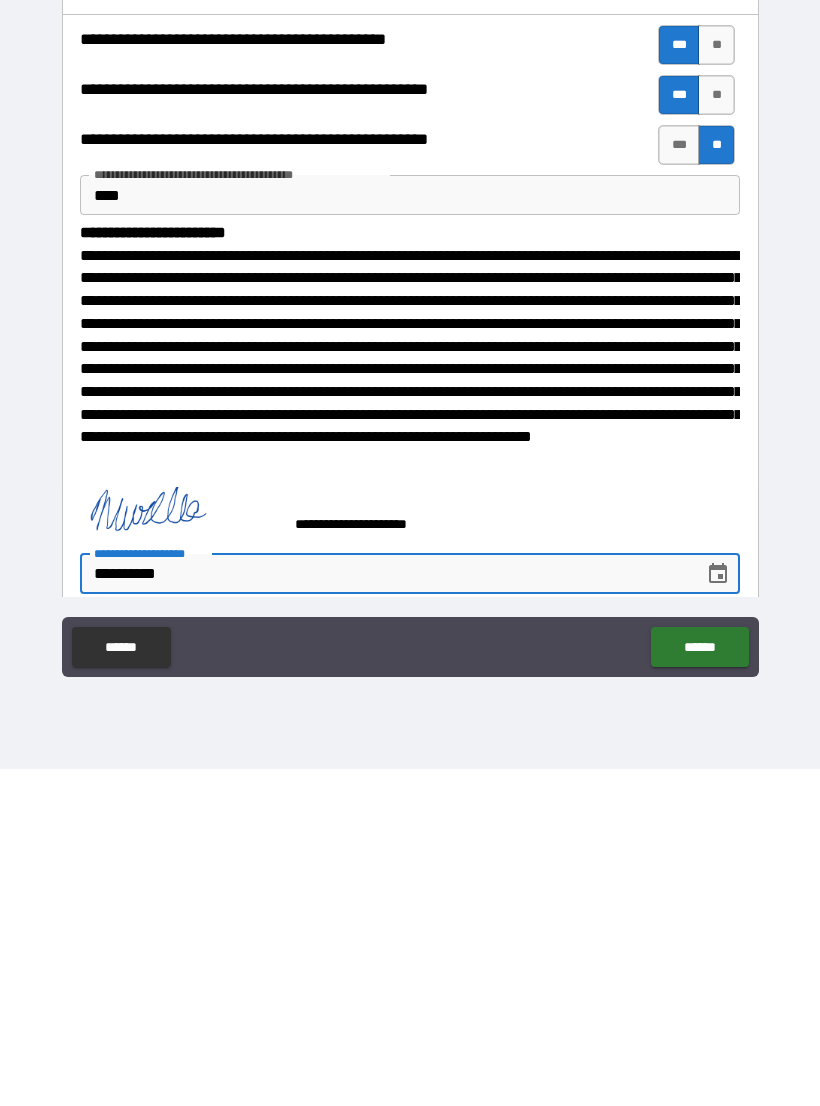 click on "******" at bounding box center (699, 984) 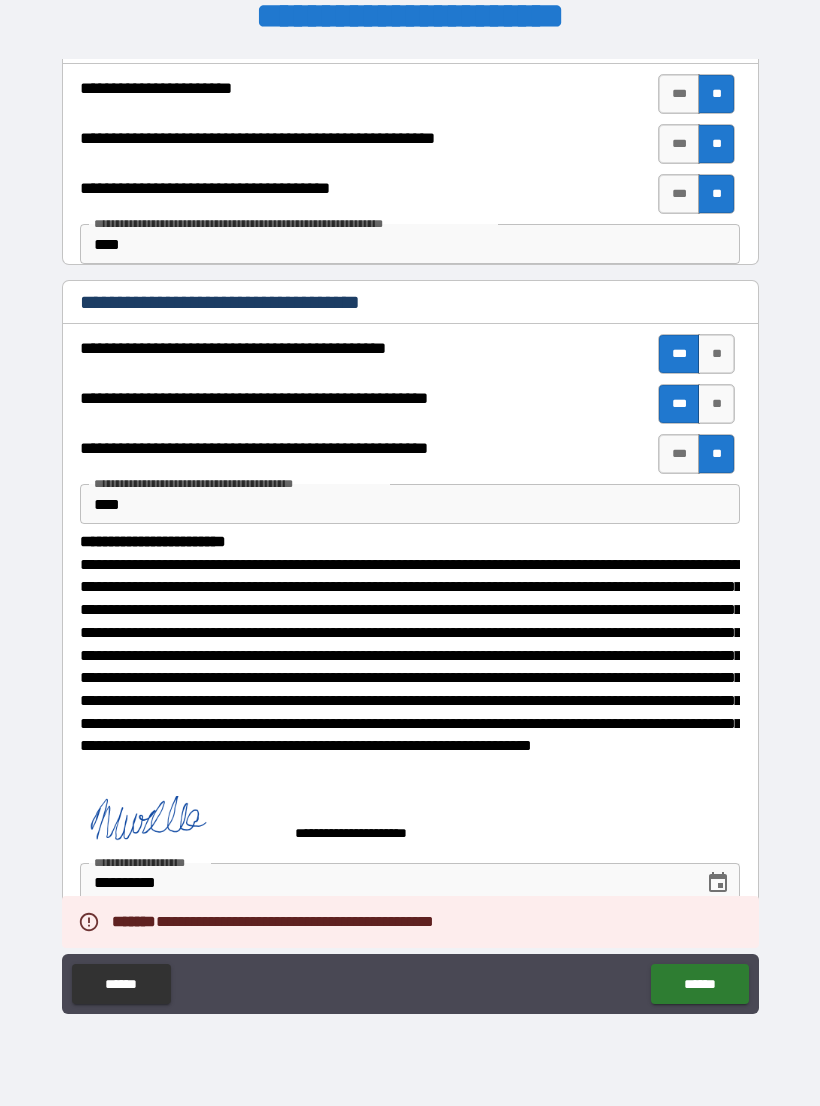 scroll, scrollTop: 325, scrollLeft: 0, axis: vertical 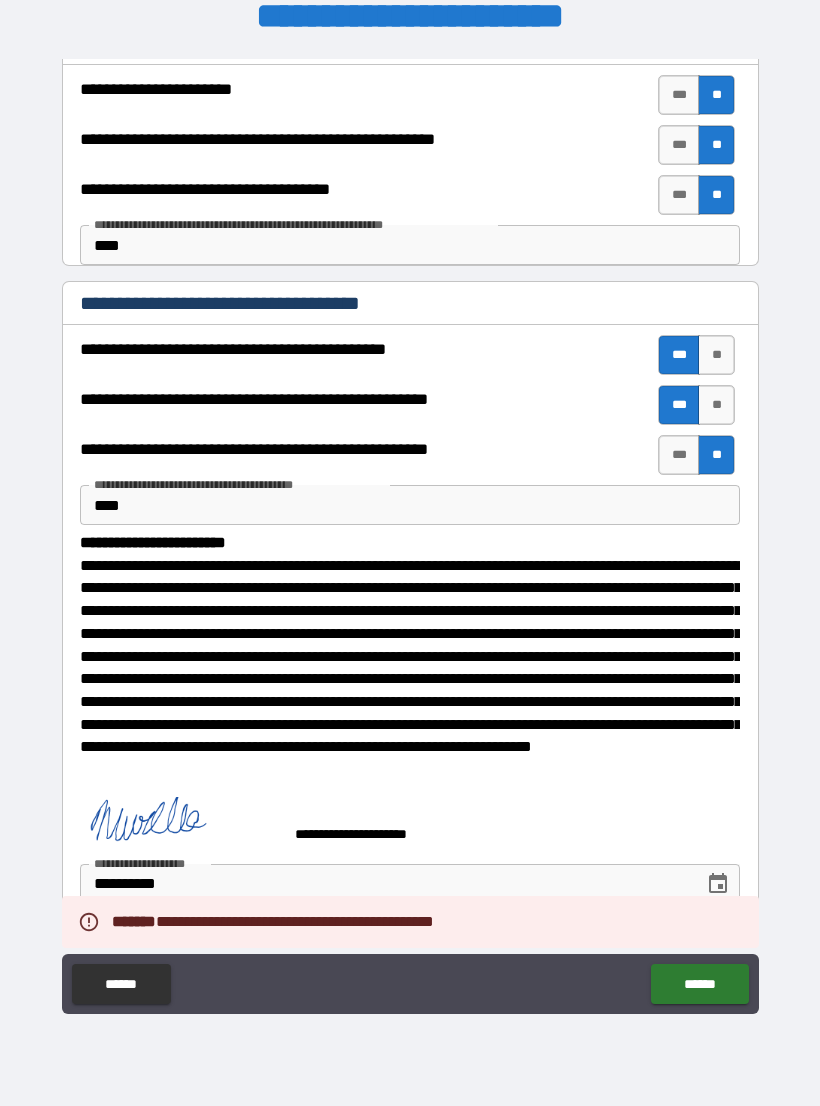 click 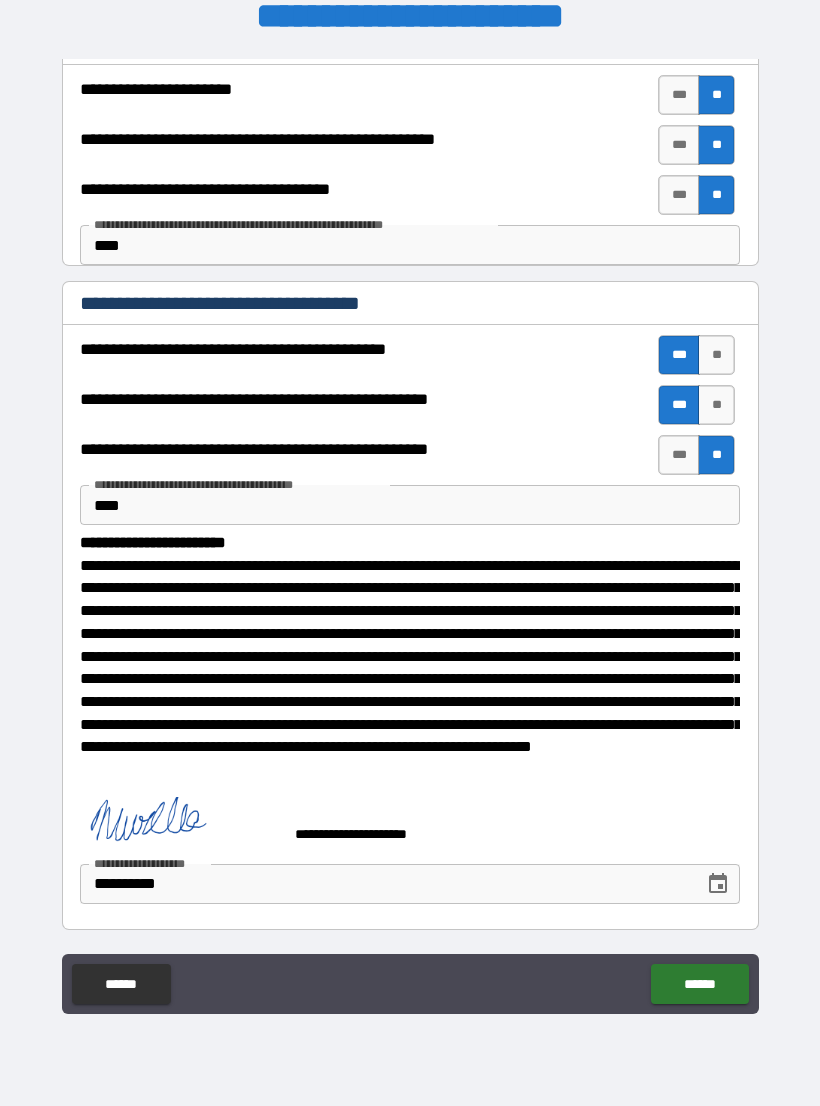 click on "**********" at bounding box center [410, 540] 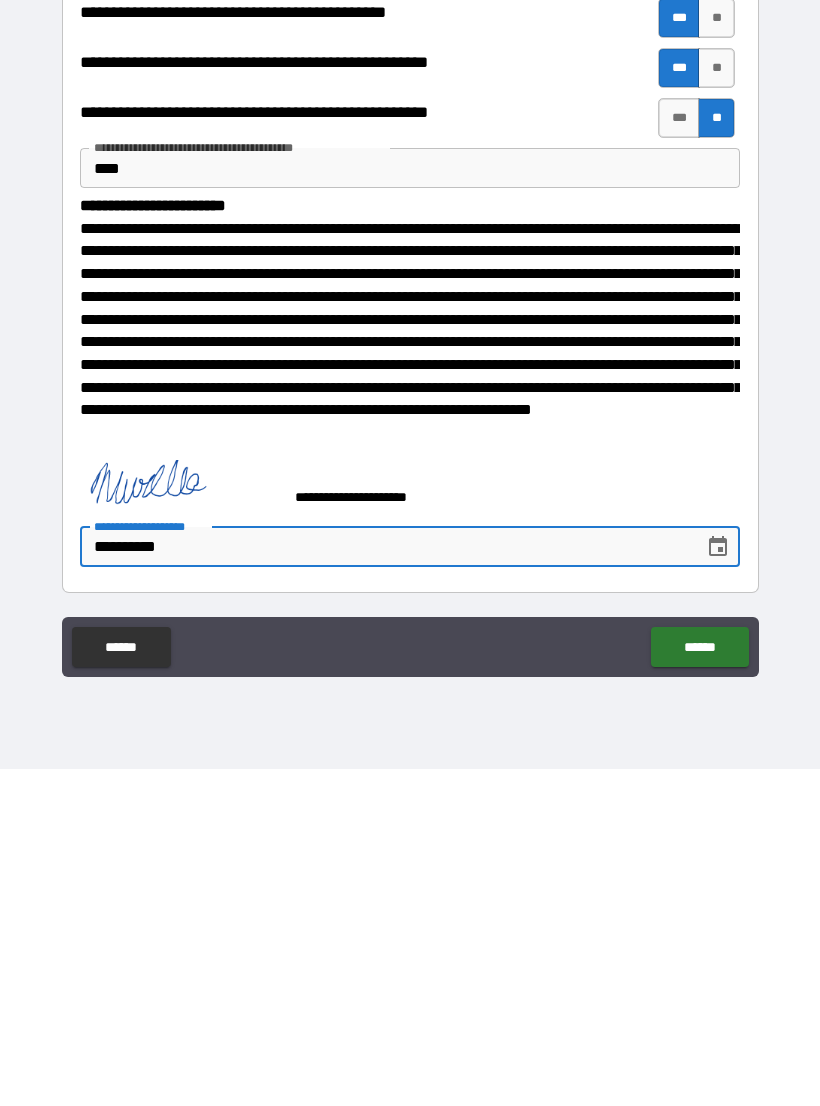 click on "******" at bounding box center (699, 984) 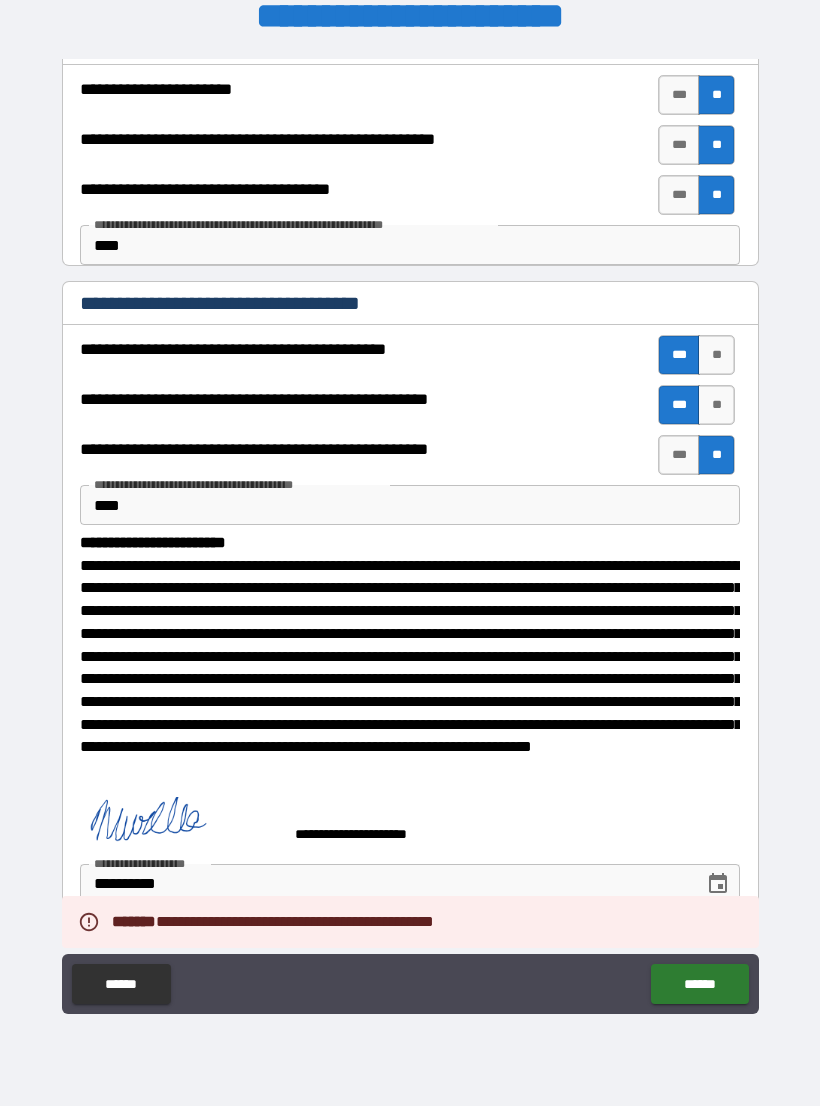 click on "**********" at bounding box center [385, 884] 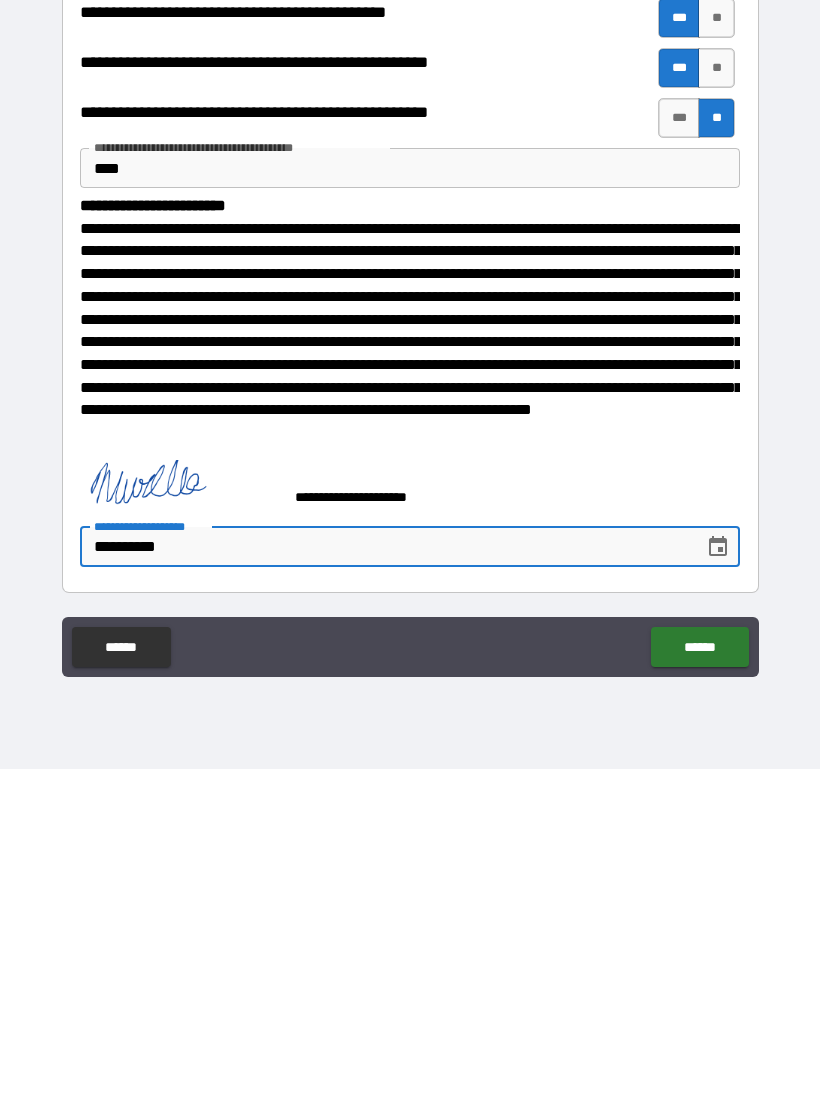 click on "**********" at bounding box center (385, 884) 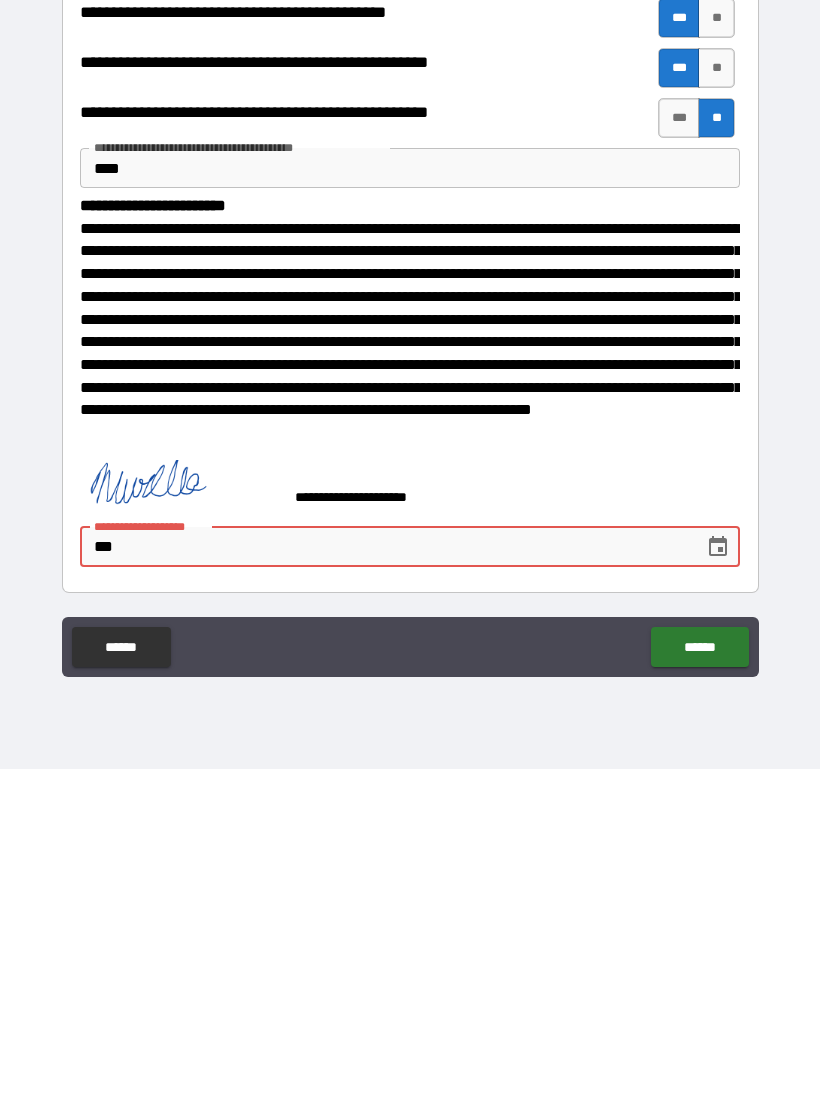 type on "*" 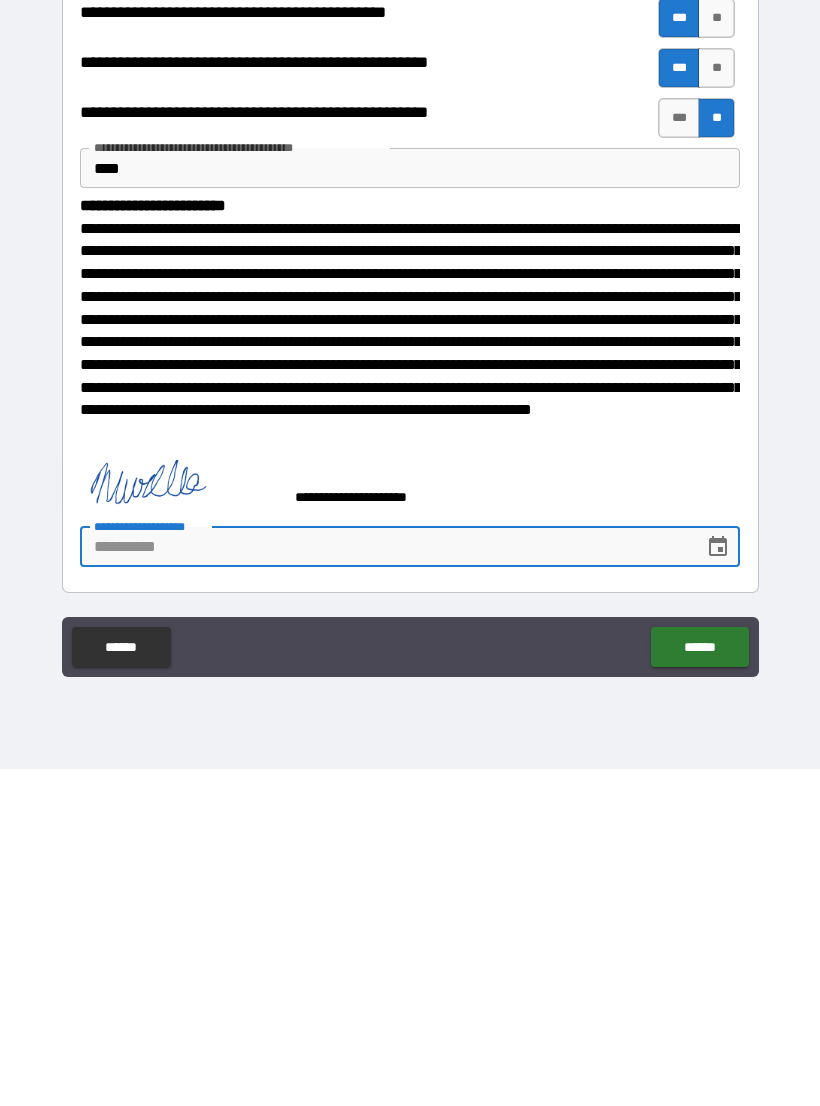 type on "*" 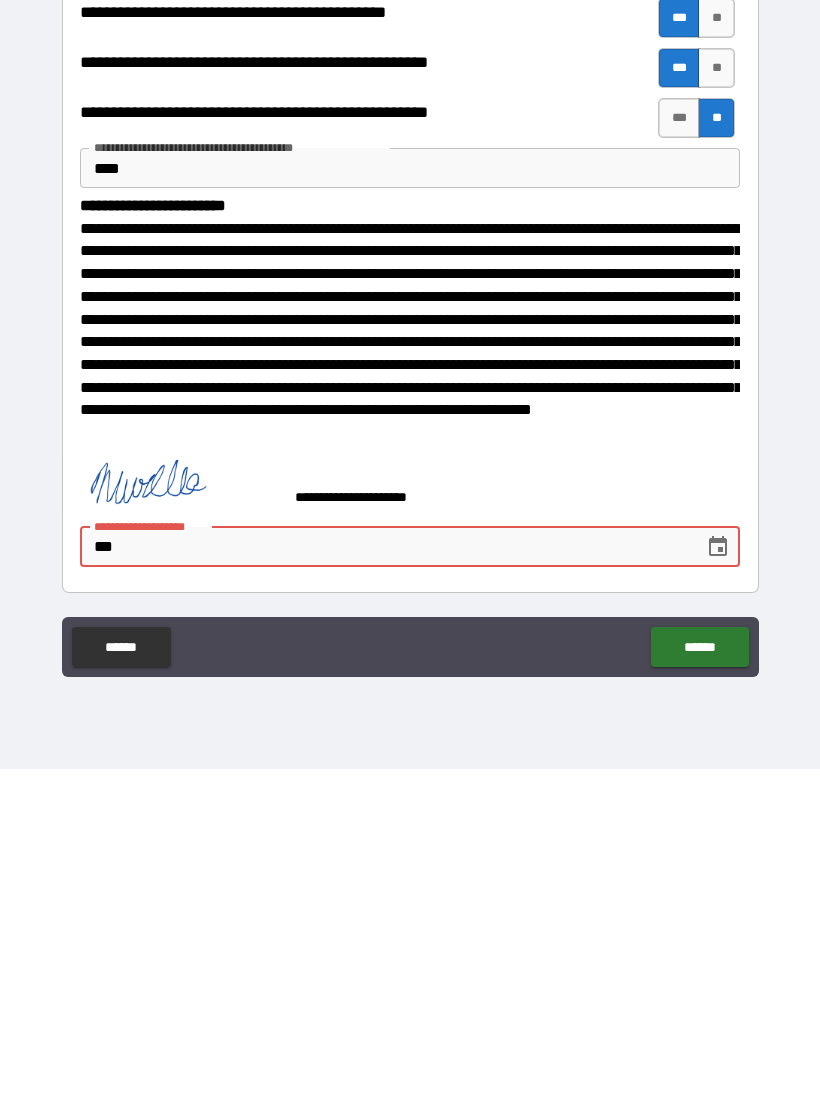 type on "*" 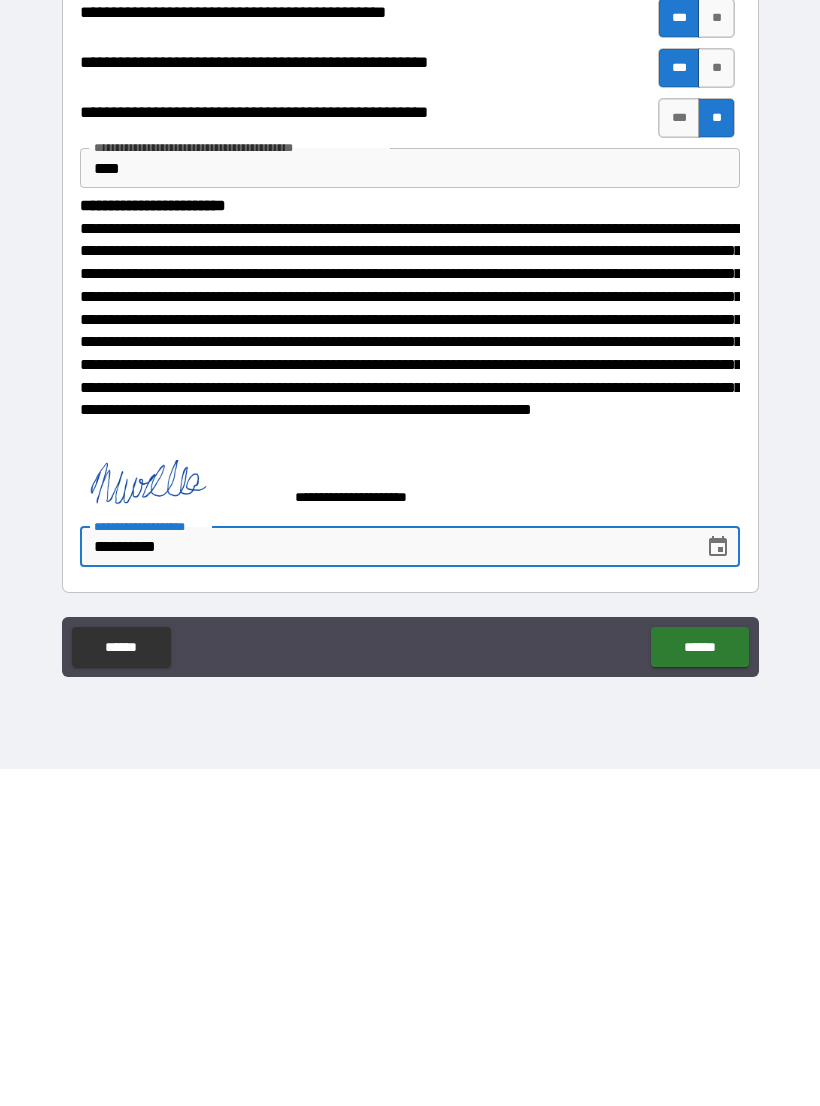 type on "**********" 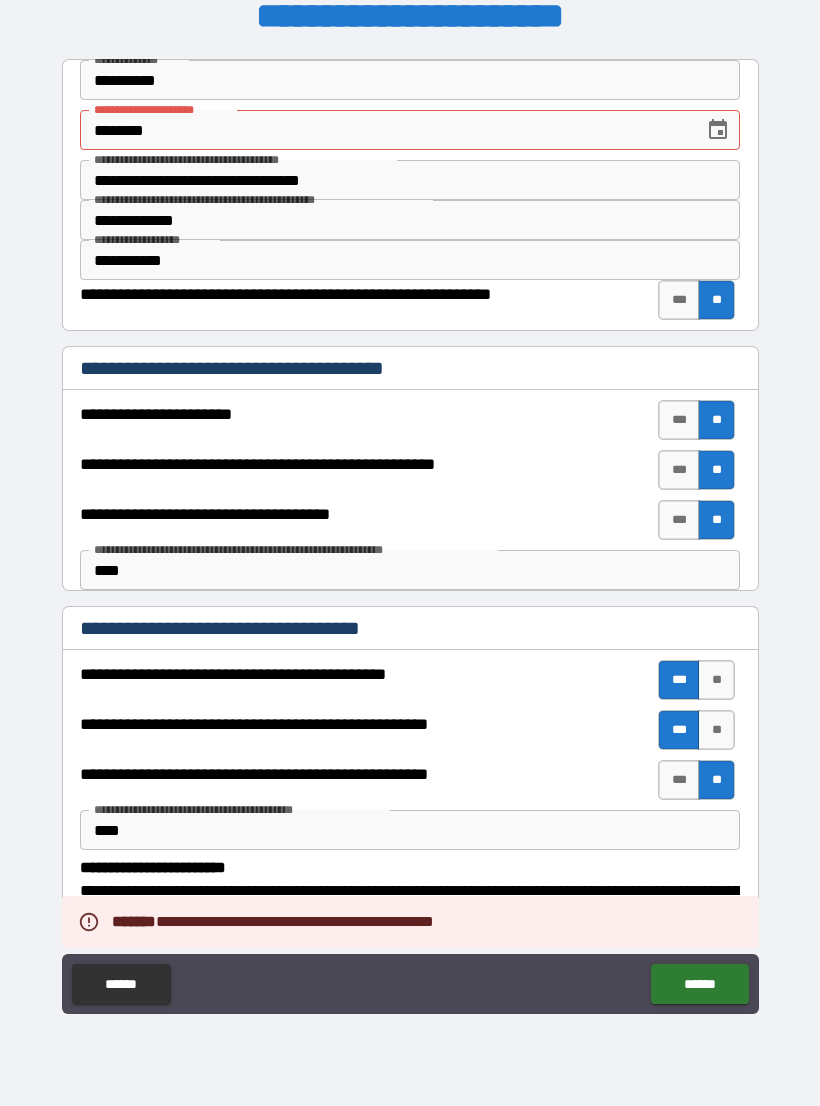 scroll, scrollTop: 0, scrollLeft: 0, axis: both 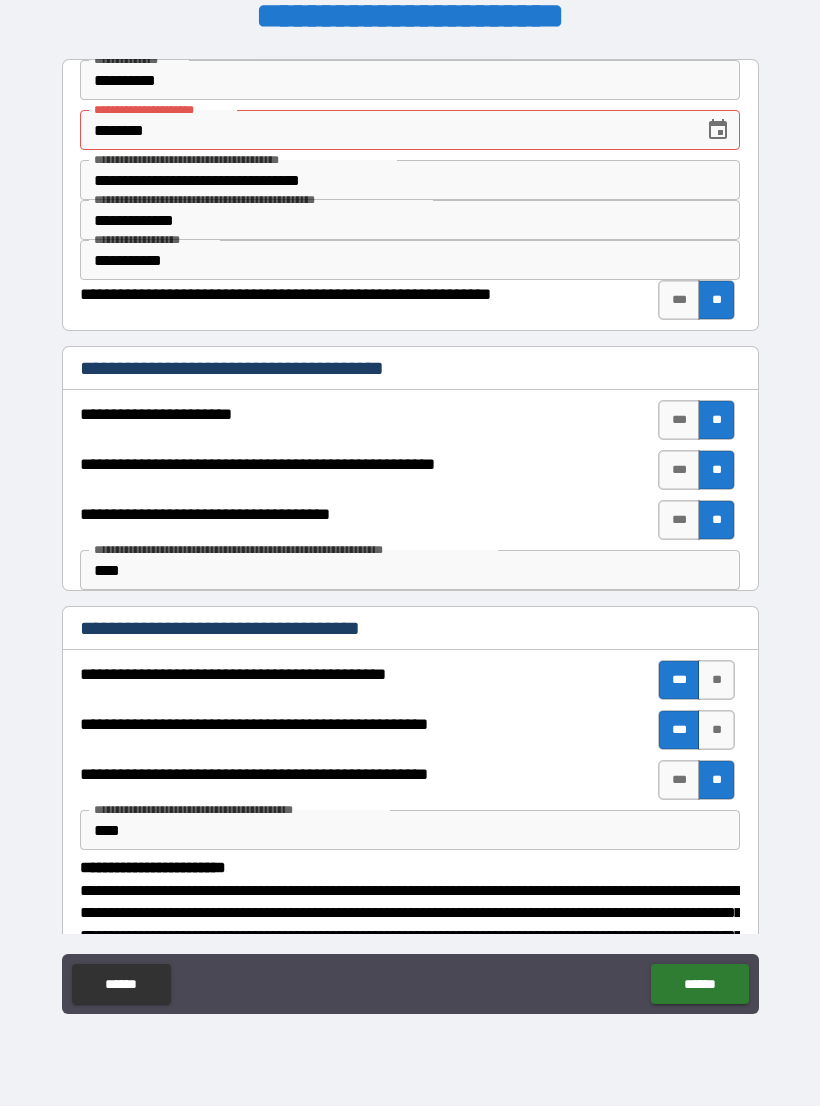 click on "********" at bounding box center (385, 130) 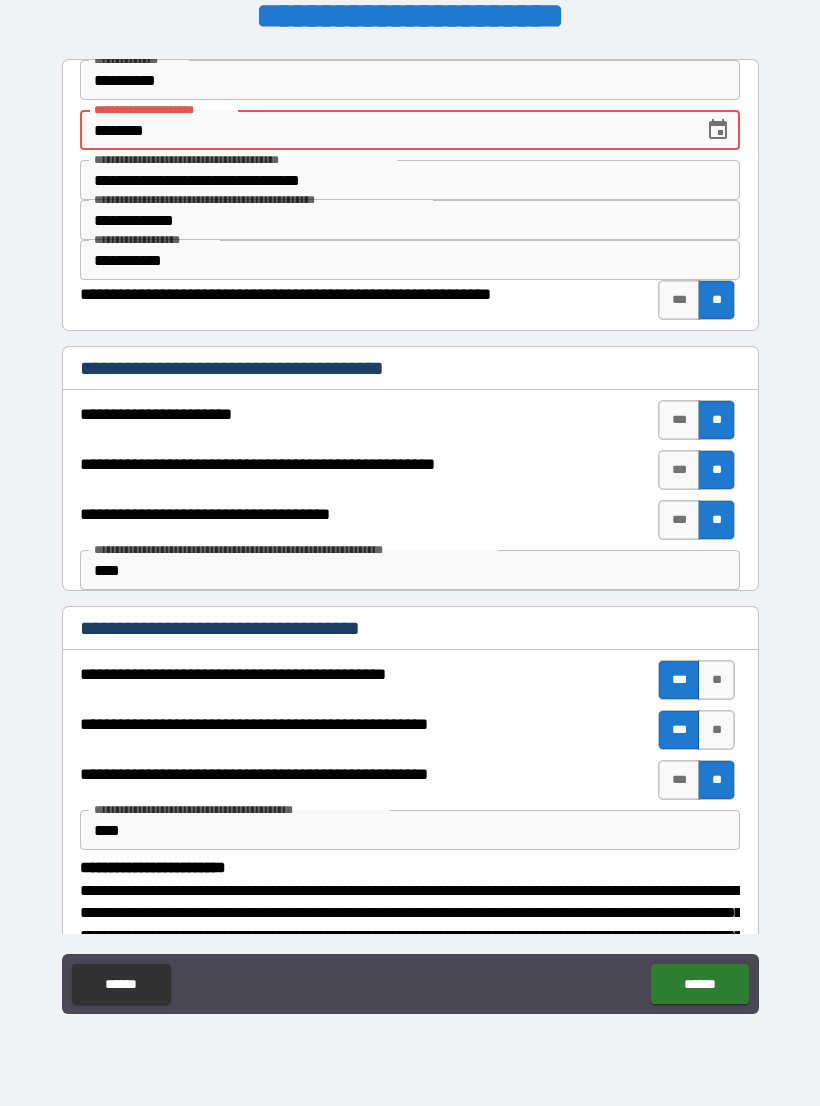 click on "********" at bounding box center [385, 130] 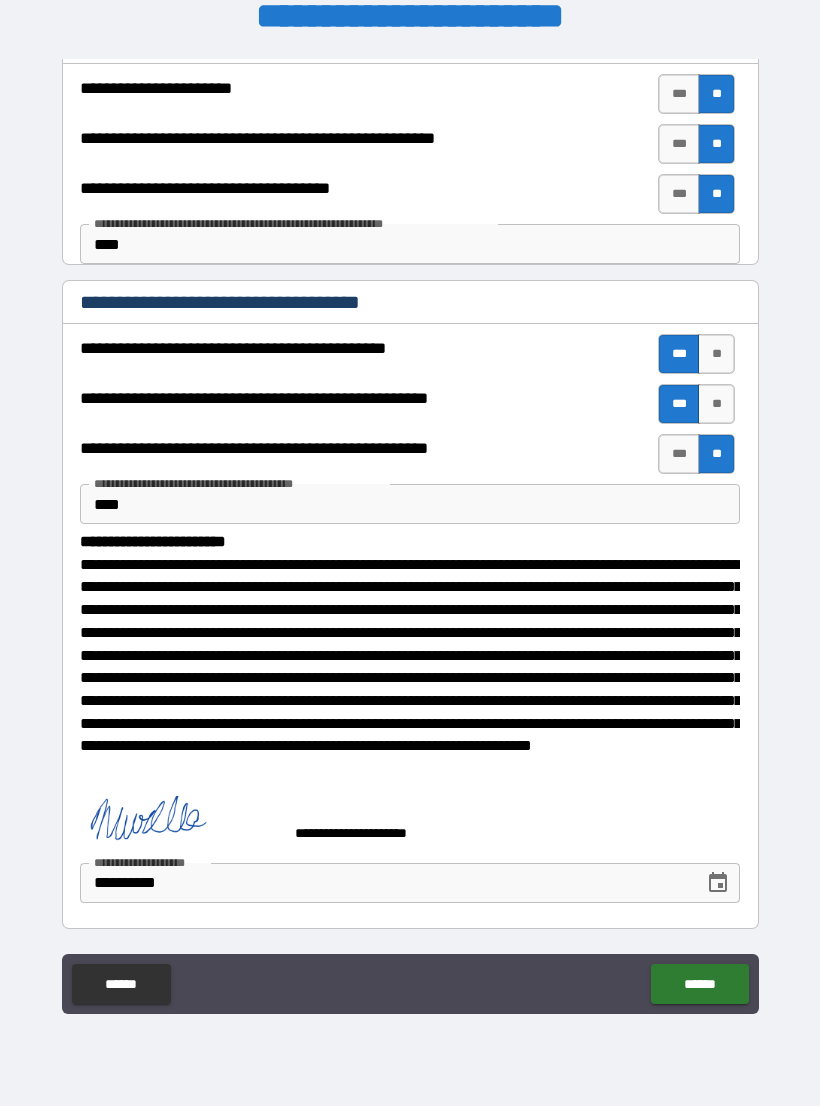 scroll, scrollTop: 325, scrollLeft: 0, axis: vertical 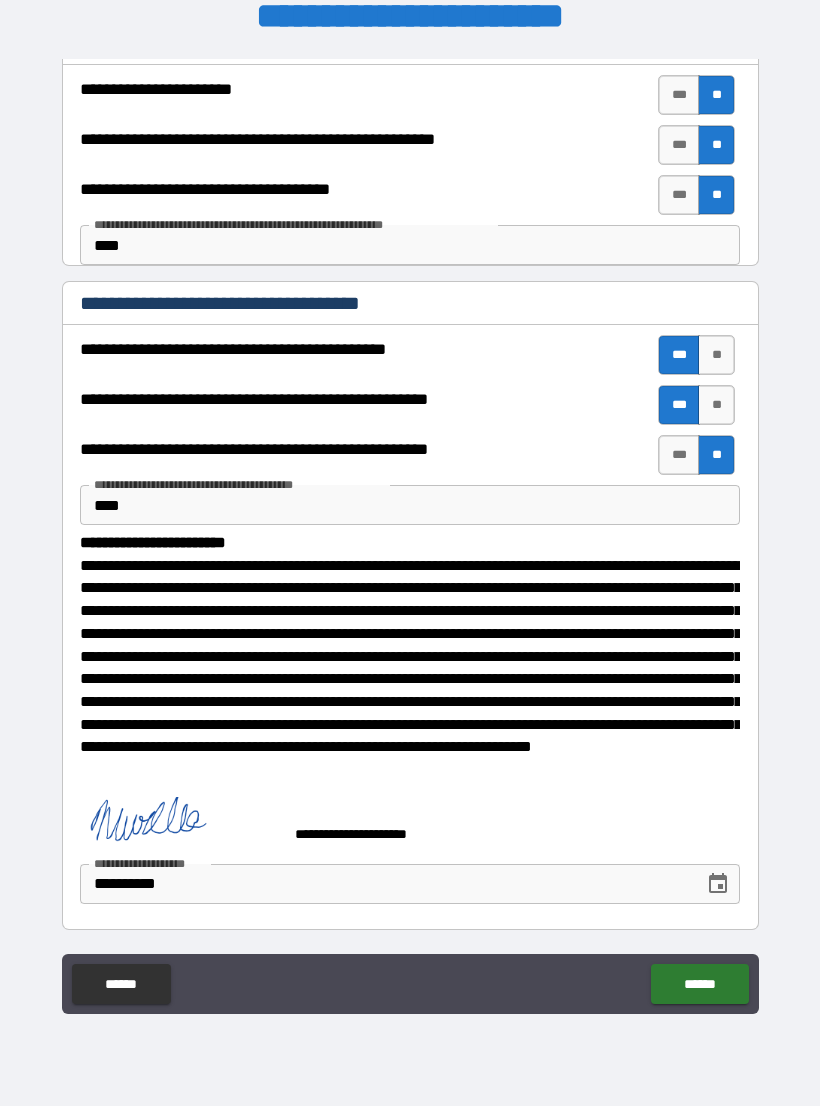 type on "**********" 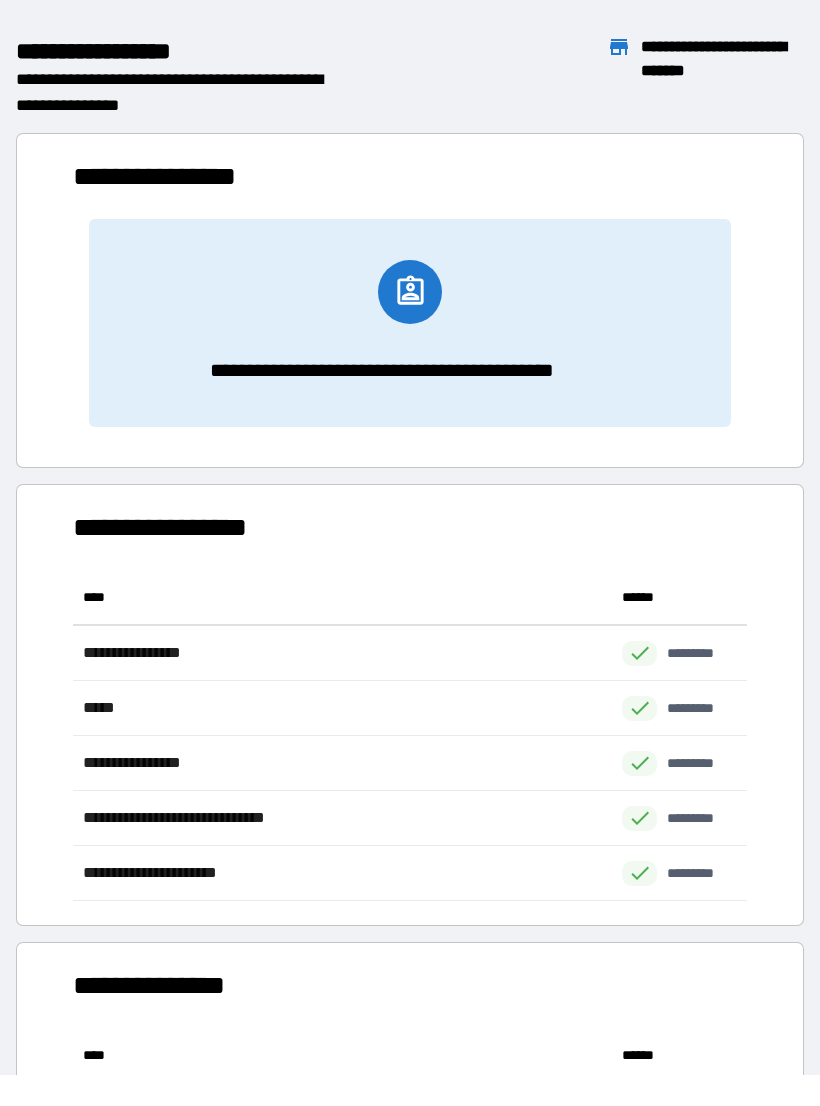 scroll, scrollTop: 1, scrollLeft: 1, axis: both 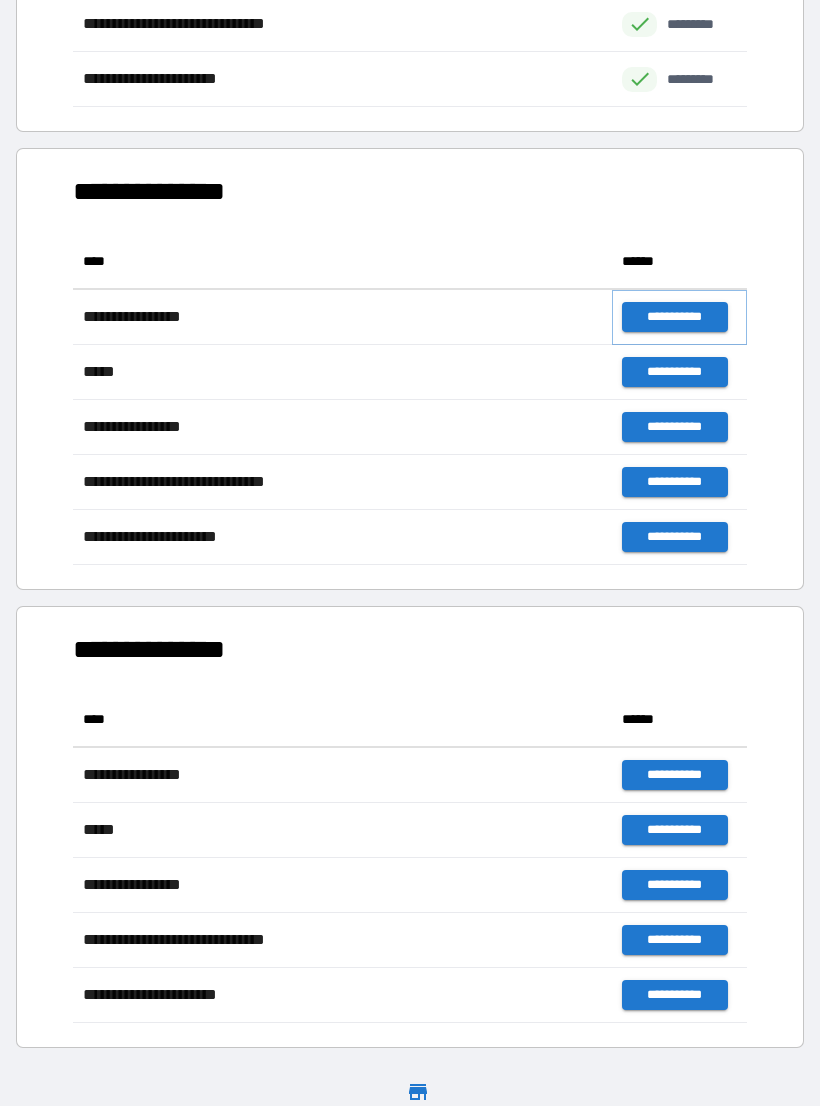 click on "**********" at bounding box center (674, 317) 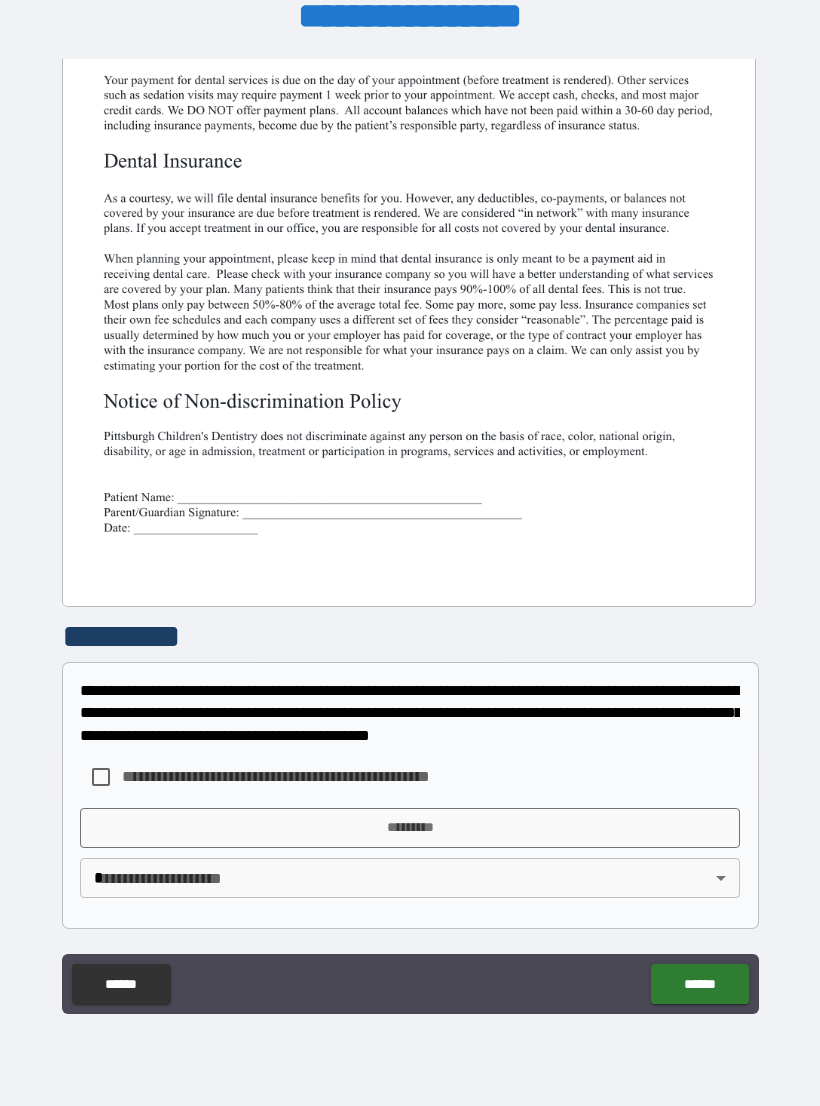 scroll, scrollTop: 380, scrollLeft: 0, axis: vertical 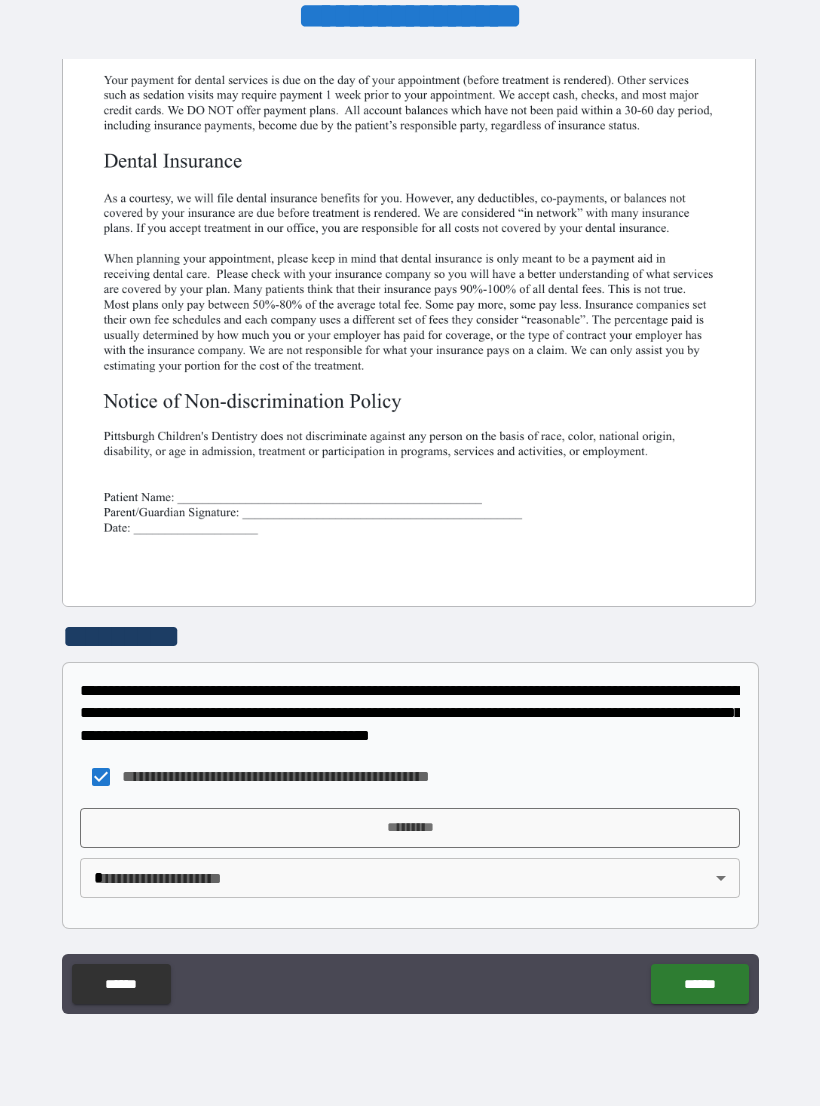 click on "*********" at bounding box center (410, 828) 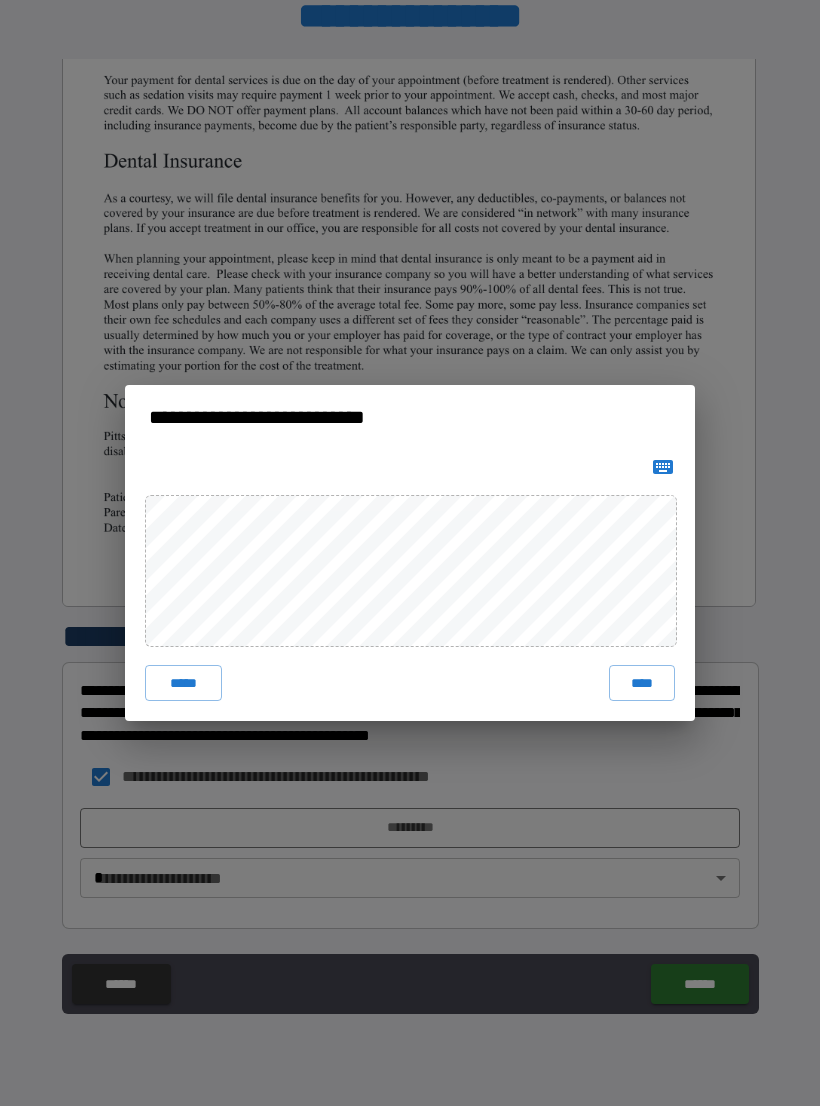 click on "****" at bounding box center (642, 683) 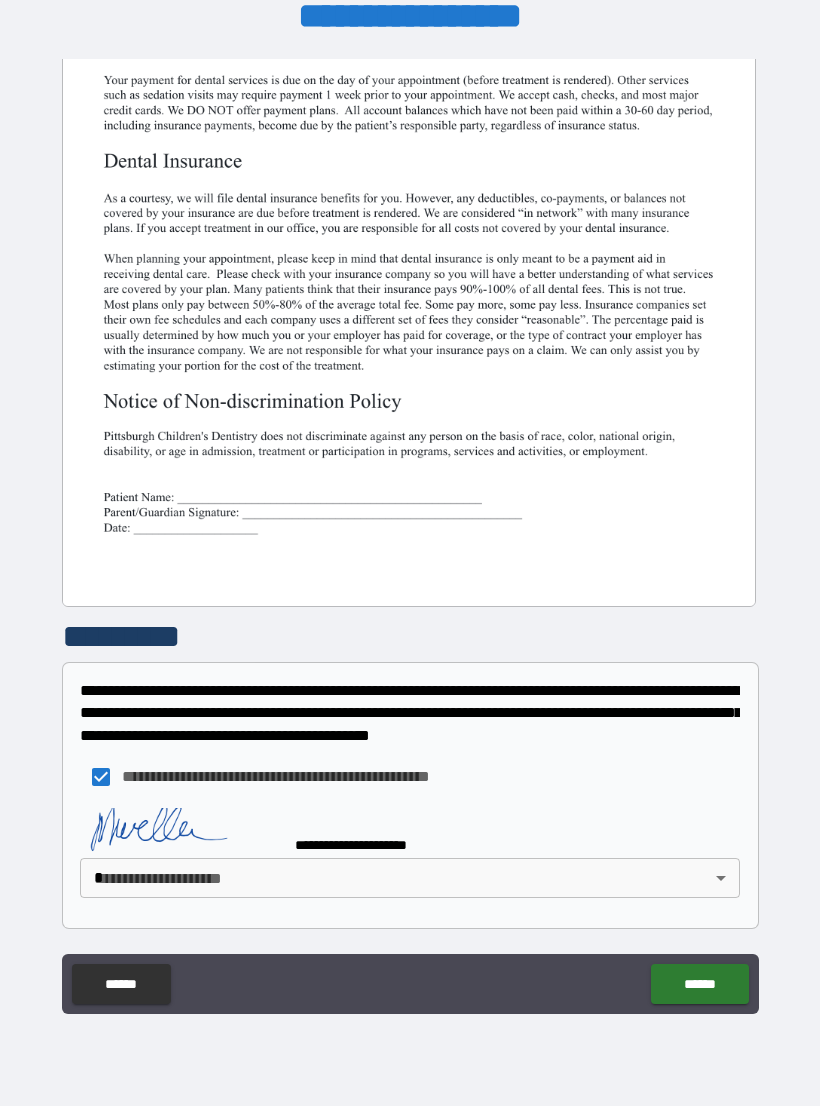 scroll, scrollTop: 370, scrollLeft: 0, axis: vertical 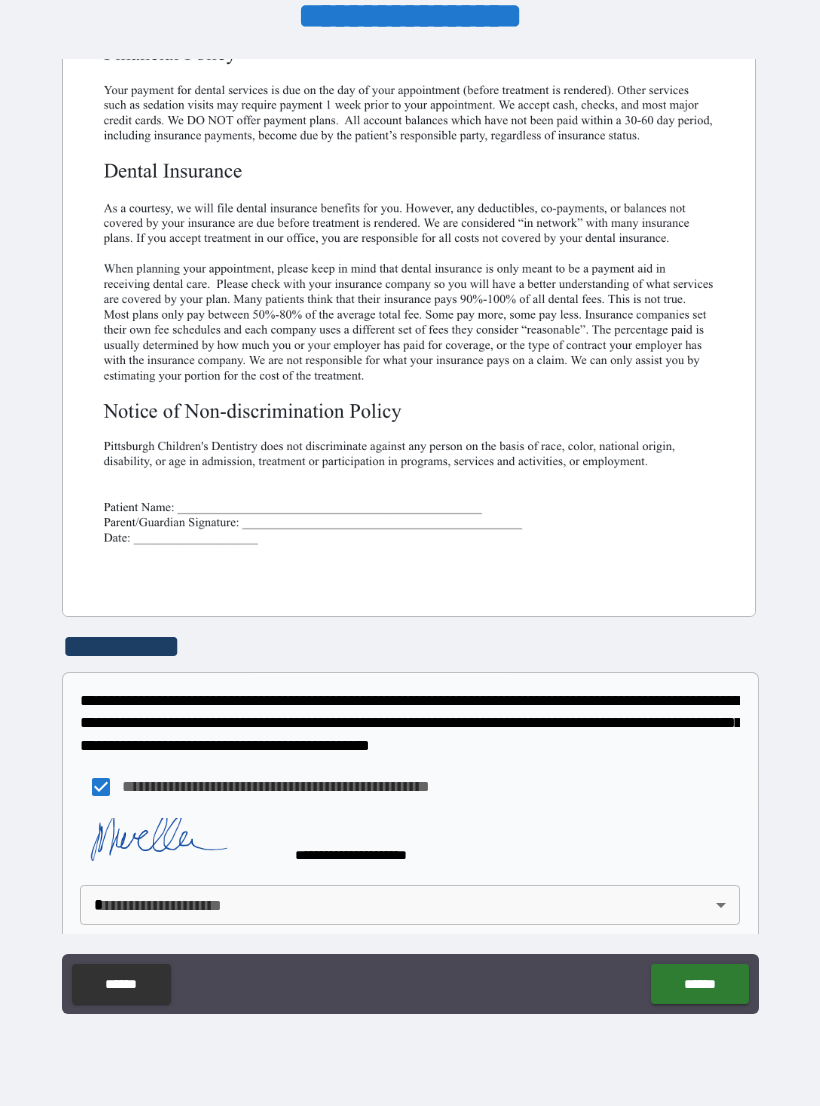 click on "**********" at bounding box center [410, 537] 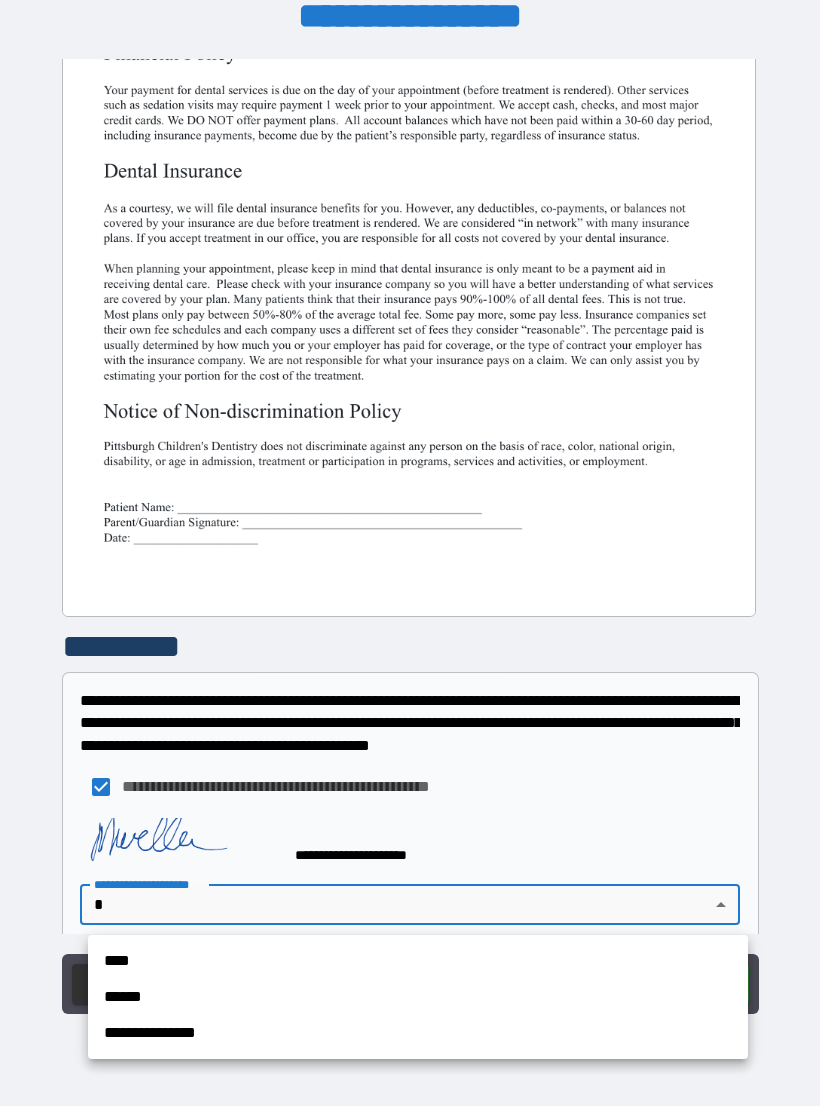 click on "**********" at bounding box center (418, 1033) 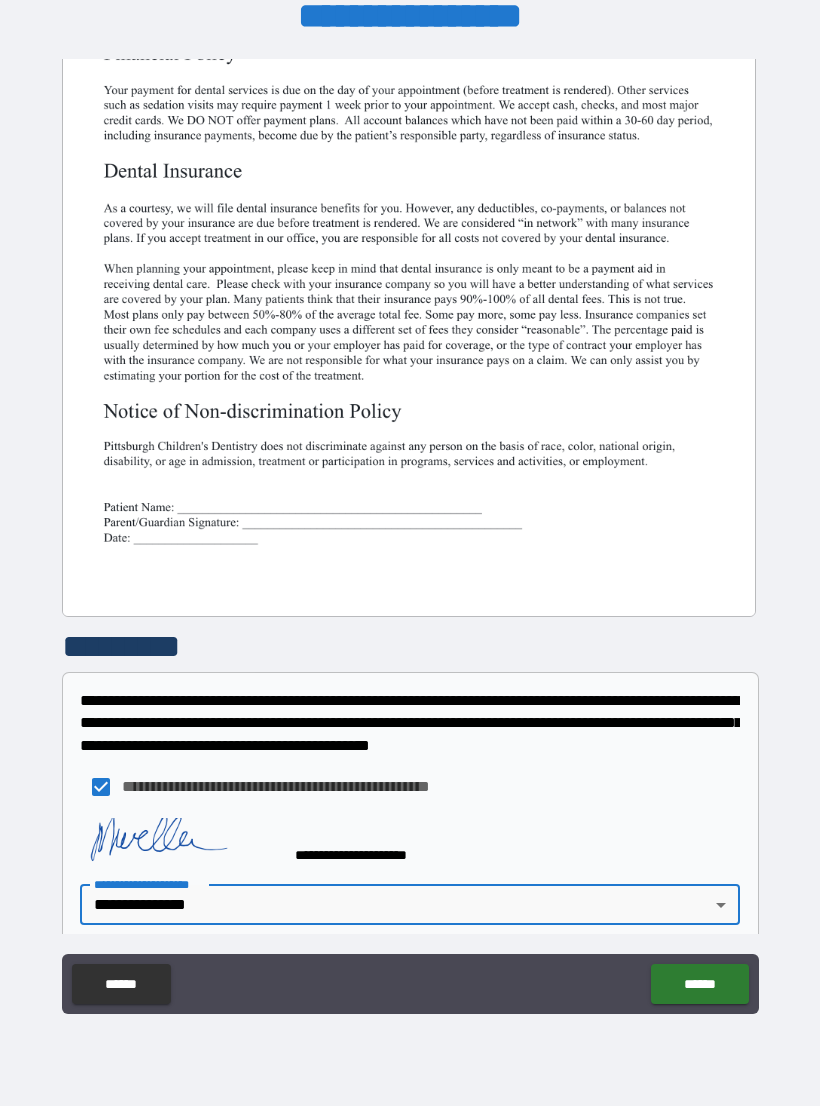 click on "******" at bounding box center (699, 984) 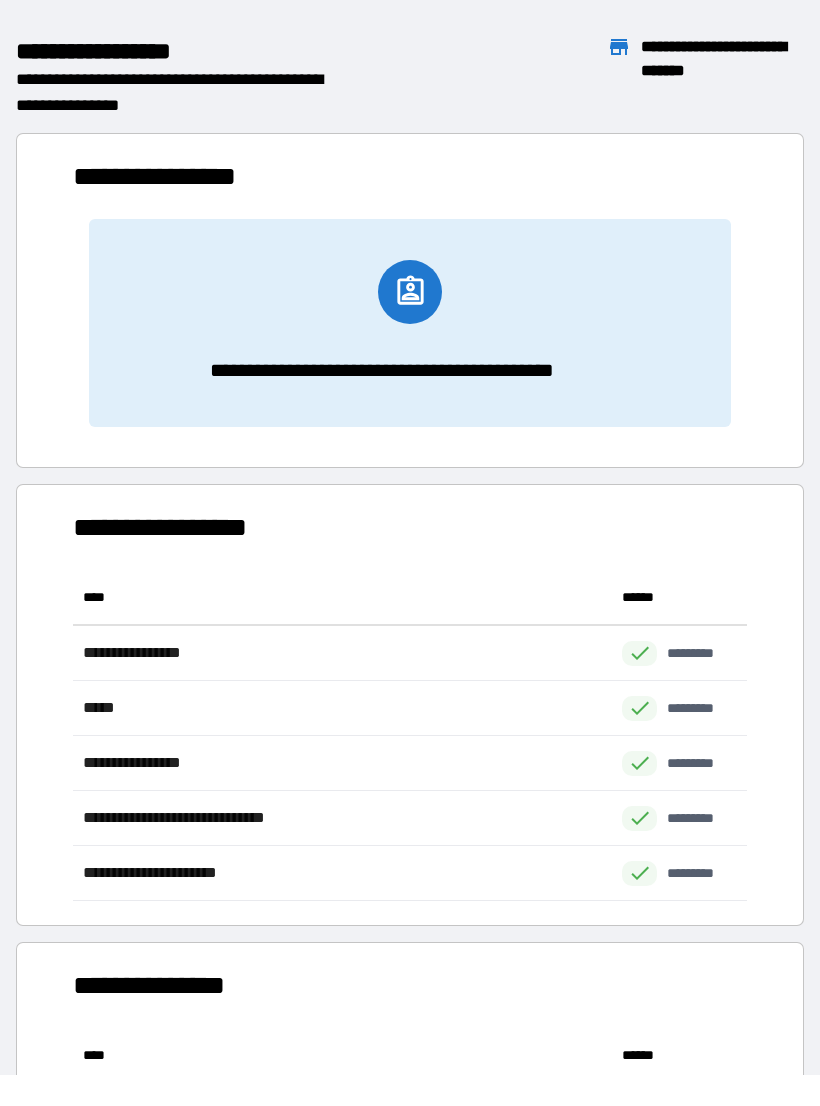 scroll, scrollTop: 1, scrollLeft: 1, axis: both 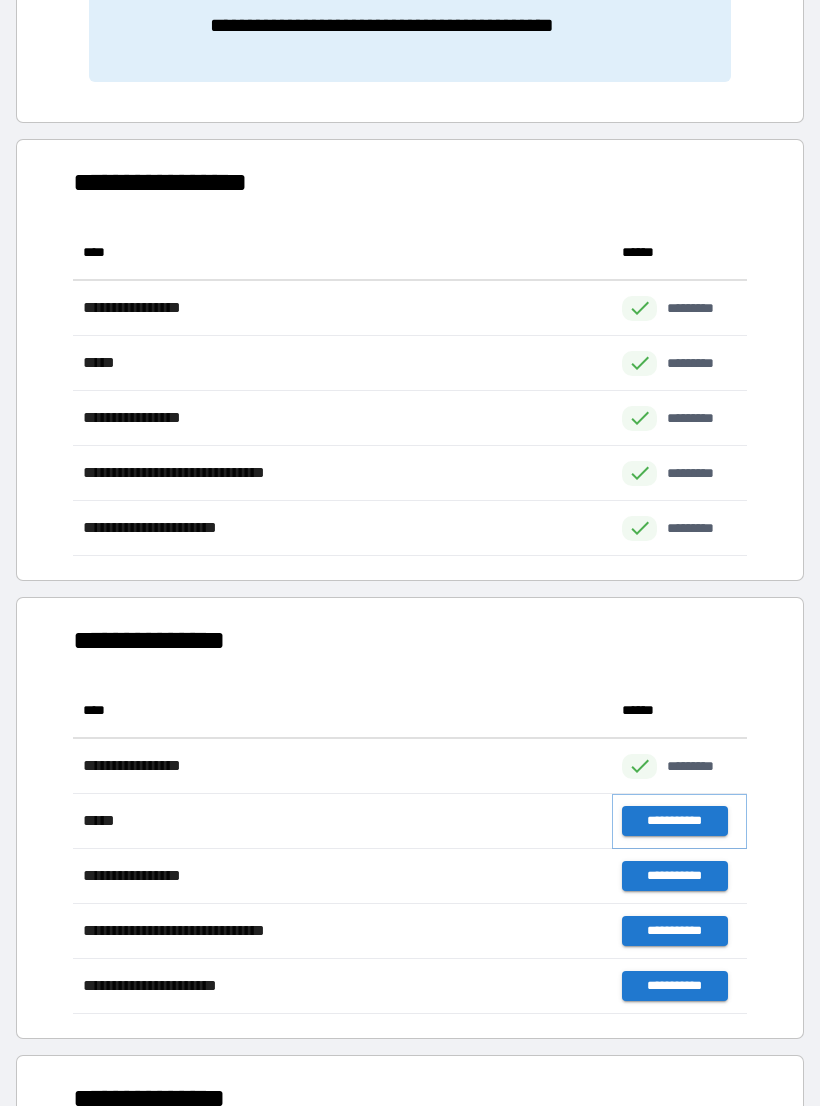 click on "**********" at bounding box center [674, 821] 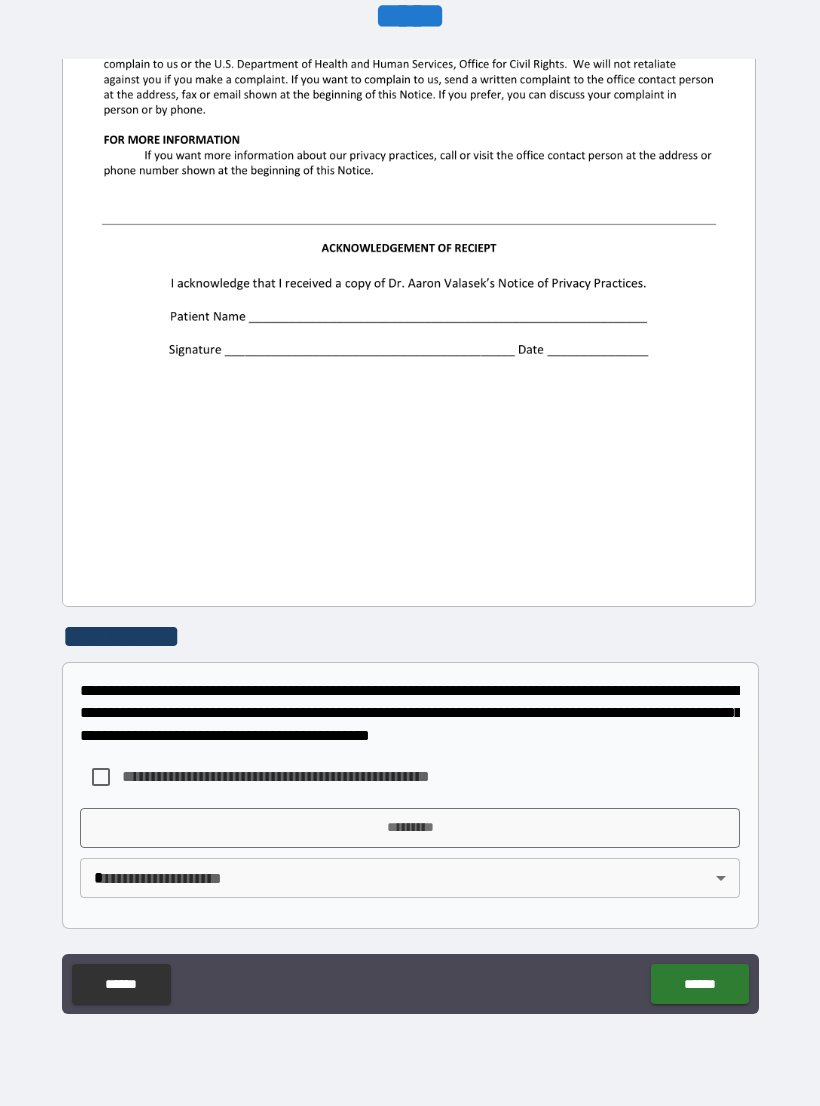 scroll, scrollTop: 2244, scrollLeft: 0, axis: vertical 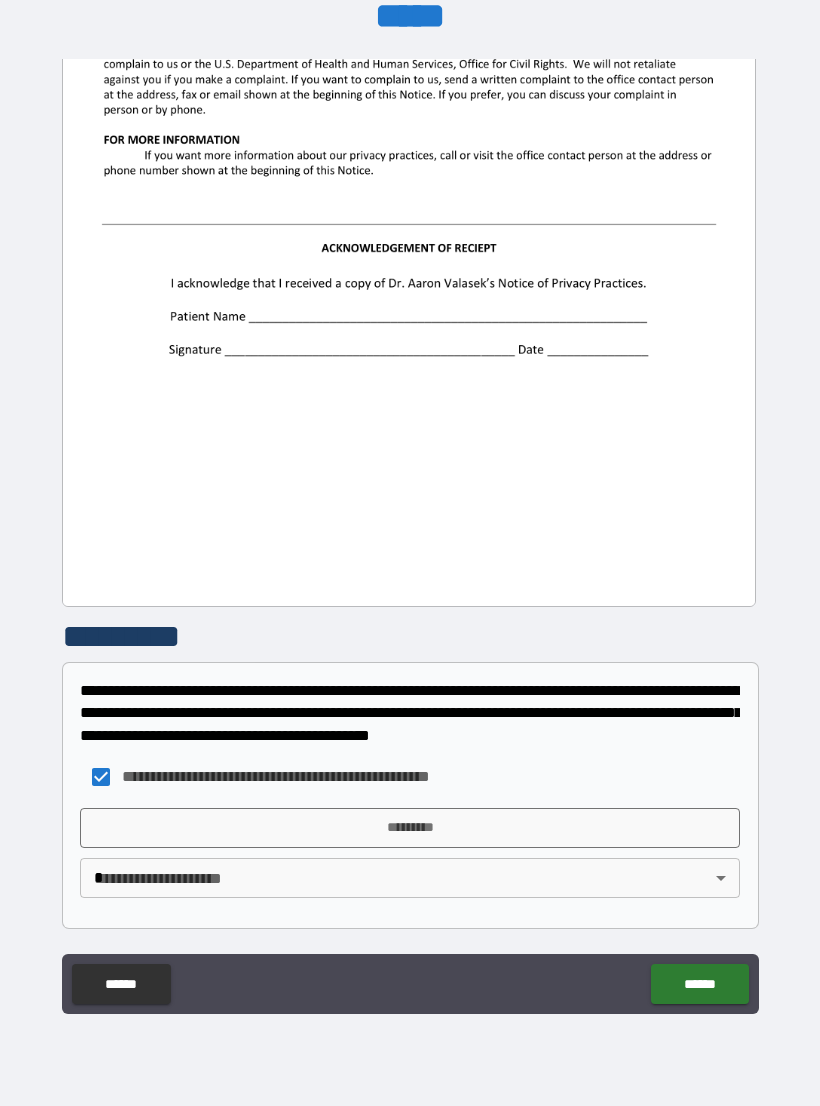 click on "*********" at bounding box center (410, 828) 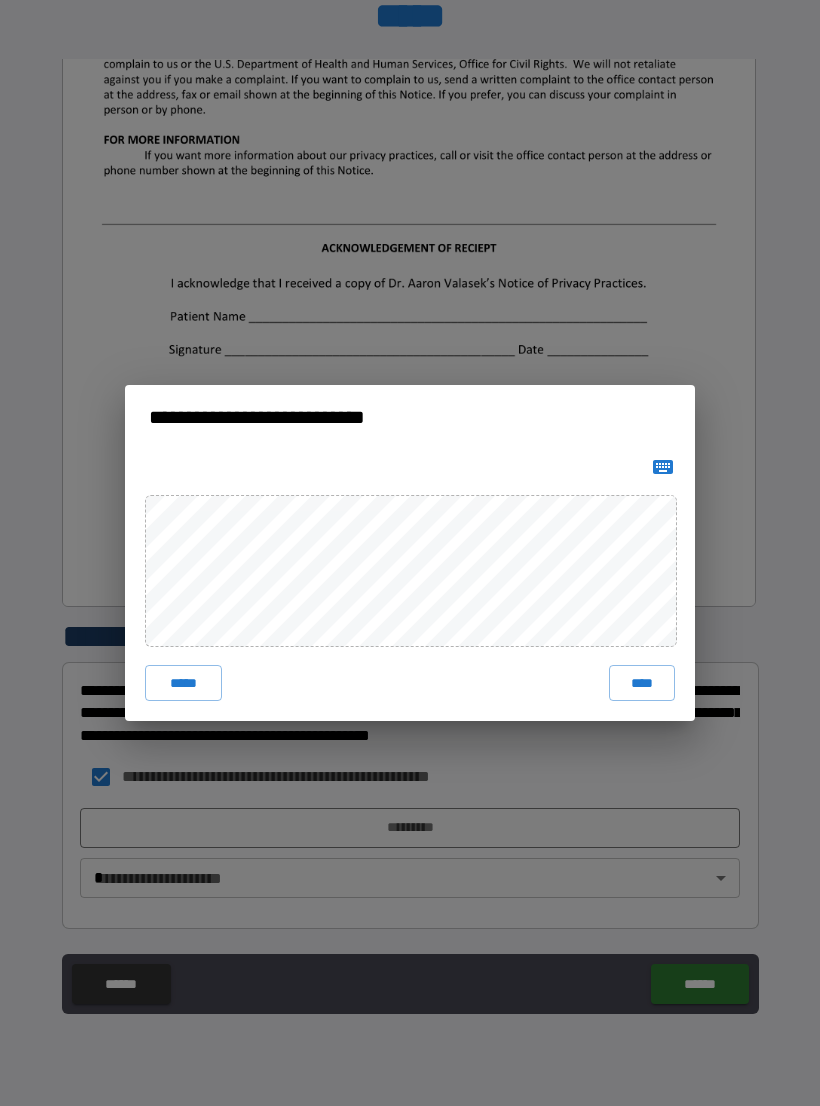 click on "****" at bounding box center [642, 683] 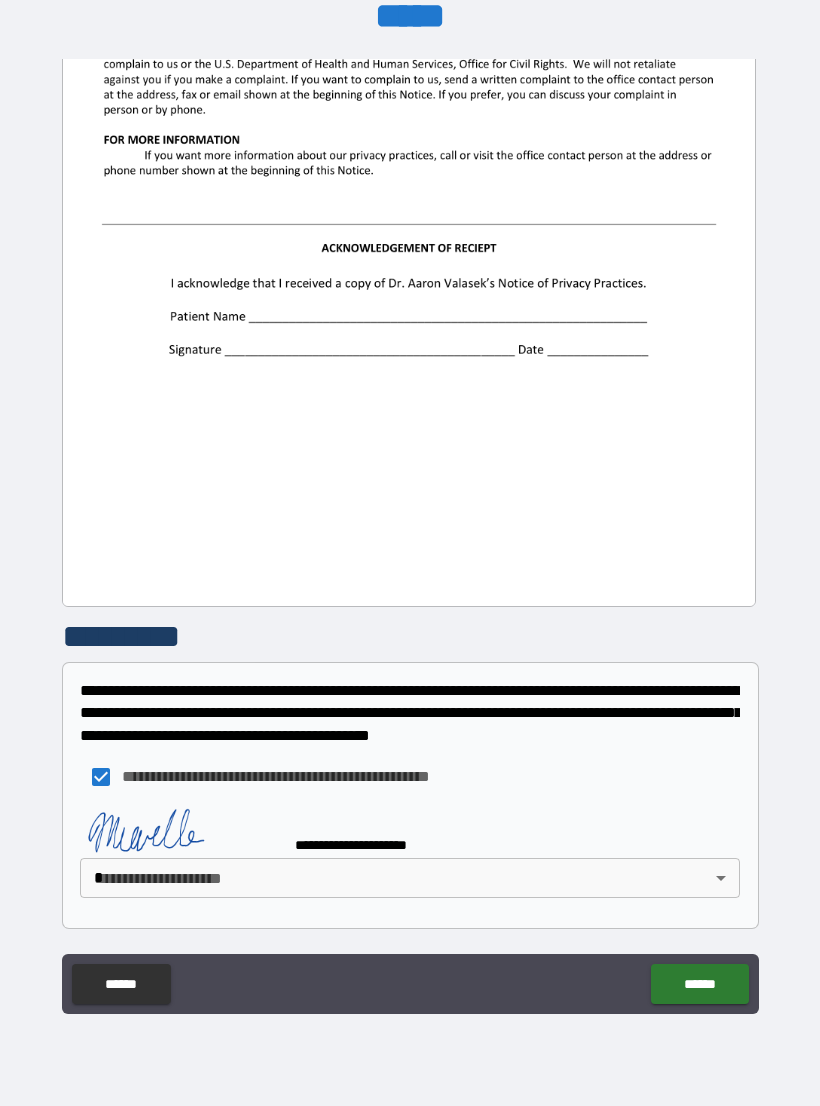 scroll, scrollTop: 2234, scrollLeft: 0, axis: vertical 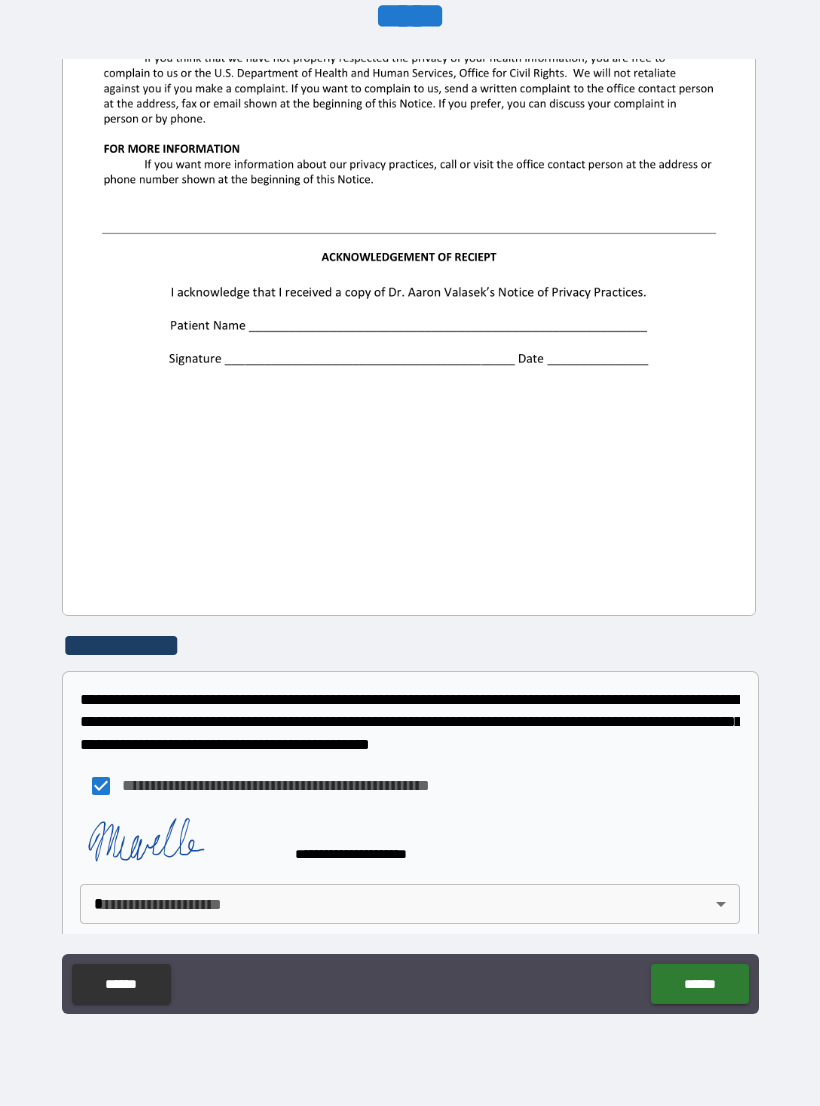 click on "**********" at bounding box center [410, 537] 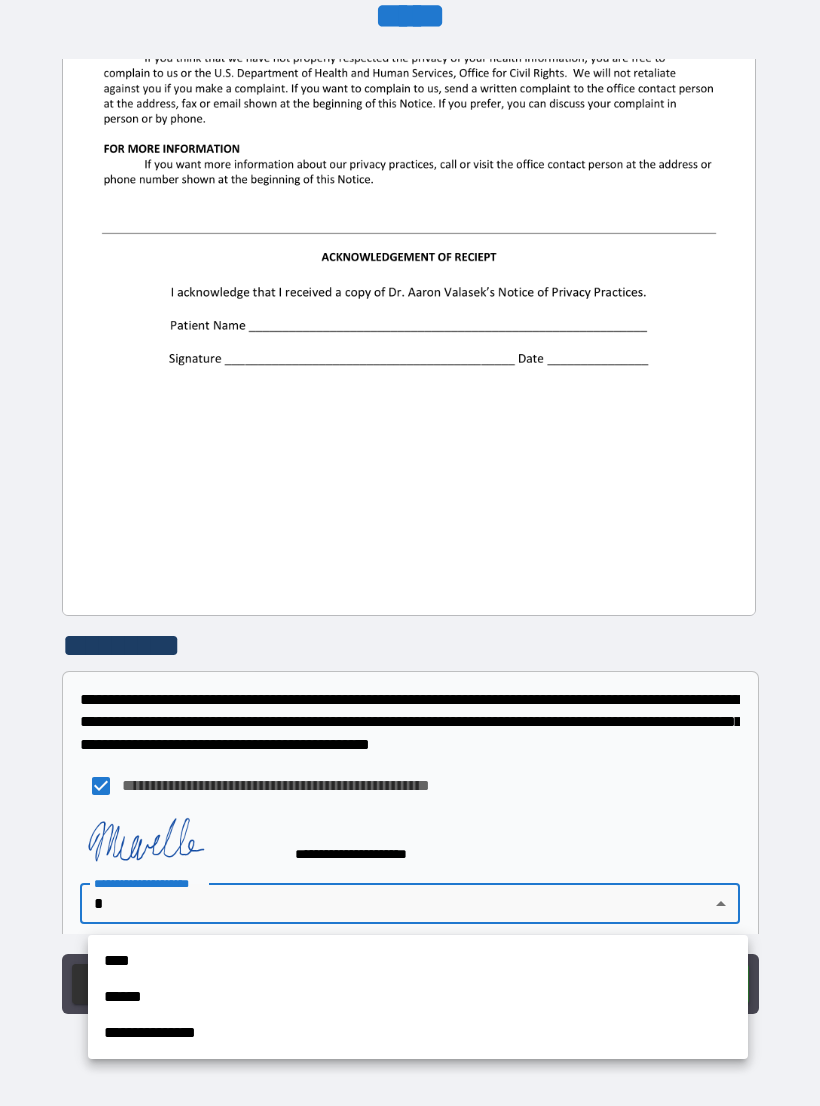 click on "**********" at bounding box center [418, 1033] 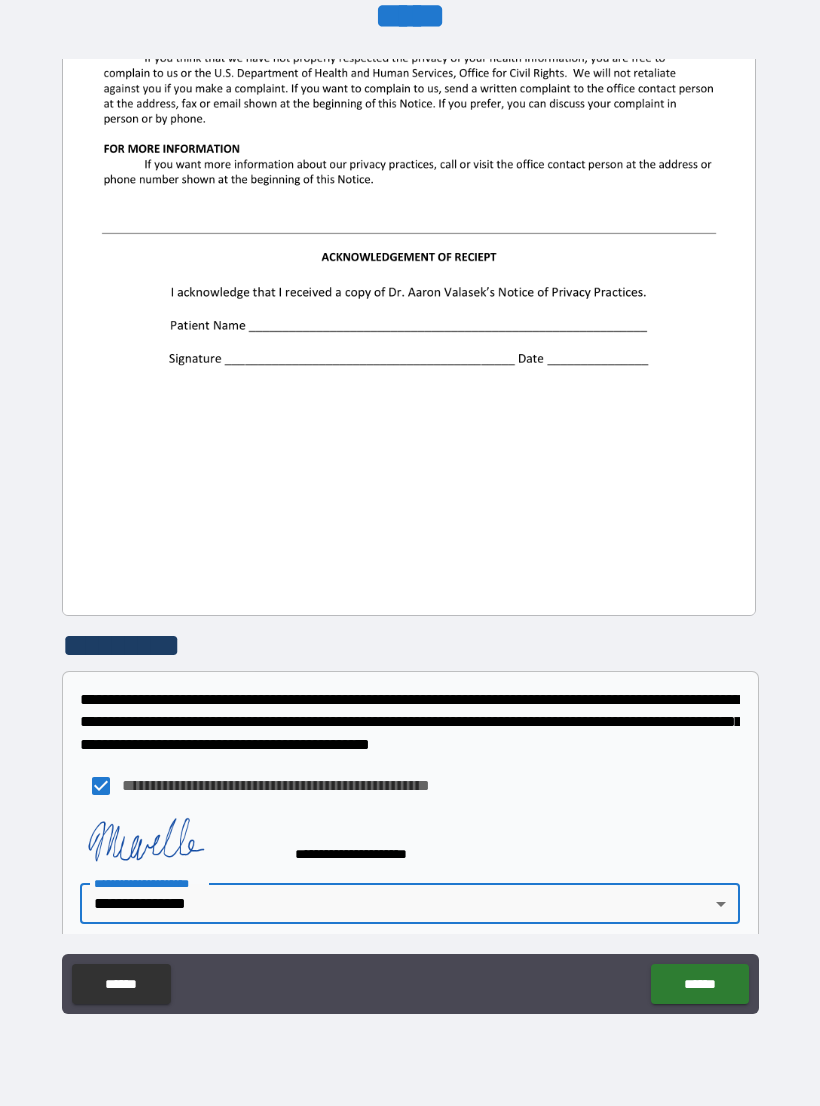 click on "******" at bounding box center [699, 984] 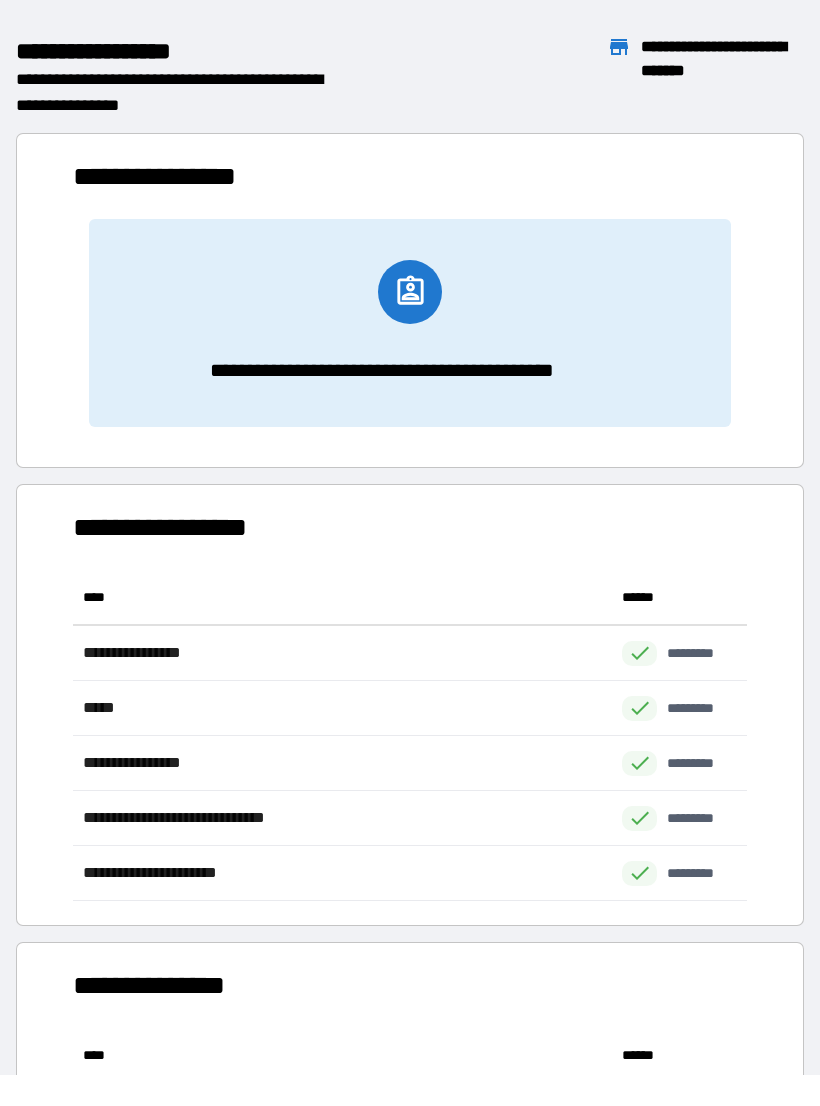 scroll, scrollTop: 1, scrollLeft: 1, axis: both 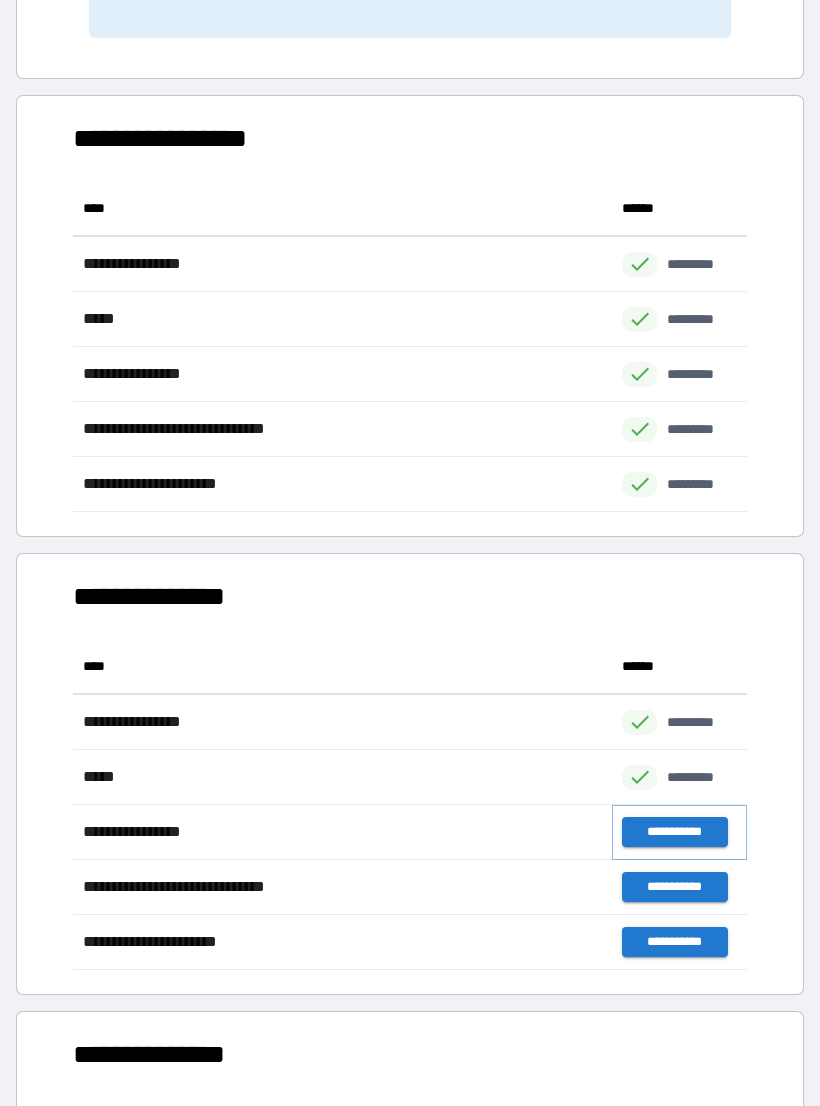 click on "**********" at bounding box center (674, 832) 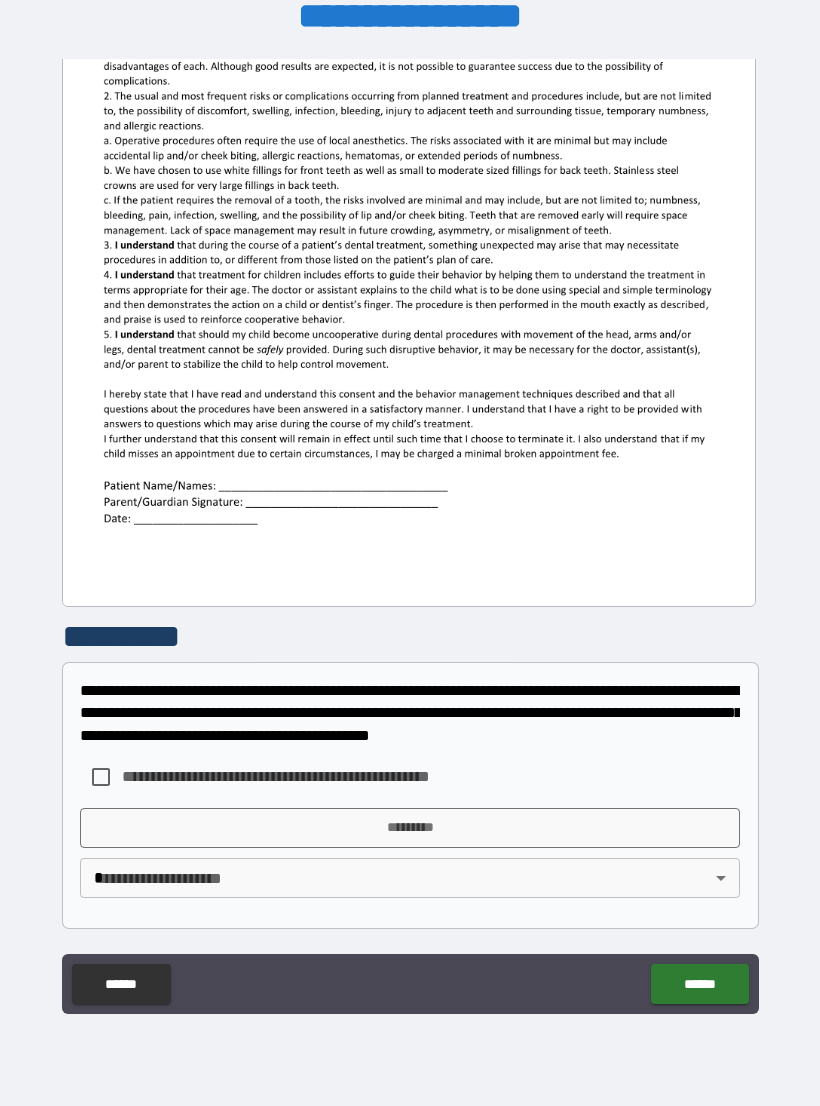scroll, scrollTop: 380, scrollLeft: 0, axis: vertical 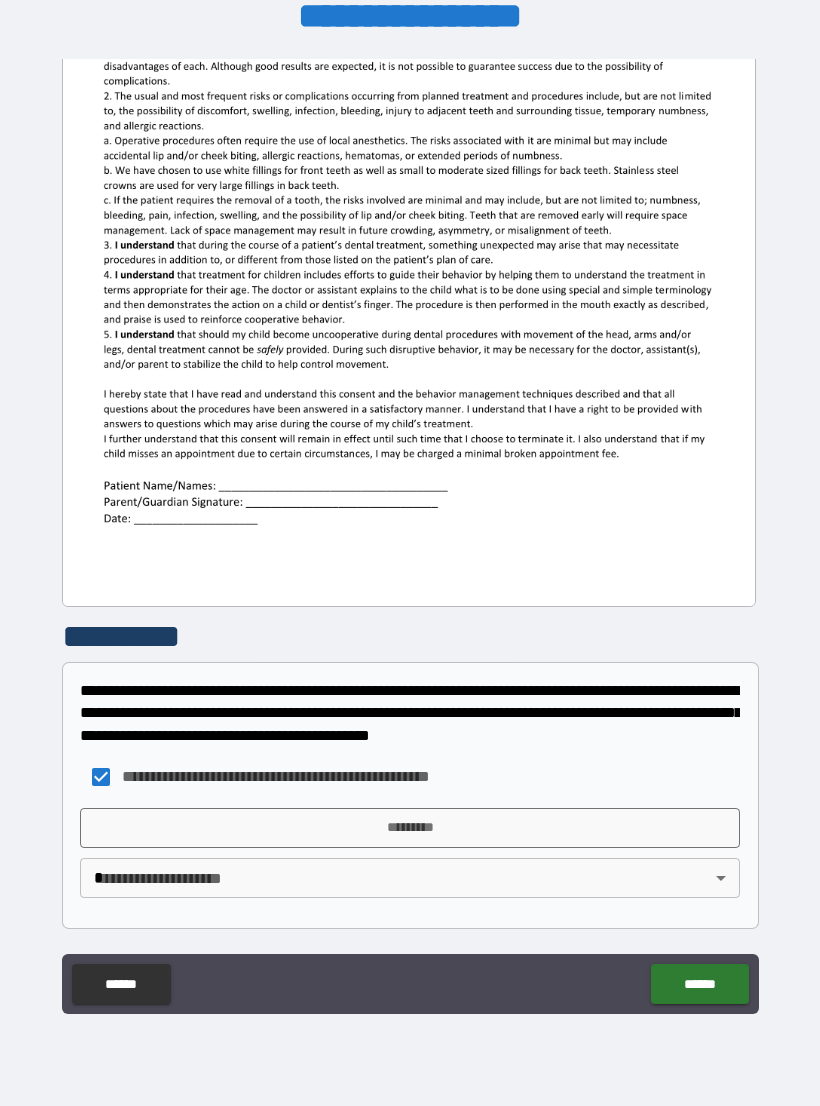 click on "*********" at bounding box center (410, 828) 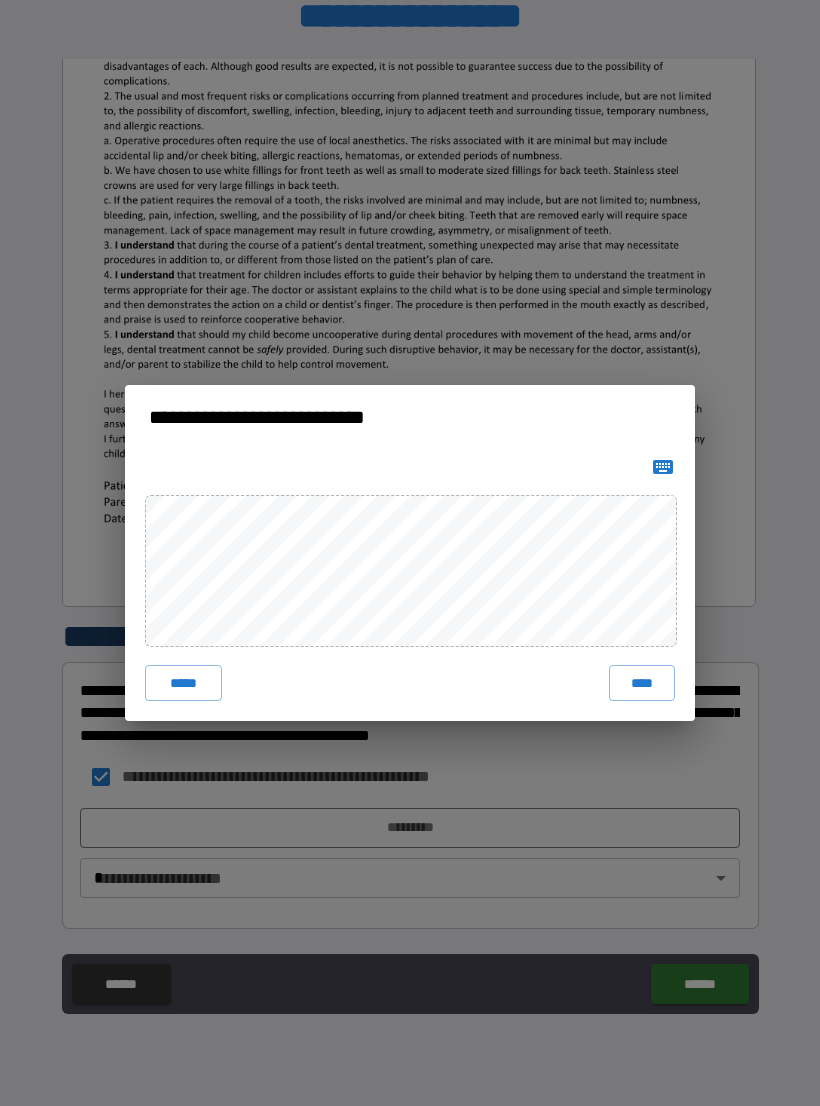 click on "****" at bounding box center [642, 683] 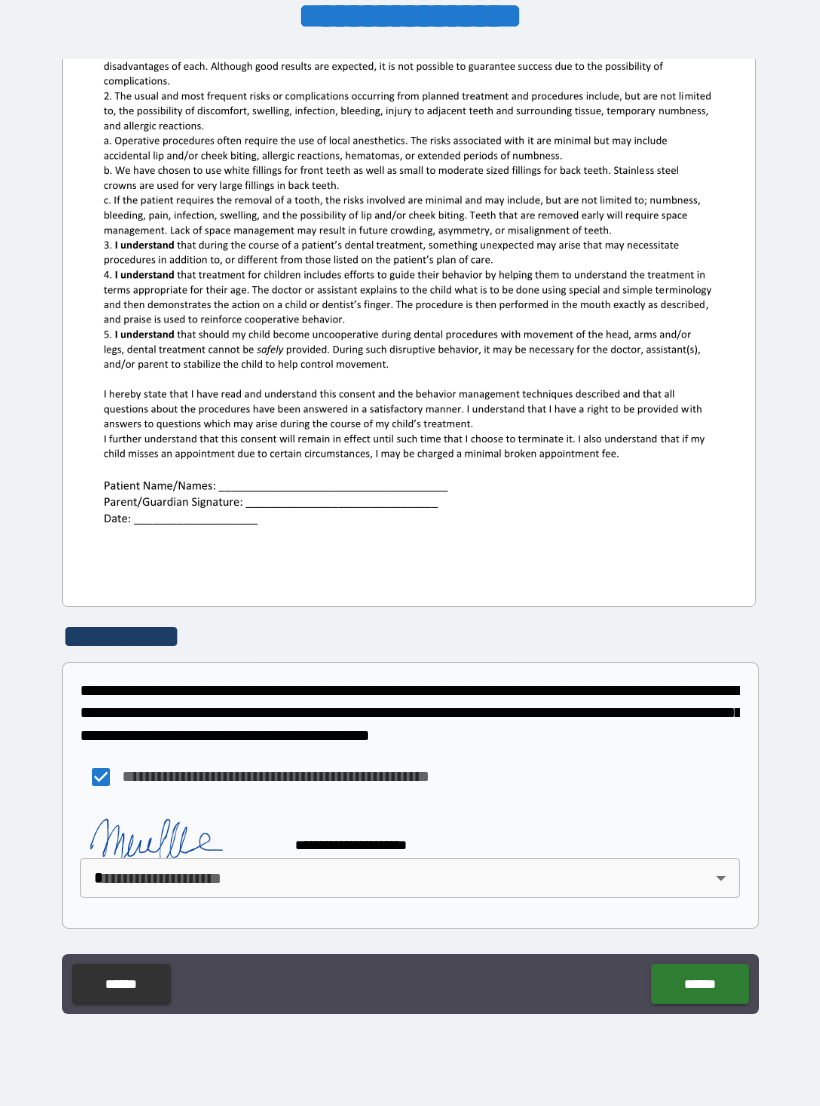 scroll 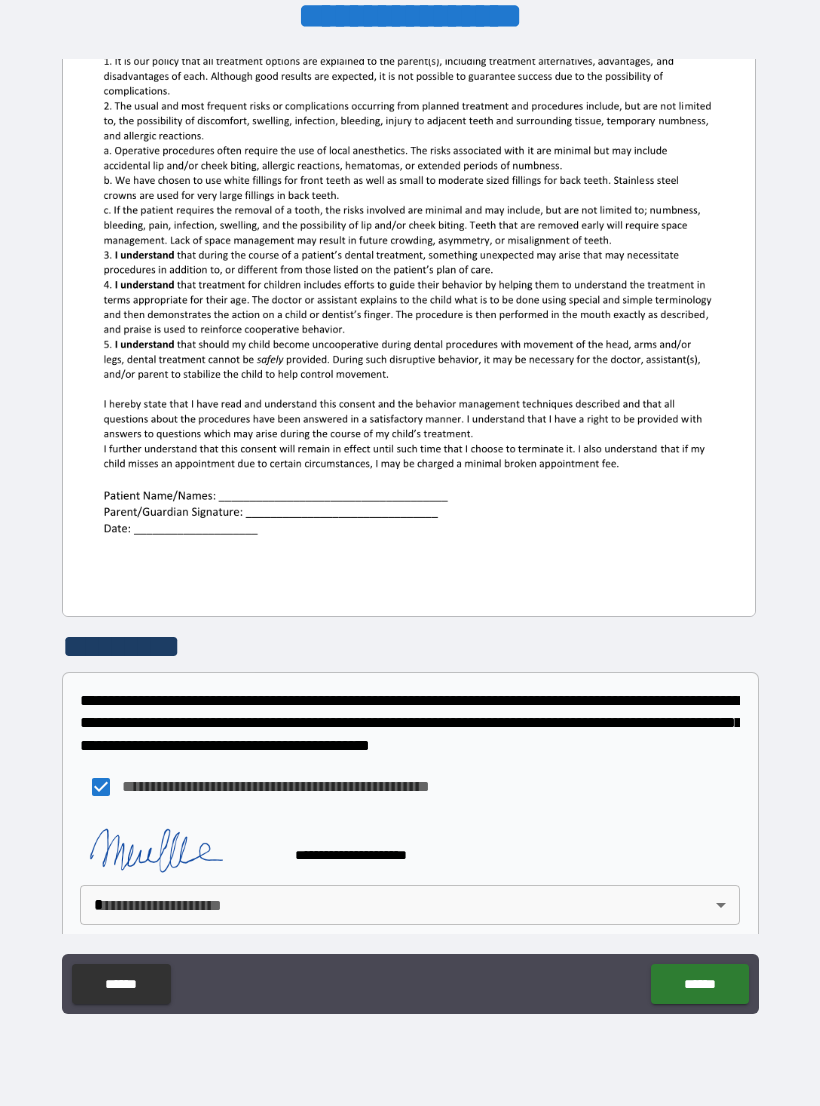 click on "**********" at bounding box center [410, 537] 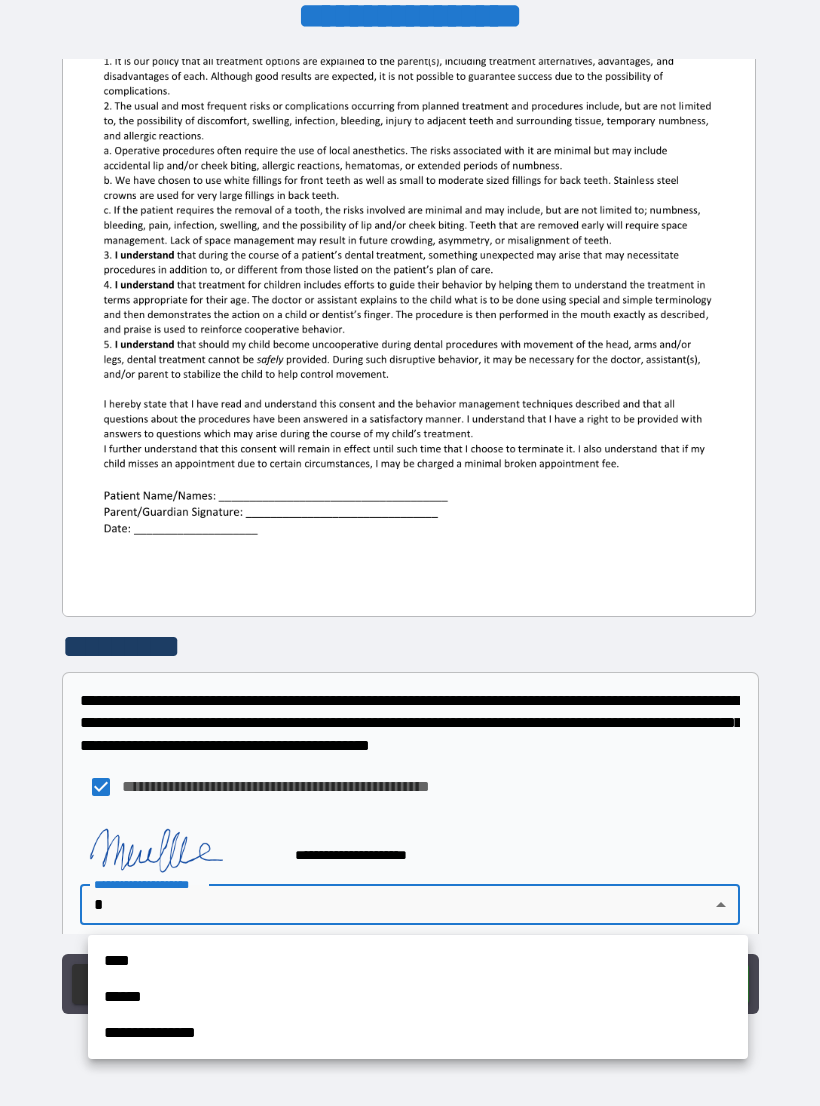 click on "**********" at bounding box center (418, 1033) 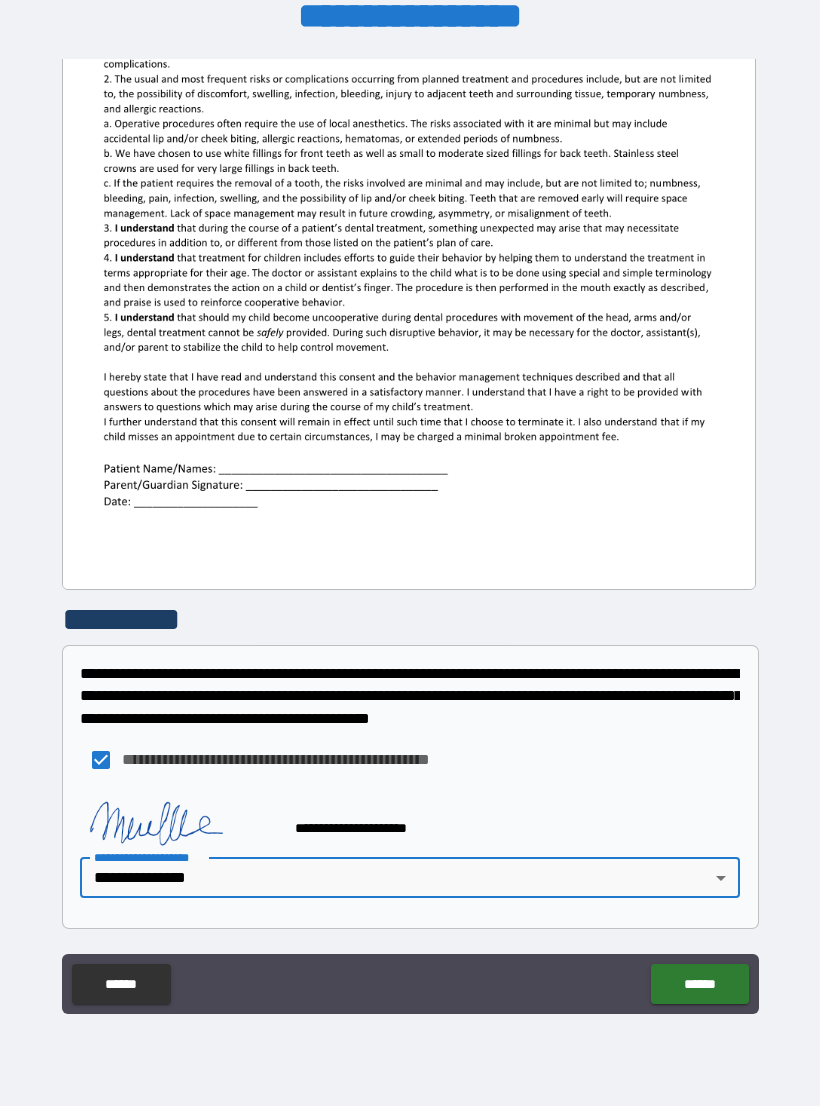 scroll, scrollTop: 401, scrollLeft: 0, axis: vertical 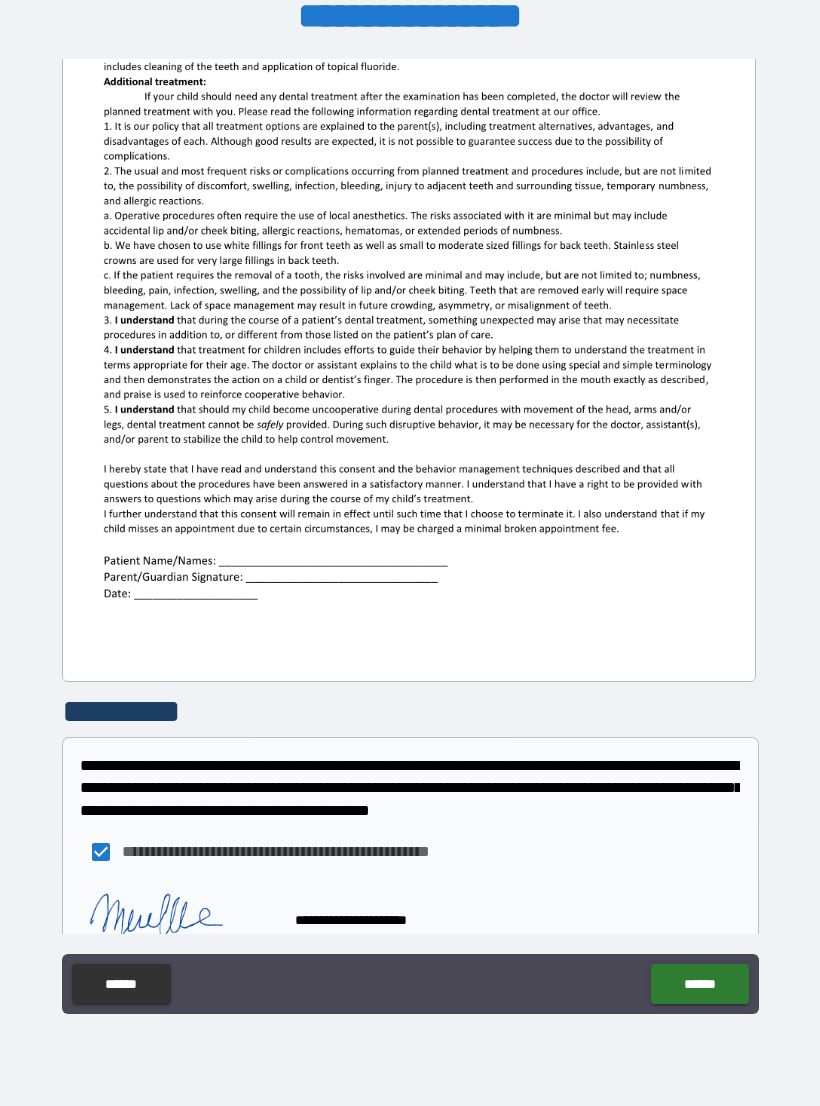 click on "******" at bounding box center [699, 984] 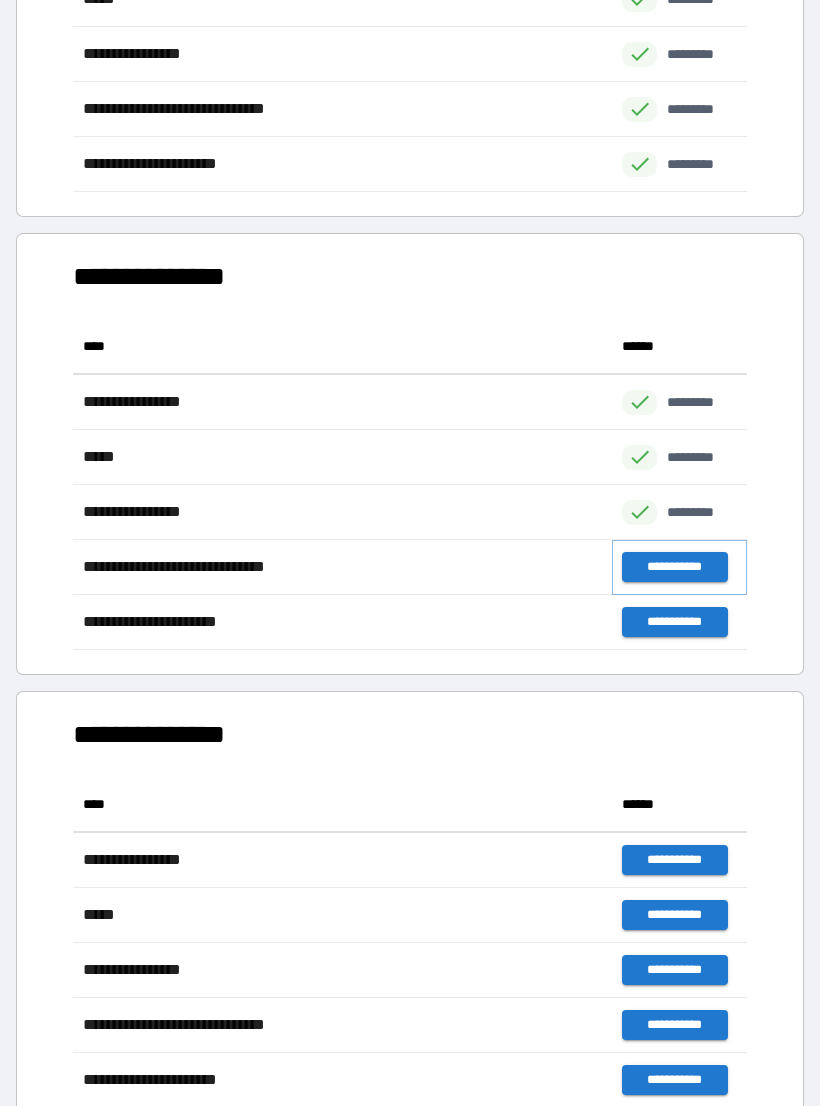 click on "**********" at bounding box center (674, 567) 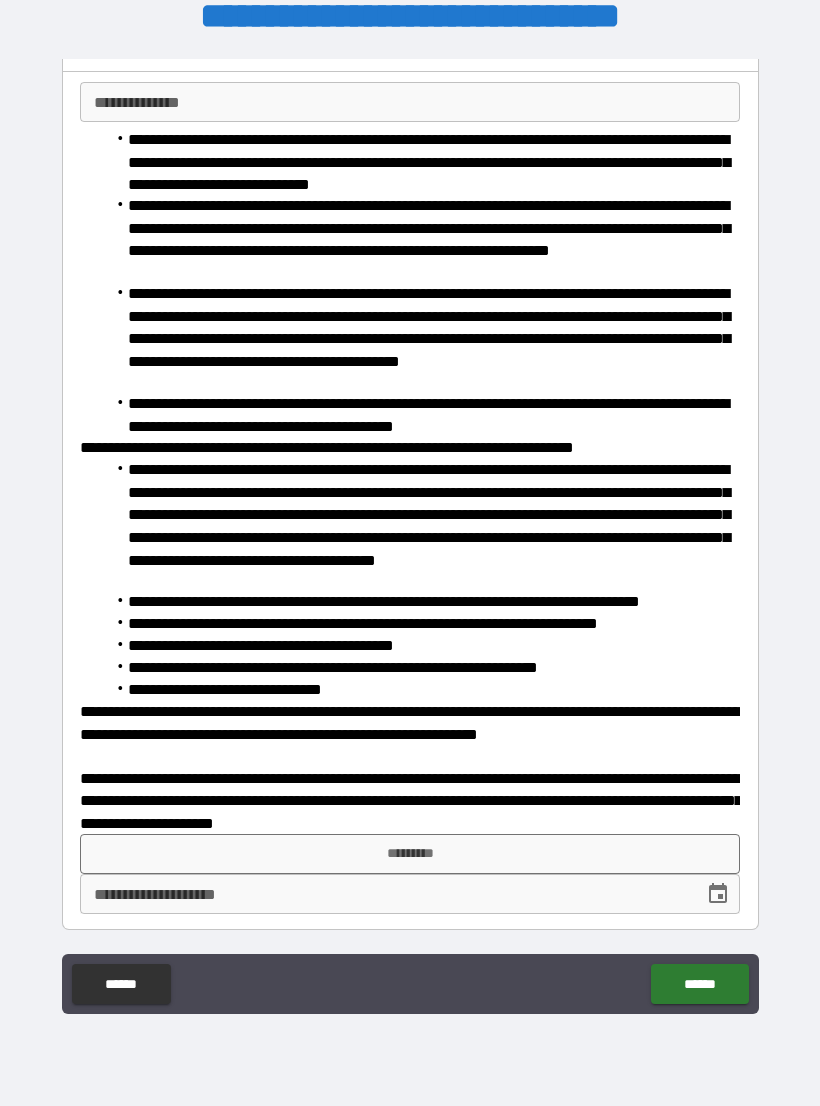 click on "*********" at bounding box center (410, 854) 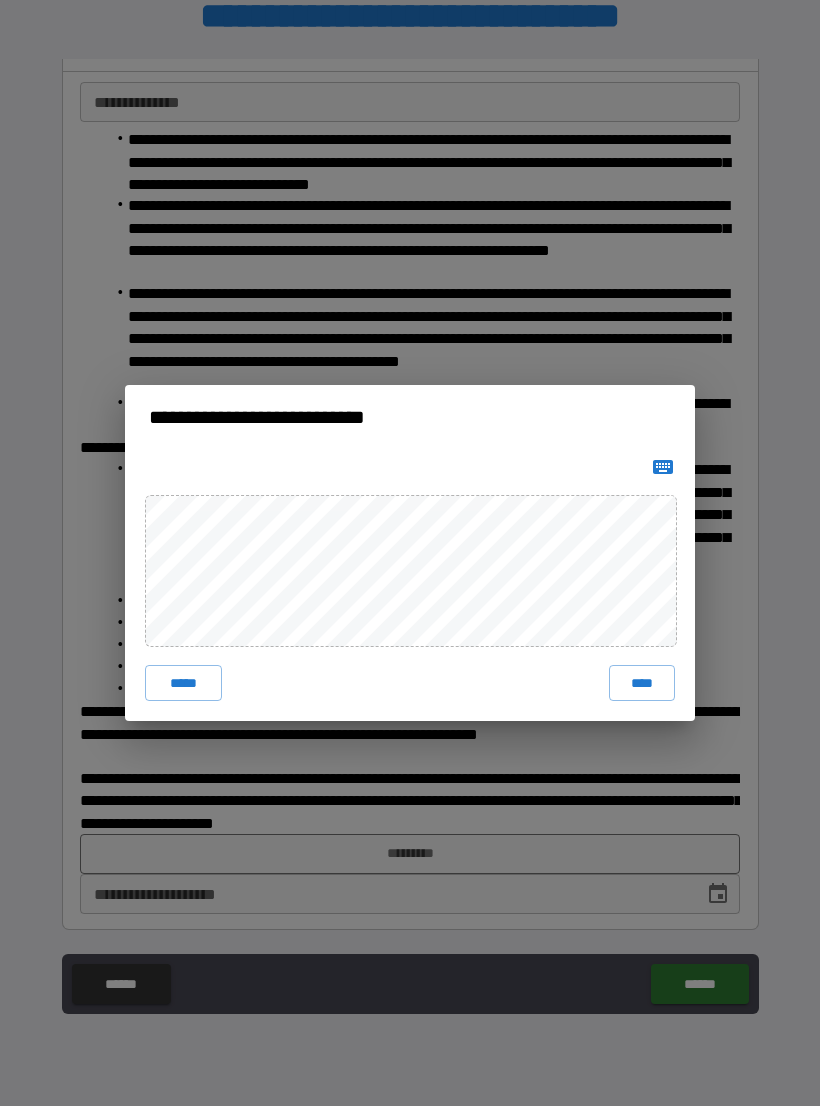 click on "**********" at bounding box center (410, 553) 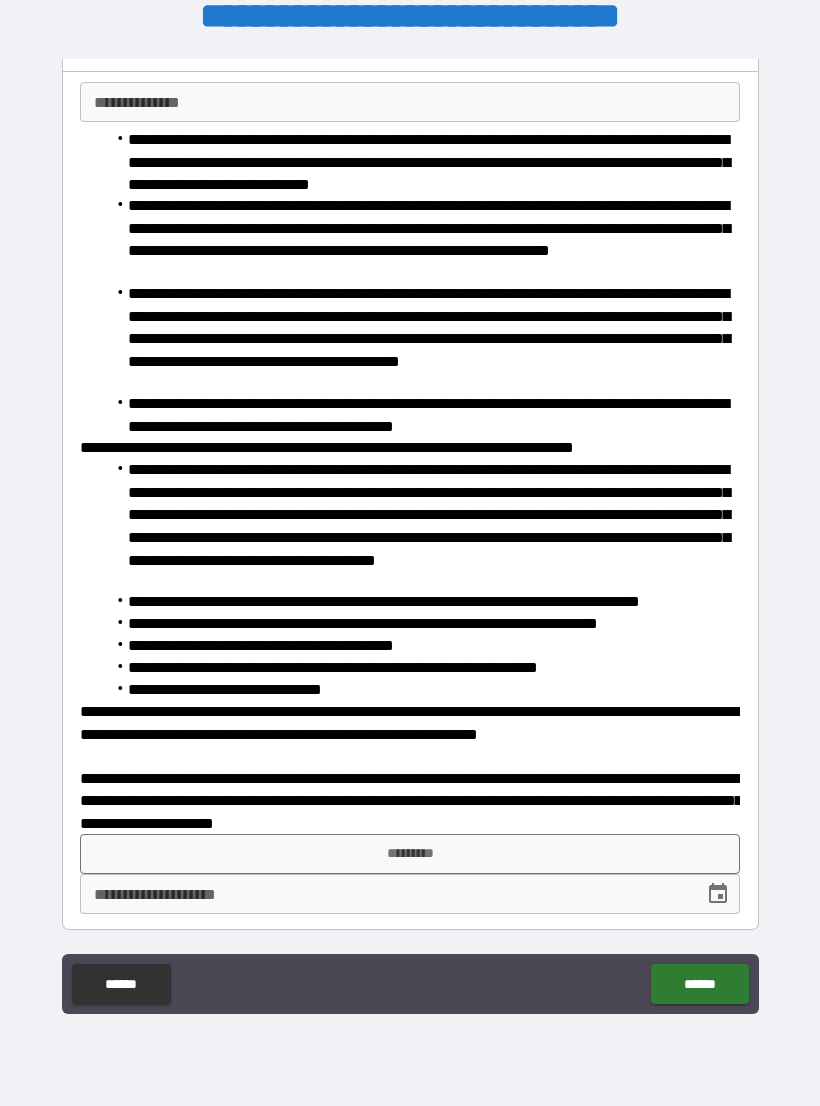 click on "**********" at bounding box center (410, 102) 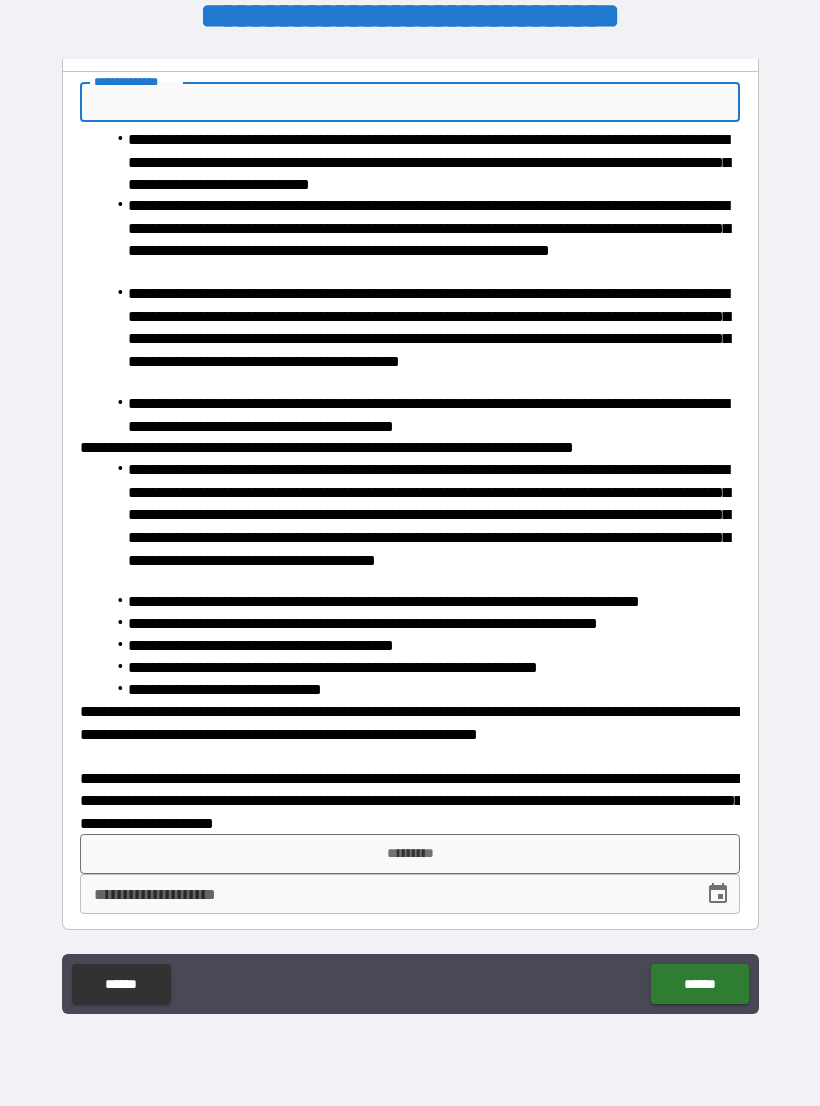 click on "**********" at bounding box center (410, 102) 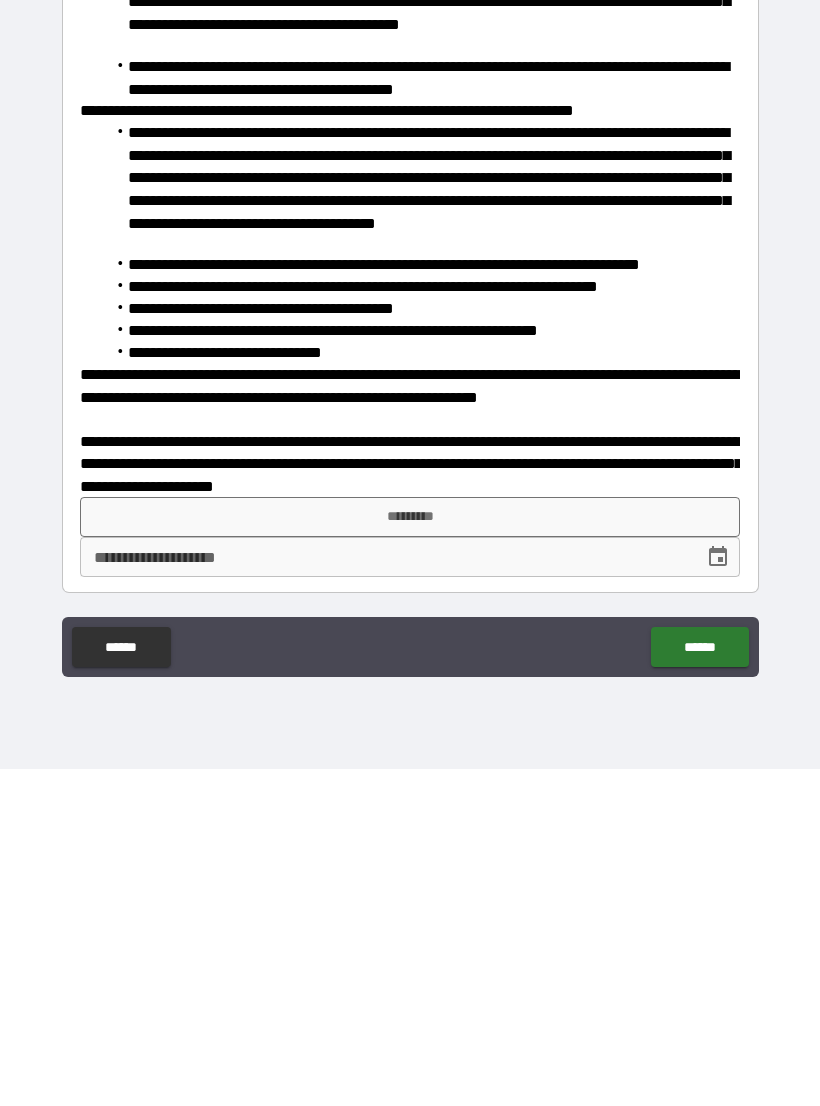 type on "**********" 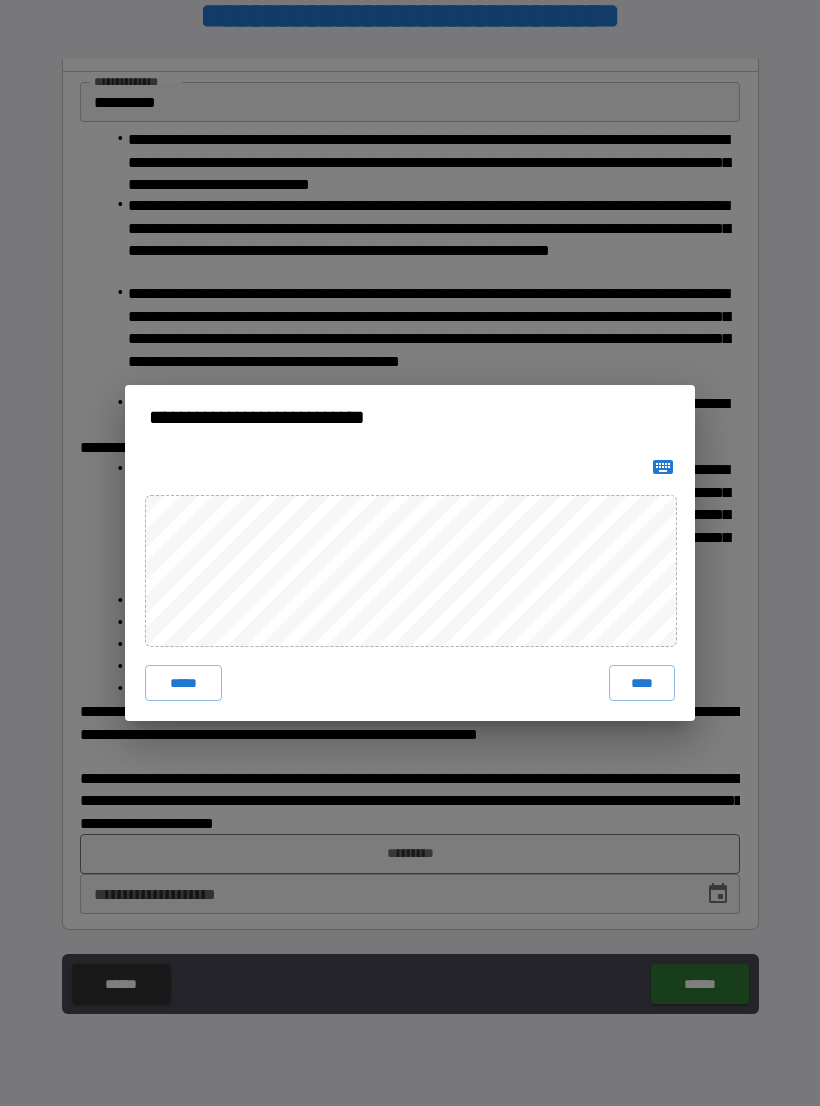 click on "*****" at bounding box center (183, 683) 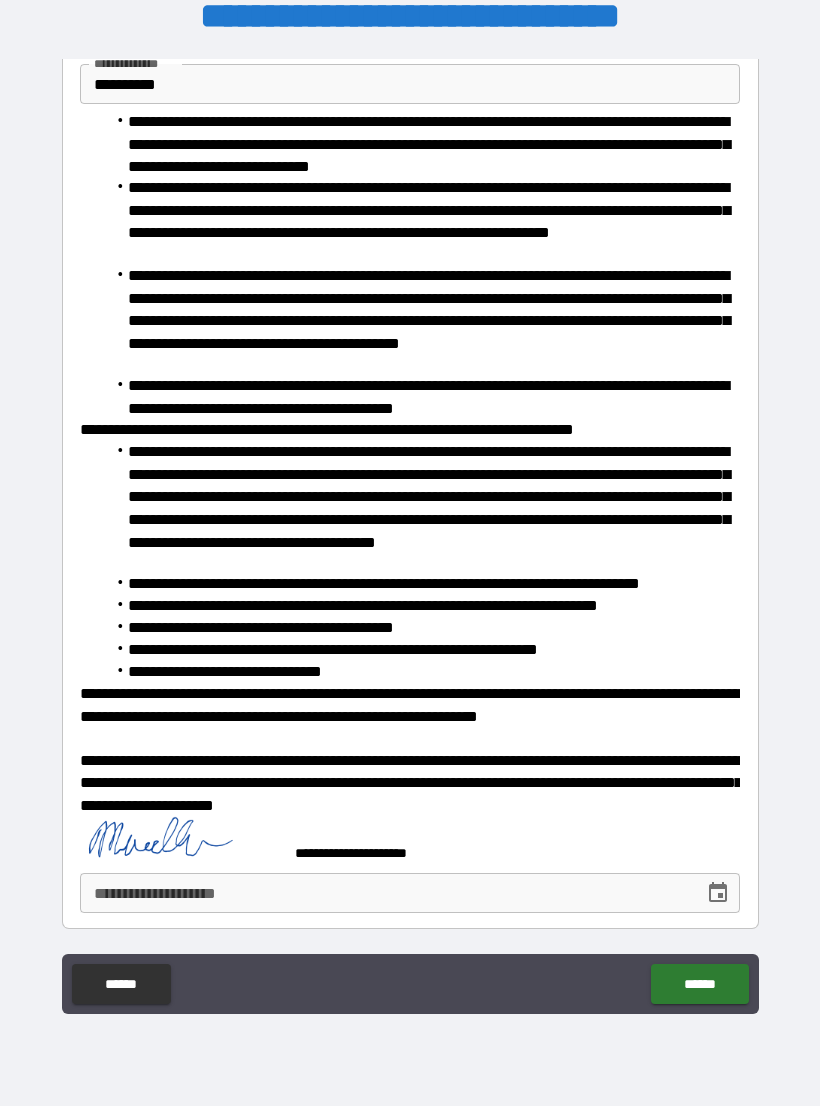 scroll, scrollTop: 136, scrollLeft: 0, axis: vertical 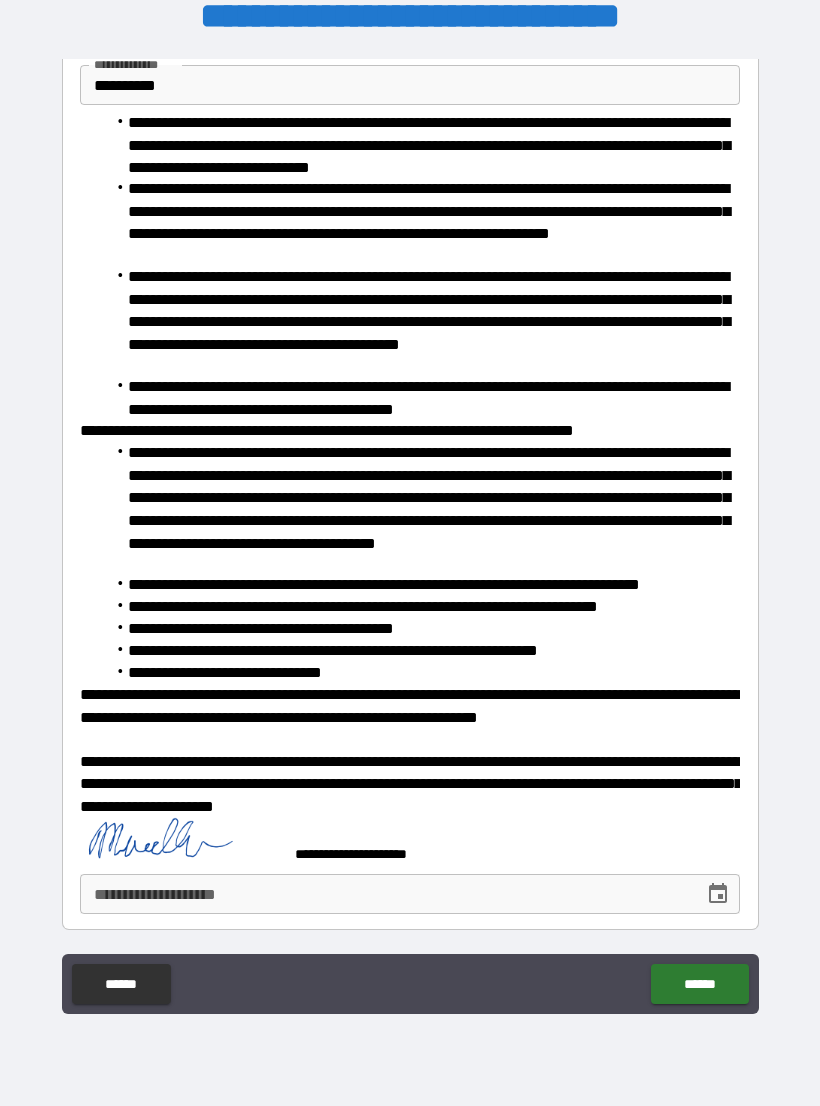 click on "**********" at bounding box center (385, 894) 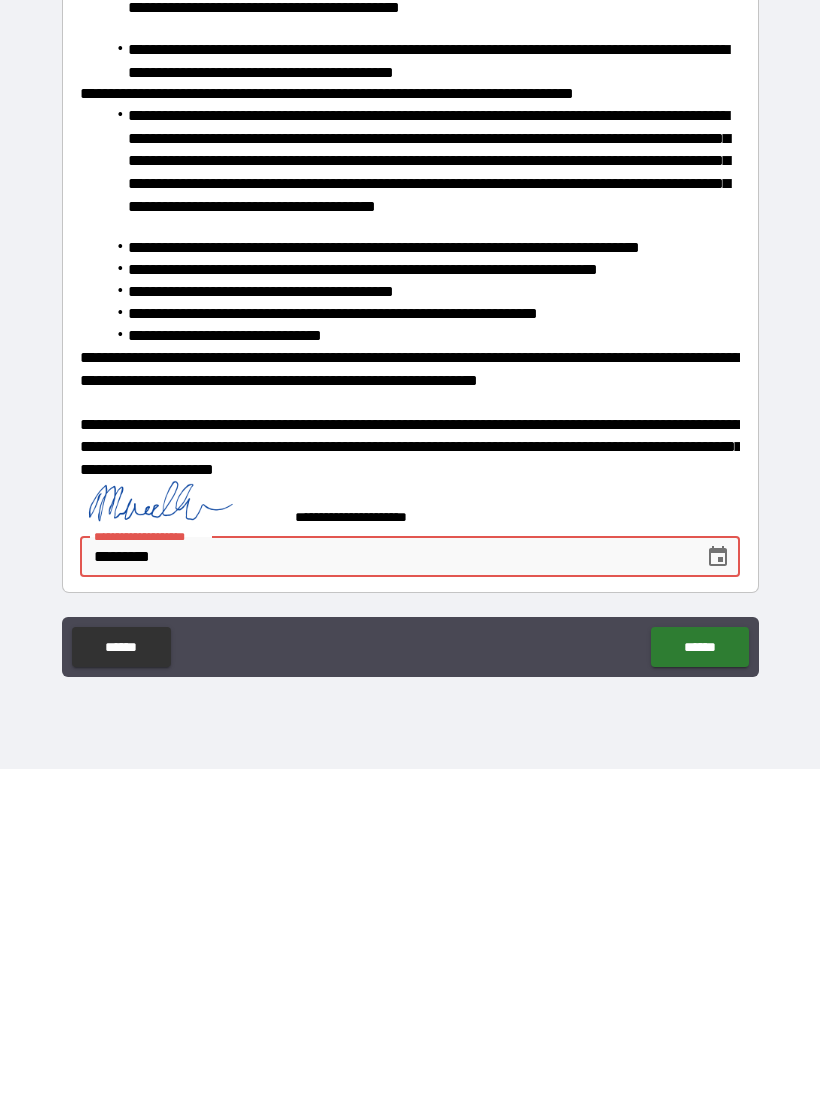 type on "**********" 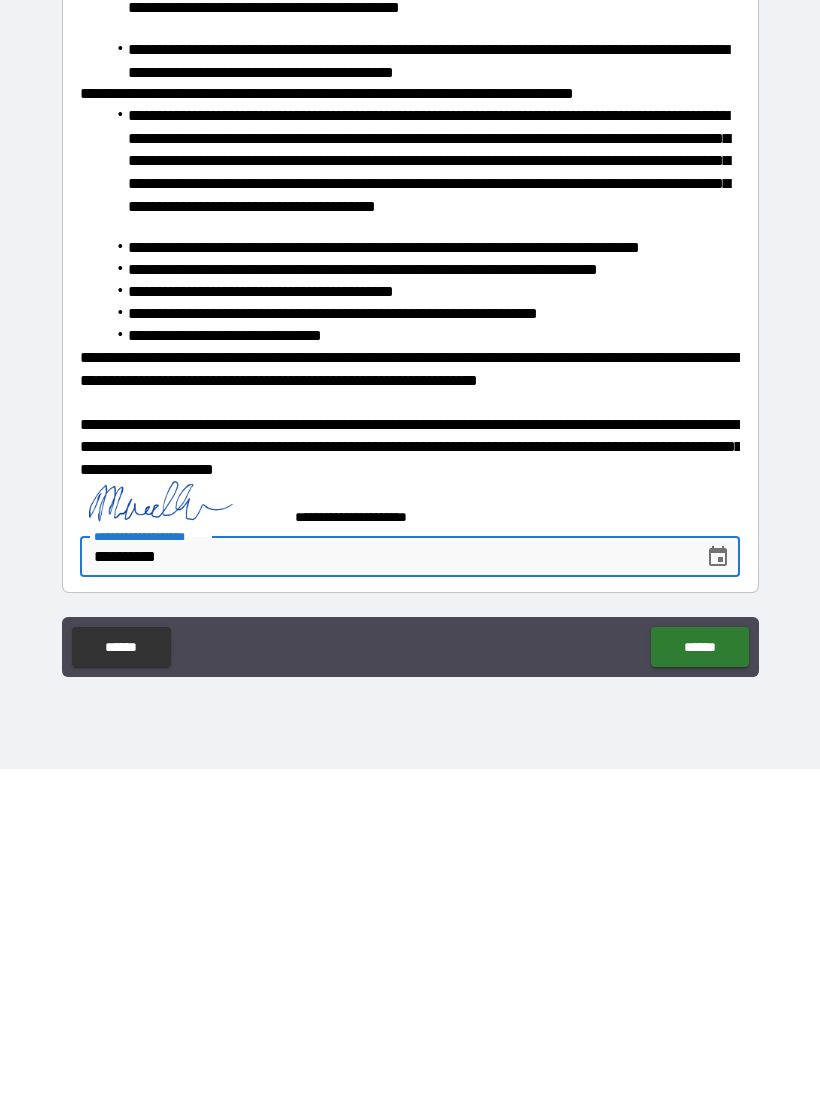 click on "******" at bounding box center (699, 984) 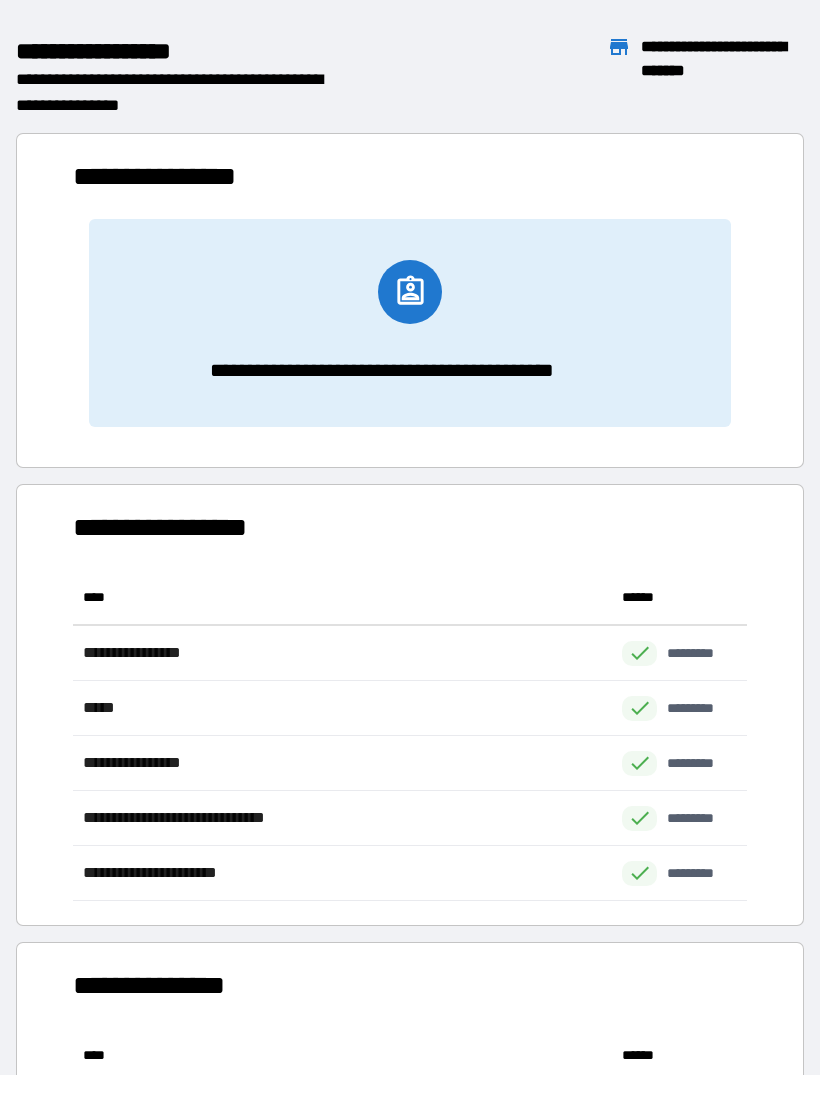 scroll, scrollTop: 331, scrollLeft: 674, axis: both 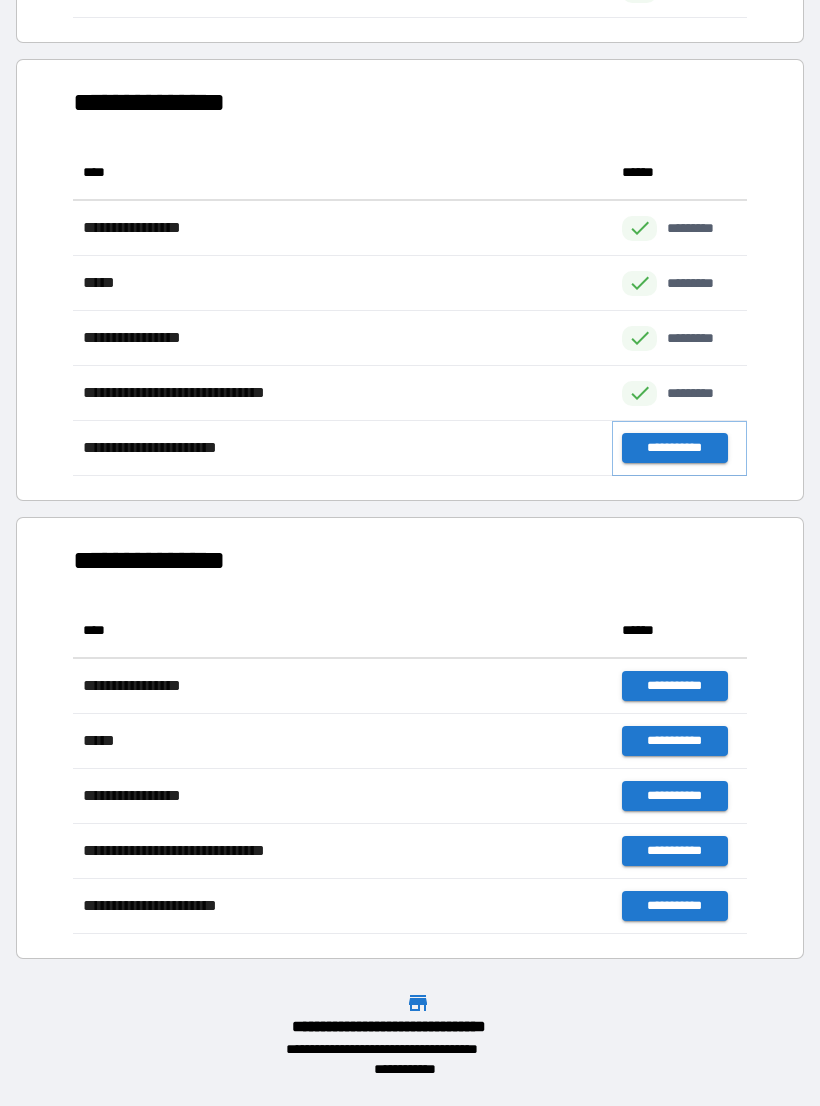 click on "**********" at bounding box center [674, 448] 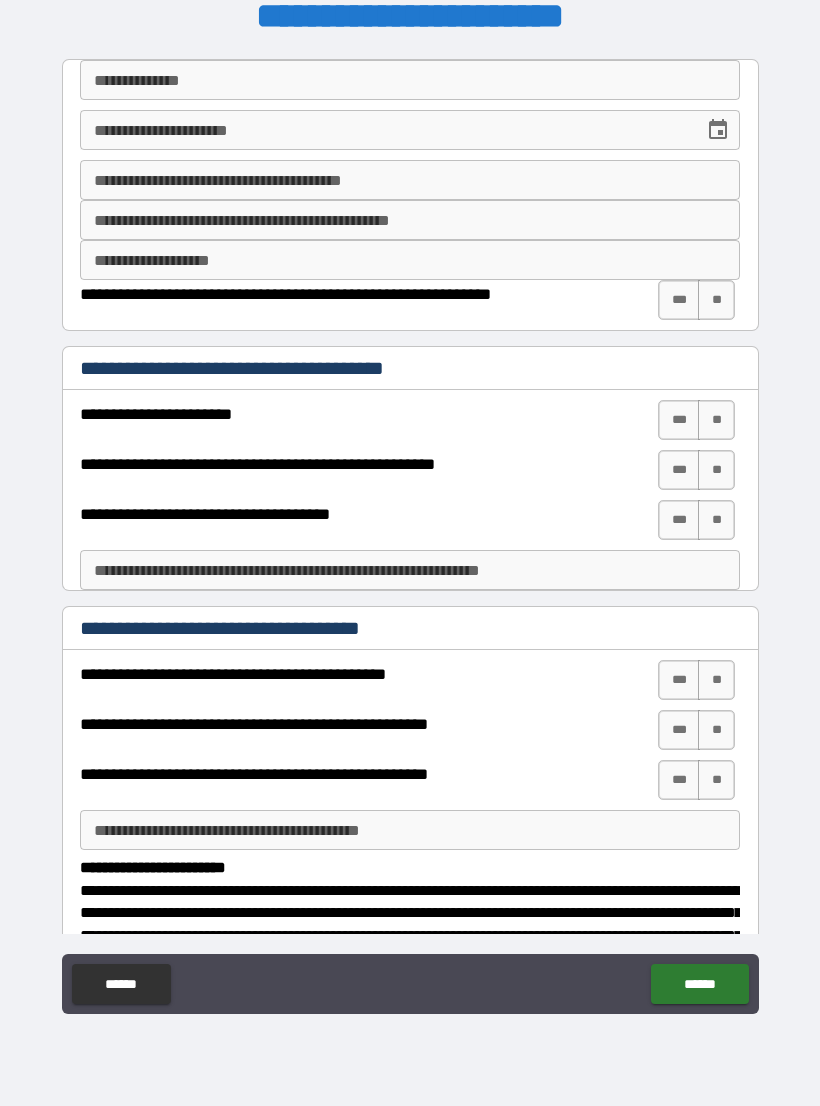 scroll, scrollTop: 0, scrollLeft: 0, axis: both 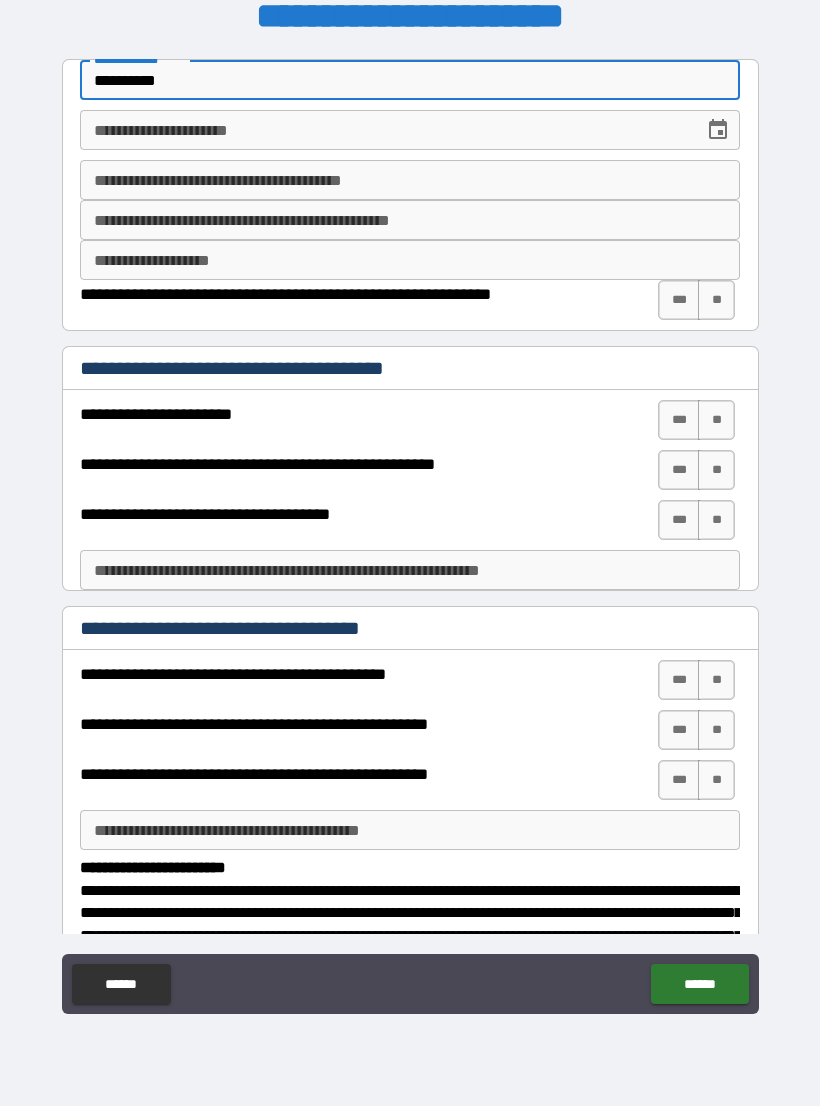 type on "**********" 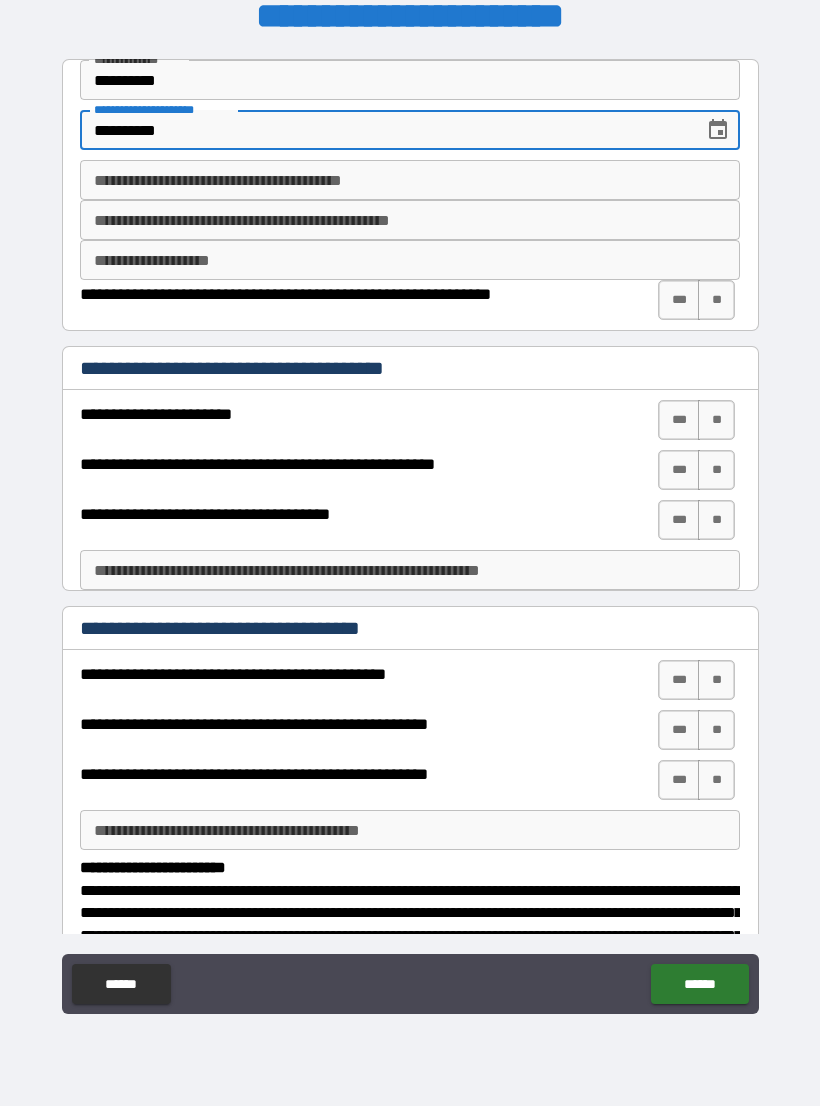 type on "**********" 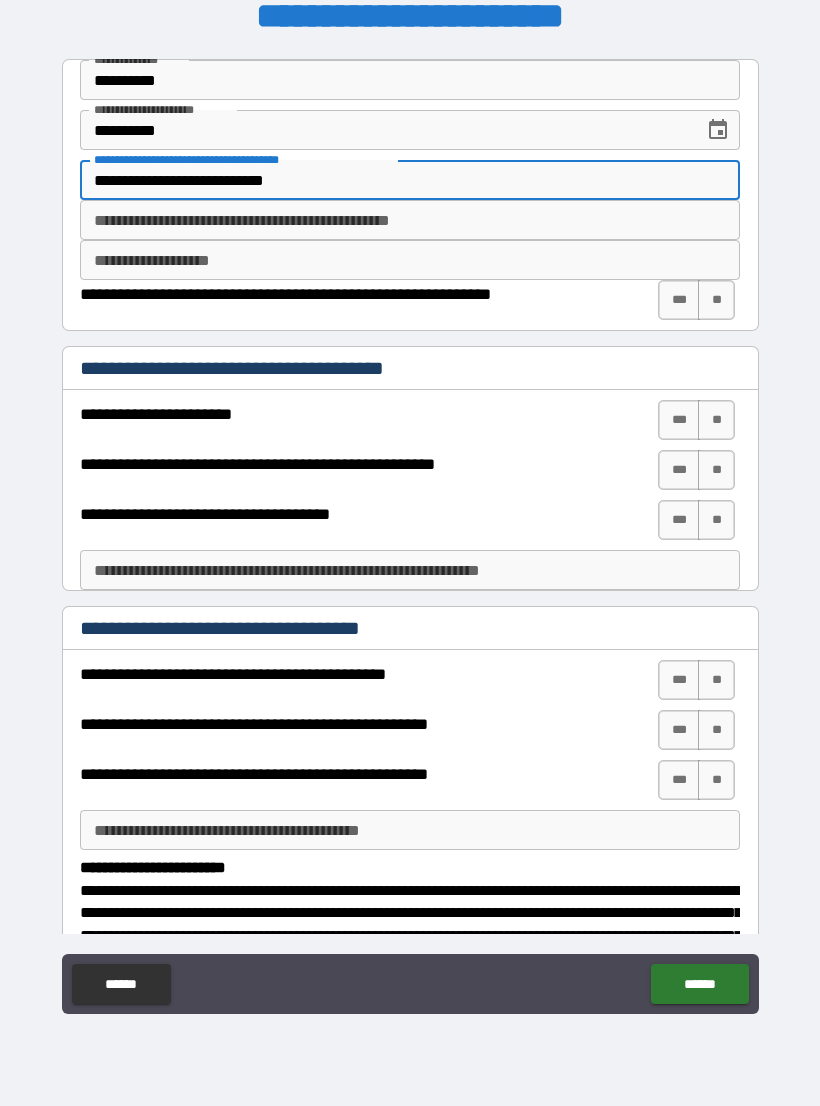 type on "**********" 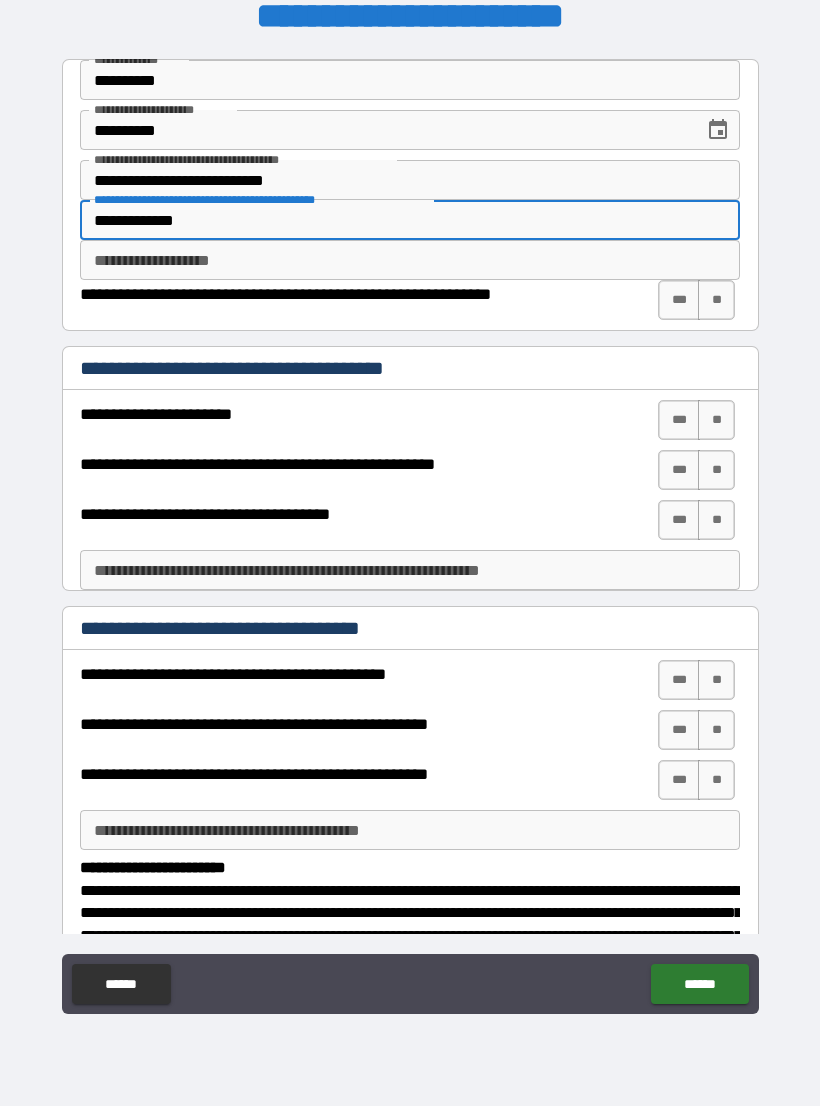 type on "**********" 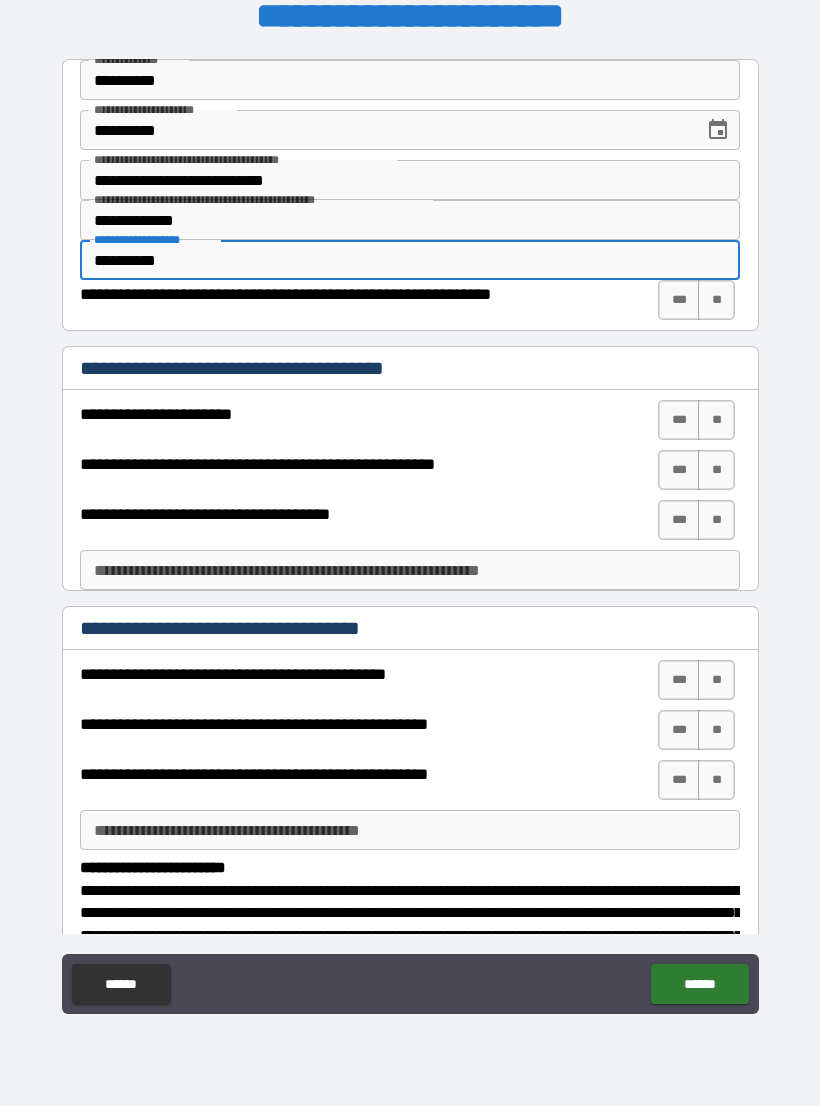 type on "**********" 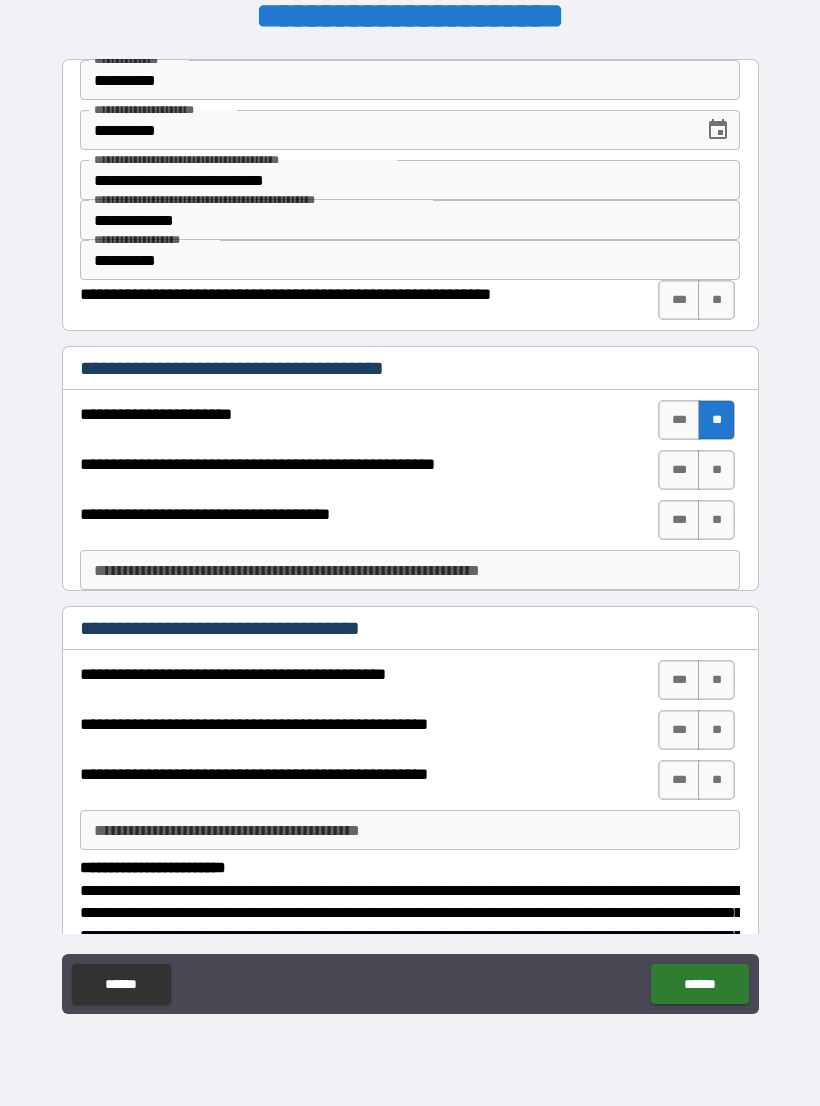 click on "**" at bounding box center (716, 300) 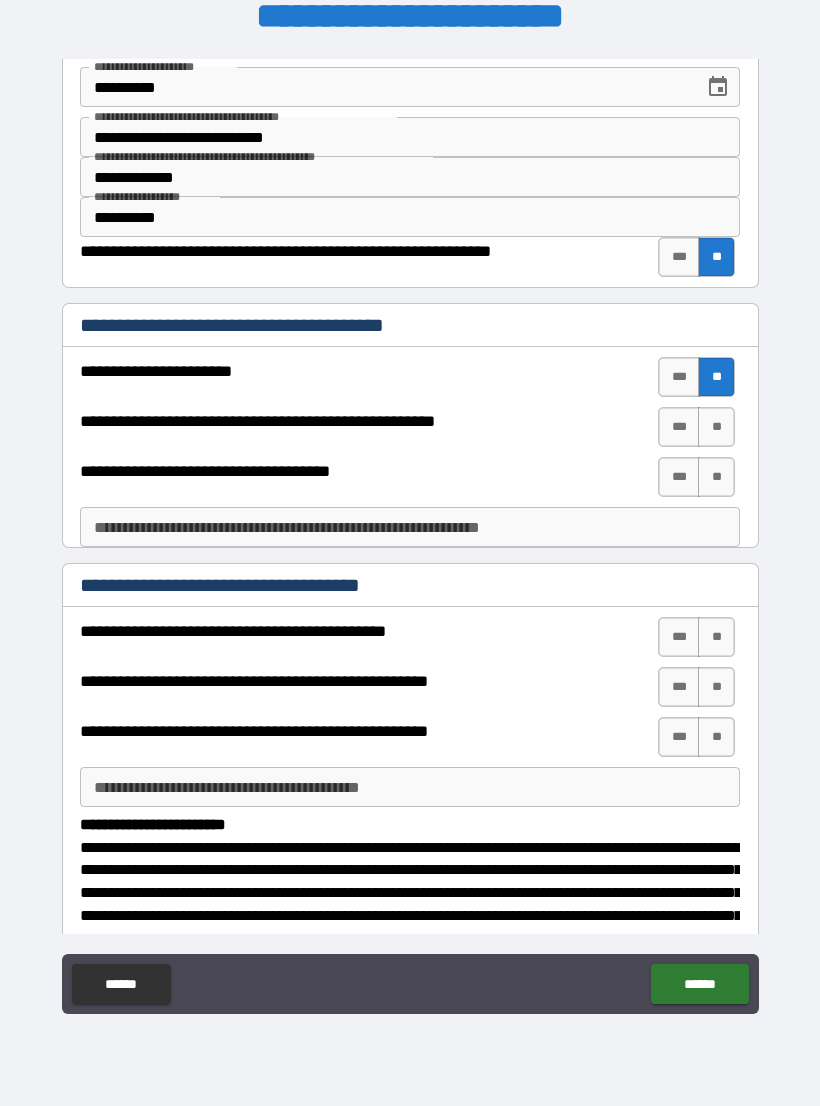 scroll, scrollTop: 78, scrollLeft: 0, axis: vertical 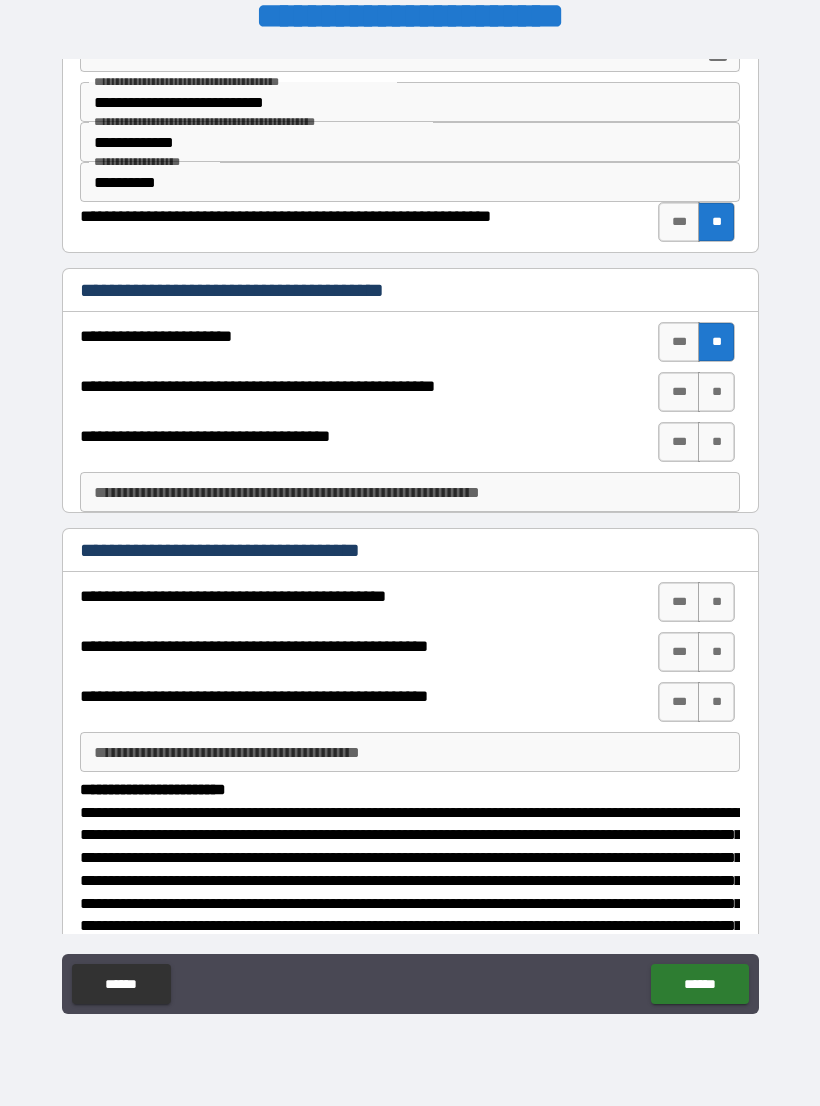 click on "**" at bounding box center (716, 392) 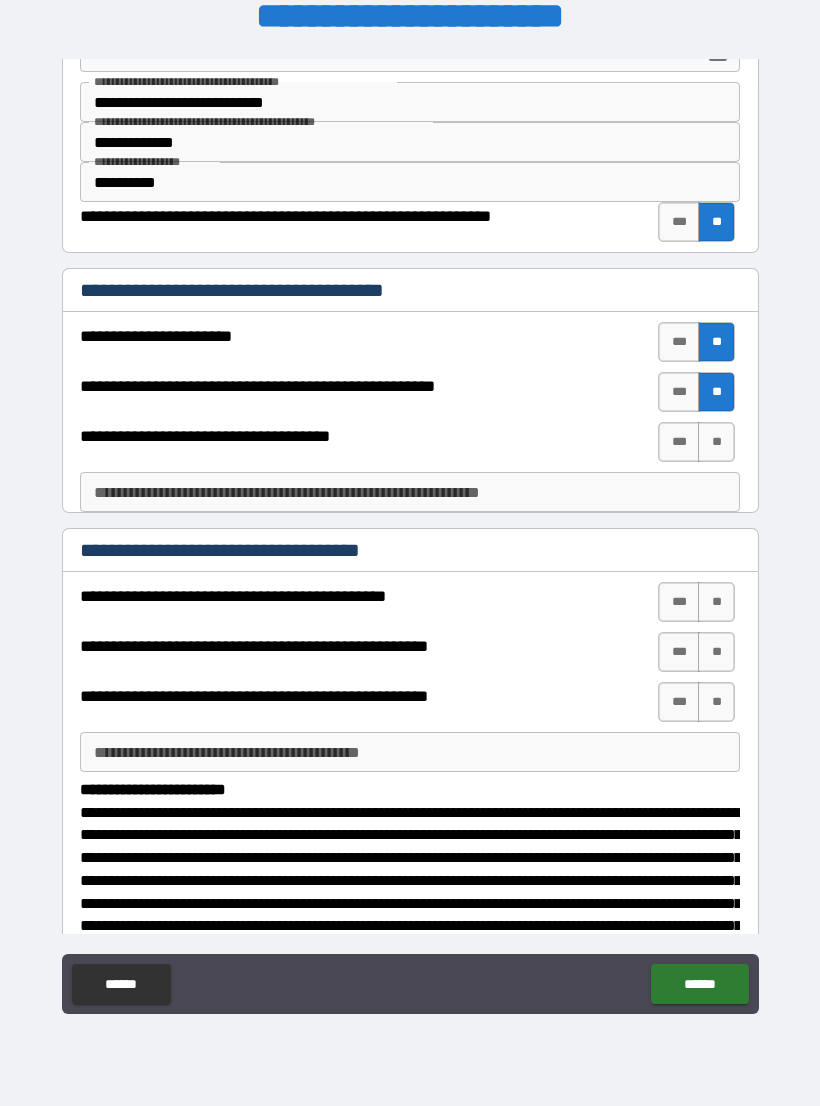 click on "**" at bounding box center (716, 442) 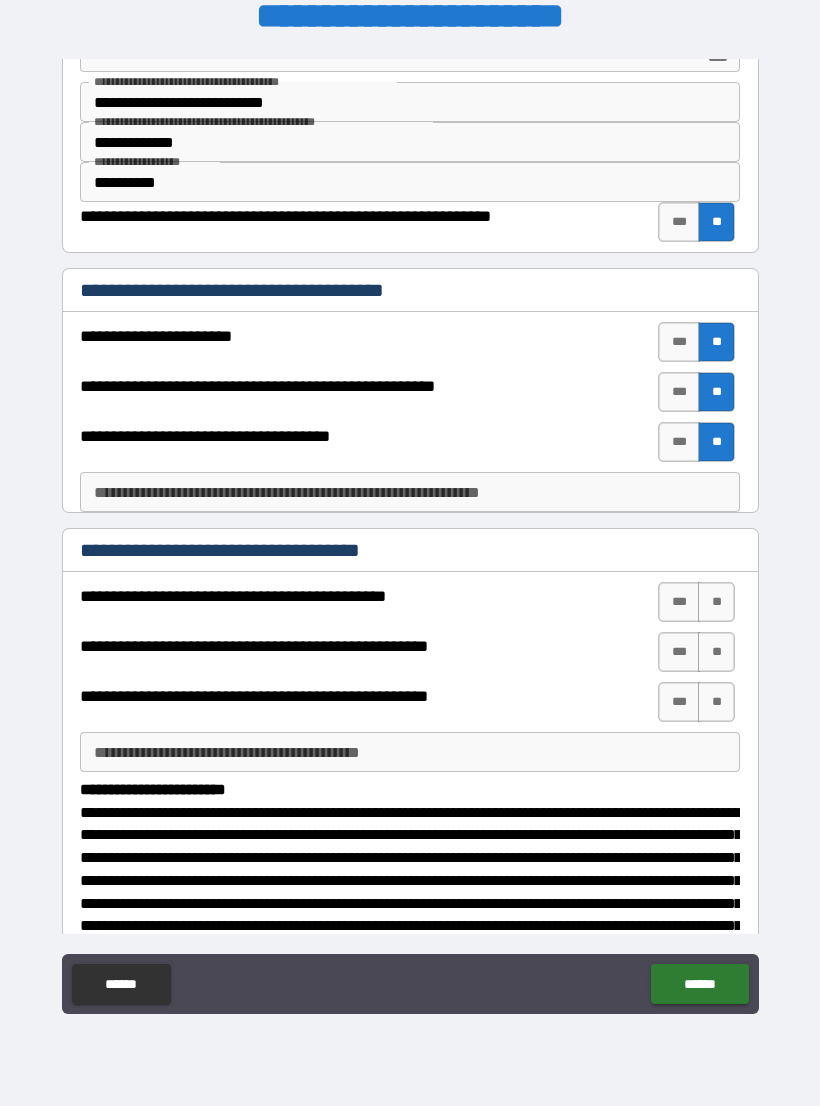 click on "***" at bounding box center [679, 602] 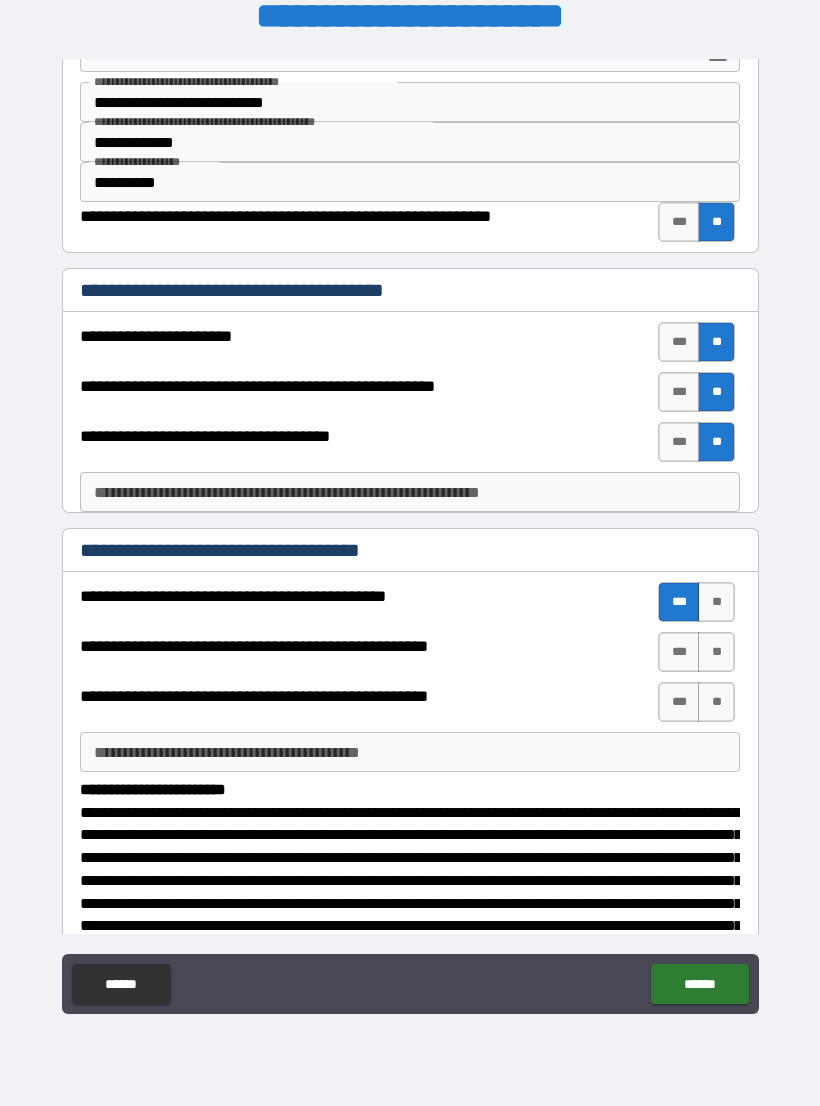 click on "***" at bounding box center [679, 652] 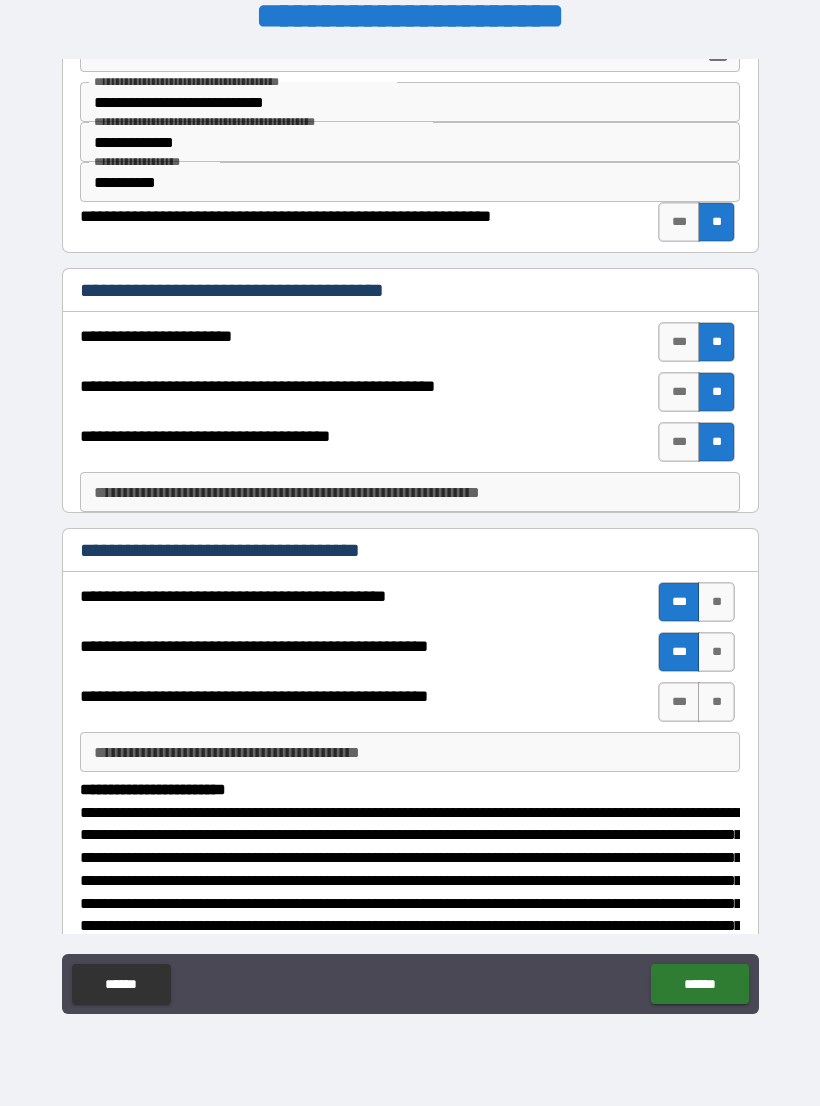 click on "**" at bounding box center (716, 702) 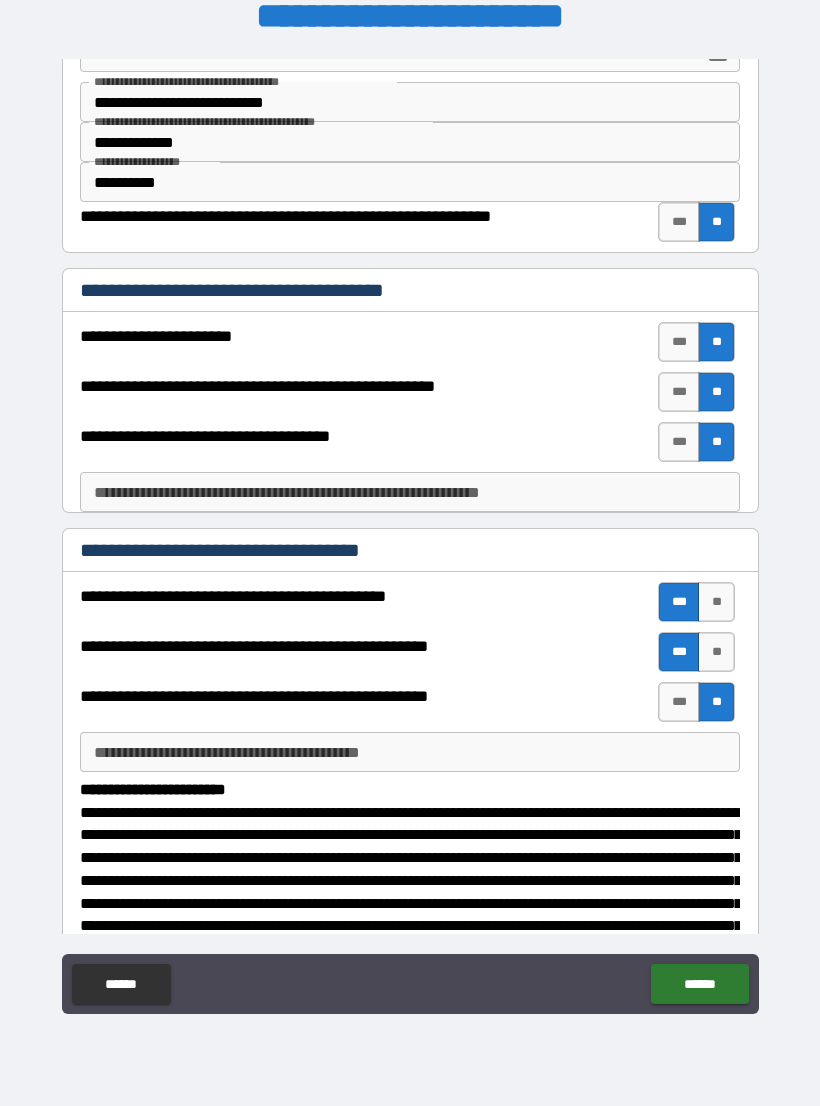click on "**********" at bounding box center [410, 752] 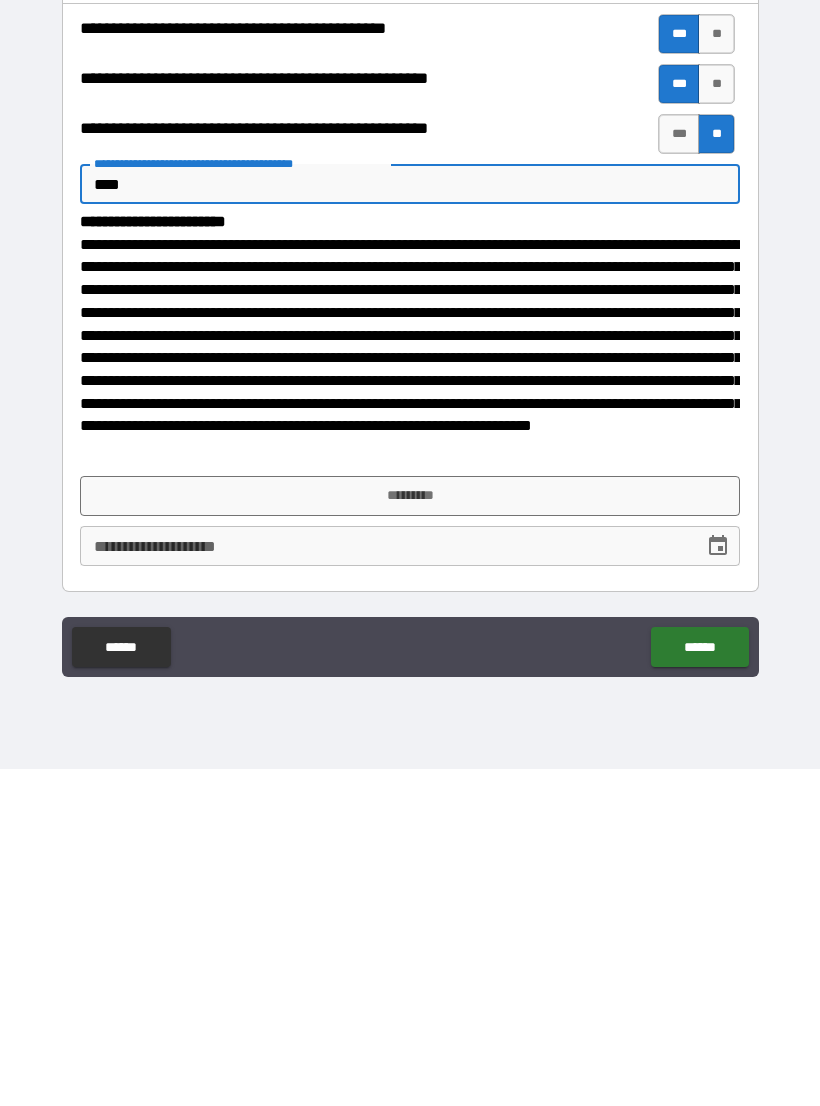 scroll, scrollTop: 308, scrollLeft: 0, axis: vertical 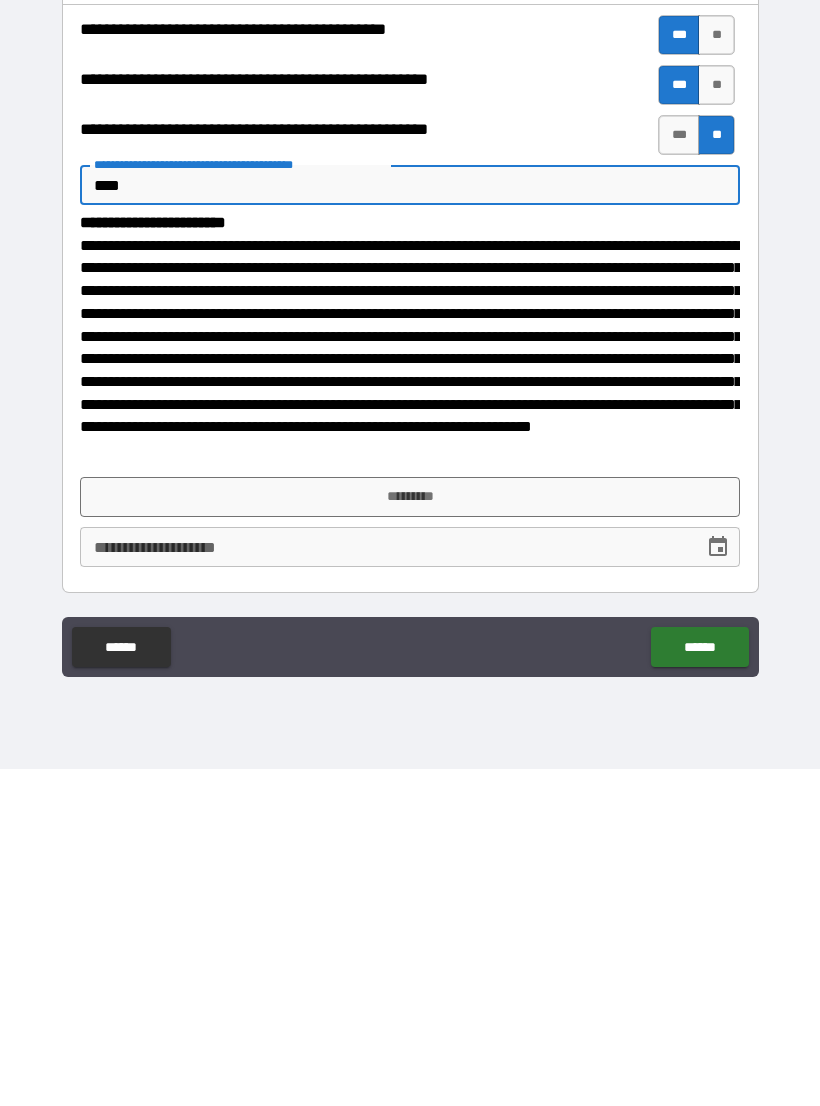 type on "****" 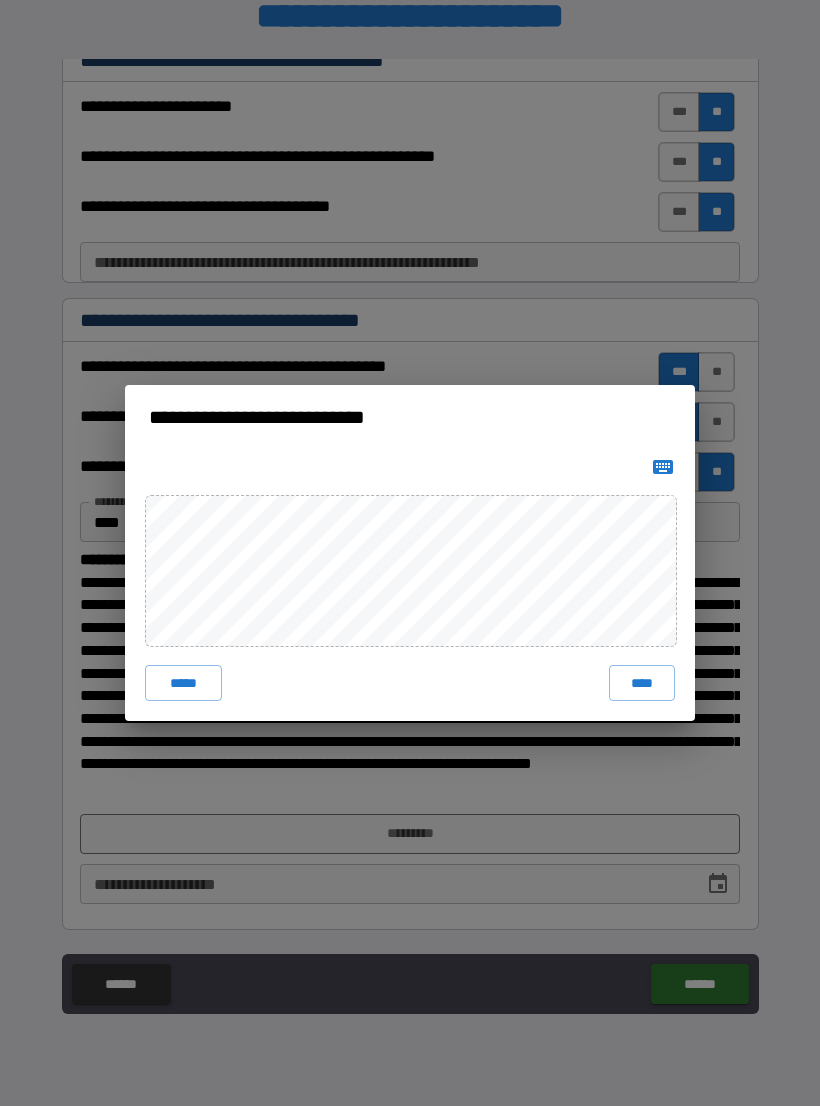 click on "****" at bounding box center [642, 683] 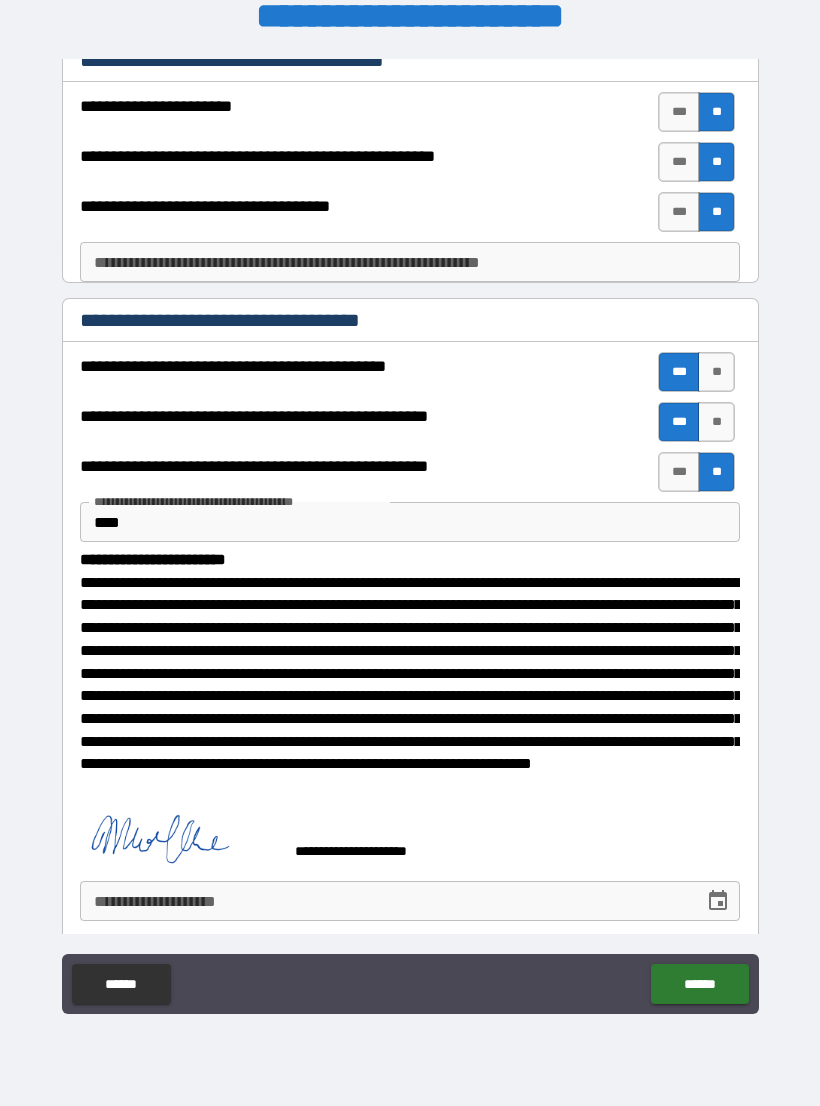 scroll, scrollTop: 298, scrollLeft: 0, axis: vertical 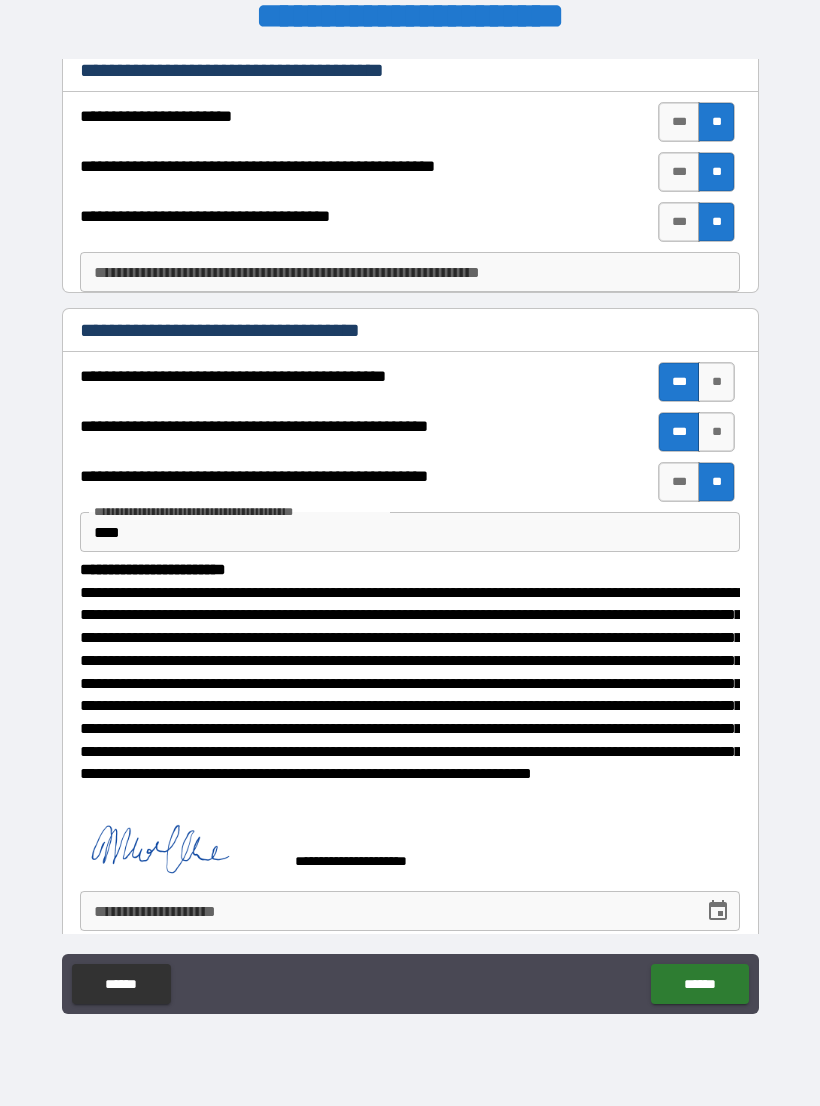 click on "**********" at bounding box center (385, 911) 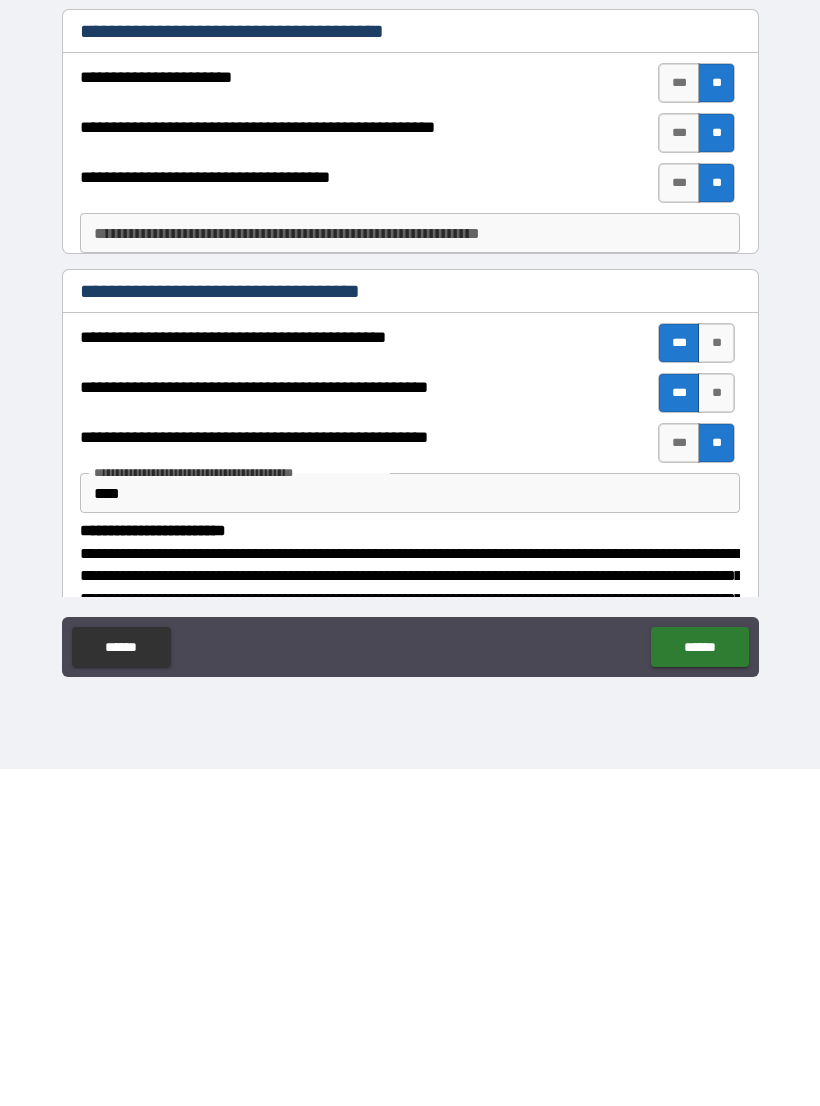 scroll, scrollTop: 0, scrollLeft: 0, axis: both 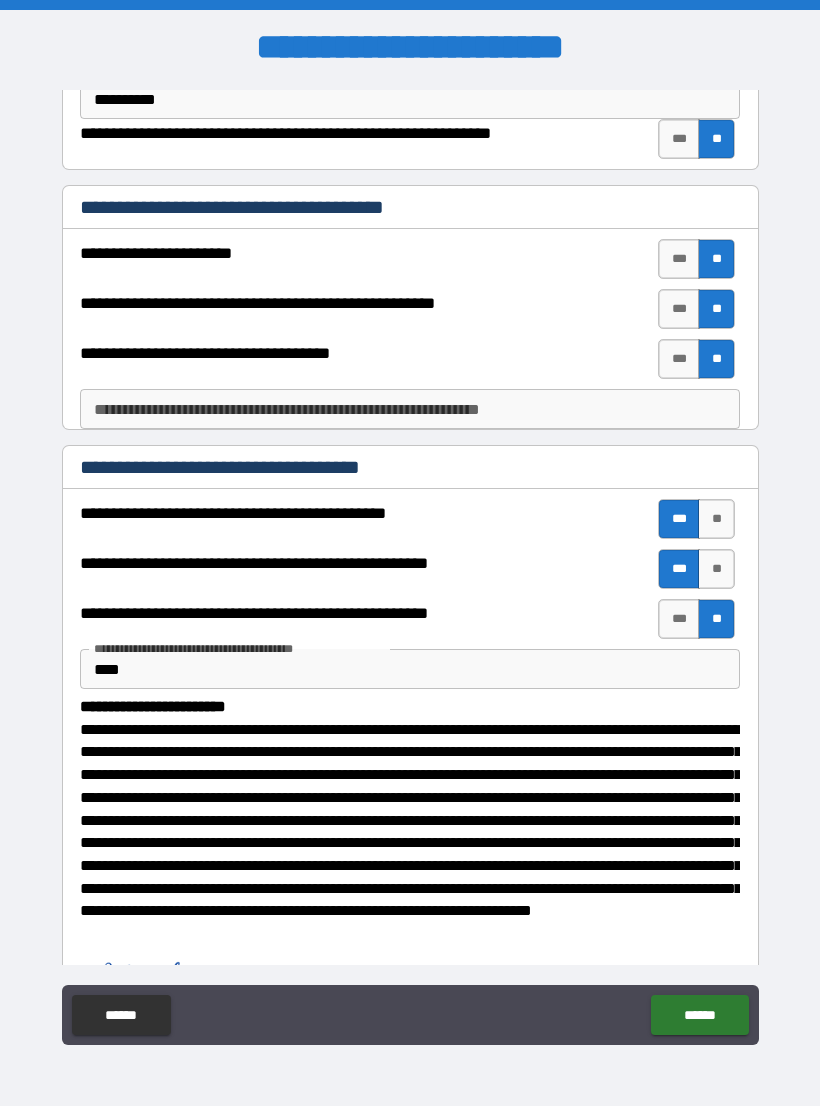 type on "**********" 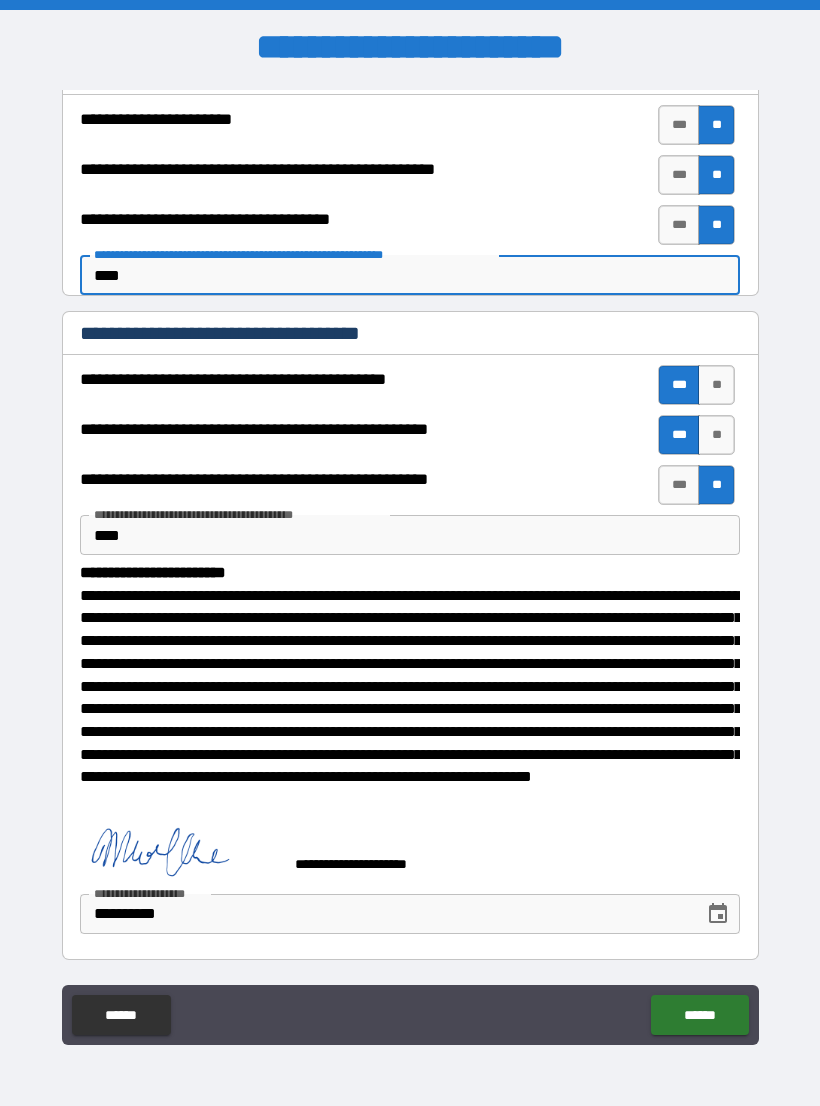 scroll, scrollTop: 325, scrollLeft: 0, axis: vertical 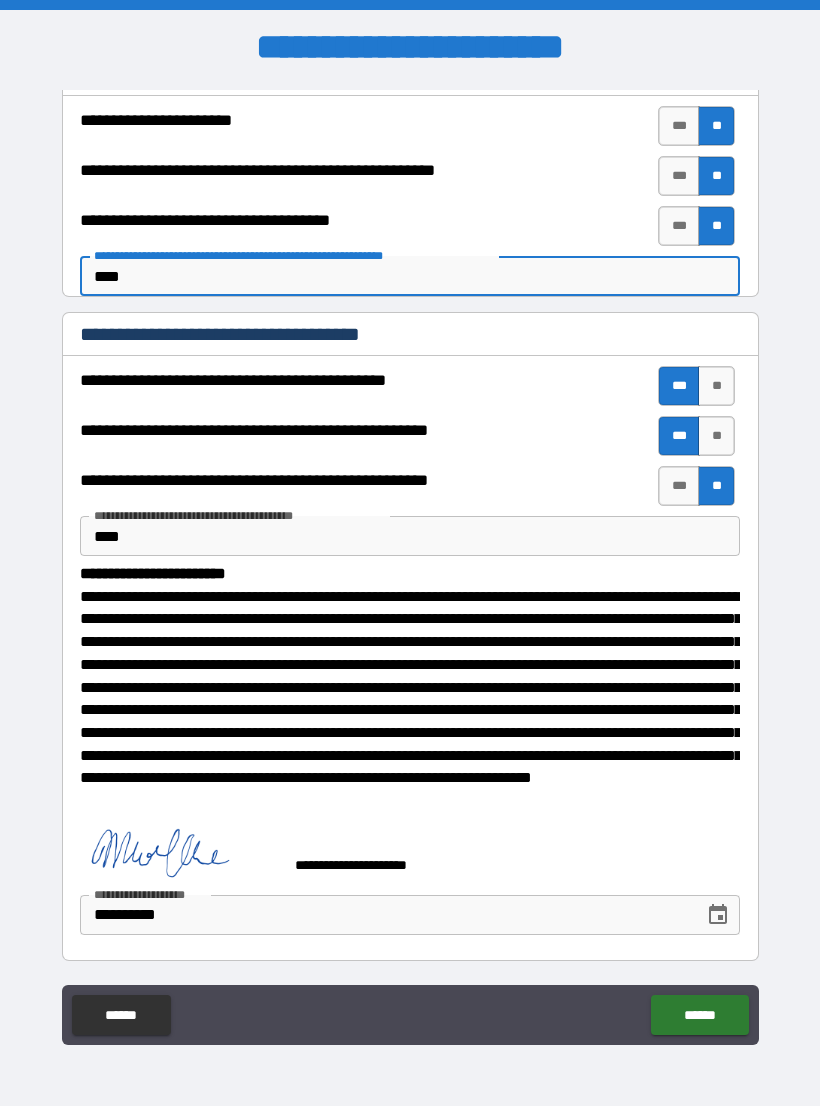 type on "****" 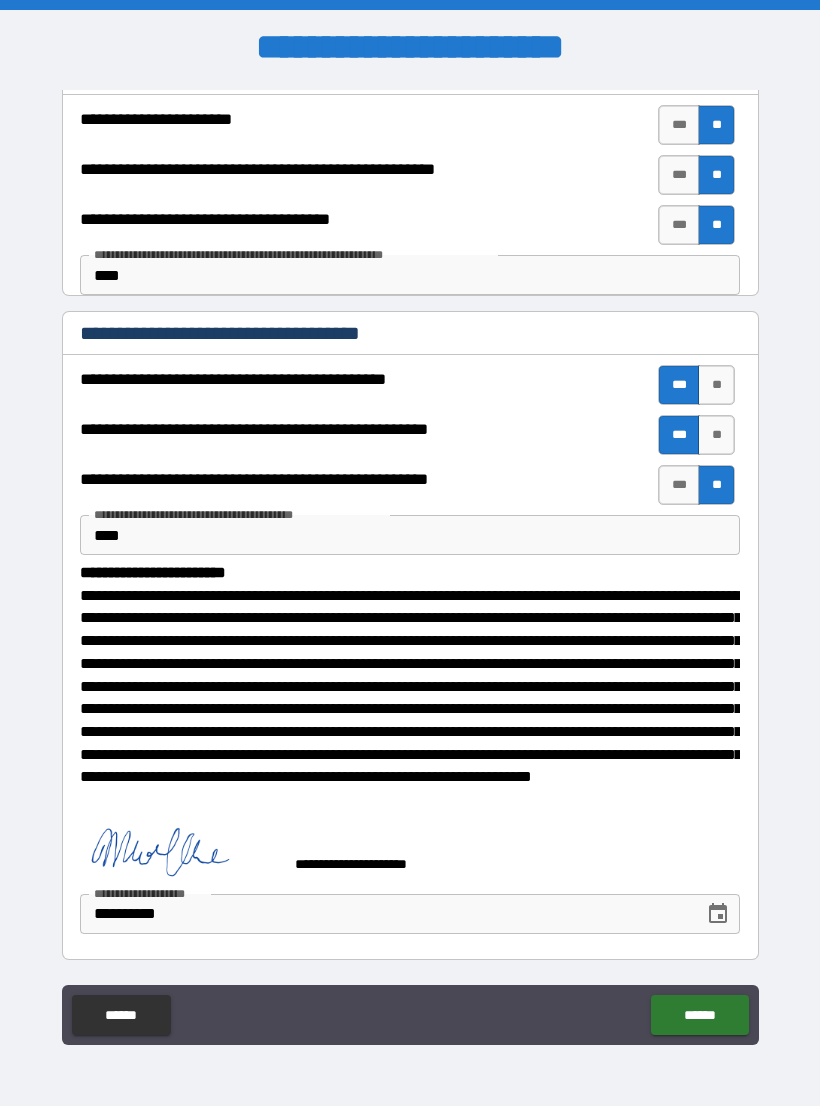 scroll, scrollTop: 325, scrollLeft: 0, axis: vertical 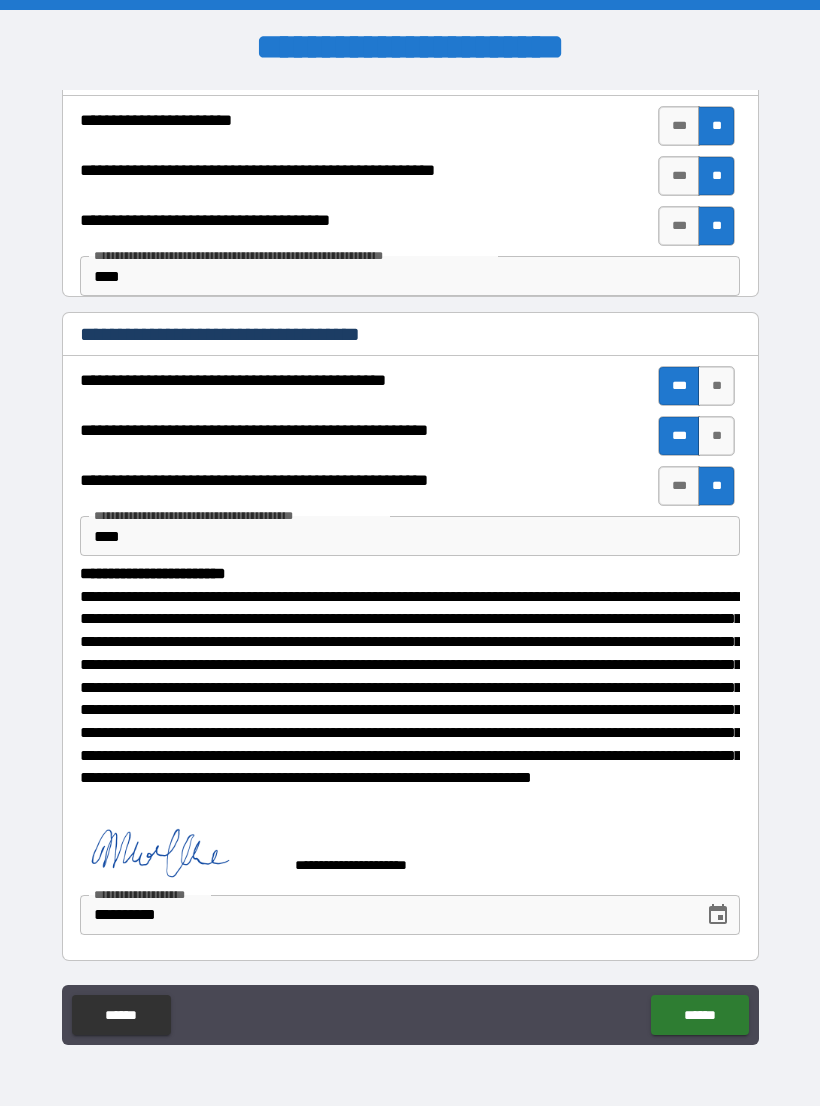 click on "******" at bounding box center (699, 1015) 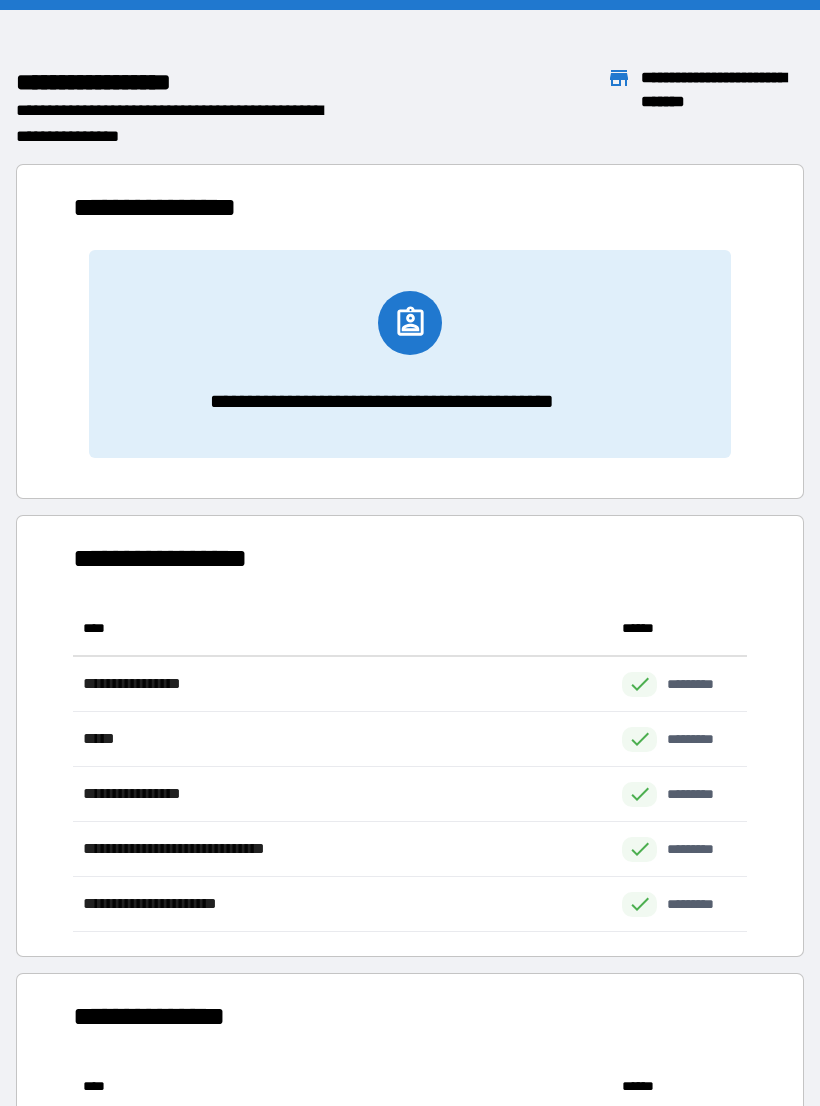 scroll, scrollTop: 331, scrollLeft: 674, axis: both 